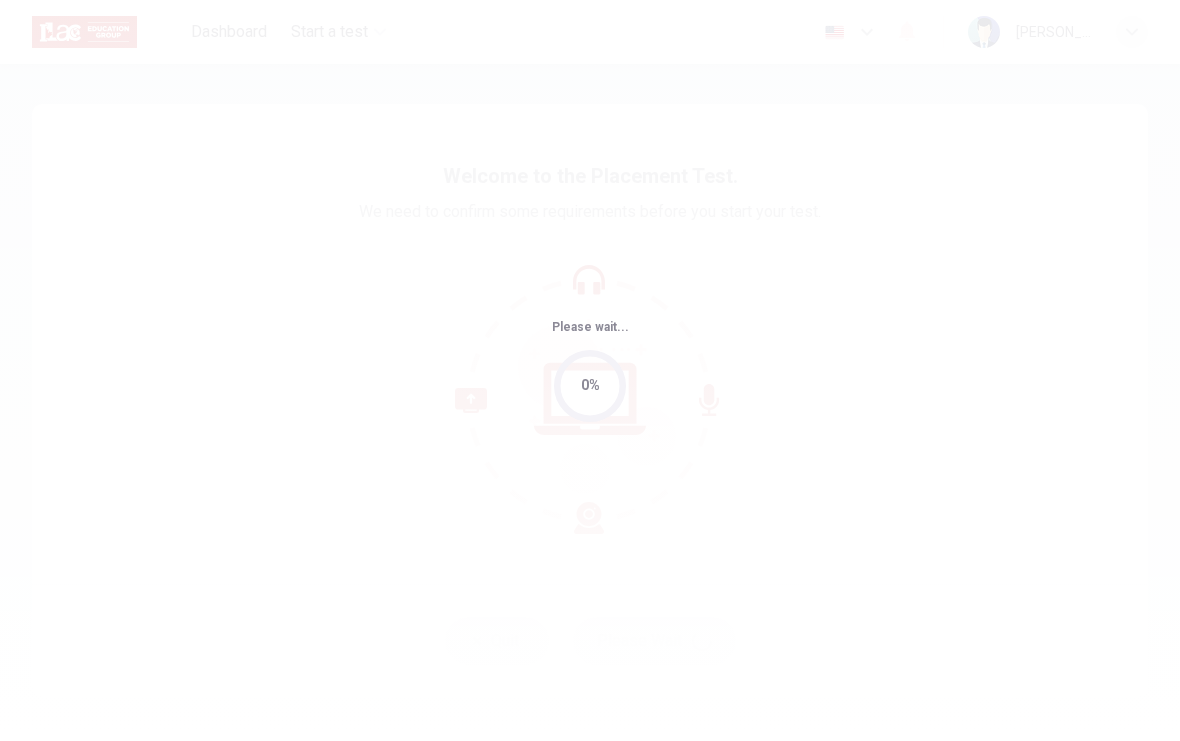 scroll, scrollTop: 0, scrollLeft: 0, axis: both 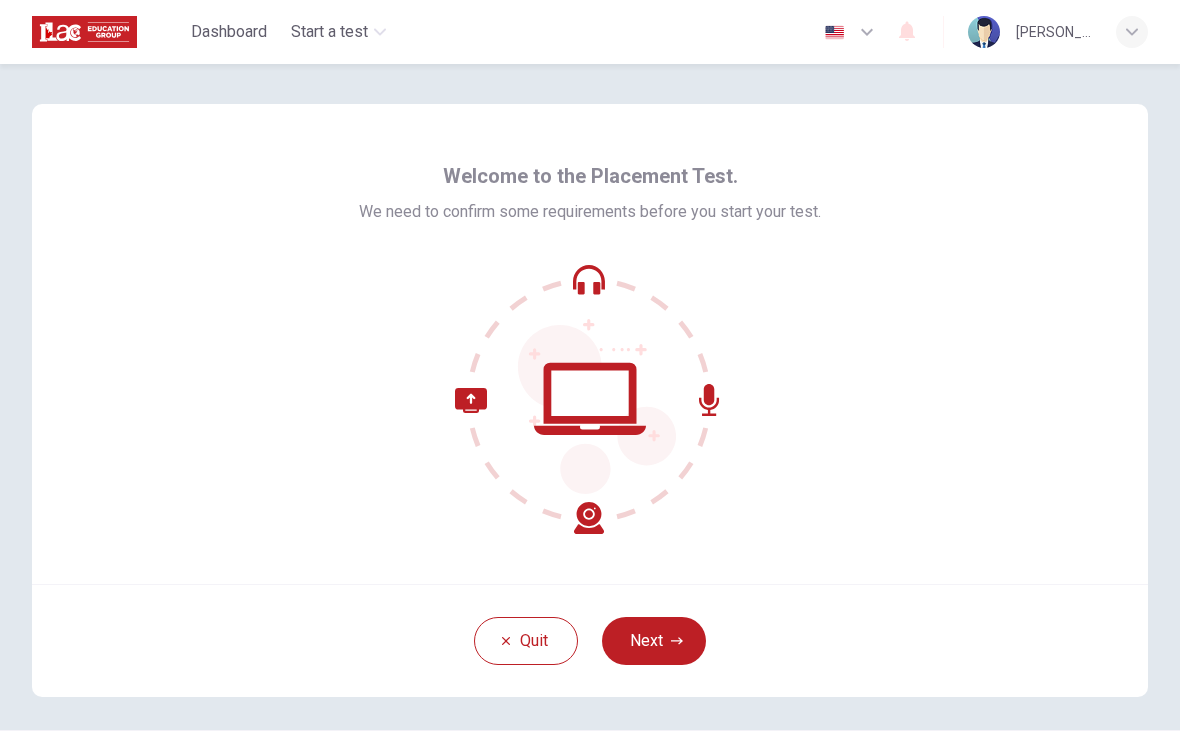 click on "Next" at bounding box center [654, 641] 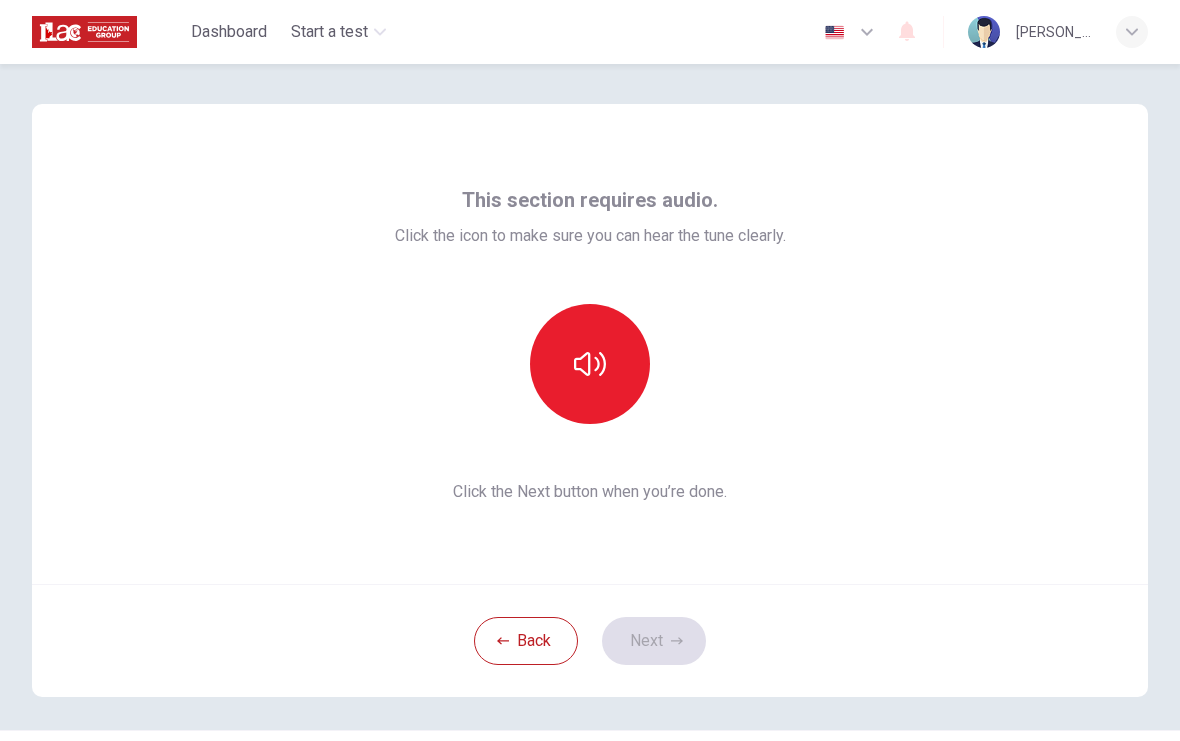 click at bounding box center (590, 364) 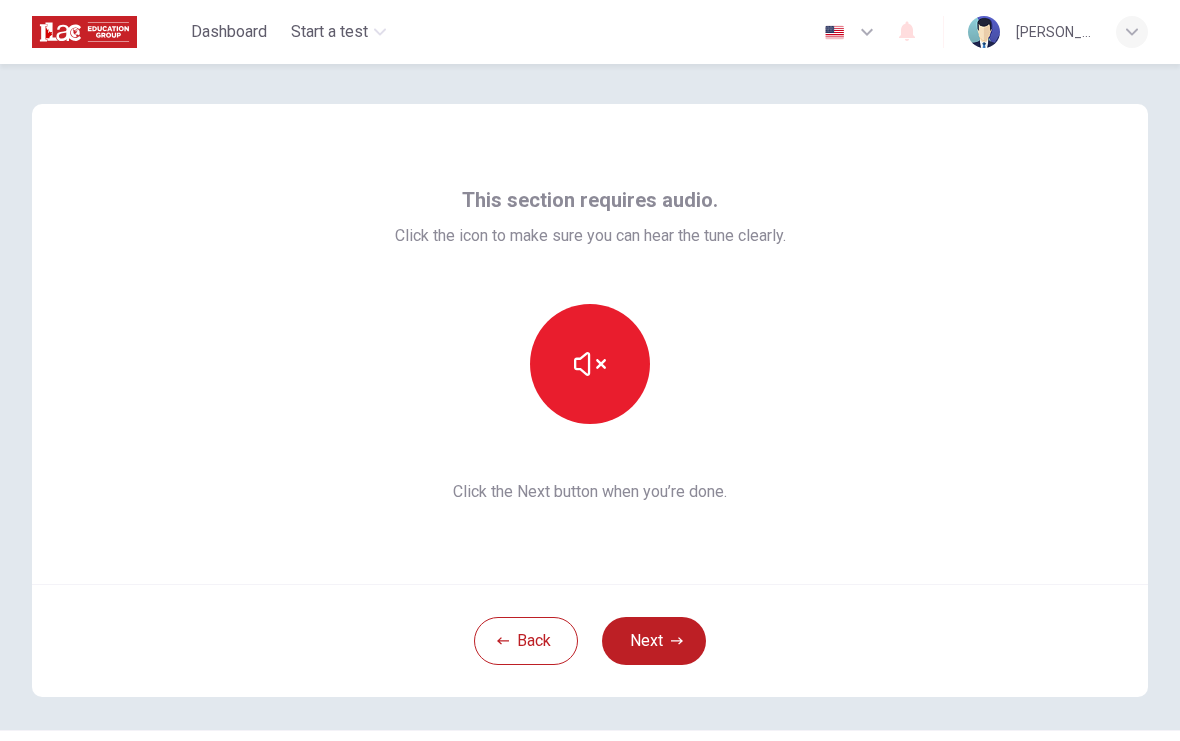 click at bounding box center [590, 364] 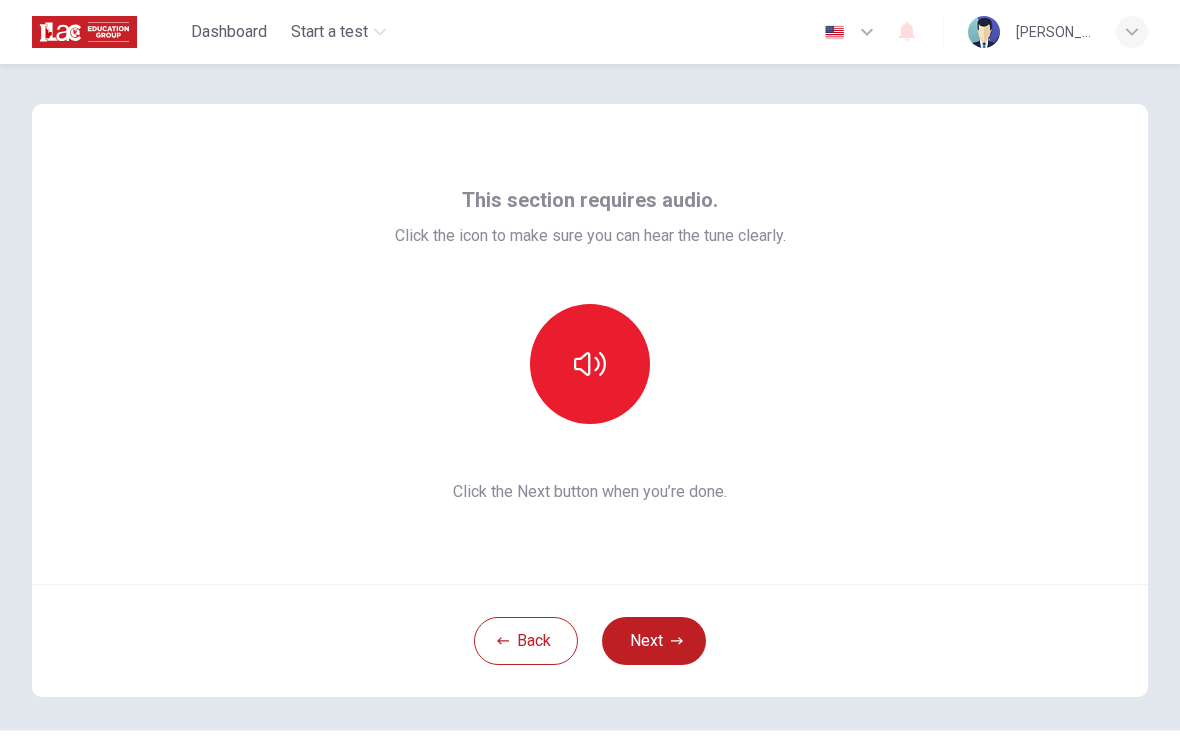 click at bounding box center [590, 364] 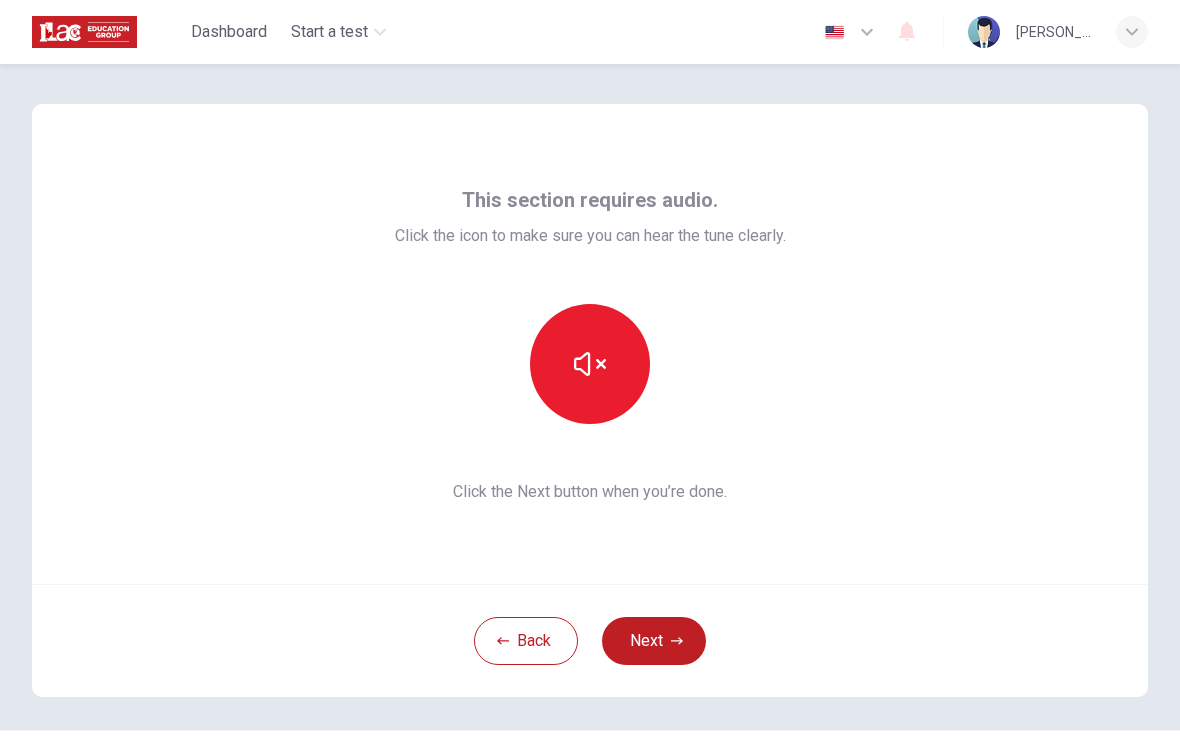 click at bounding box center (590, 364) 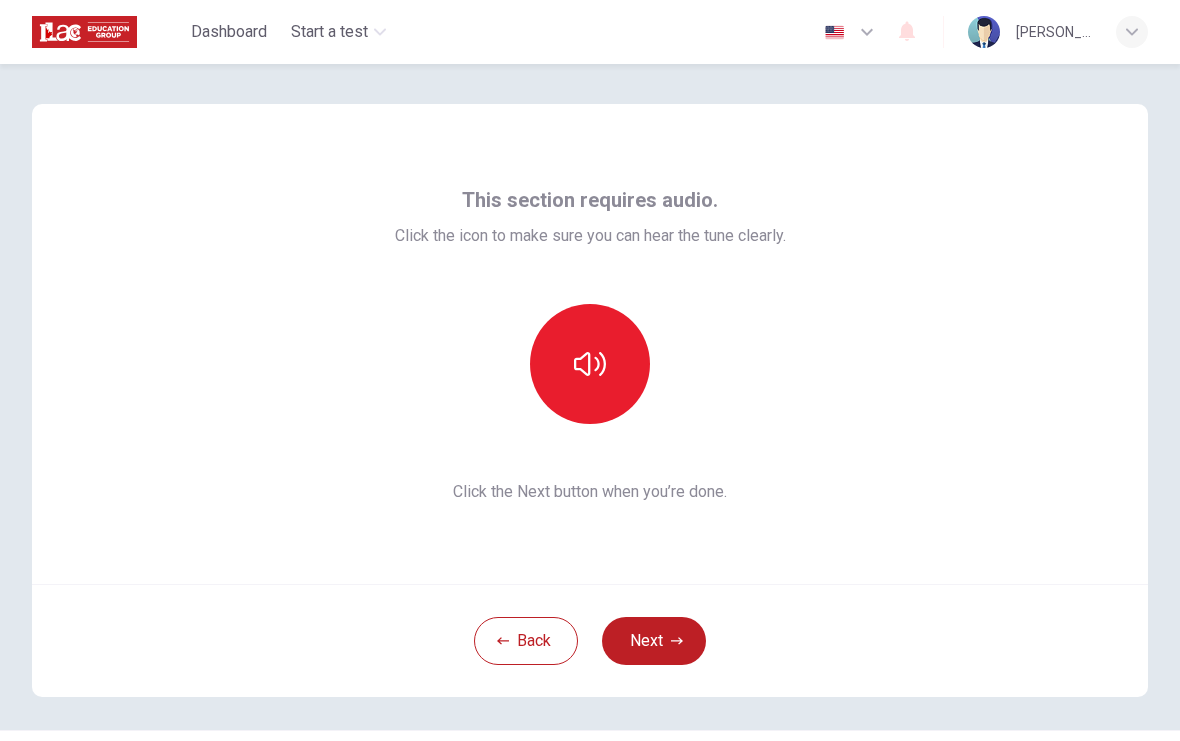 click at bounding box center (590, 364) 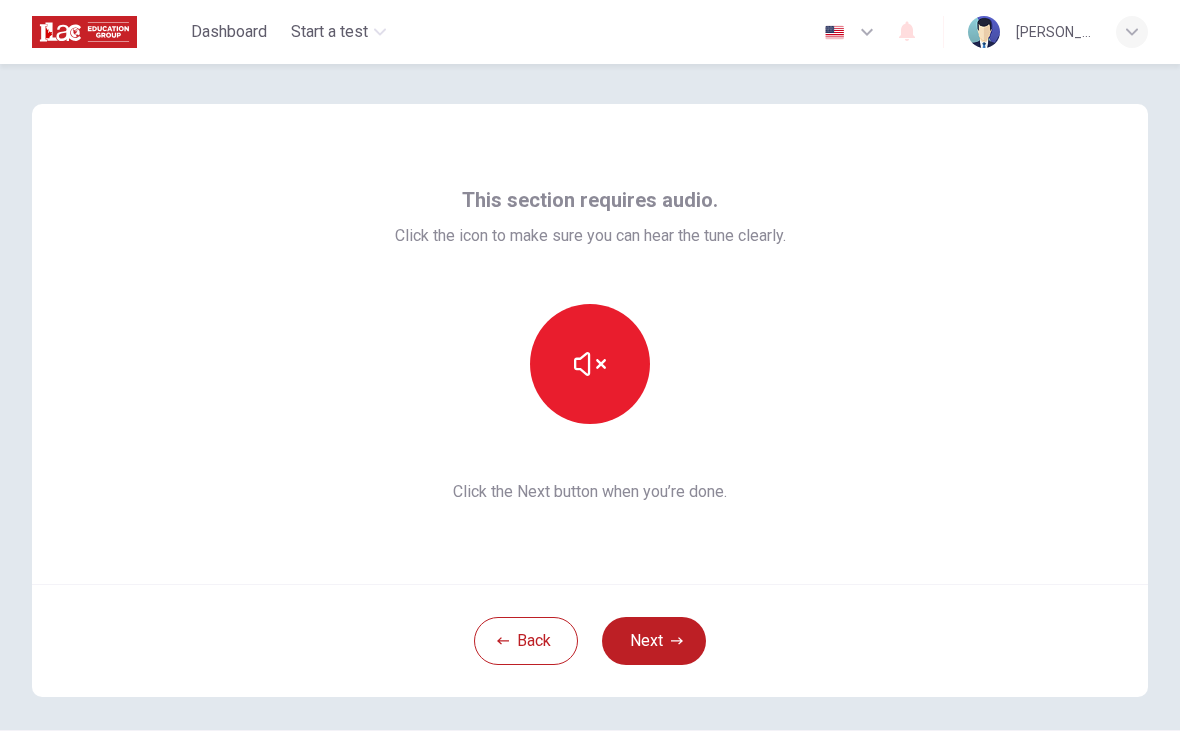 click at bounding box center (590, 364) 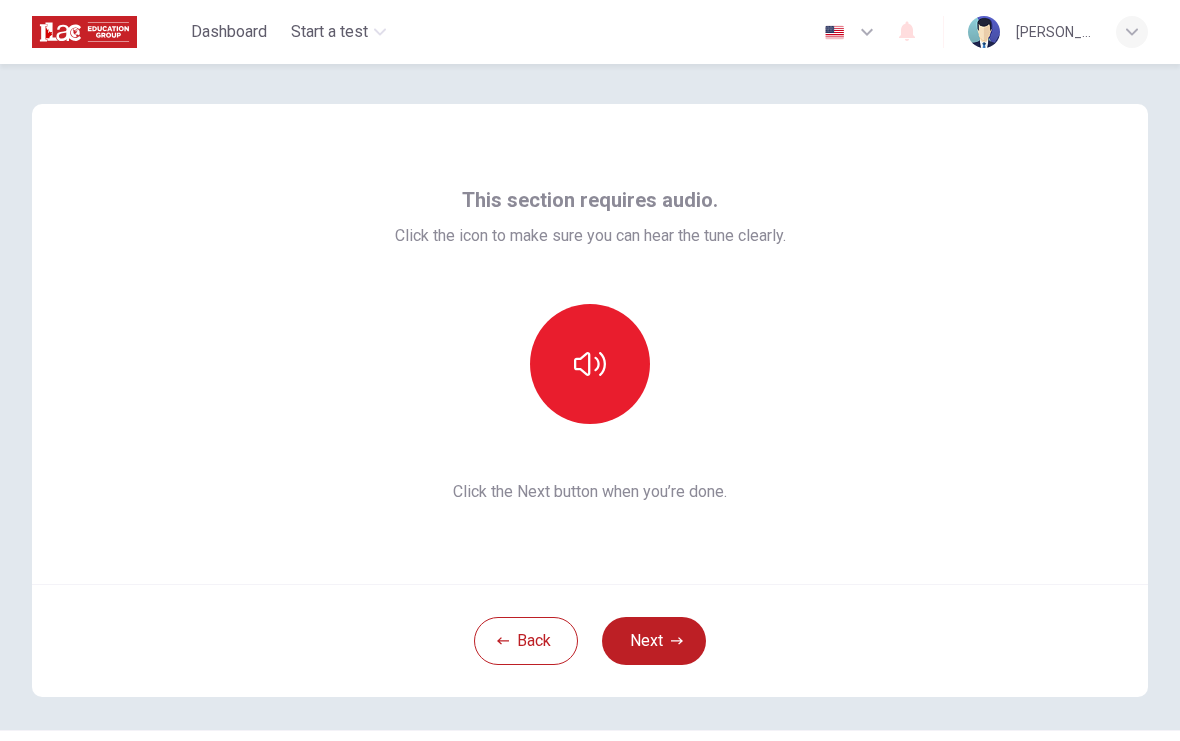 click 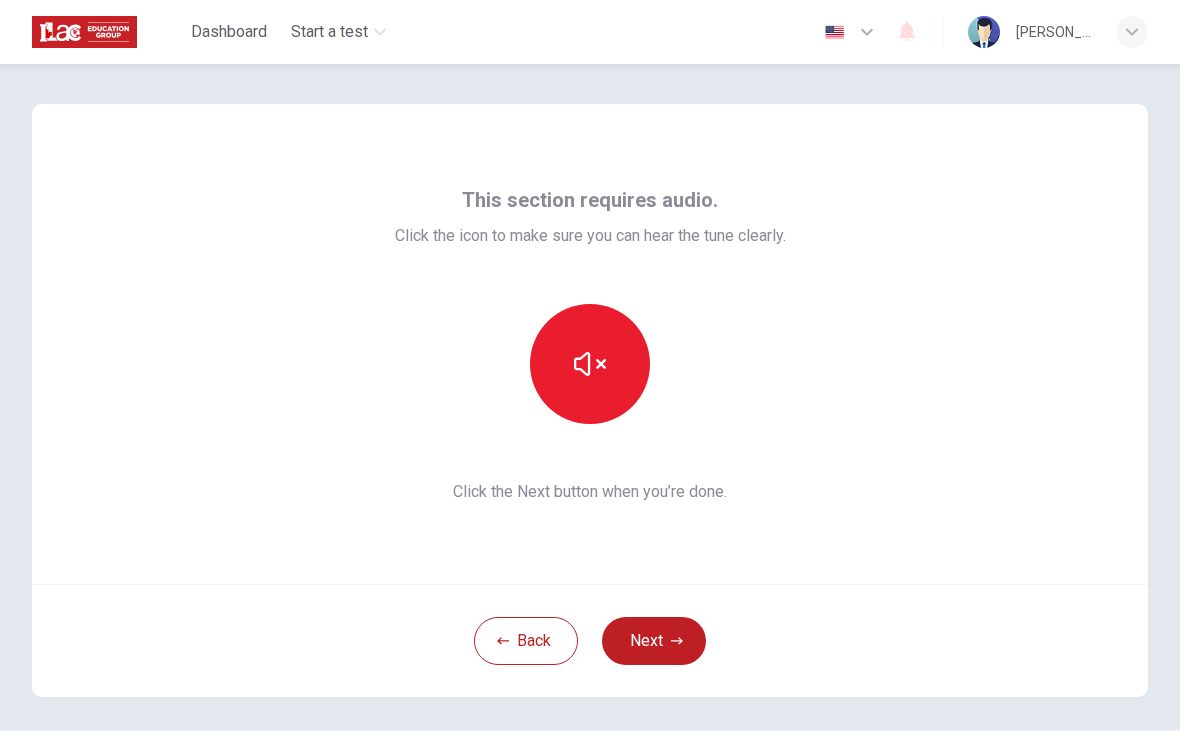 click 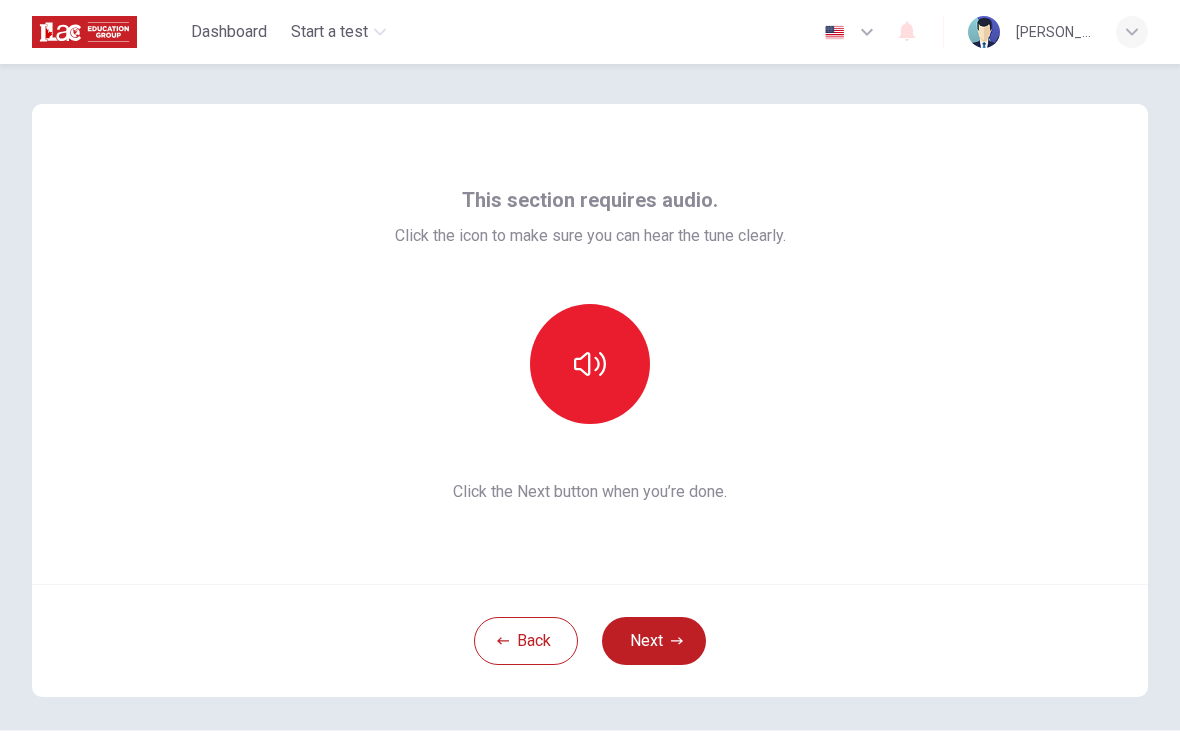 click 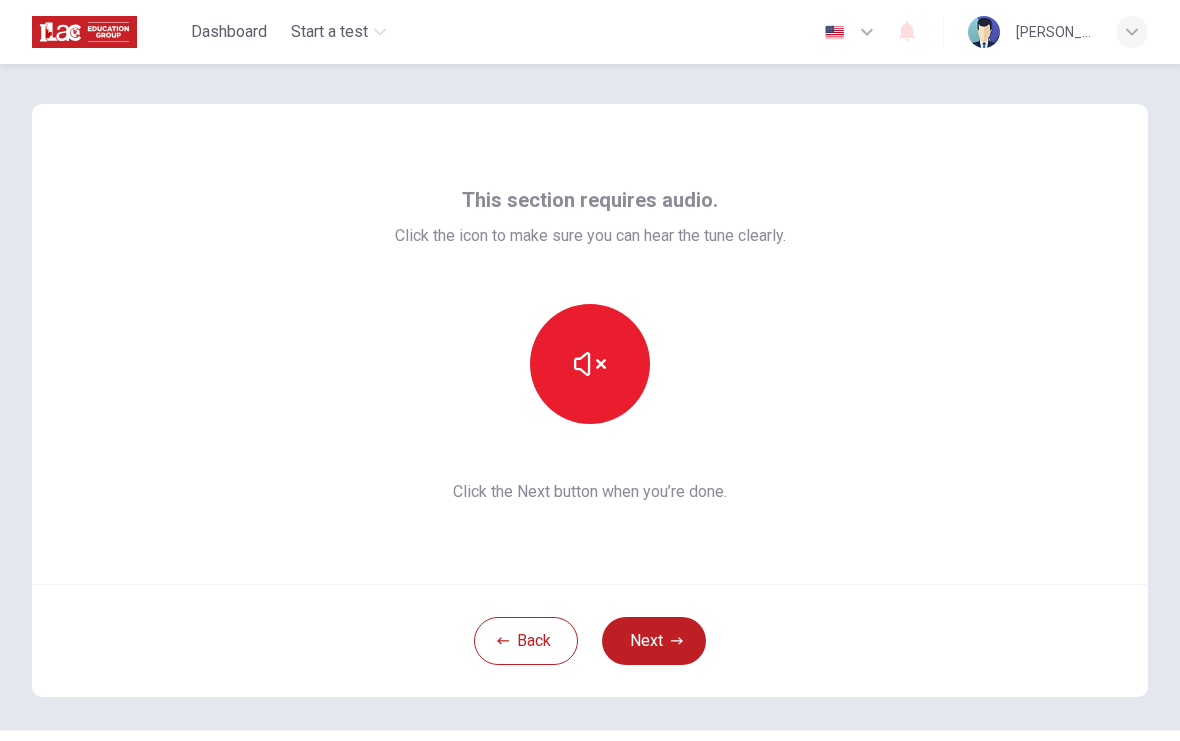 click at bounding box center (590, 364) 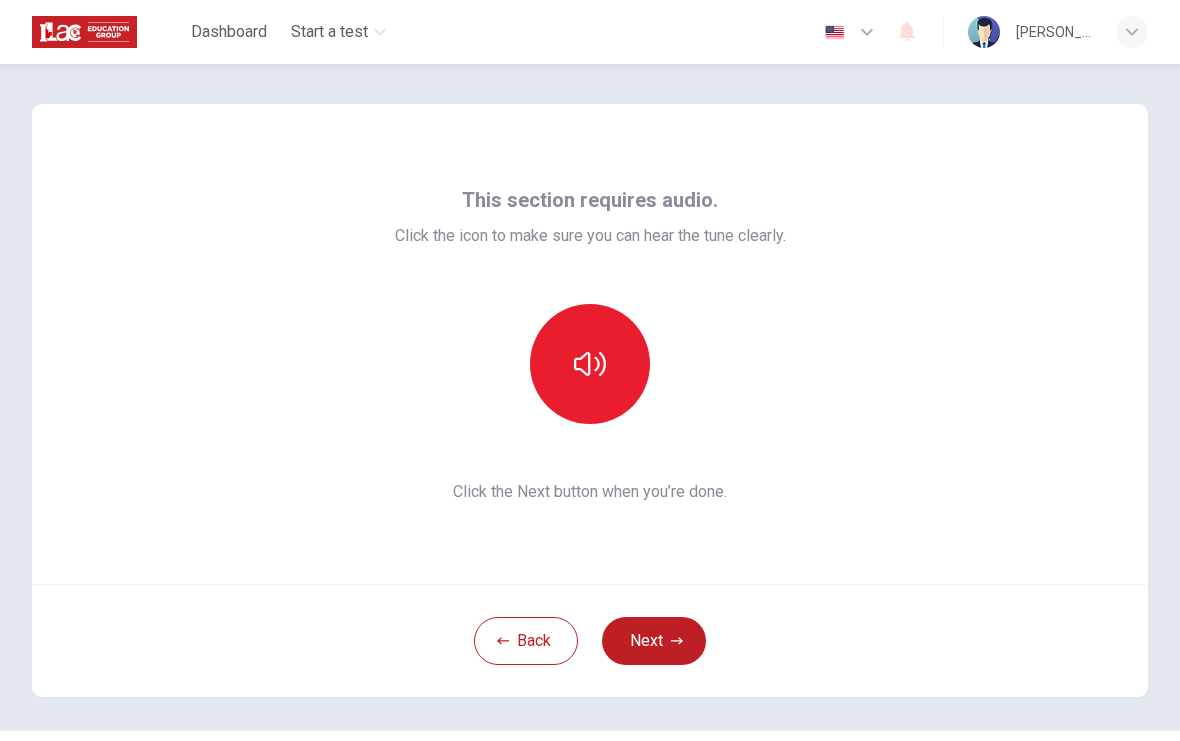 click 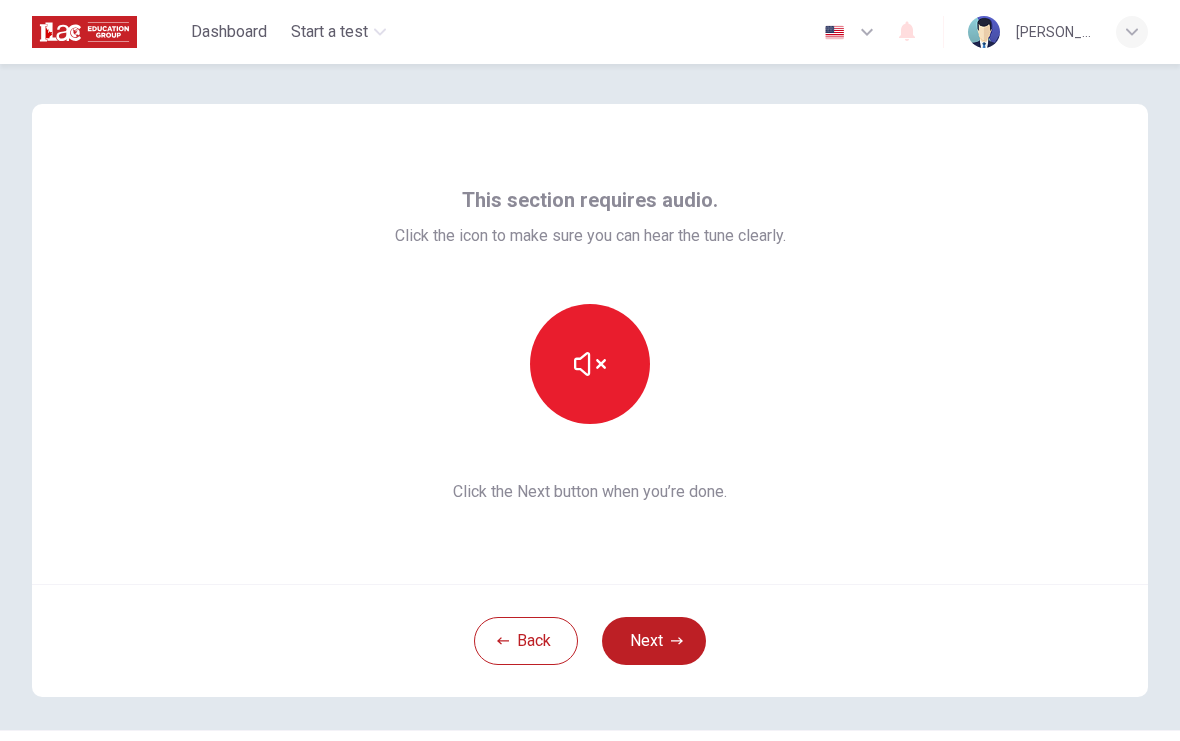 click at bounding box center [590, 364] 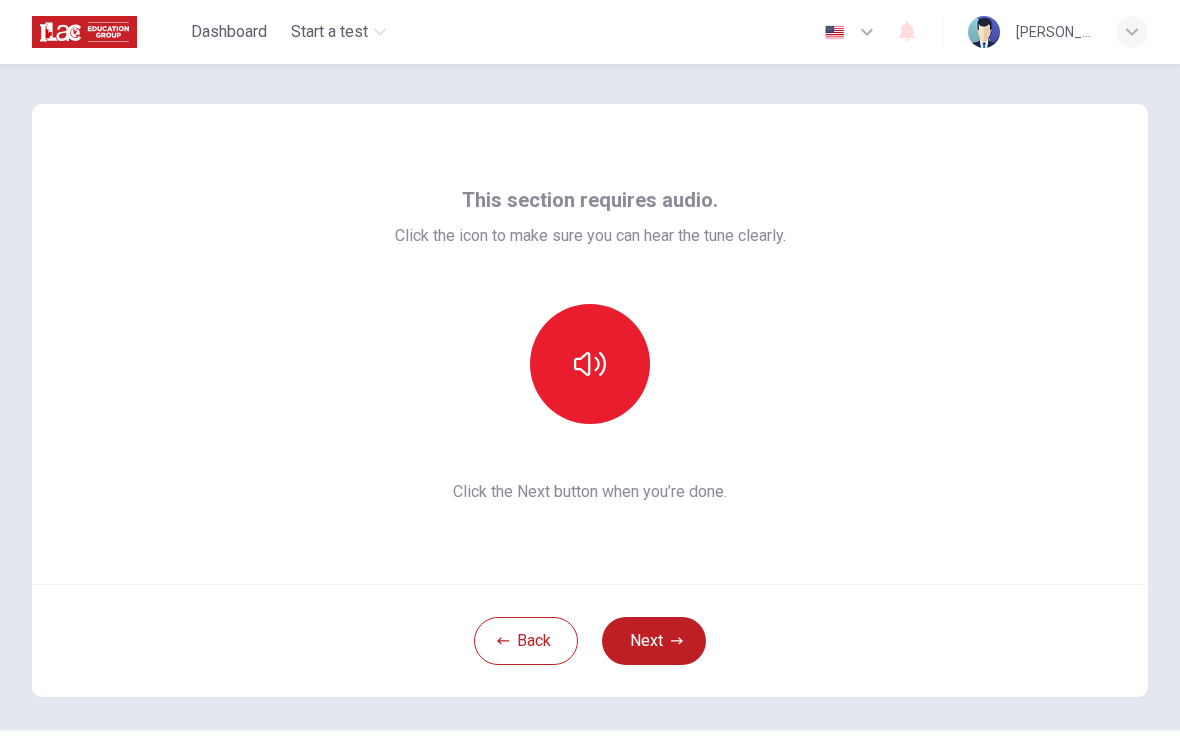 click at bounding box center [590, 364] 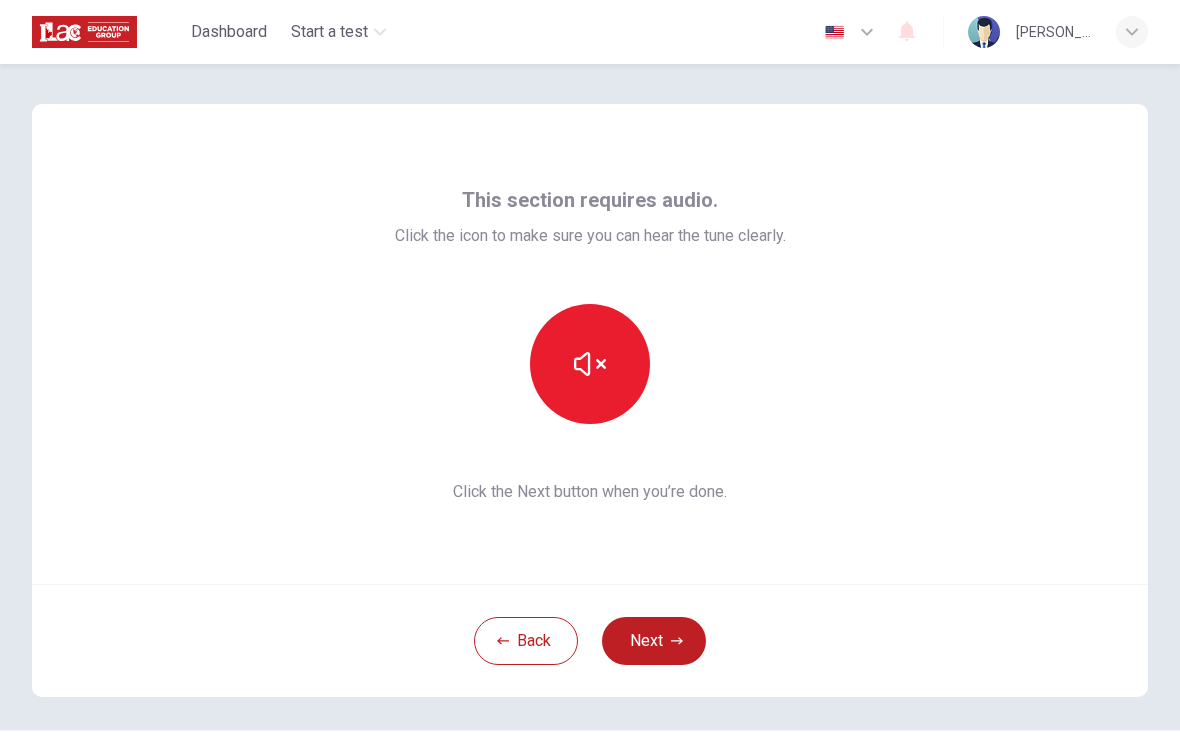 click 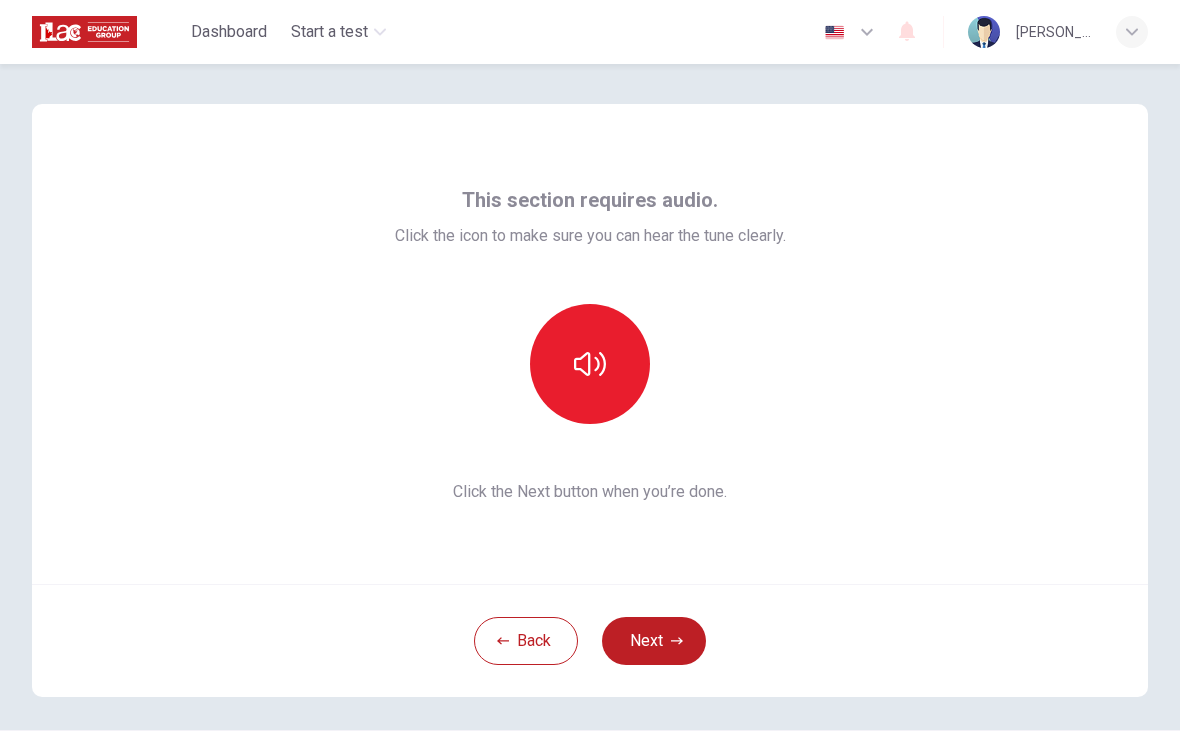 click at bounding box center (590, 364) 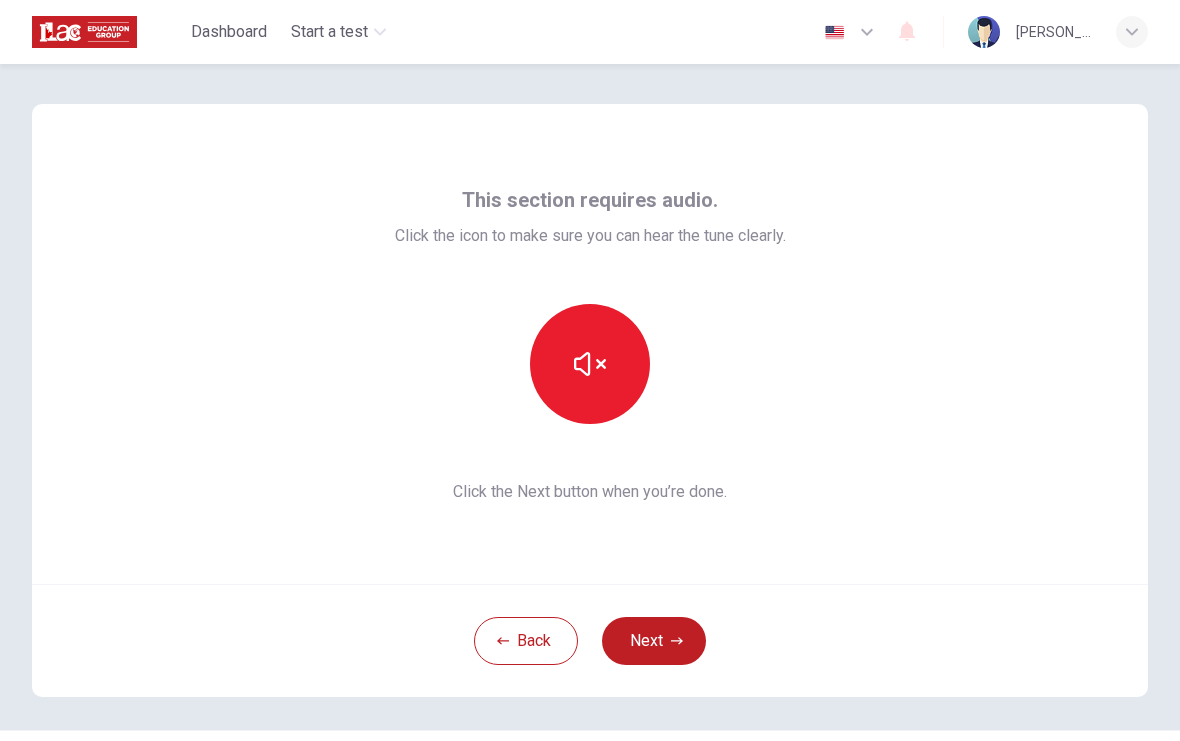 click on "Next" at bounding box center (654, 641) 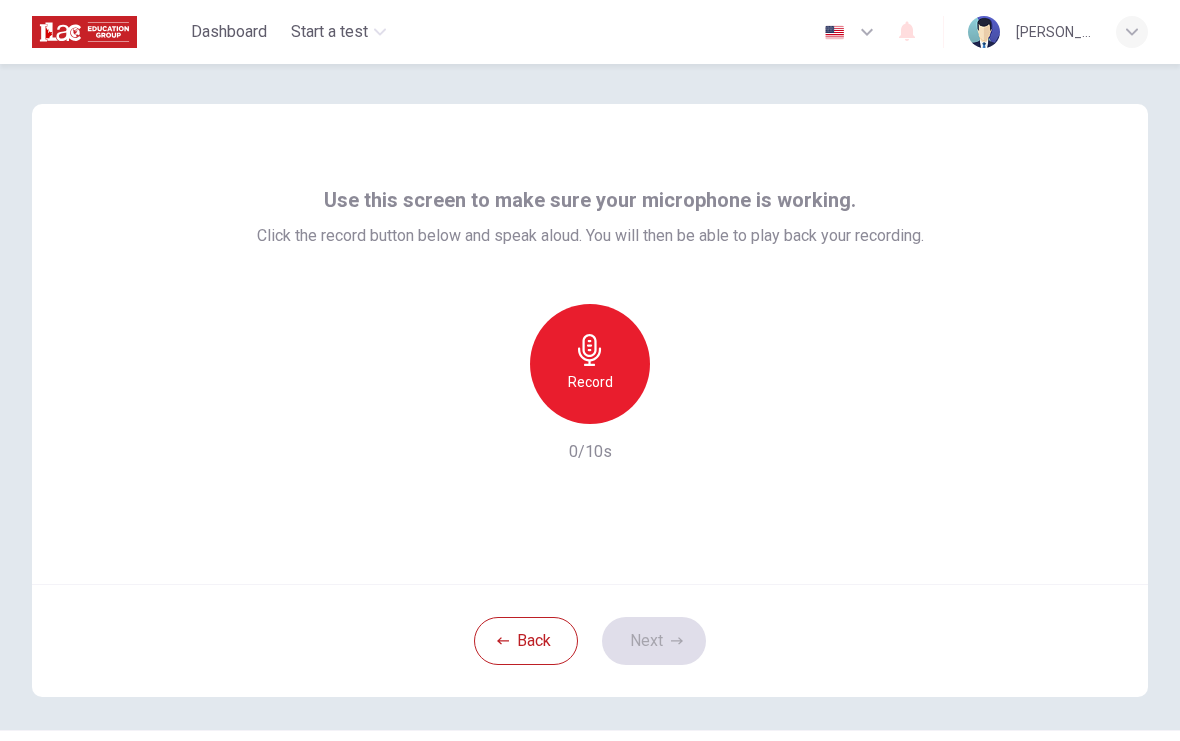 click 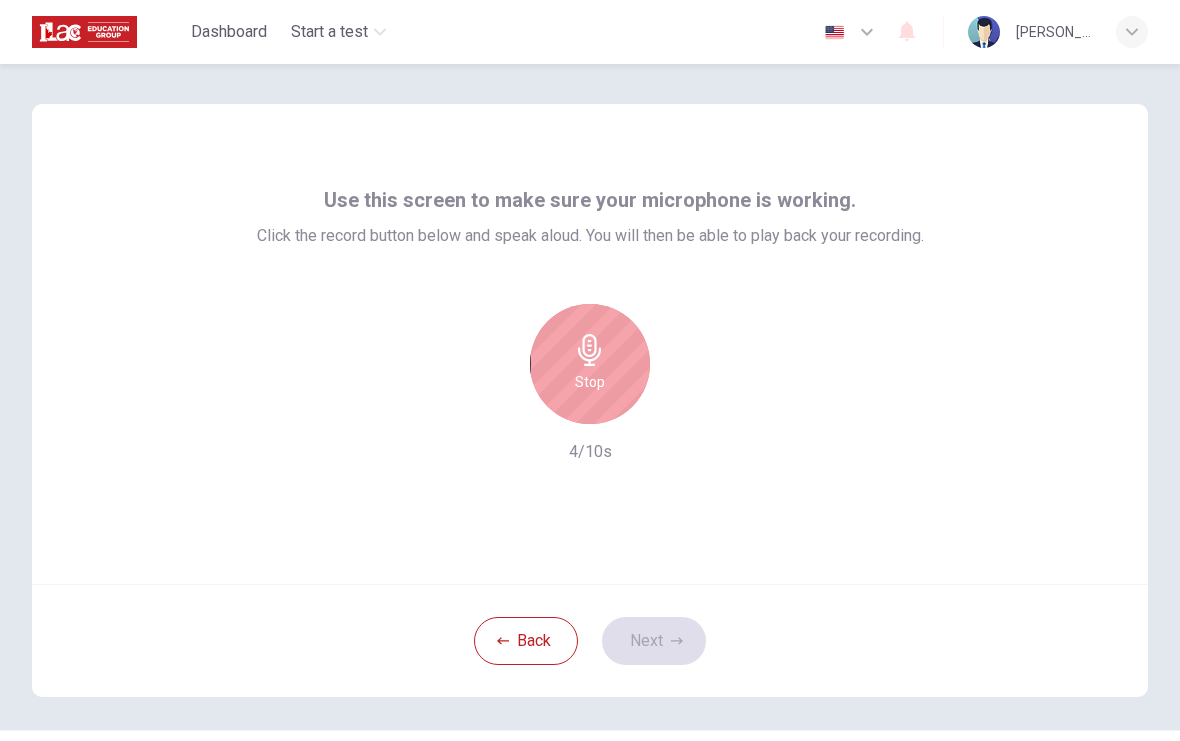 click 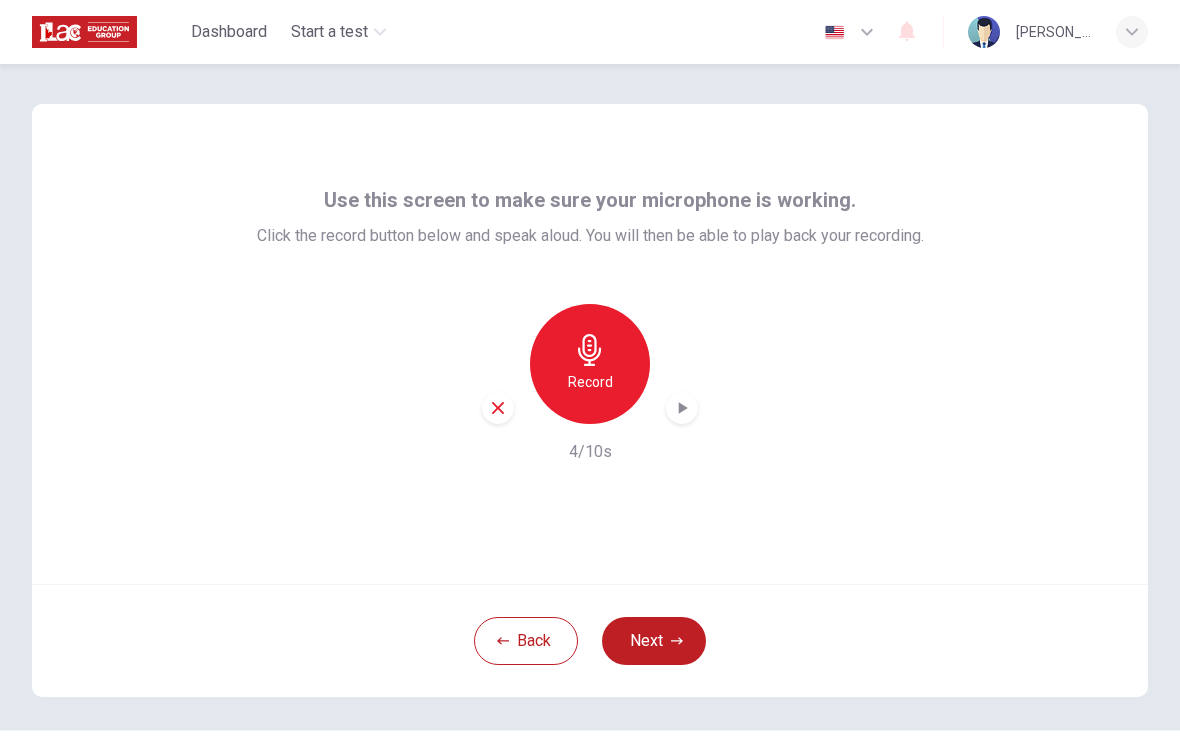 click 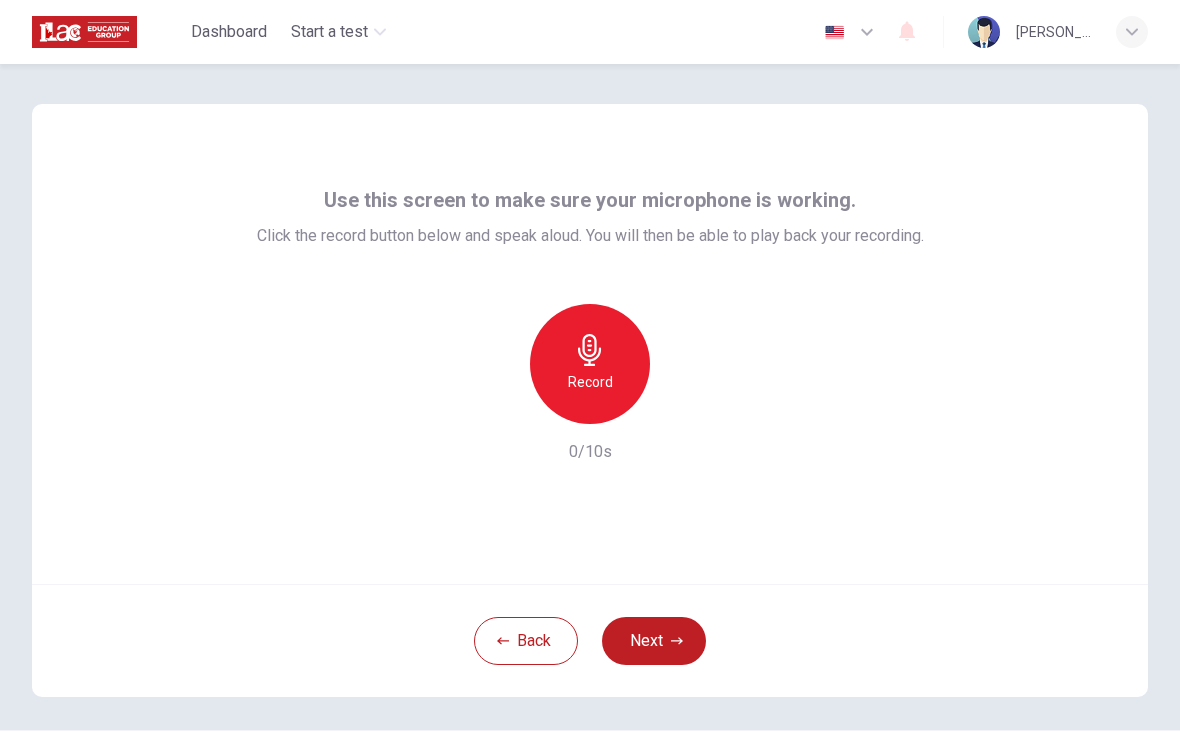 click 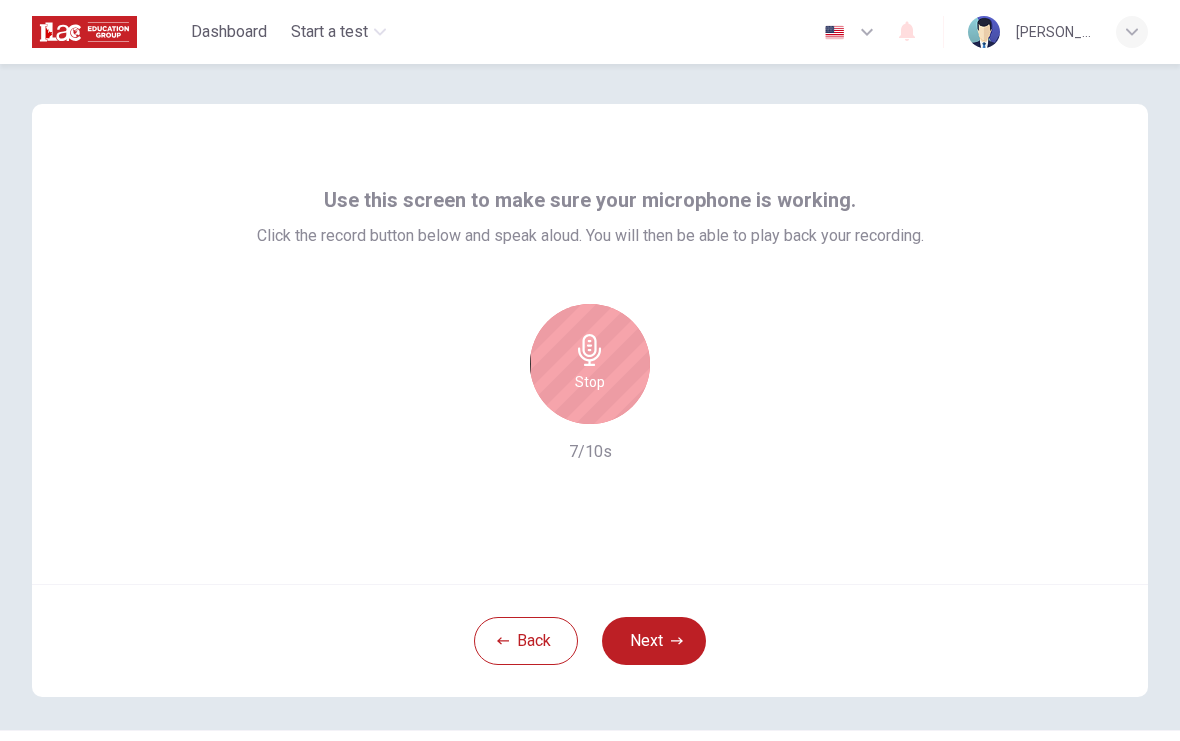 click 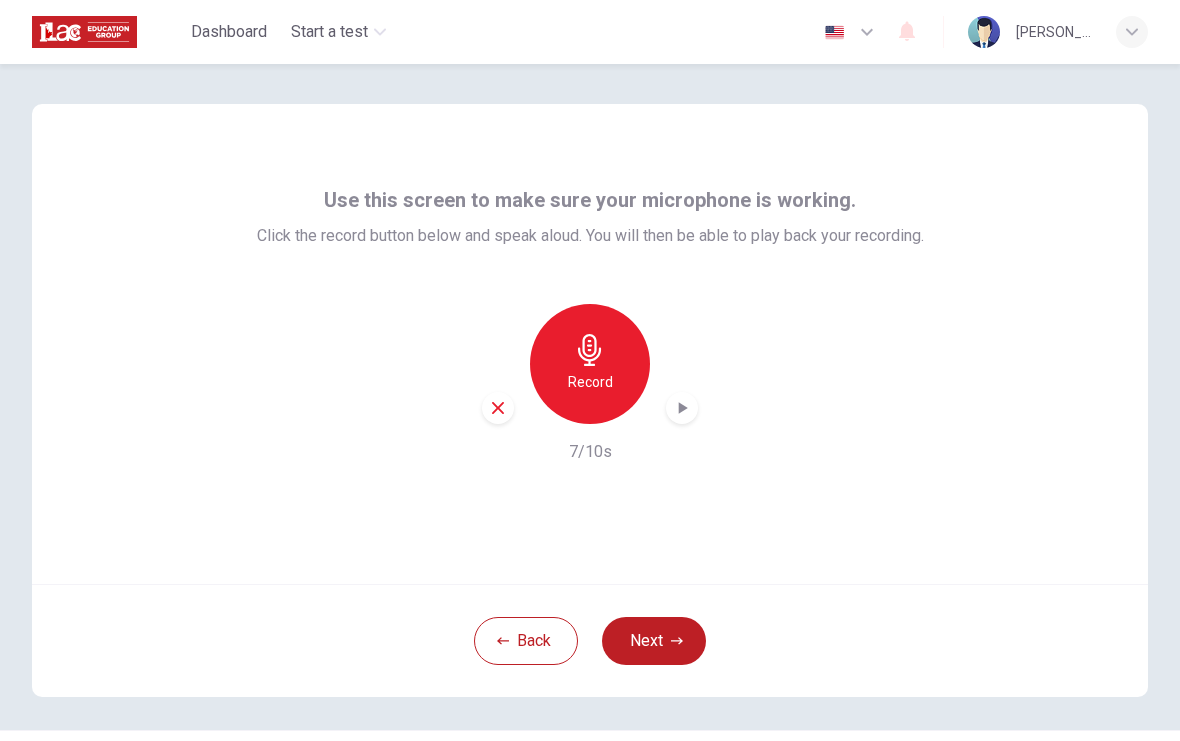 click 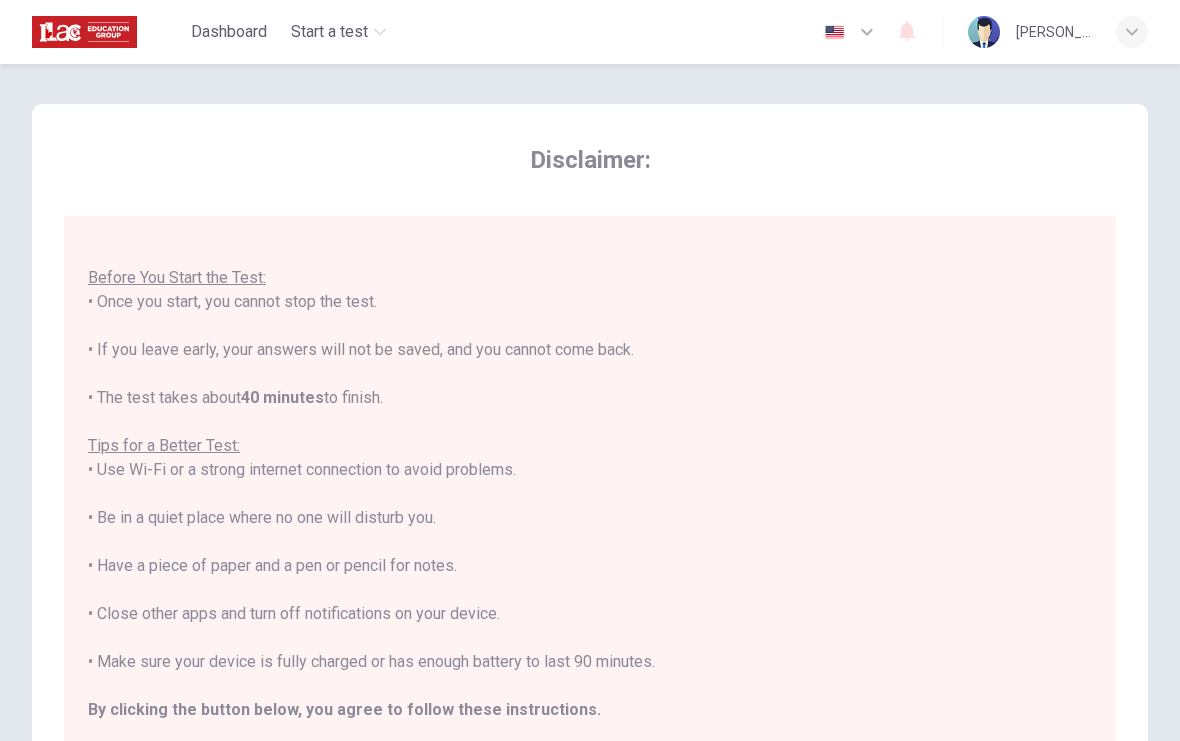 scroll, scrollTop: 21, scrollLeft: 0, axis: vertical 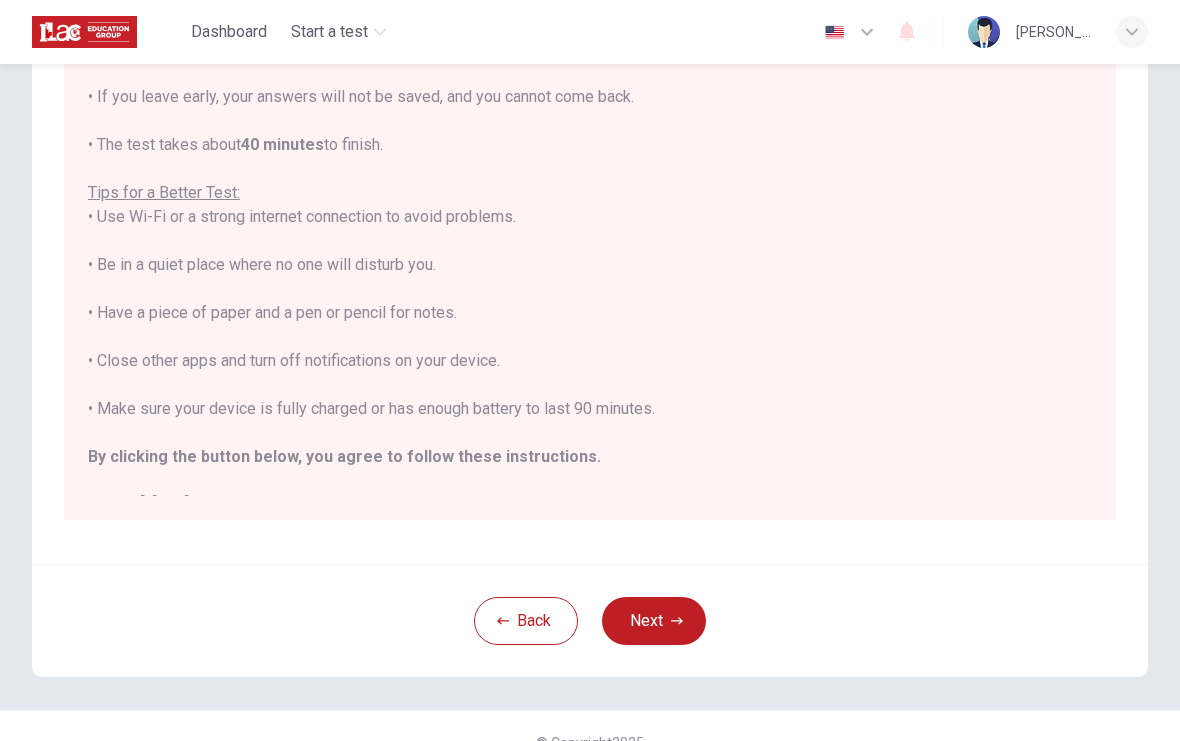 click on "You are about to start a  Placement Test .
Before You Start the Test:
• Once you start, you cannot stop the test.
• If you leave early, your answers will not be saved, and you cannot come back.
• The test takes about  40 minutes  to finish.
Tips for a Better Test:
• Use Wi-Fi or a strong internet connection to avoid problems.
• Be in a quiet place where no one will disturb you.
• Have a piece of paper and a pen or pencil for notes.
• Close other apps and turn off notifications on your device.
• Make sure your device is fully charged or has enough battery to last 90 minutes.
By clicking the button below, you agree to follow these instructions.
Good luck!" at bounding box center (590, 241) 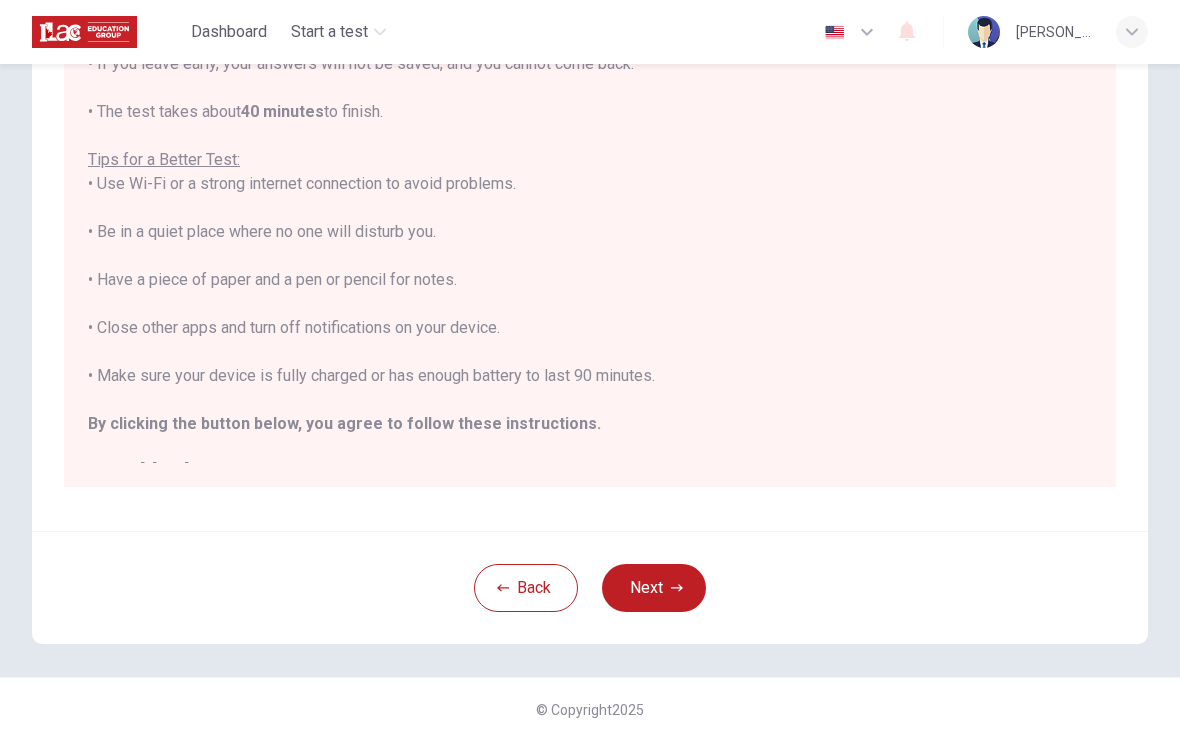 click on "Next" at bounding box center [654, 588] 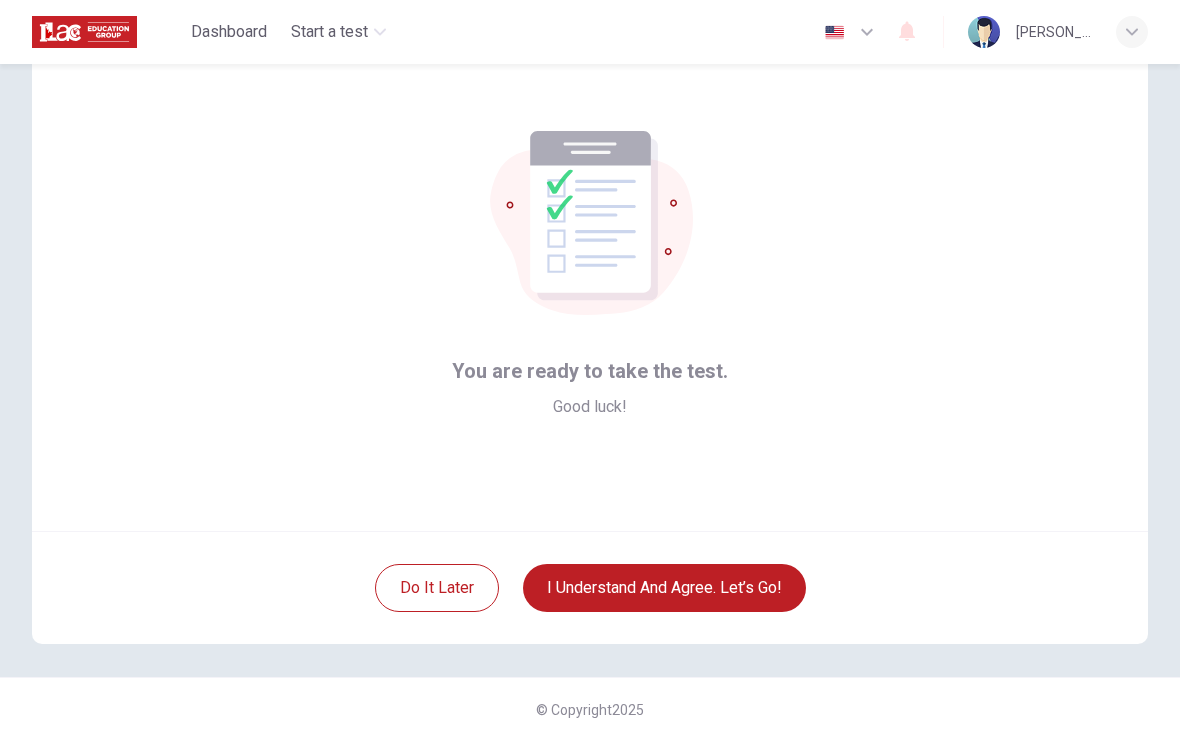 click on "I understand and agree. Let’s go!" at bounding box center [664, 588] 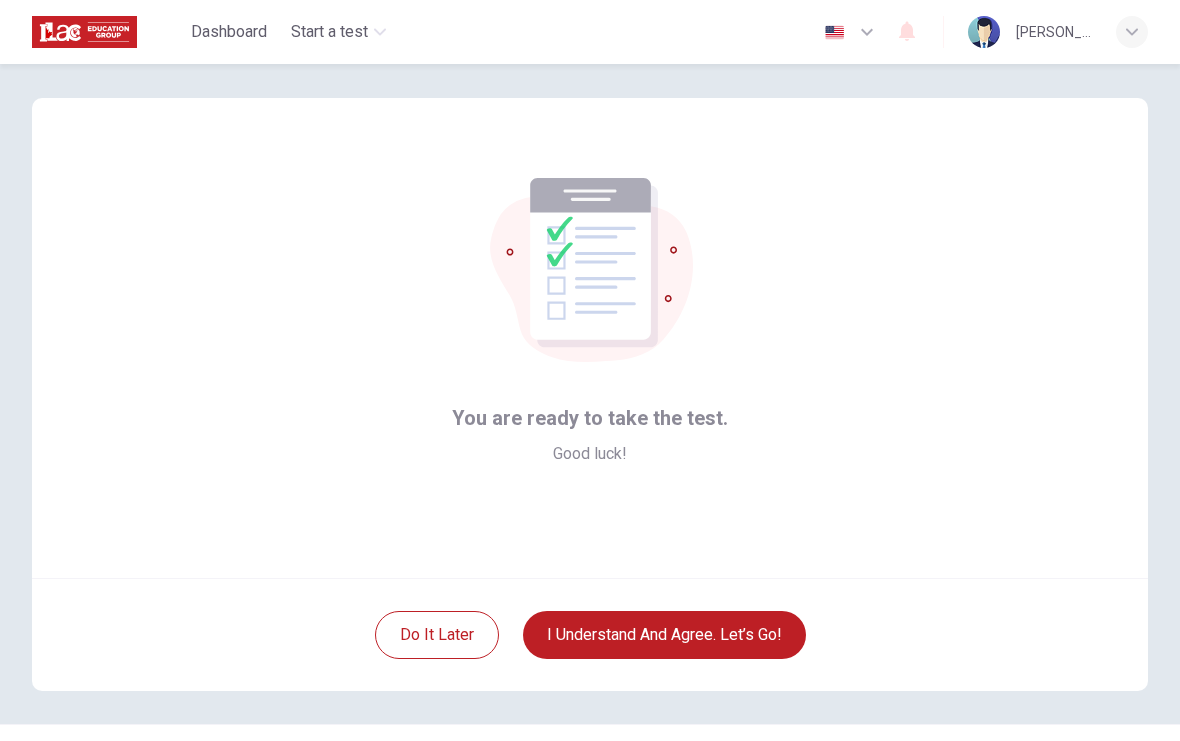 scroll, scrollTop: 17, scrollLeft: 0, axis: vertical 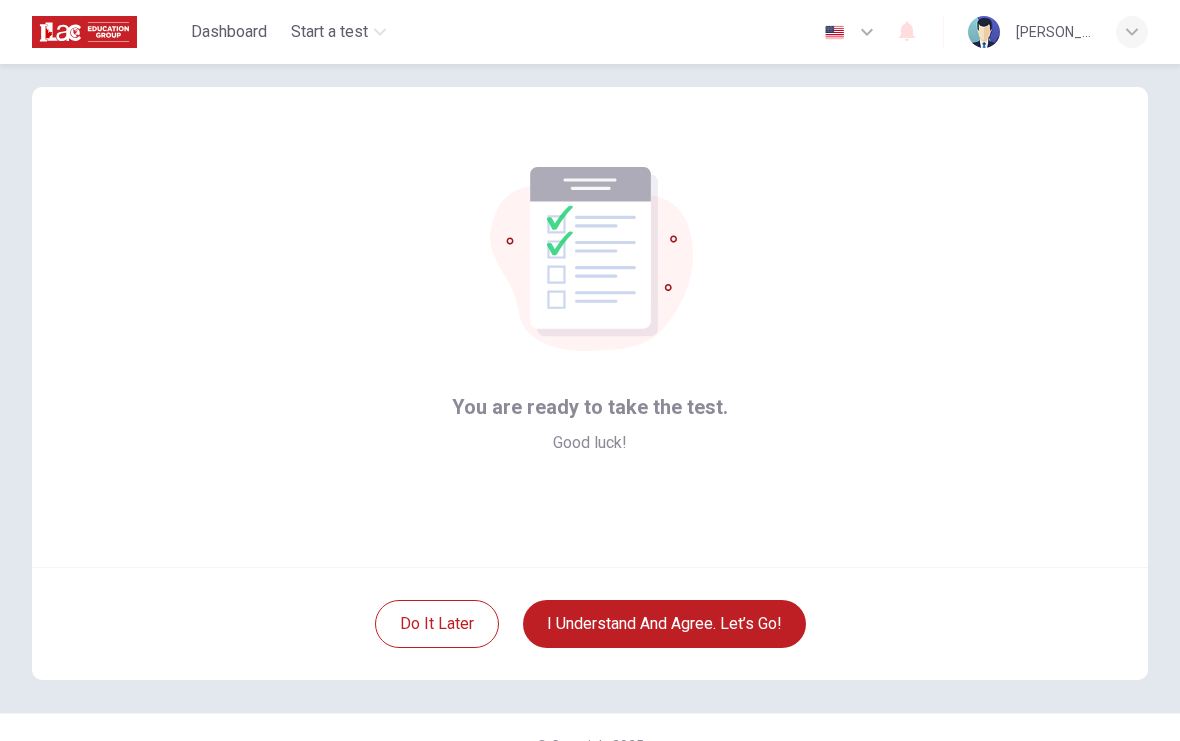 click on "I understand and agree. Let’s go!" at bounding box center (664, 624) 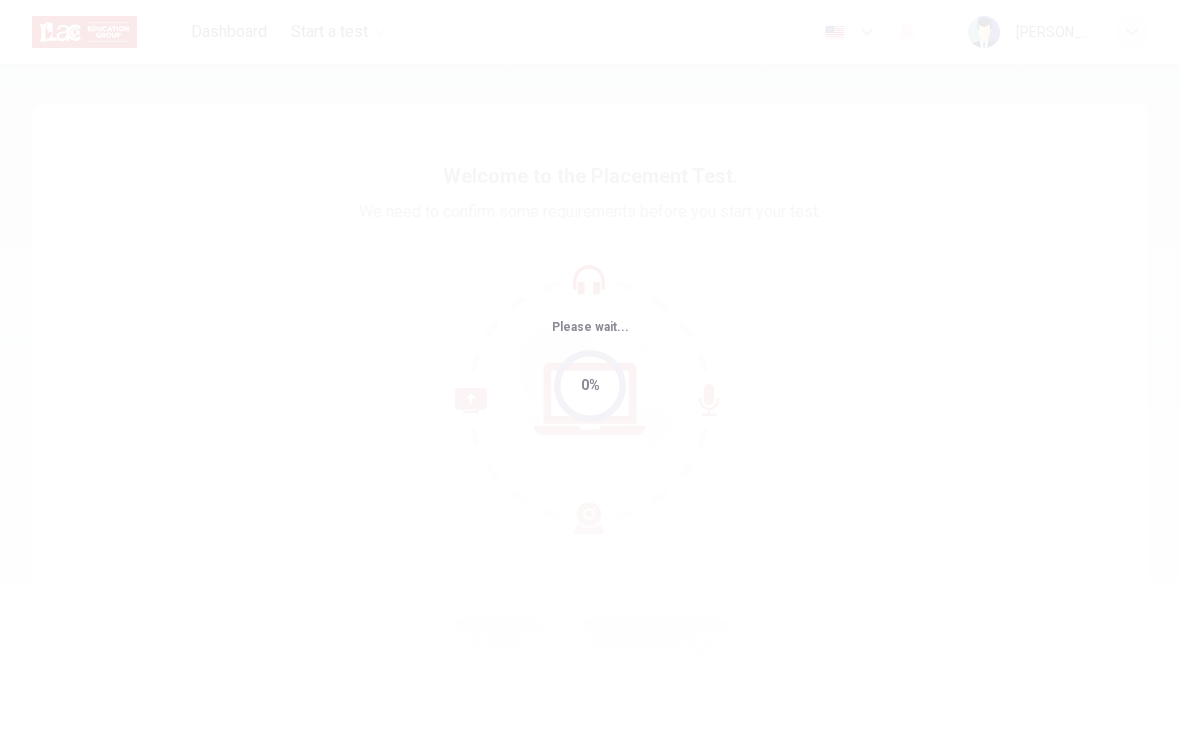 scroll, scrollTop: 0, scrollLeft: 0, axis: both 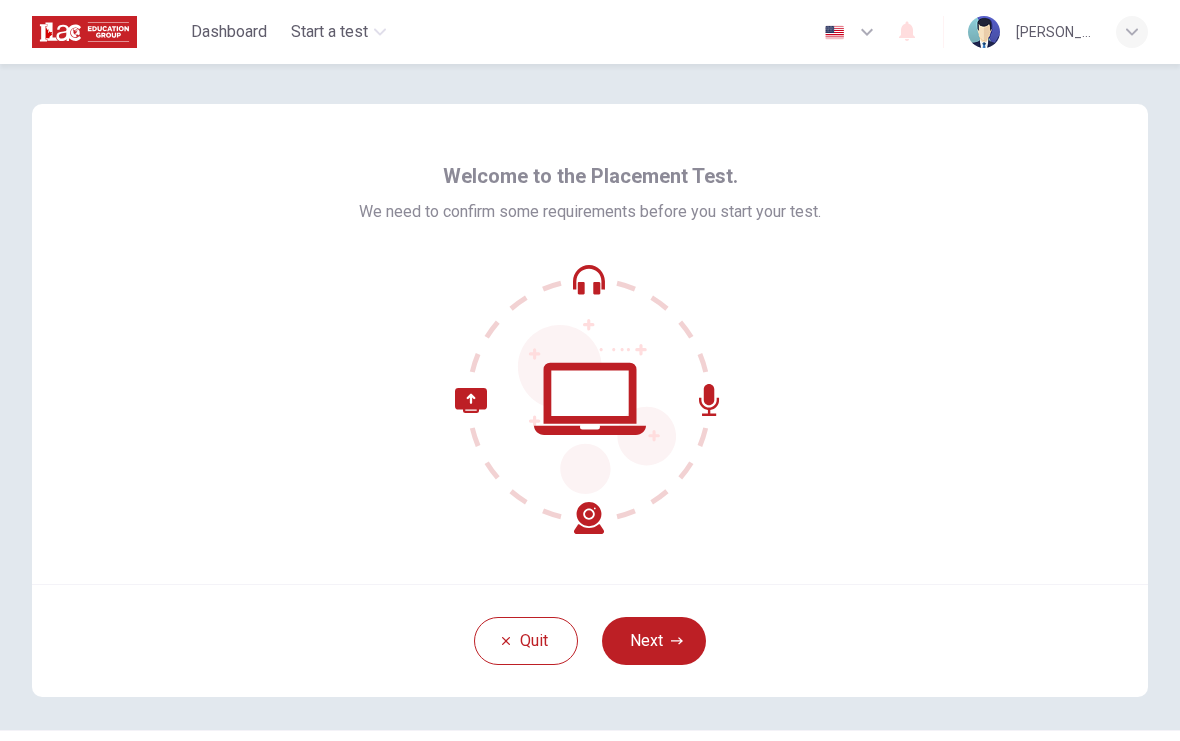click on "Next" at bounding box center (654, 641) 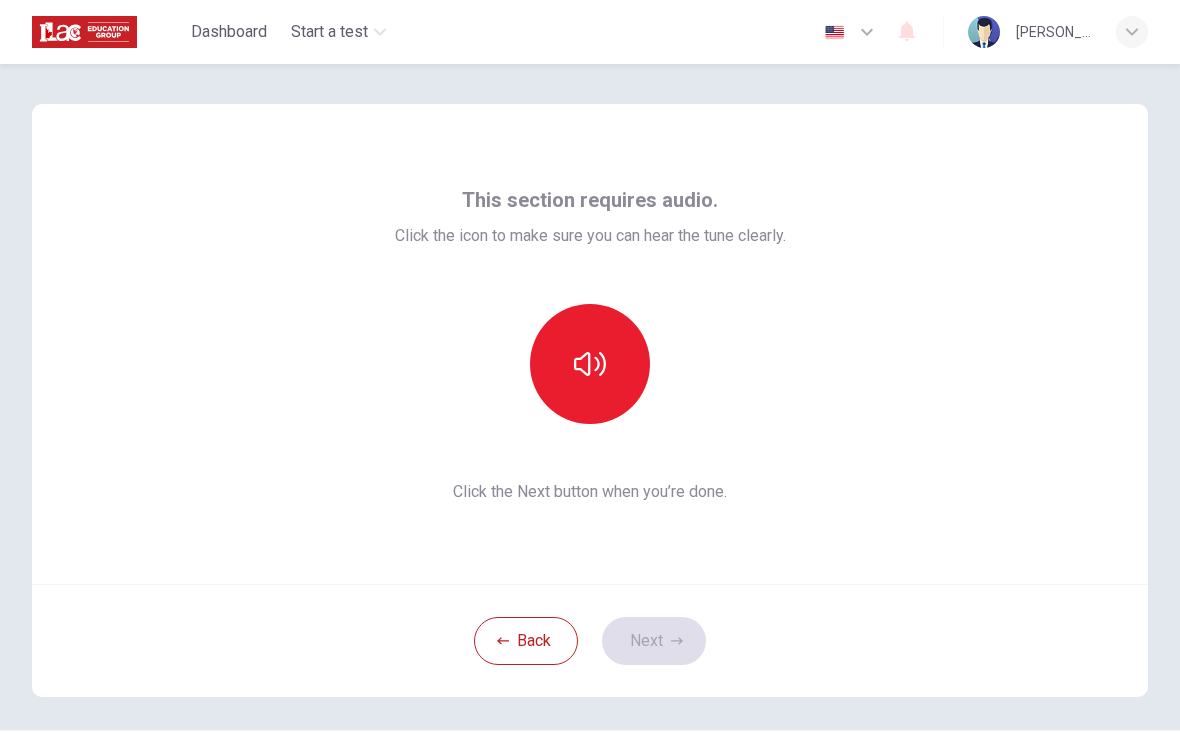 click at bounding box center (590, 364) 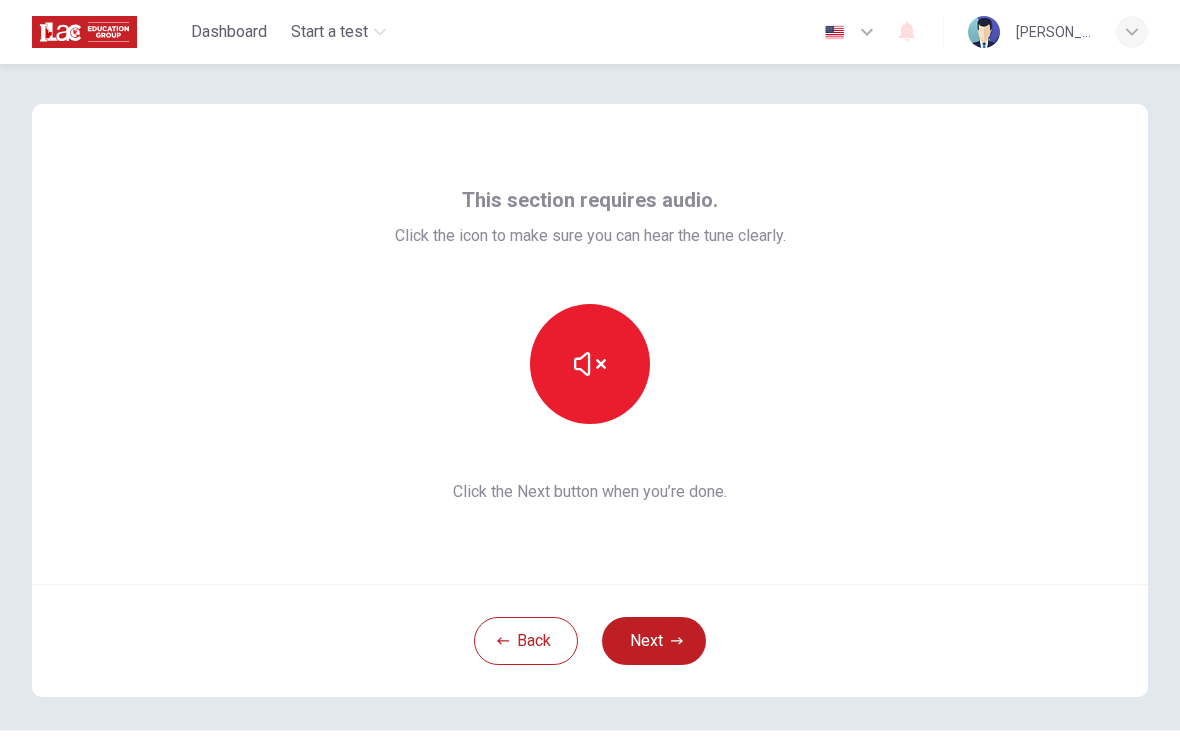 click on "Next" at bounding box center (654, 641) 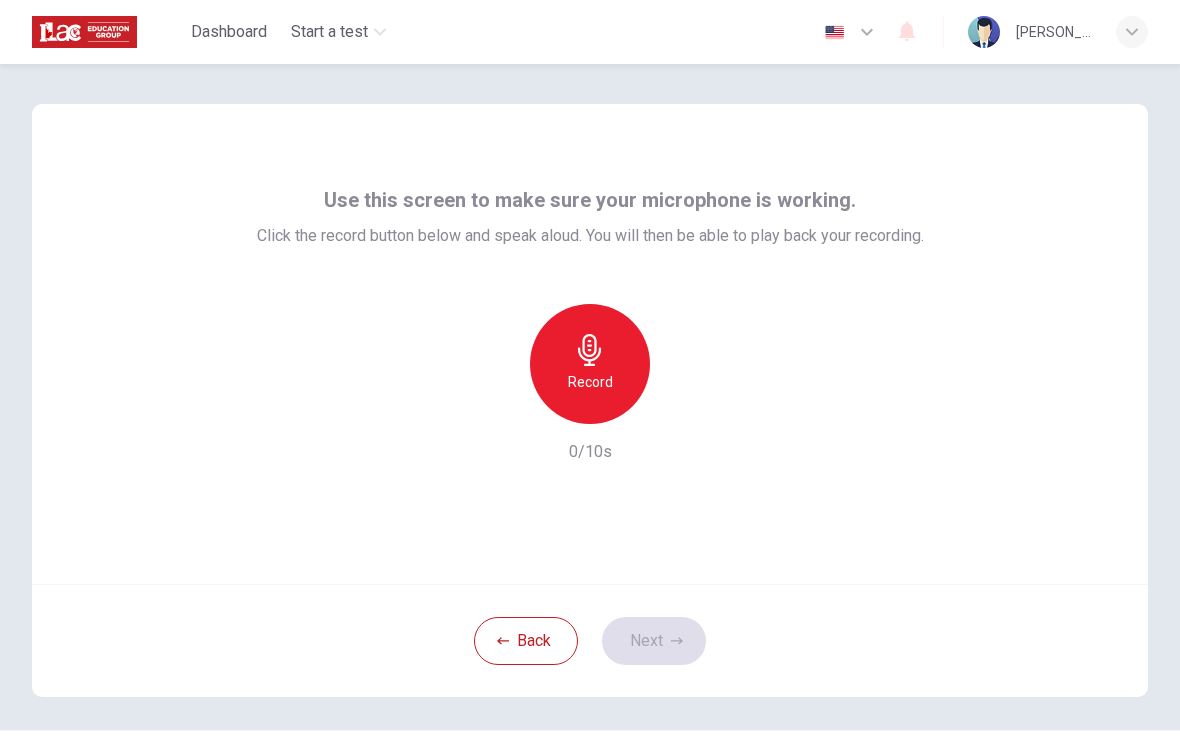 click on "Record" at bounding box center [590, 382] 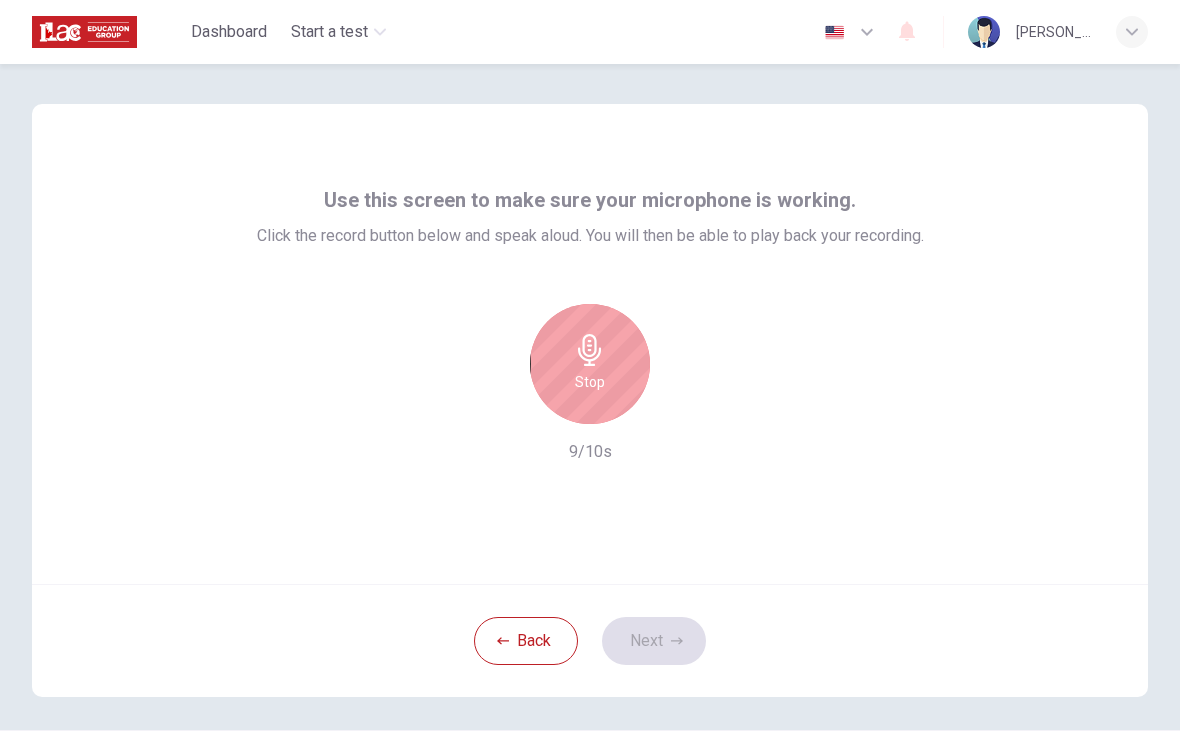 click on "Stop" at bounding box center [590, 364] 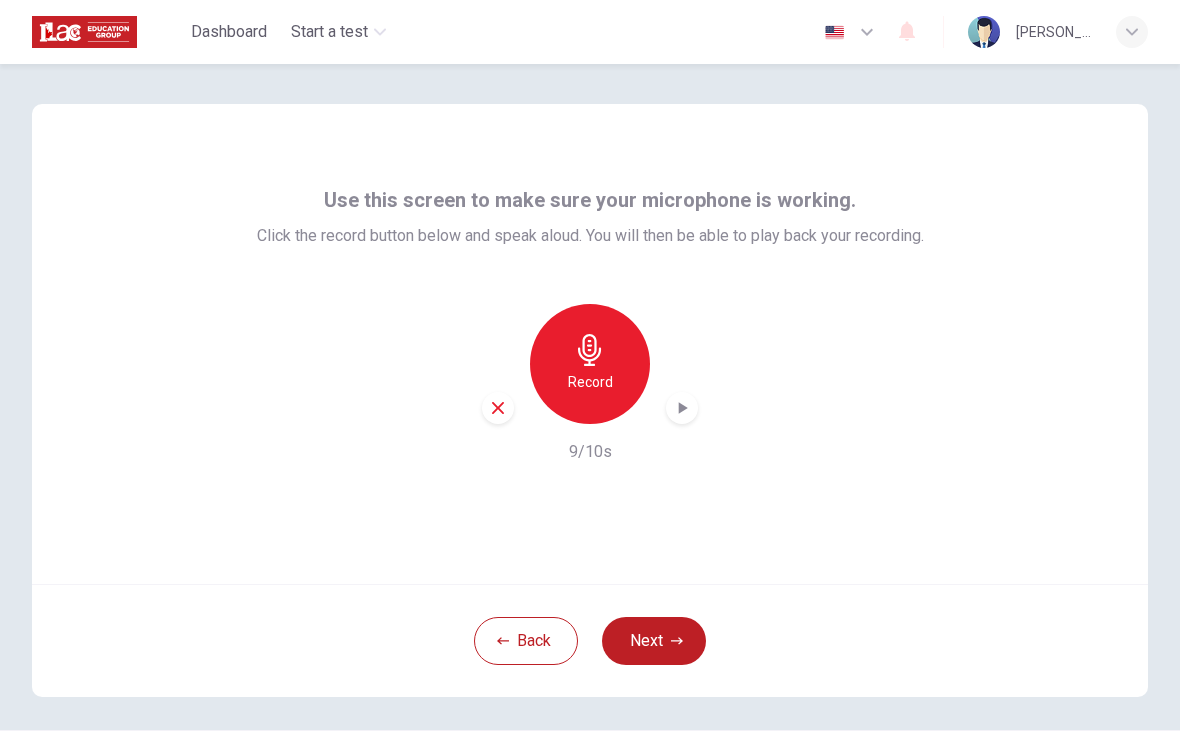 click 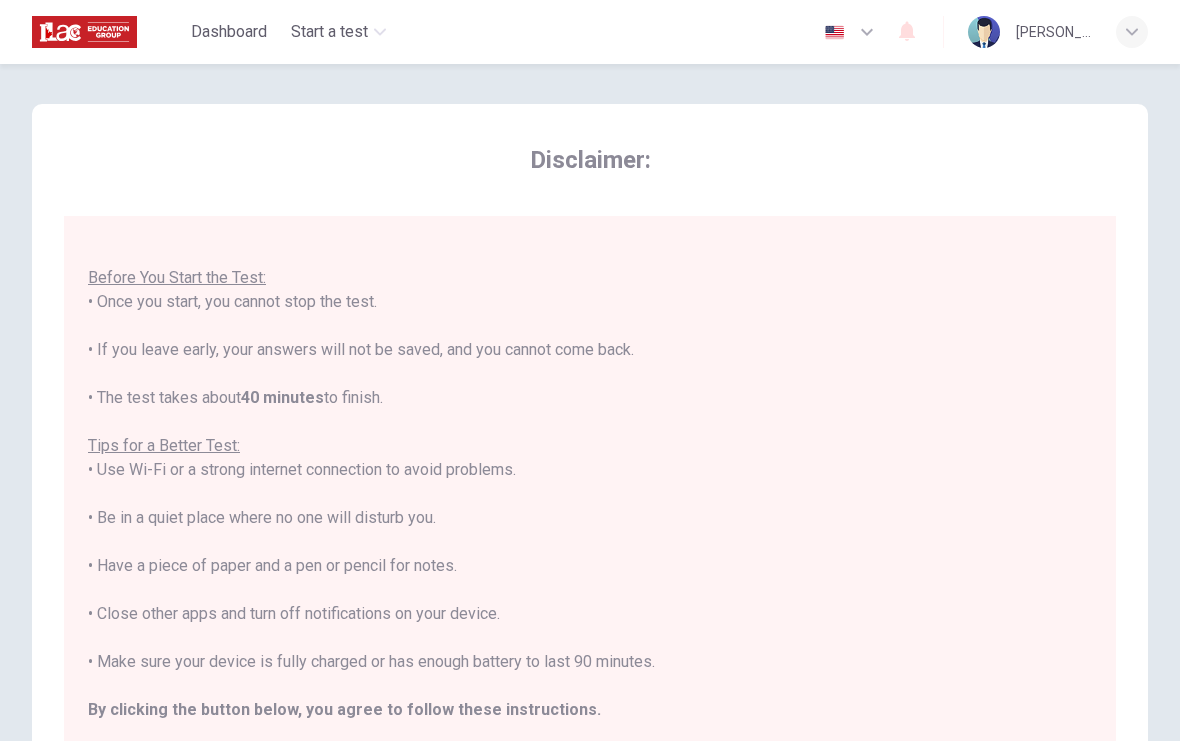 scroll, scrollTop: 21, scrollLeft: 0, axis: vertical 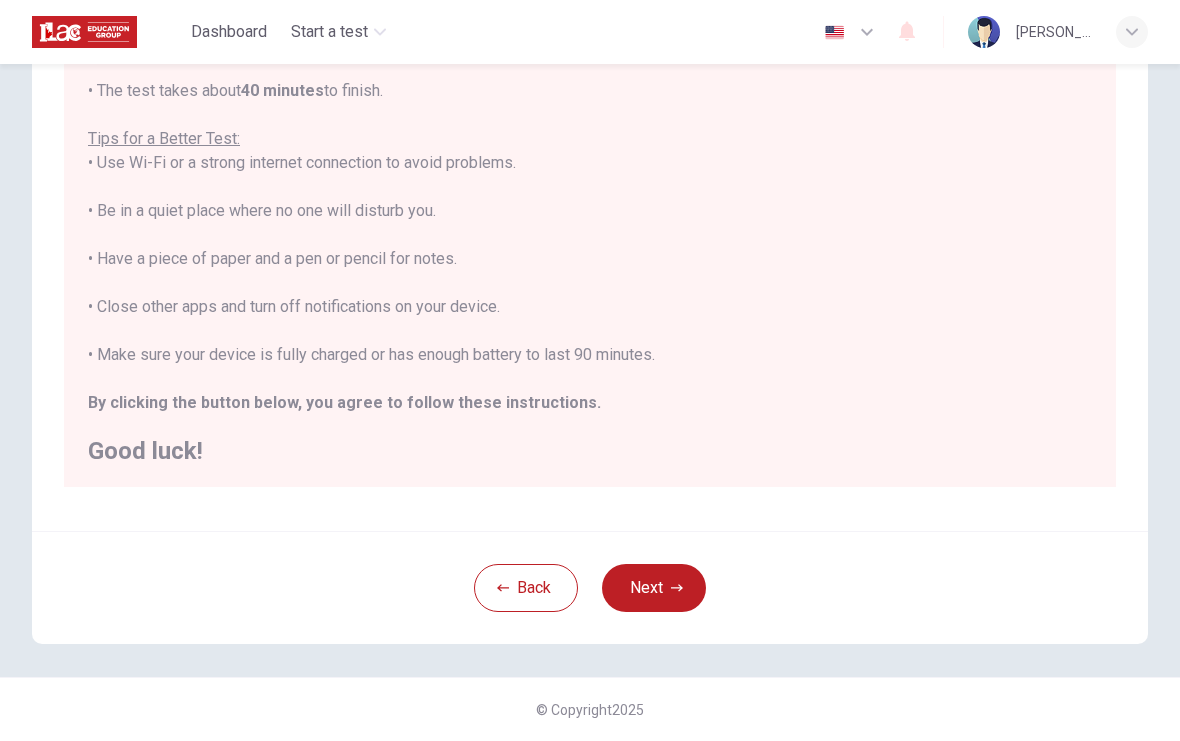 click on "You are about to start a  Placement Test .
Before You Start the Test:
• Once you start, you cannot stop the test.
• If you leave early, your answers will not be saved, and you cannot come back.
• The test takes about  40 minutes  to finish.
Tips for a Better Test:
• Use Wi-Fi or a strong internet connection to avoid problems.
• Be in a quiet place where no one will disturb you.
• Have a piece of paper and a pen or pencil for notes.
• Close other apps and turn off notifications on your device.
• Make sure your device is fully charged or has enough battery to last 90 minutes.
By clicking the button below, you agree to follow these instructions.
Good luck!" at bounding box center (590, 187) 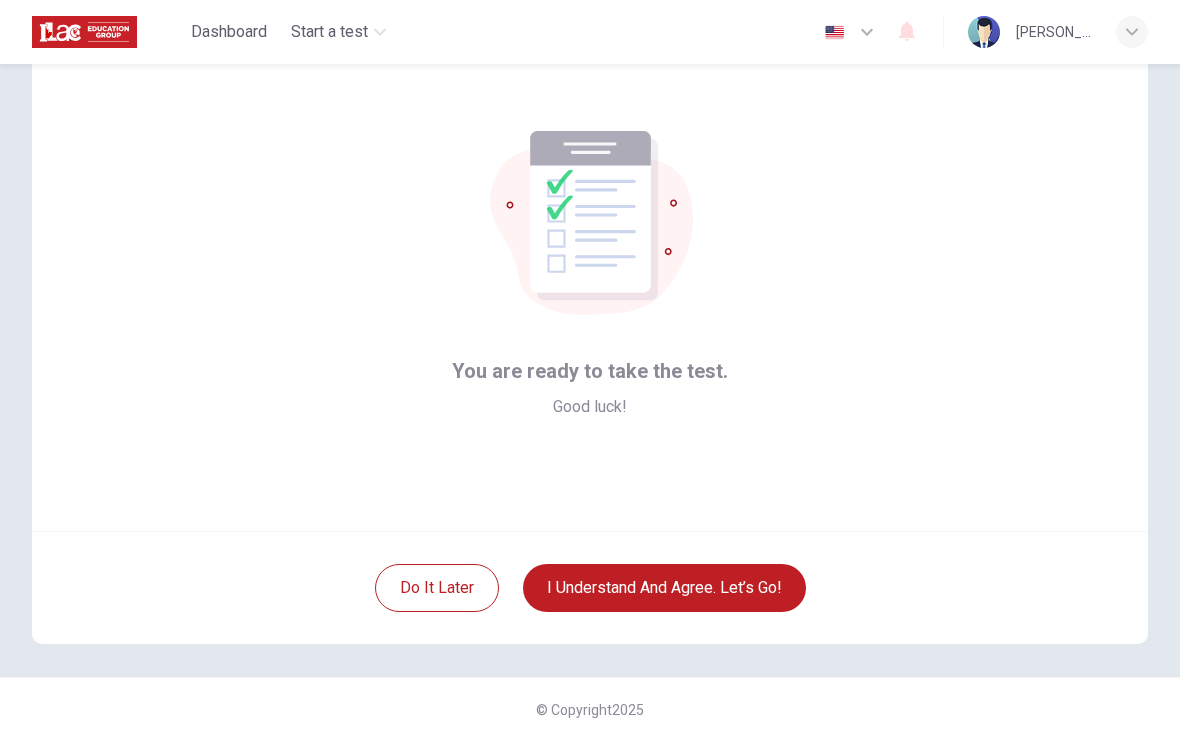 scroll, scrollTop: 53, scrollLeft: 0, axis: vertical 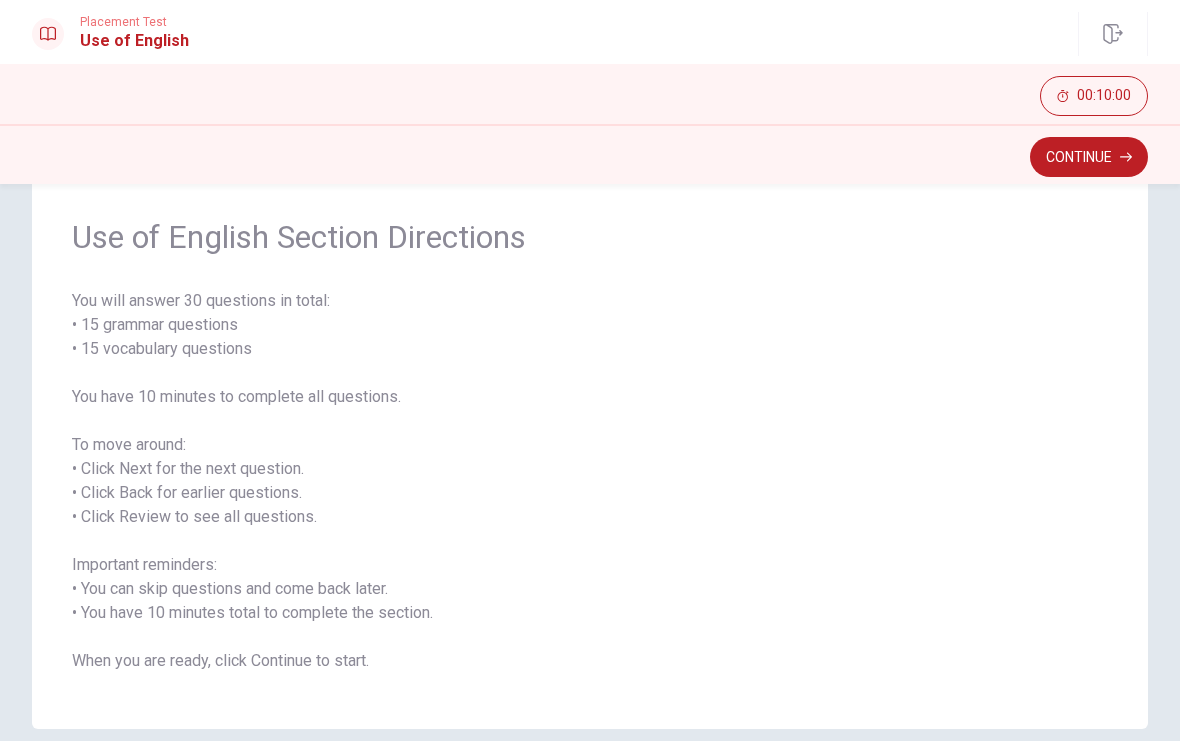 click on "Continue" at bounding box center [1089, 157] 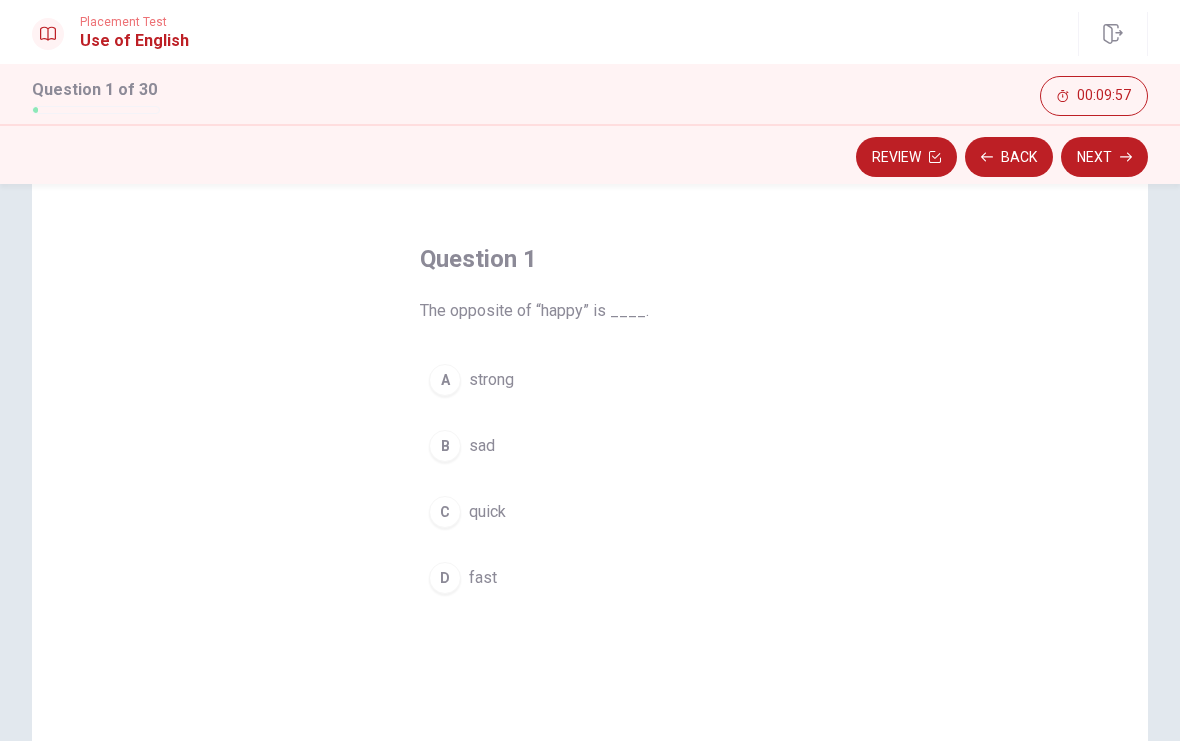 click on "B" at bounding box center [445, 446] 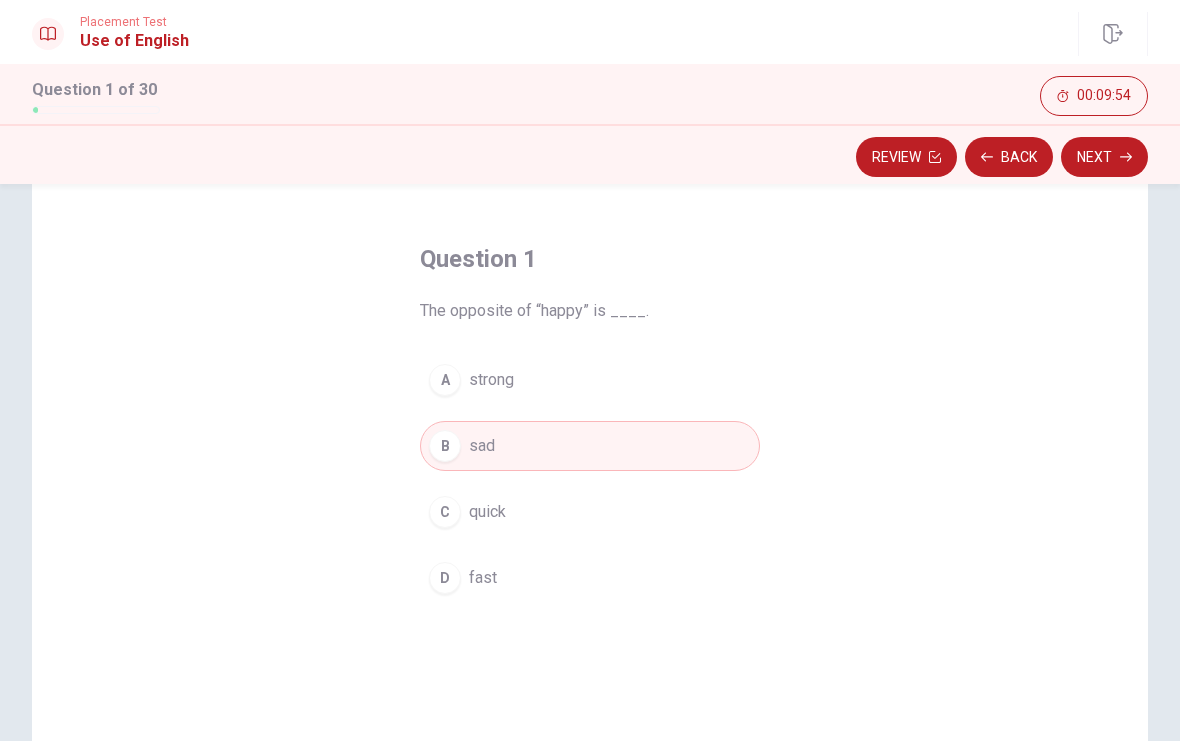 click on "Next" at bounding box center [1104, 157] 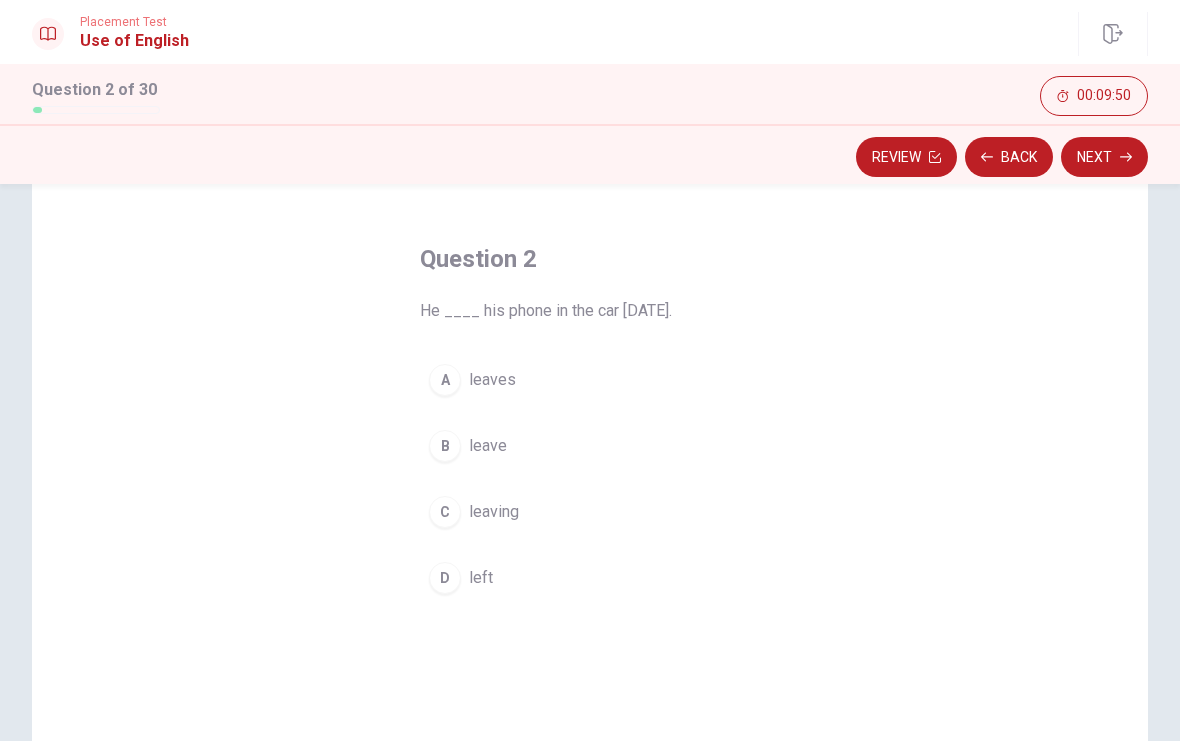 click on "D" at bounding box center (445, 578) 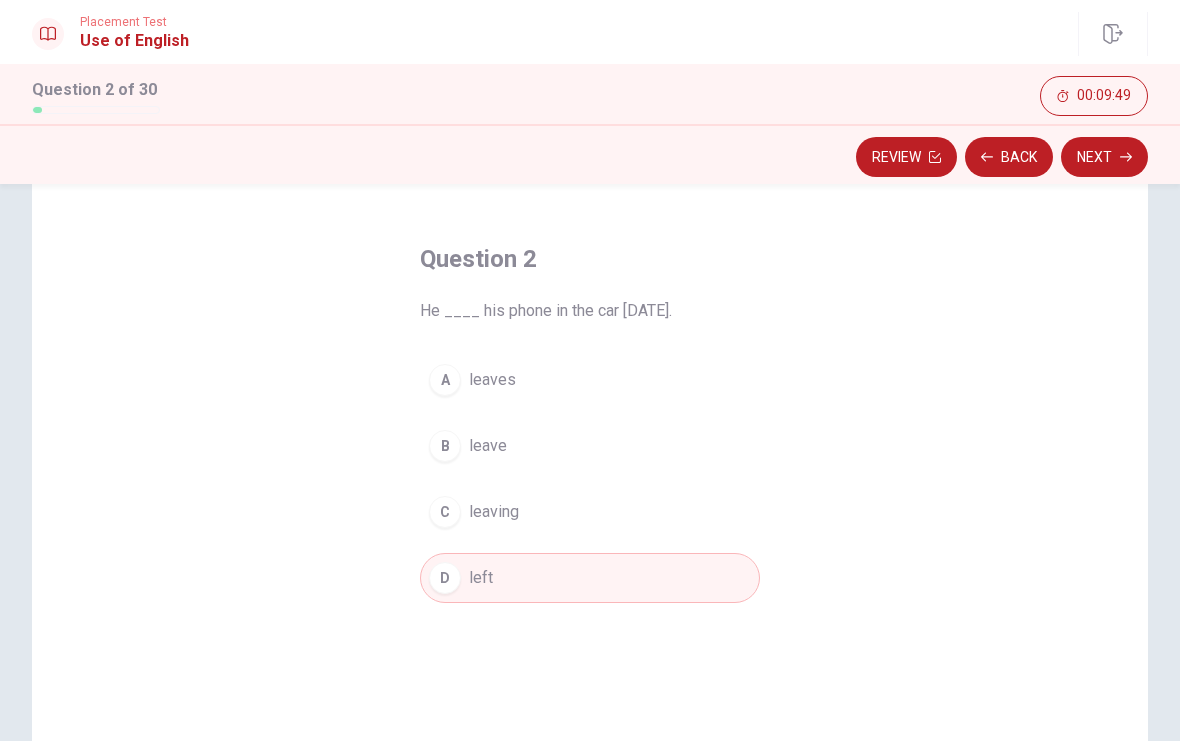 click on "Next" at bounding box center [1104, 157] 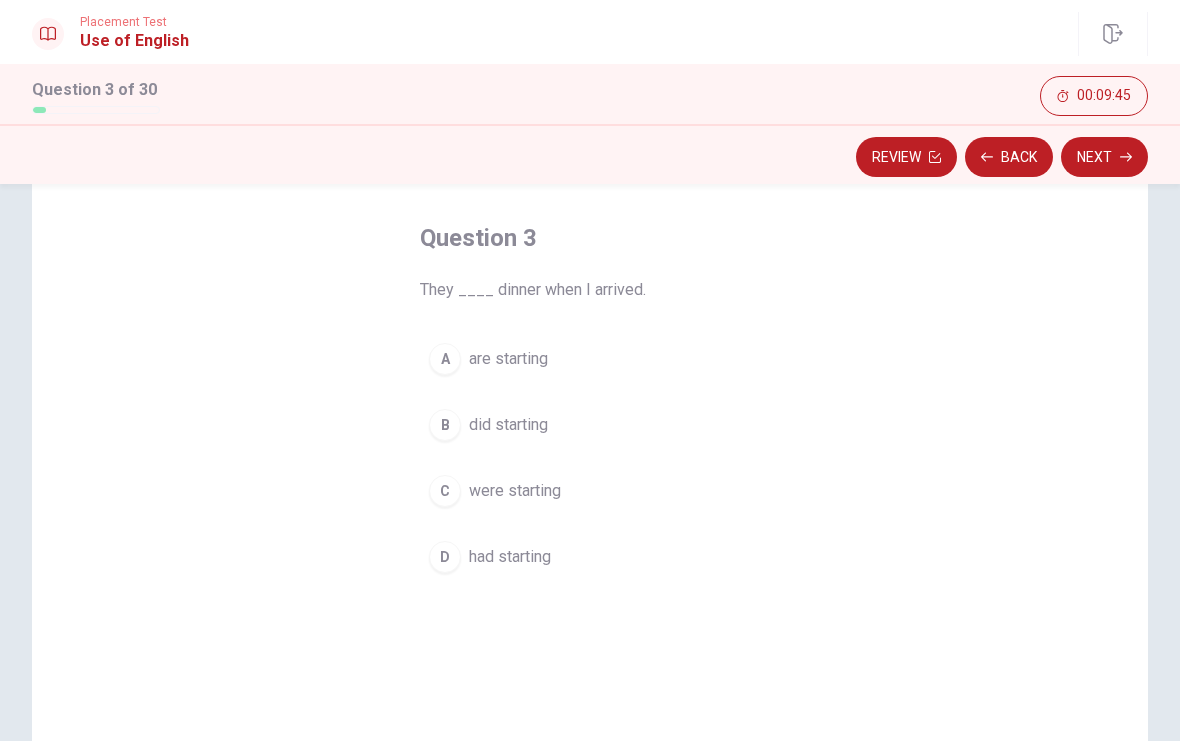 scroll, scrollTop: 83, scrollLeft: 0, axis: vertical 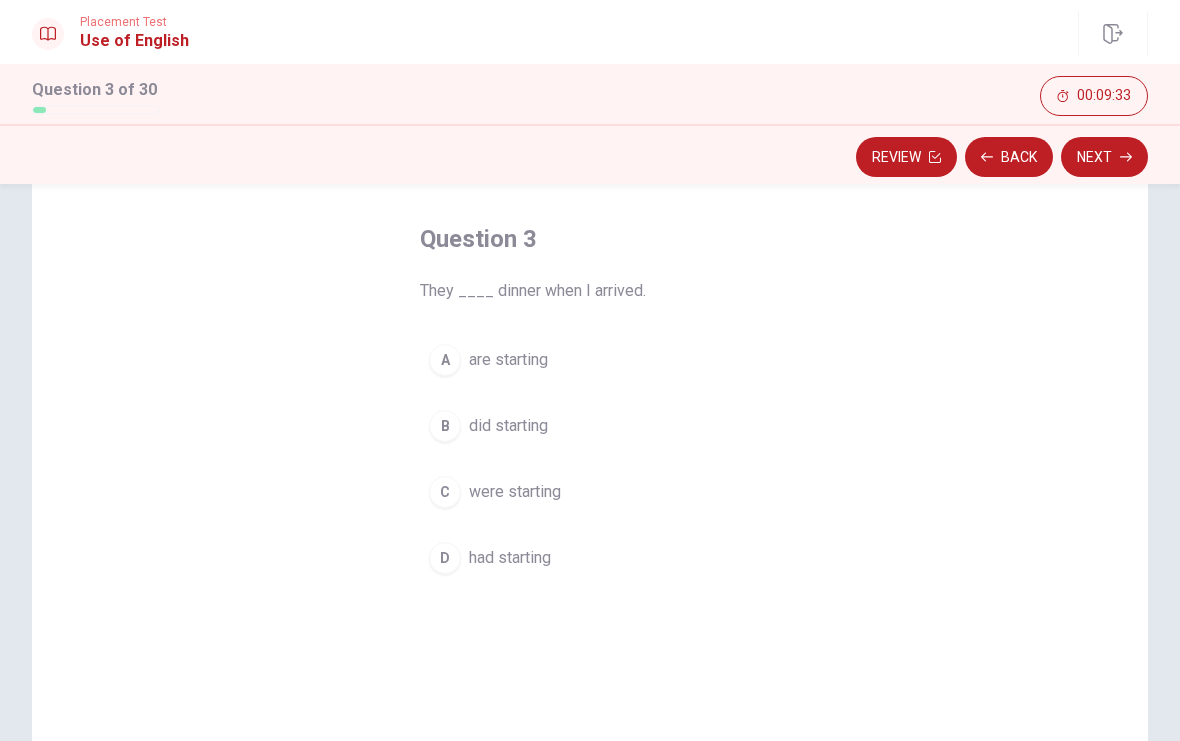 click on "A" at bounding box center [445, 360] 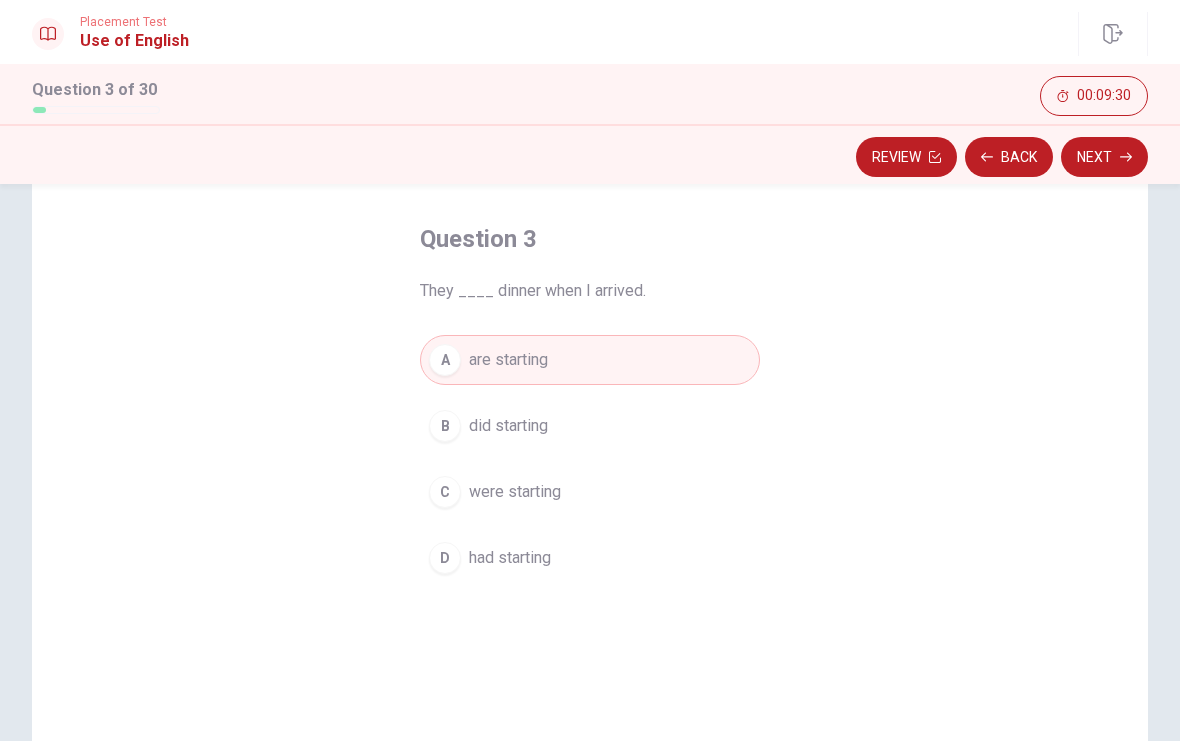 click on "C were starting" at bounding box center [590, 492] 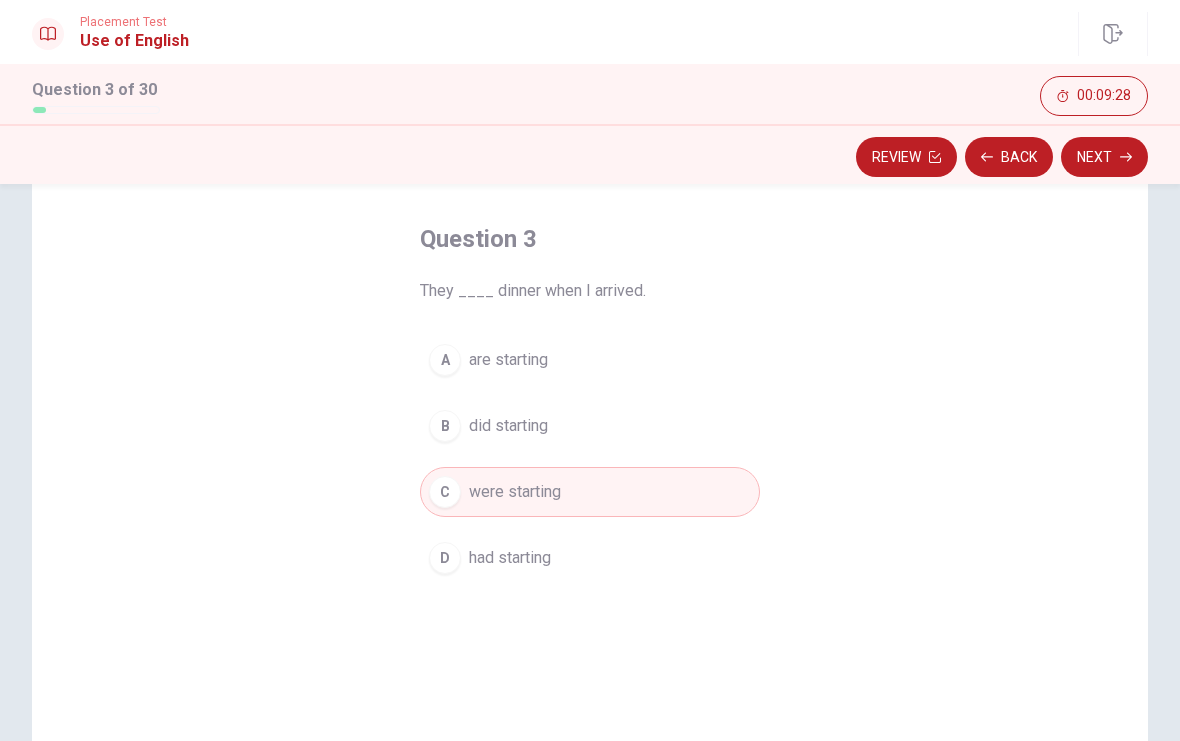 click on "Next" at bounding box center (1104, 157) 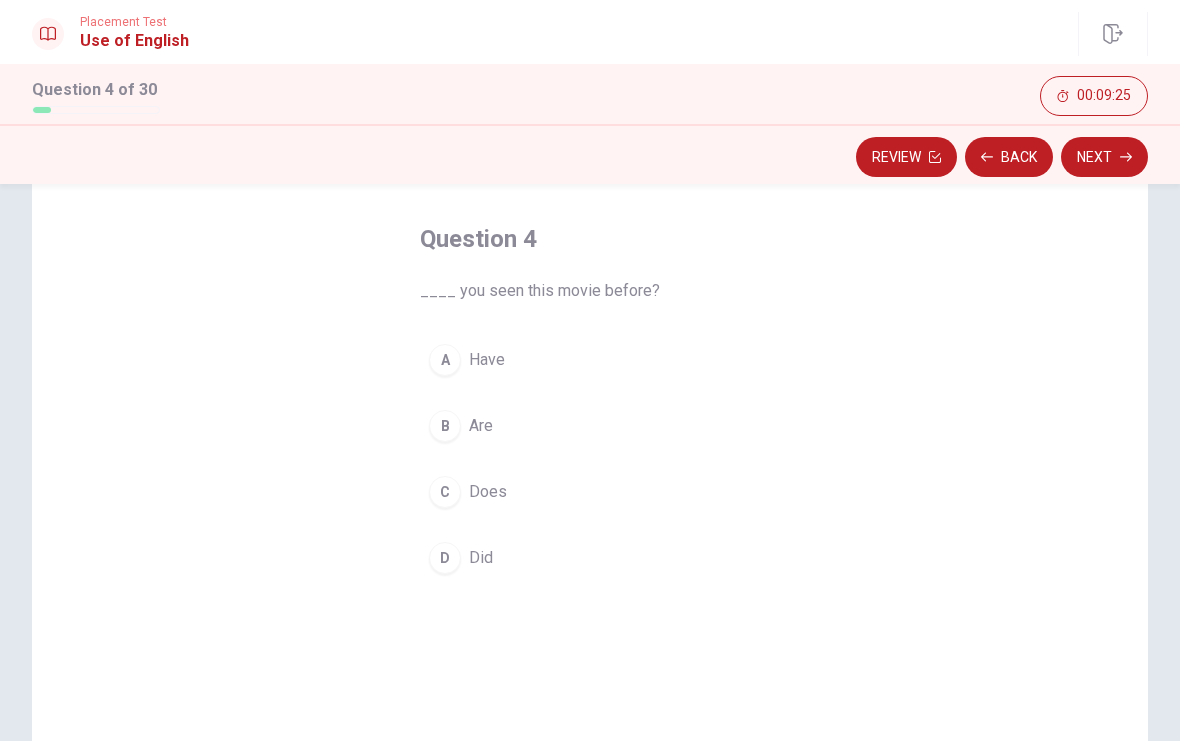 click on "A" at bounding box center (445, 360) 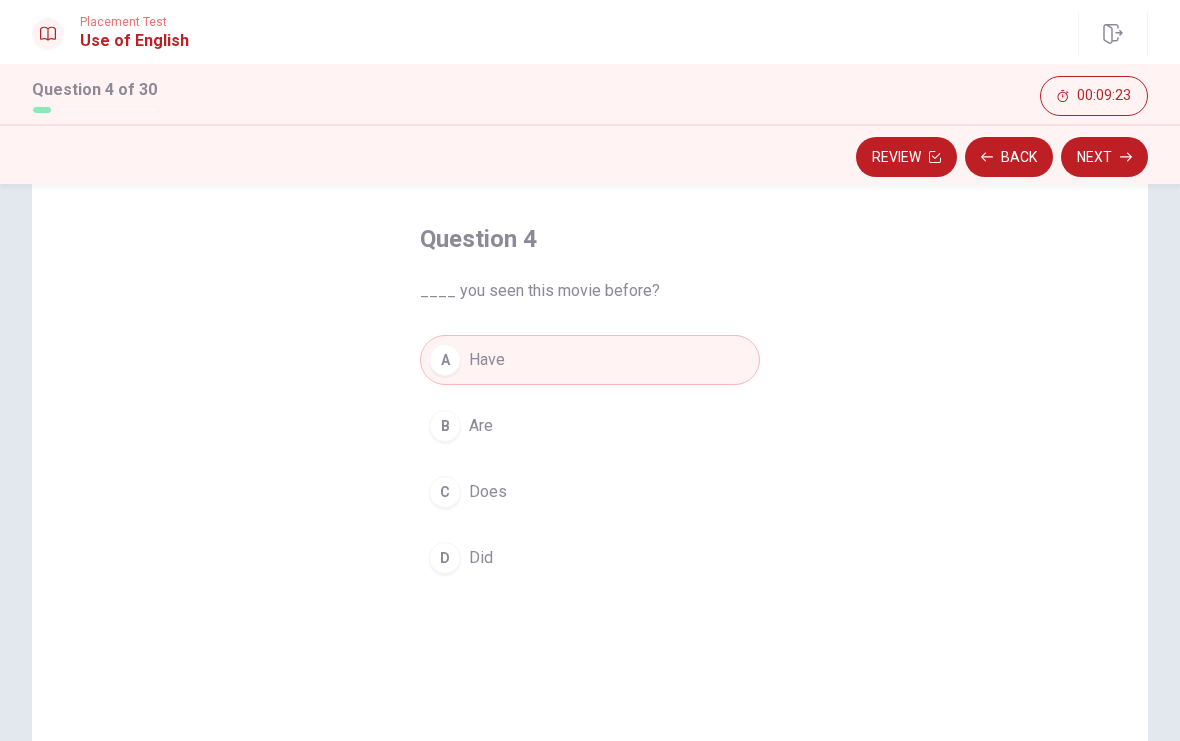 click on "Next" at bounding box center (1104, 157) 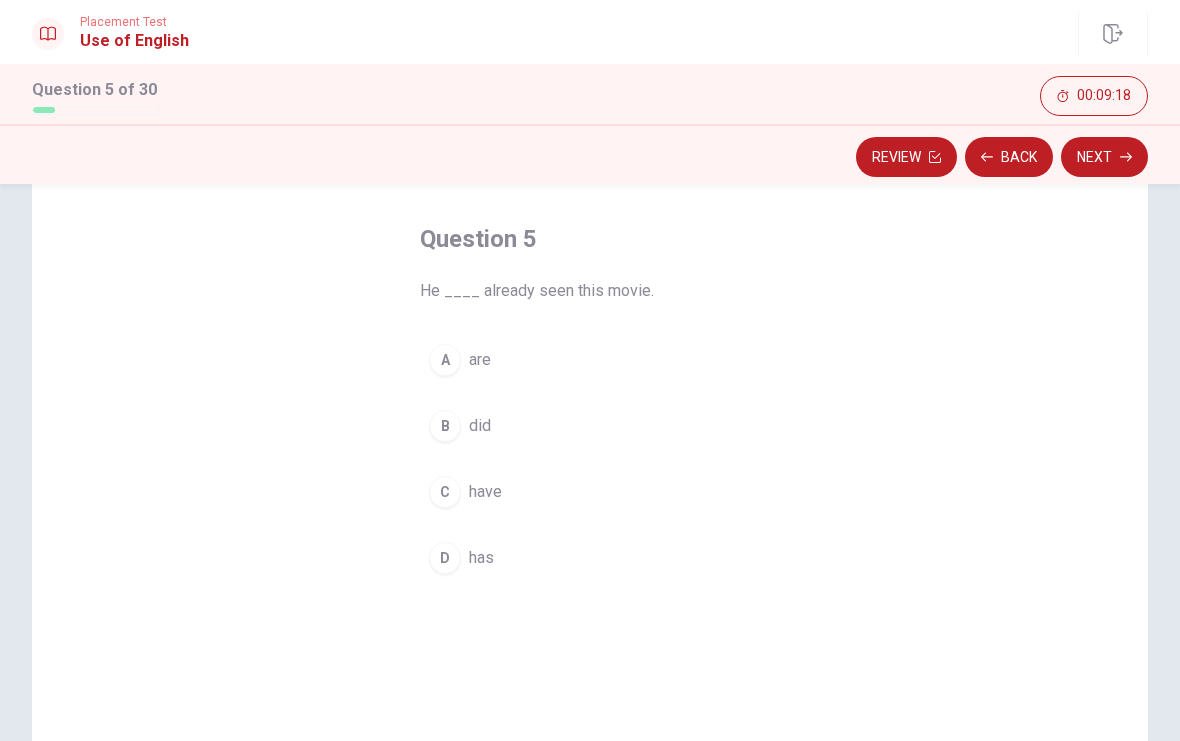 click on "D has" at bounding box center (590, 558) 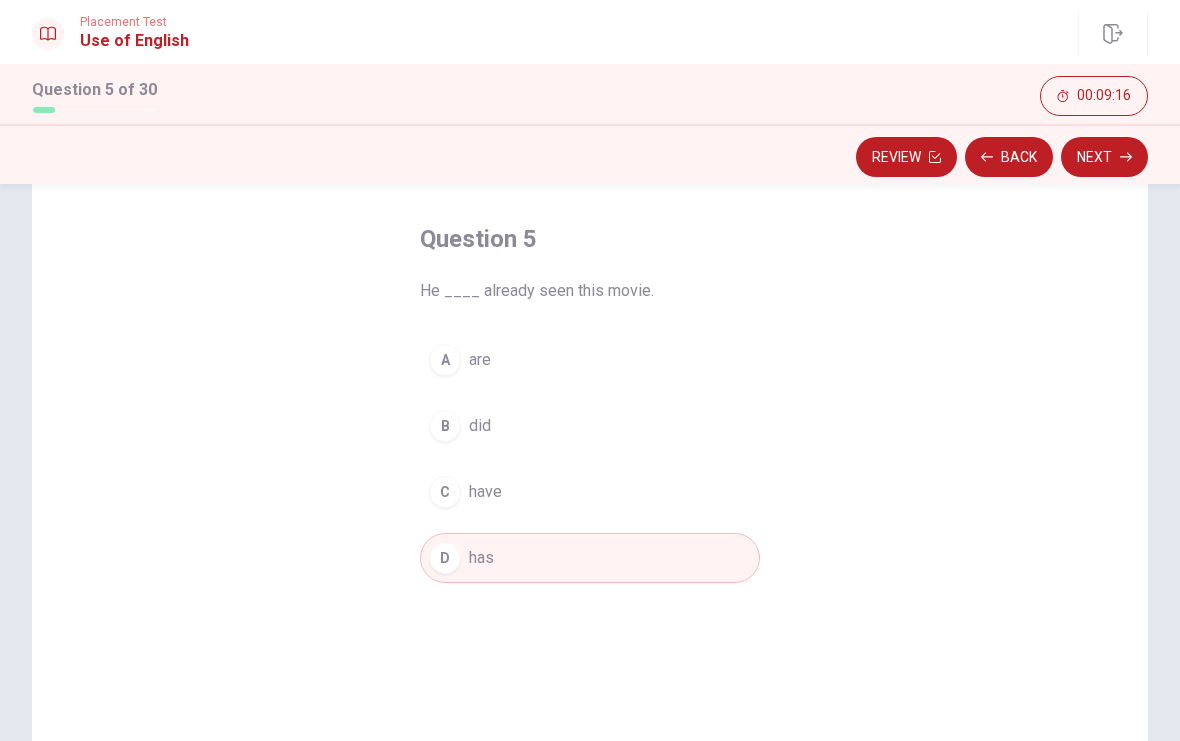 click on "Next" at bounding box center (1104, 157) 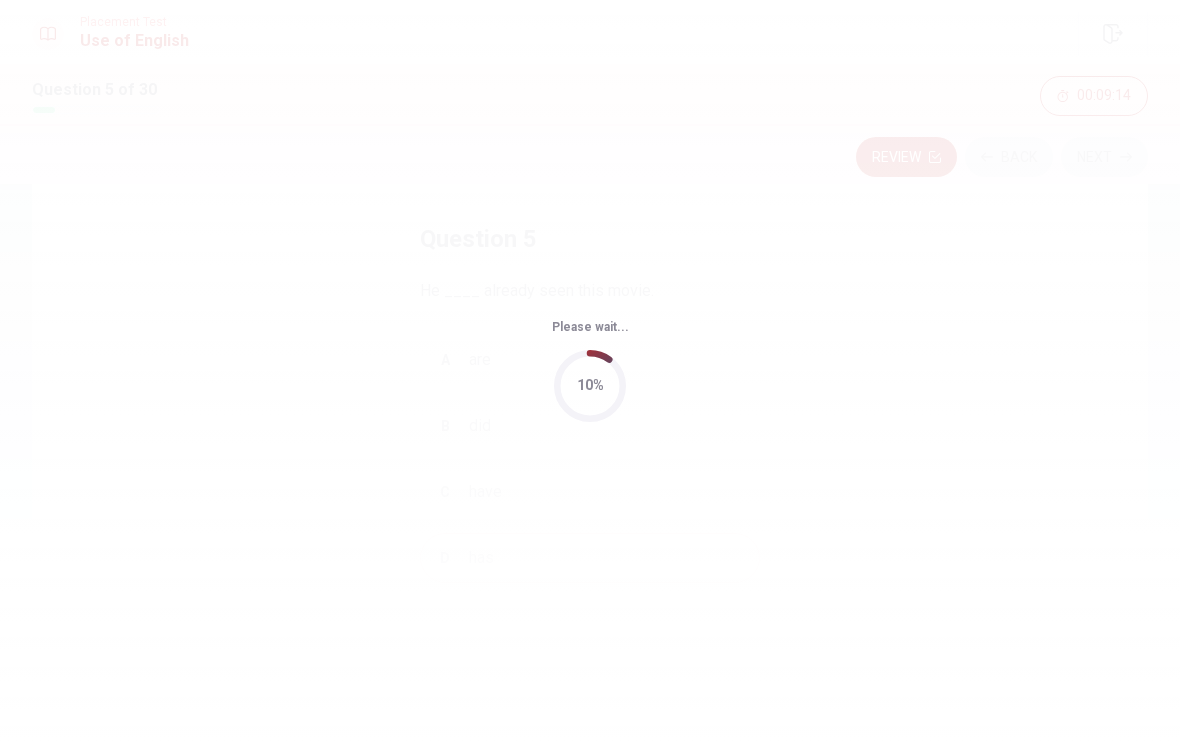 scroll, scrollTop: 0, scrollLeft: 0, axis: both 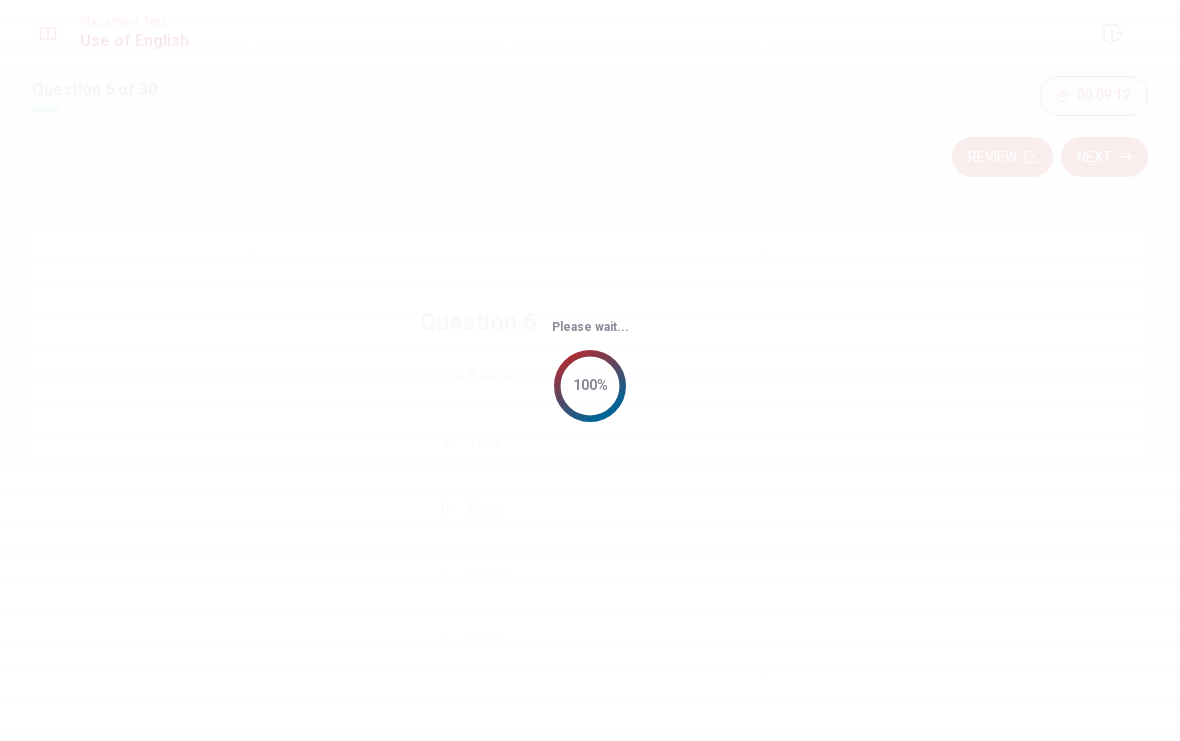 click on "Please wait... 100%" at bounding box center [590, 370] 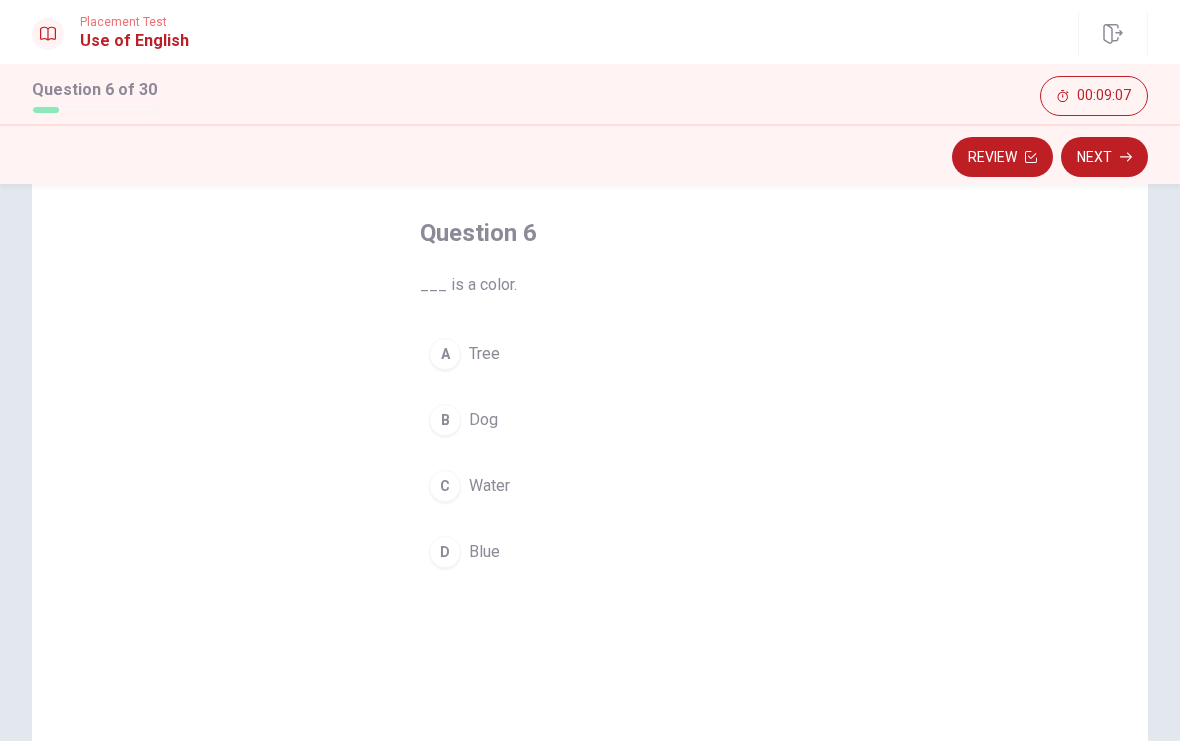 scroll, scrollTop: 94, scrollLeft: 0, axis: vertical 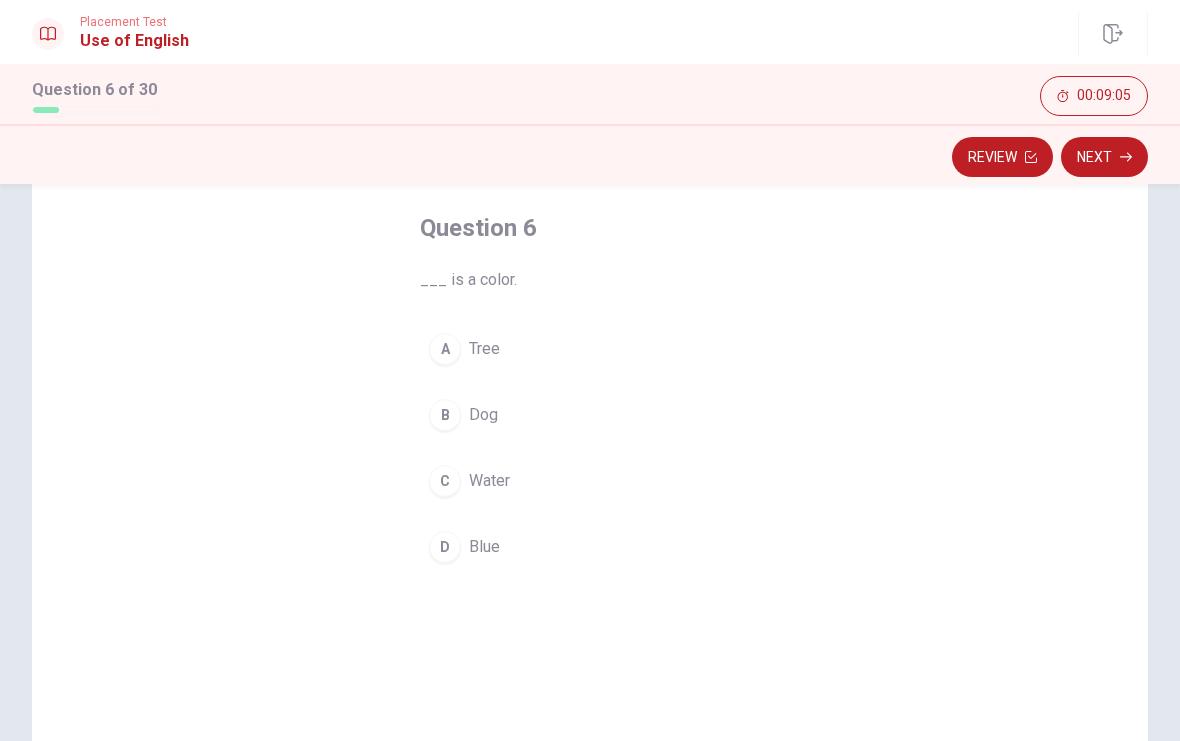click on "D Blue" at bounding box center [590, 547] 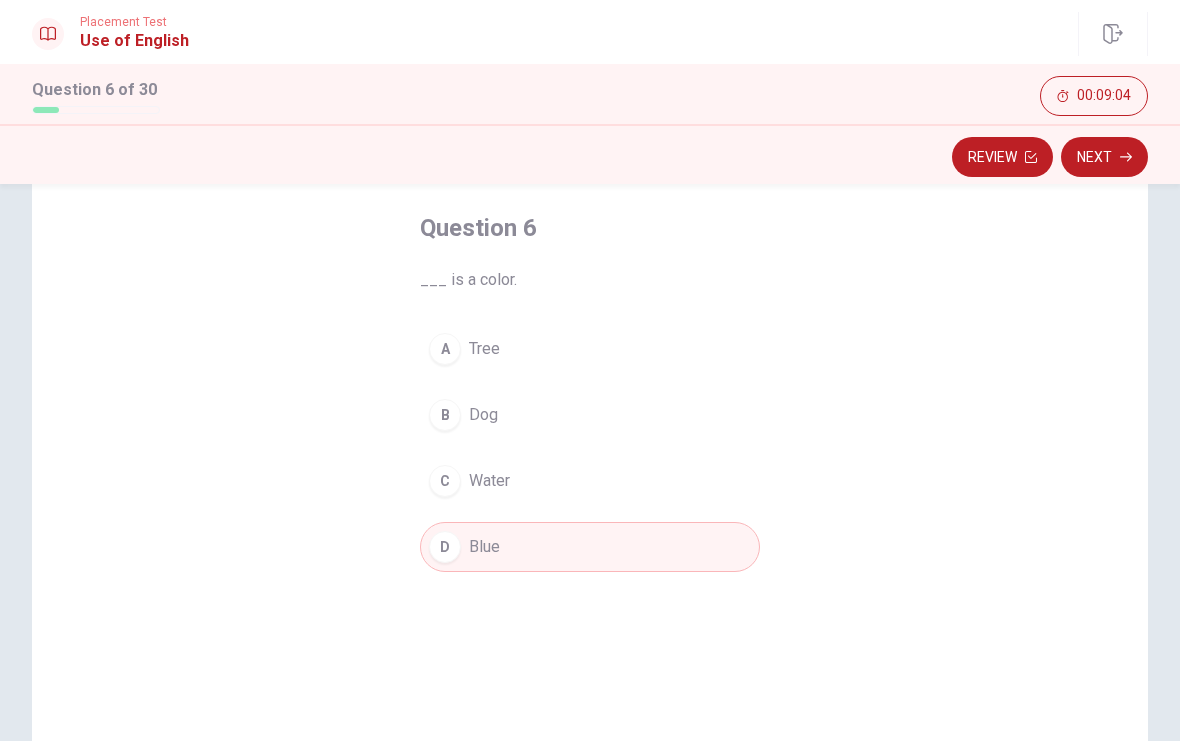 click on "Next" at bounding box center (1104, 157) 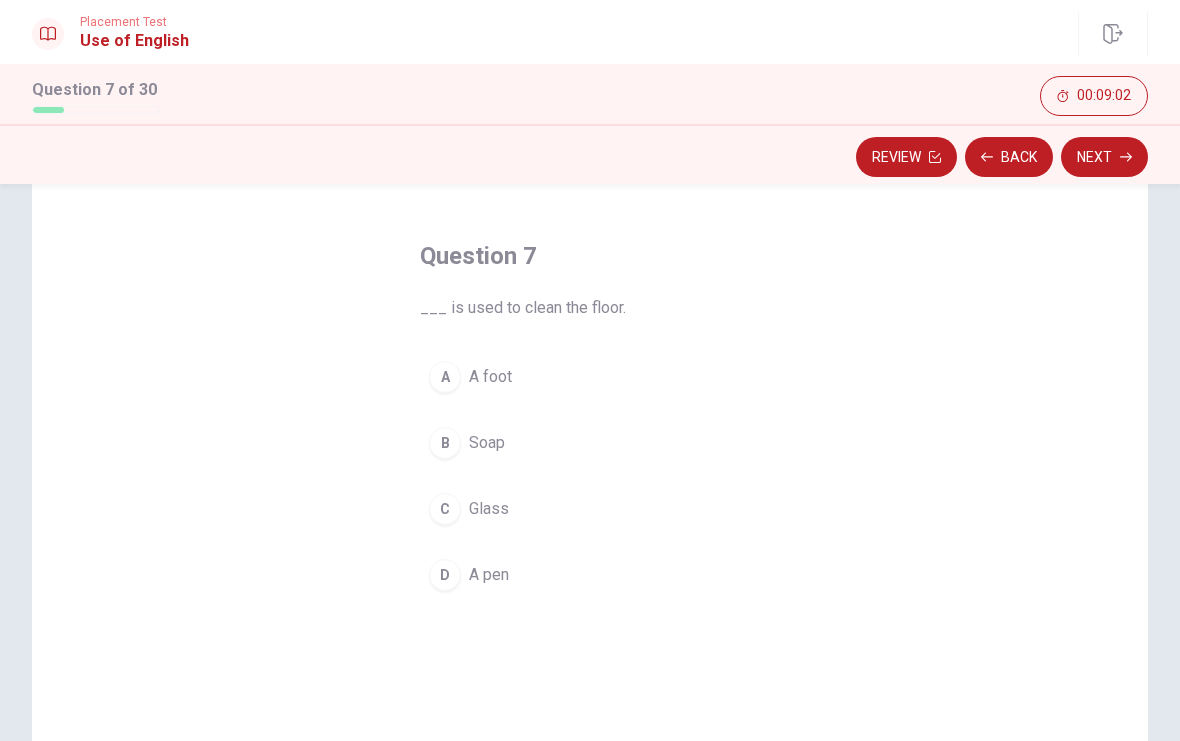 scroll, scrollTop: 67, scrollLeft: 0, axis: vertical 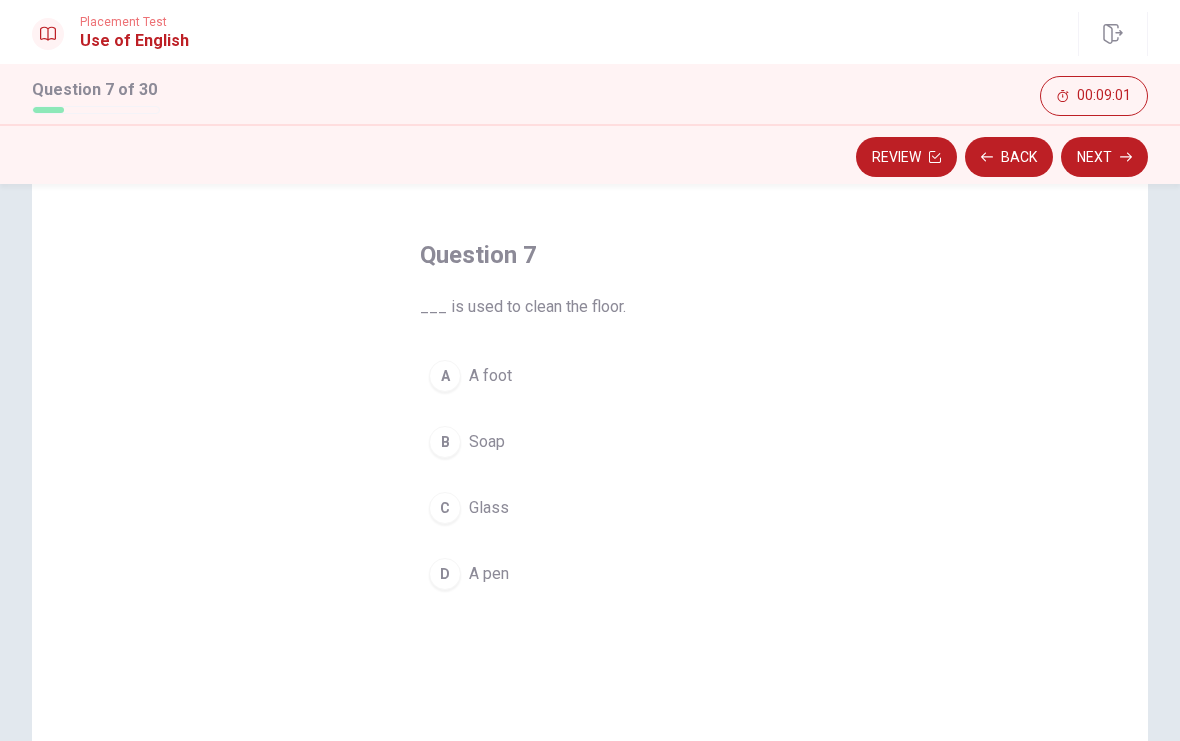 click 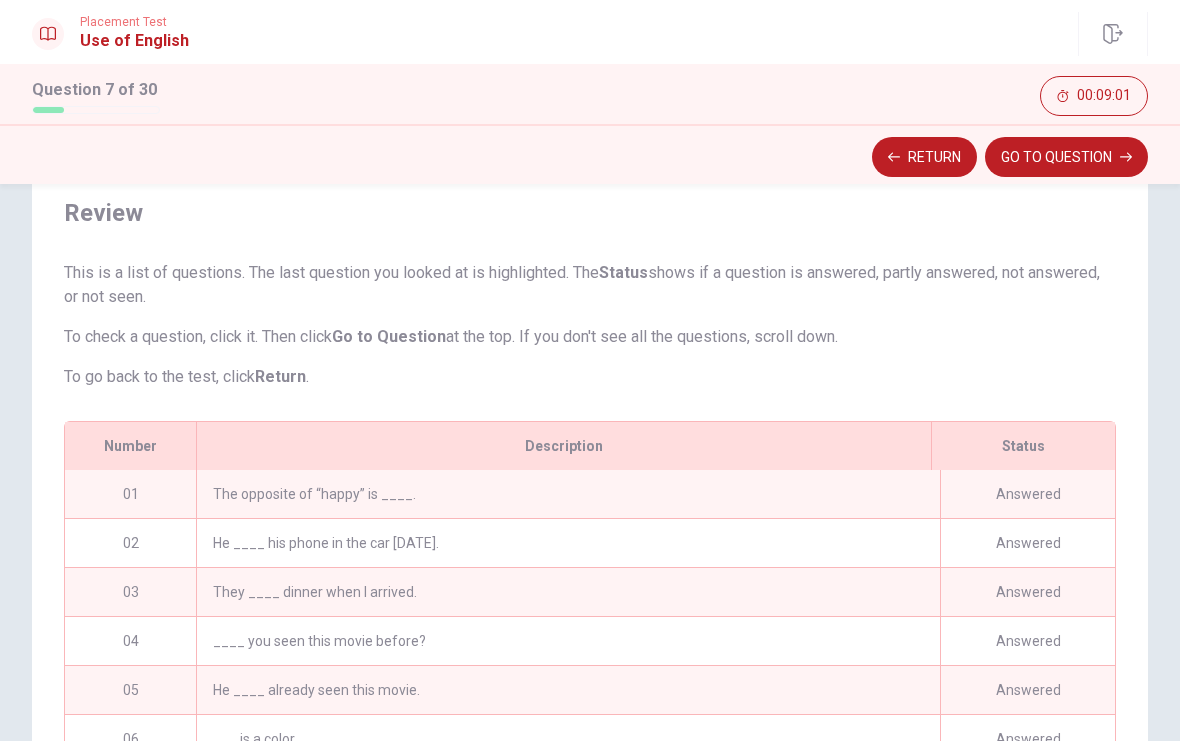 scroll, scrollTop: 14, scrollLeft: 0, axis: vertical 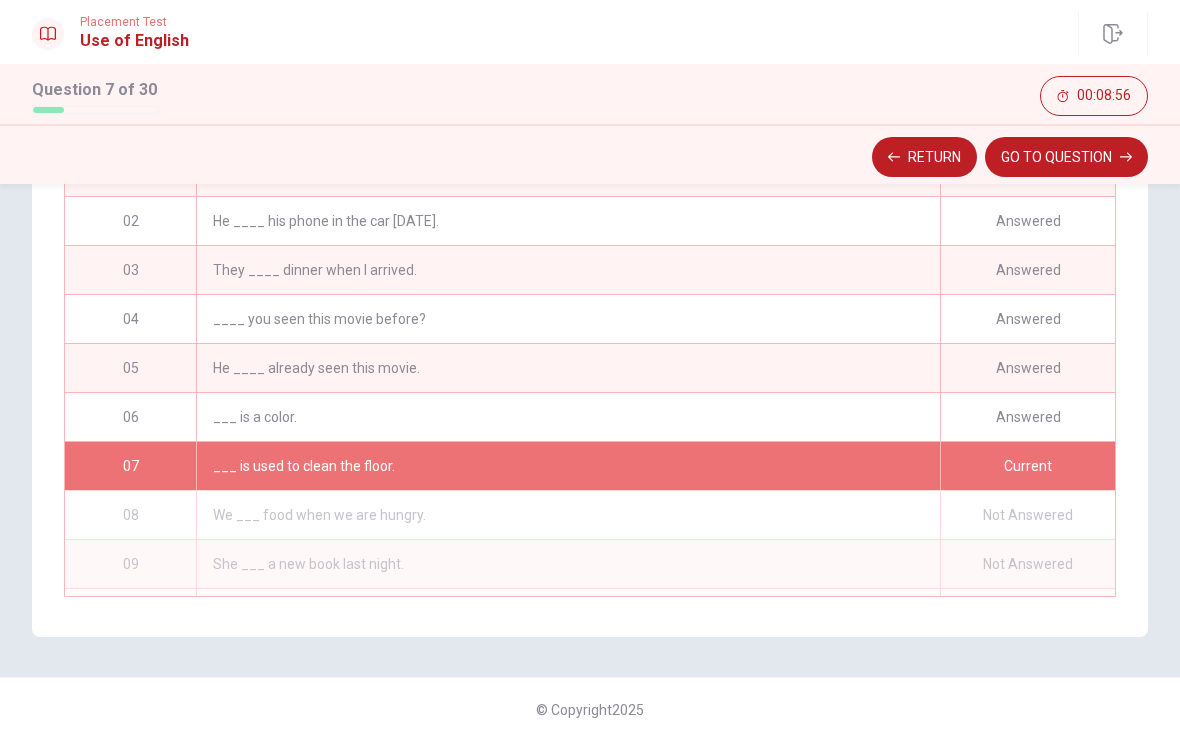click on "GO TO QUESTION" at bounding box center (1066, 157) 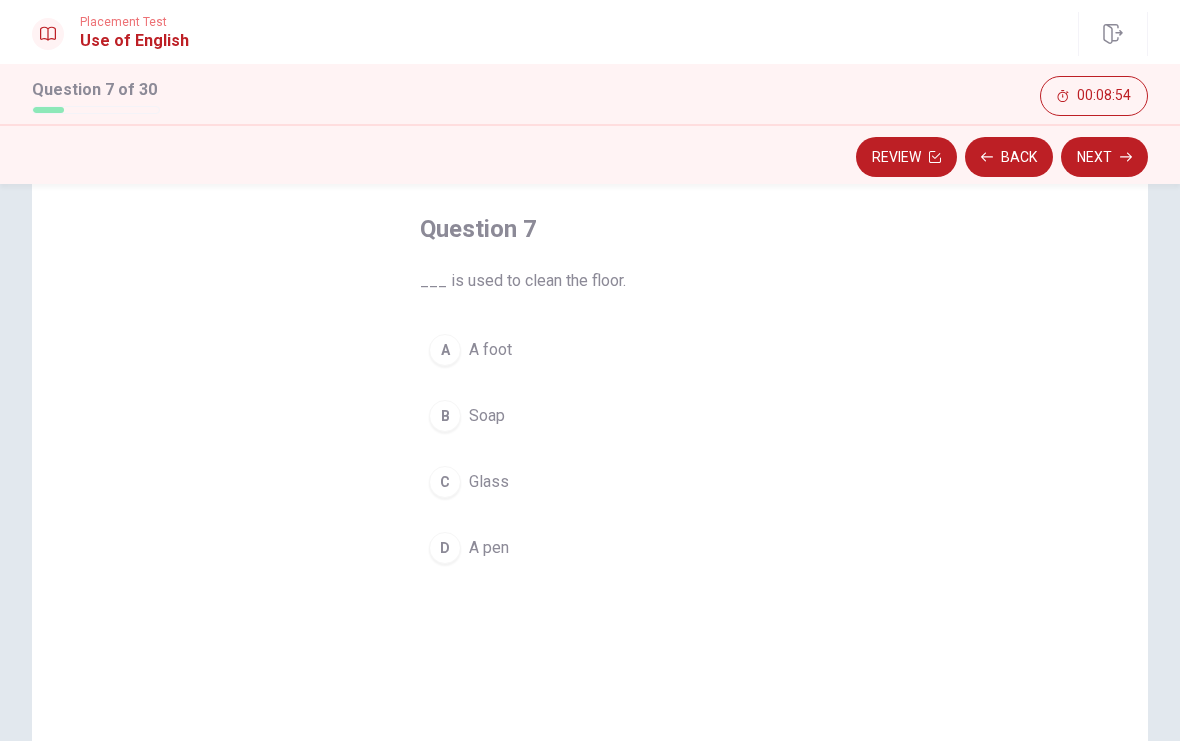 scroll, scrollTop: 95, scrollLeft: 0, axis: vertical 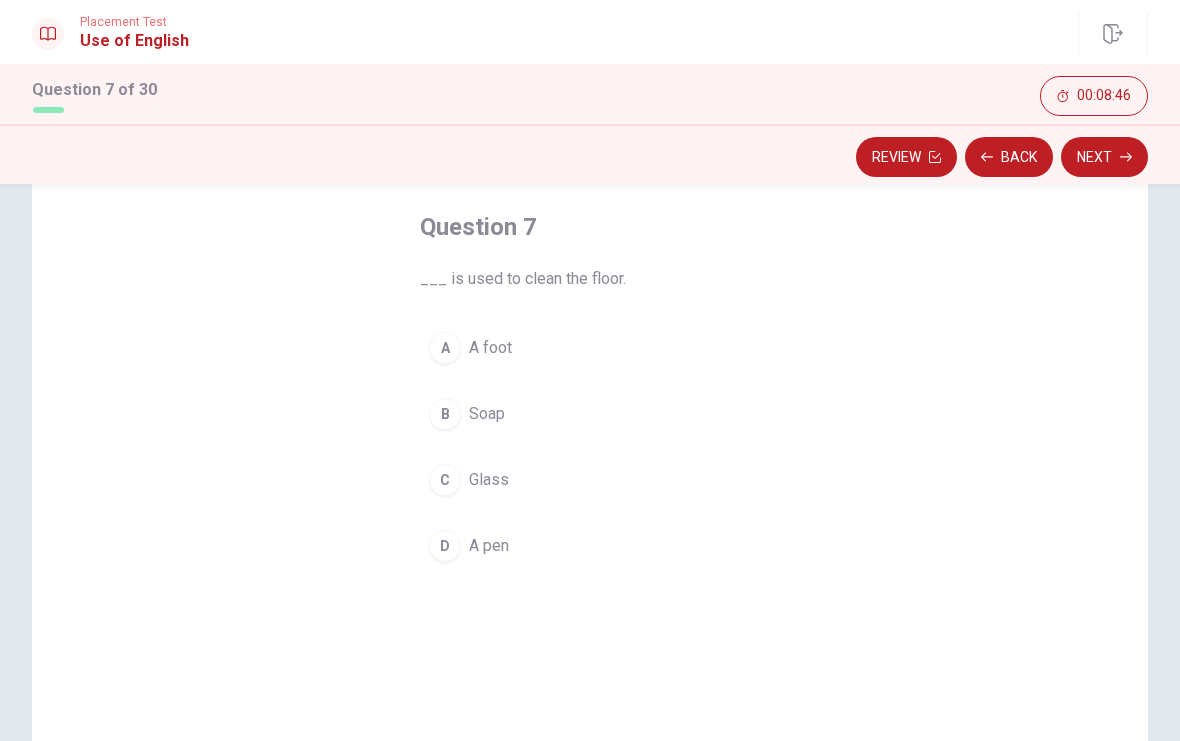 click on "B" at bounding box center (445, 414) 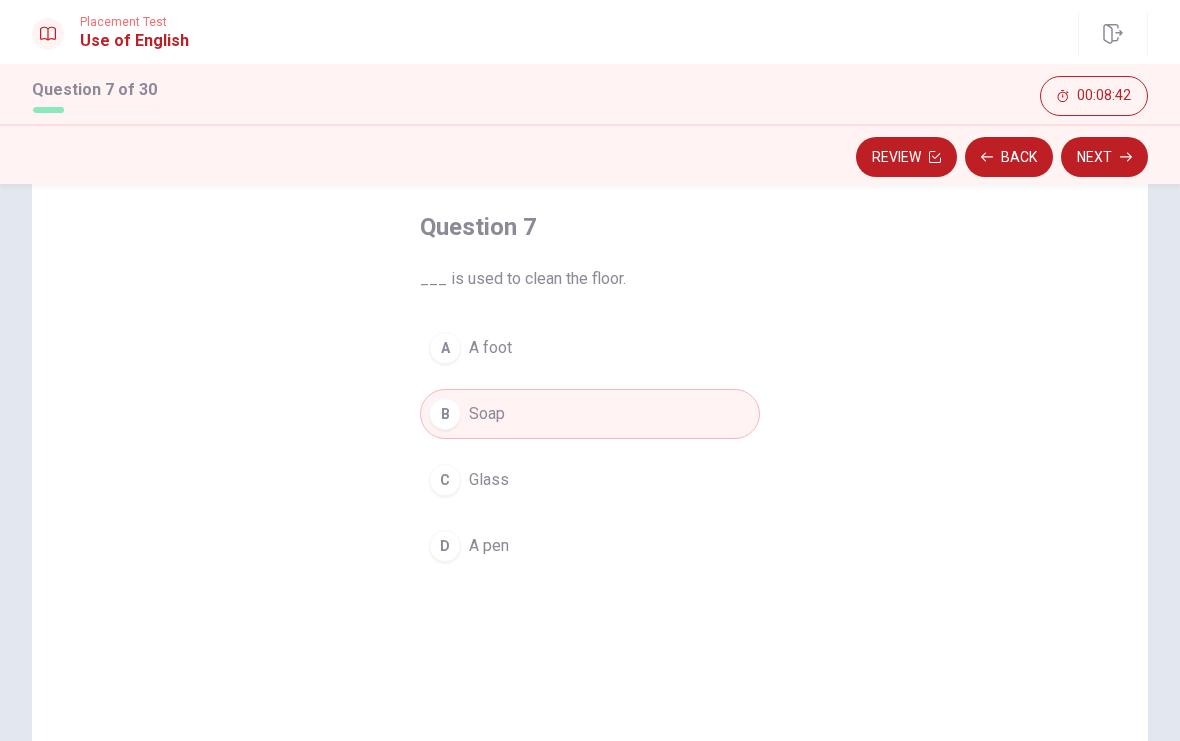 click on "Next" at bounding box center [1104, 157] 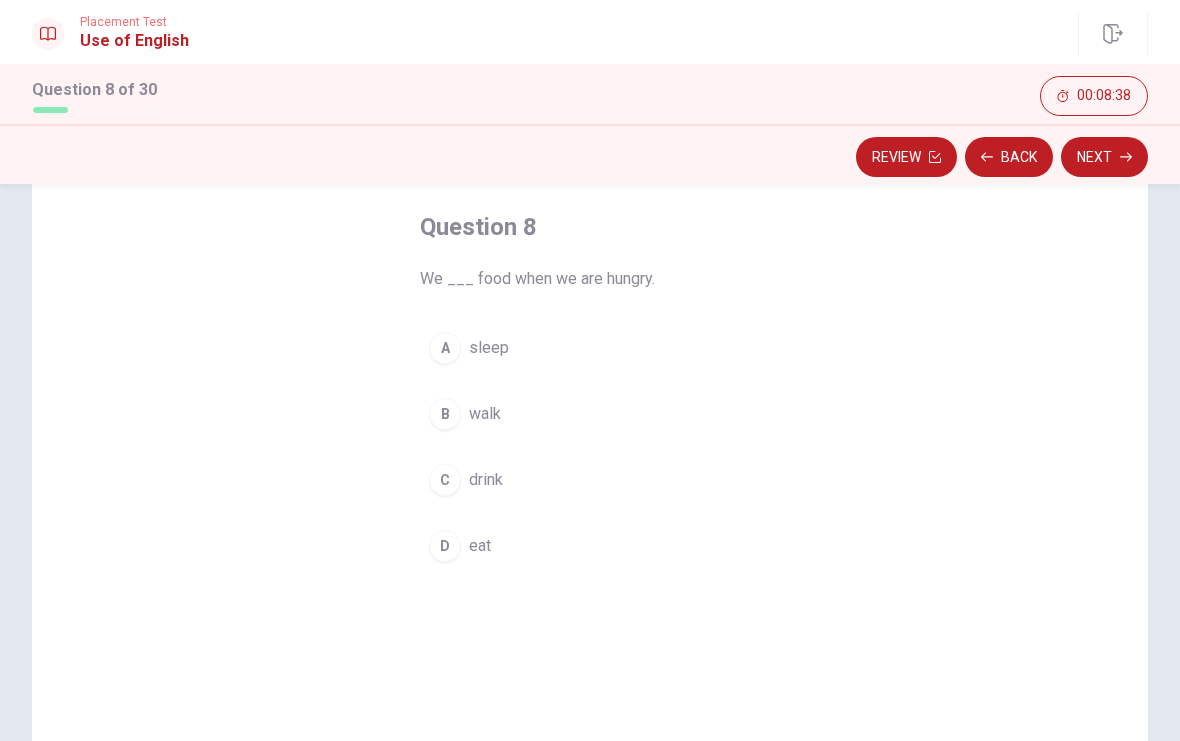 click on "D eat" at bounding box center [590, 546] 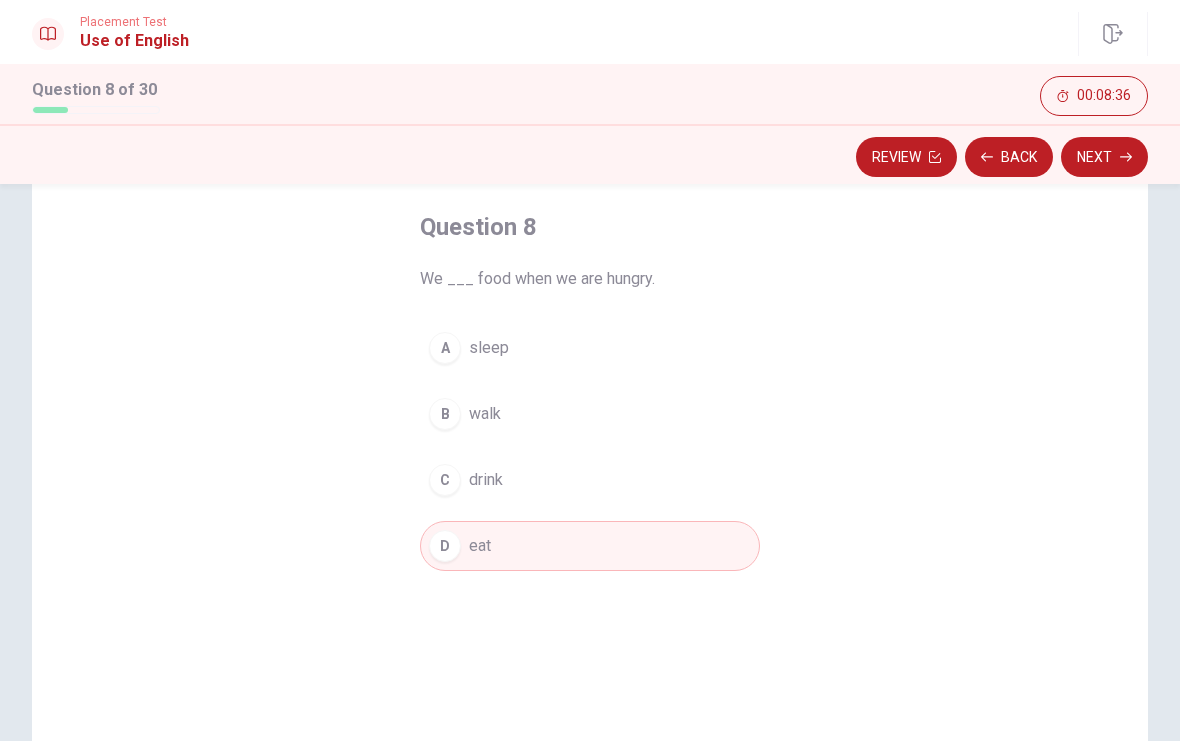 click on "Next" at bounding box center [1104, 157] 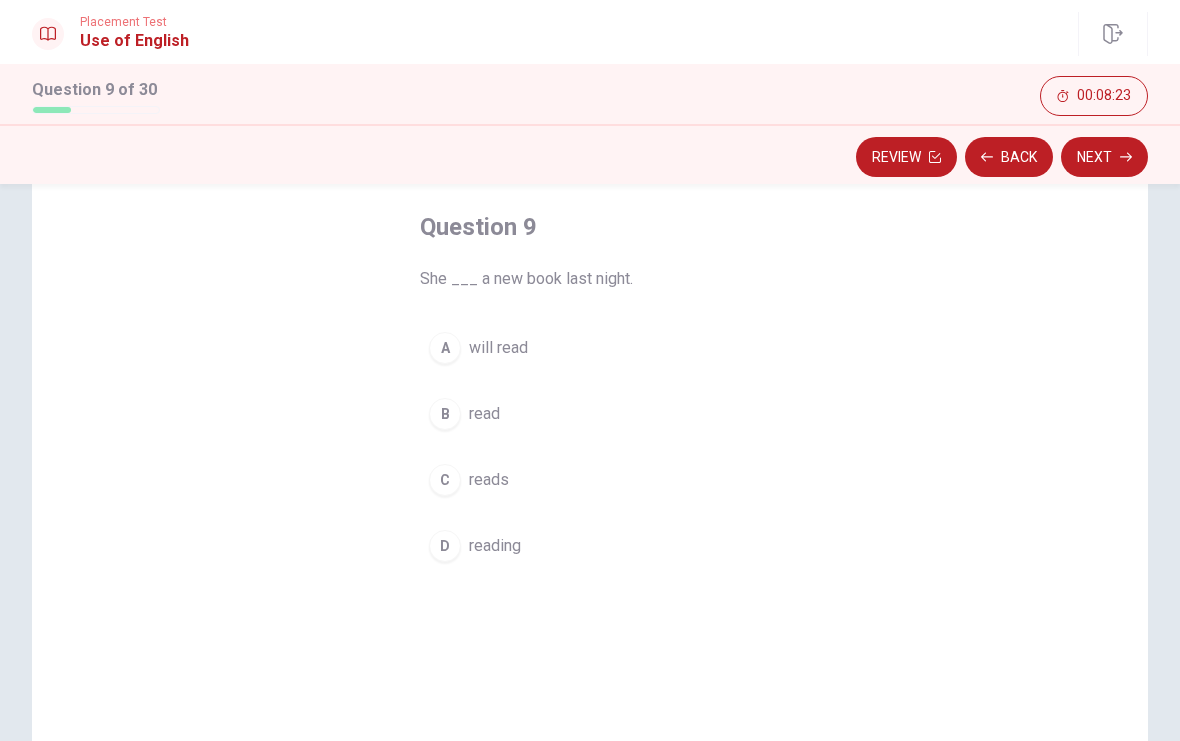 click on "B read" at bounding box center (590, 414) 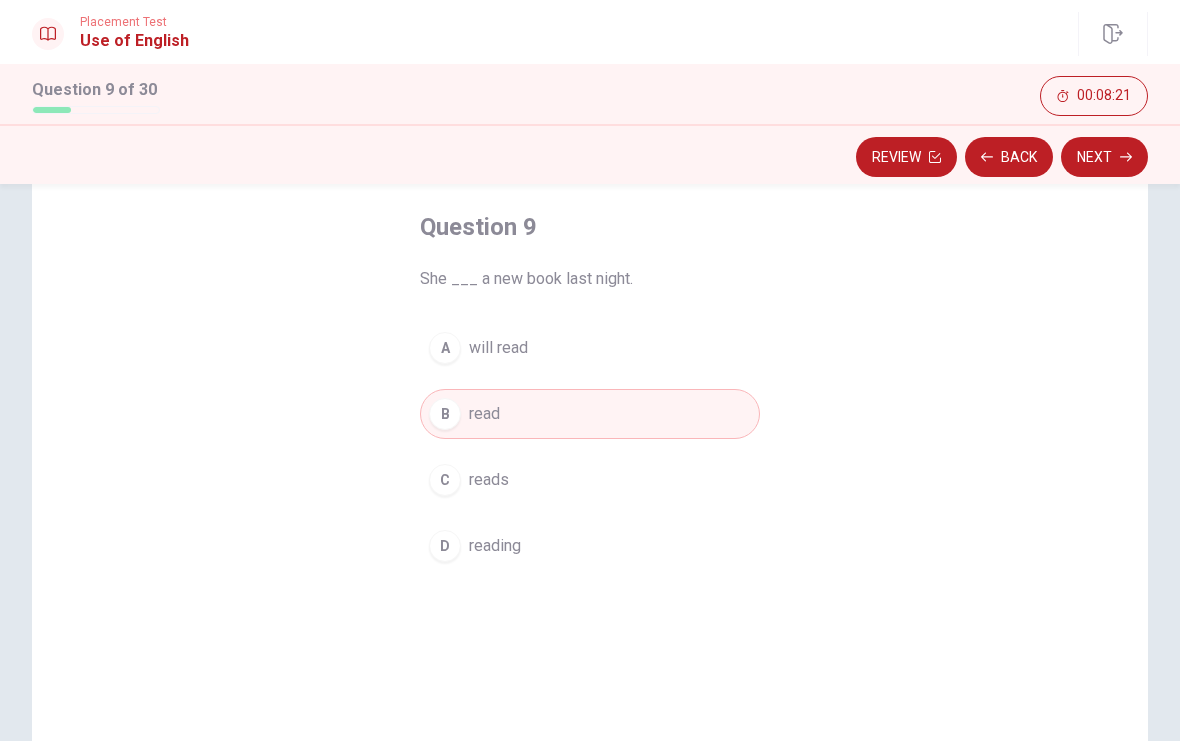 click on "Next" at bounding box center [1104, 157] 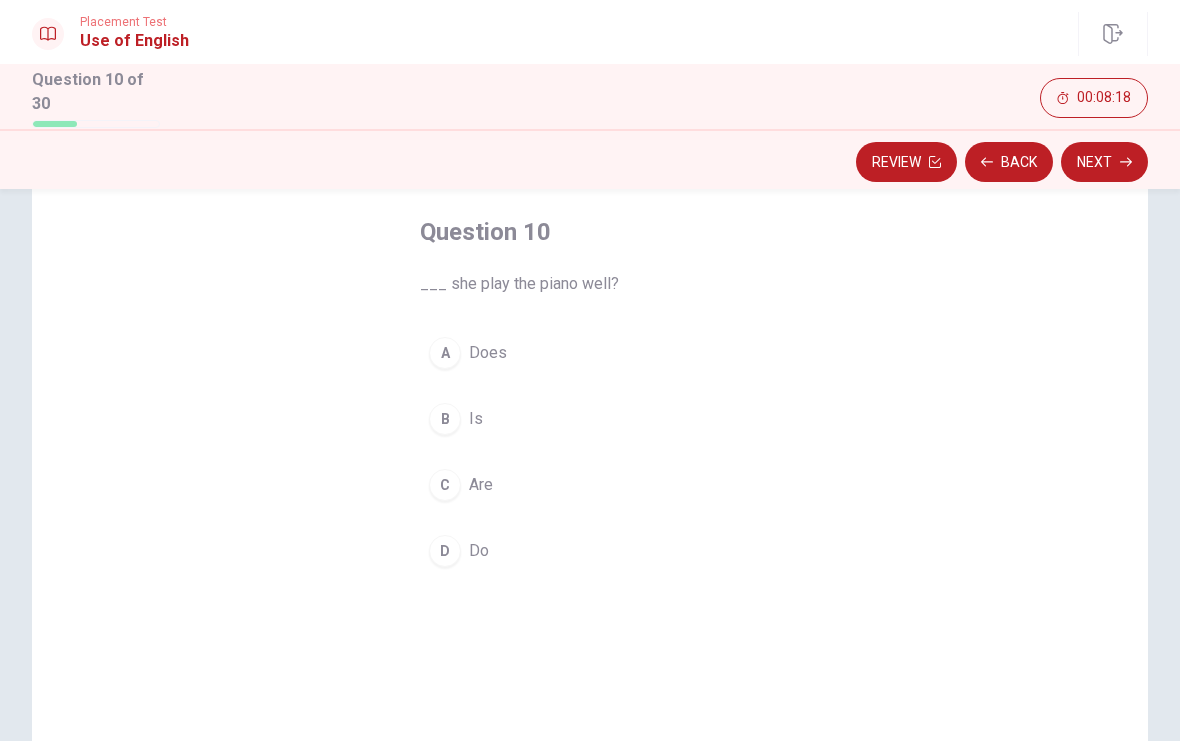 click on "A Does" at bounding box center [590, 353] 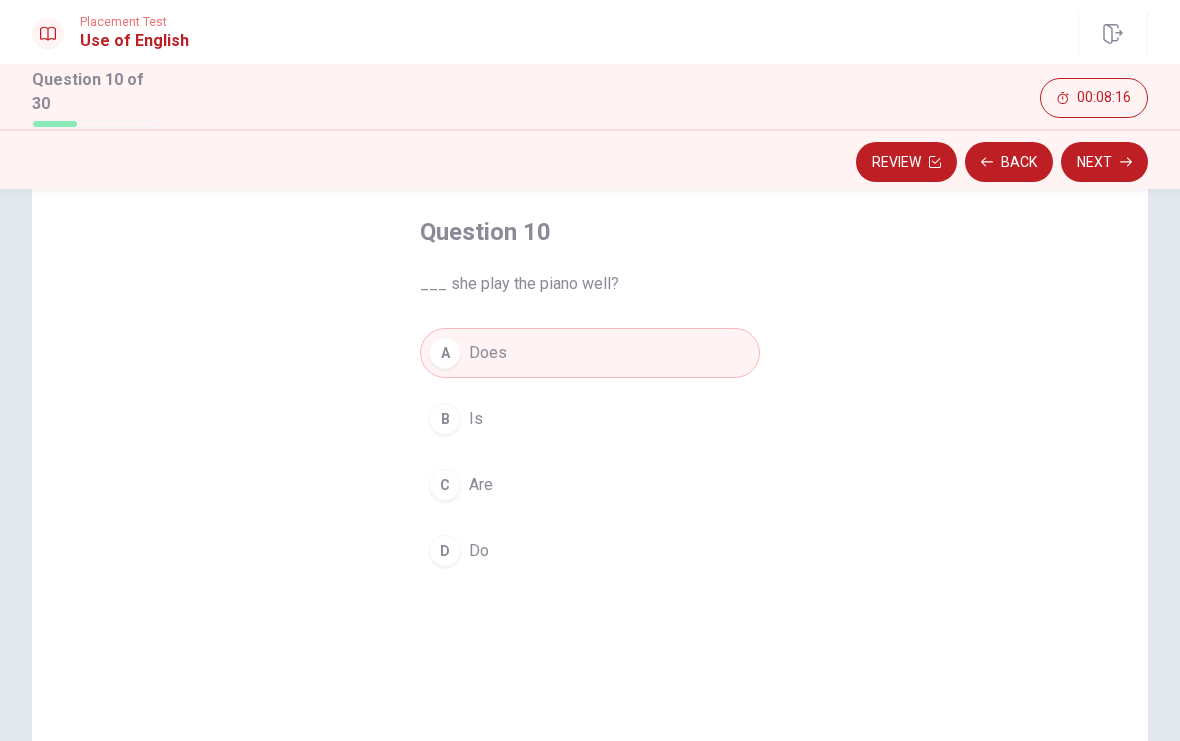 click on "Next" at bounding box center [1104, 162] 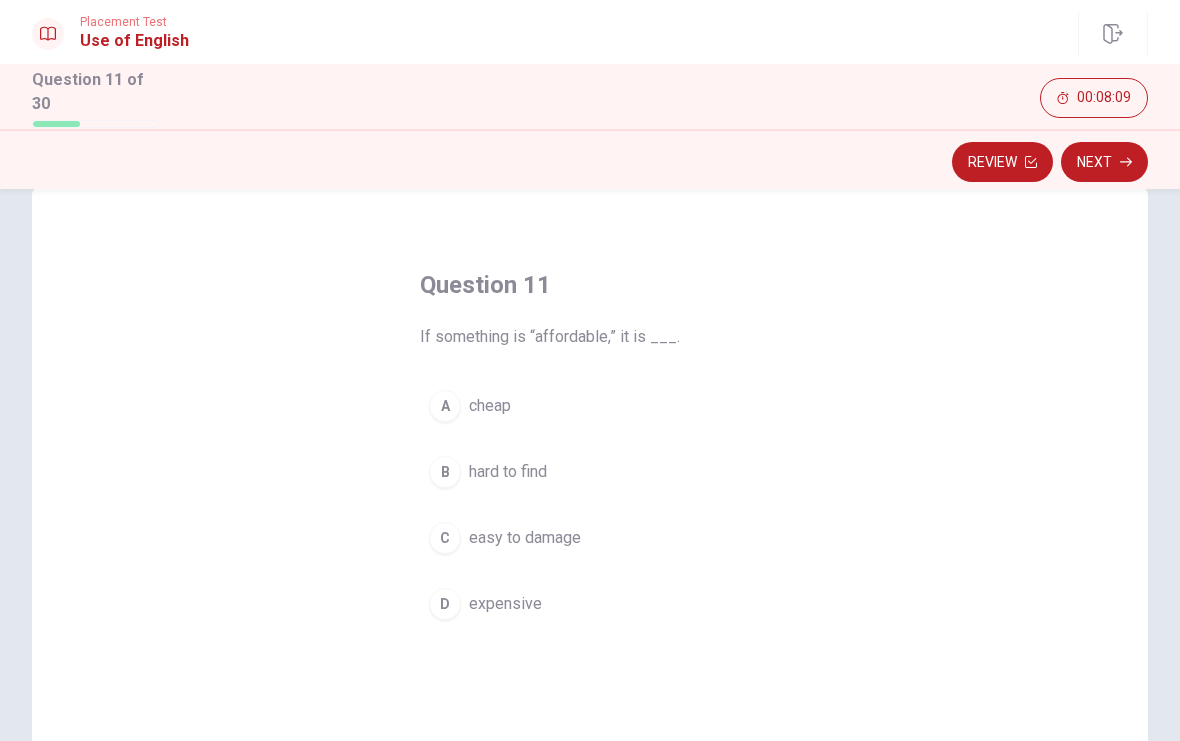 scroll, scrollTop: 42, scrollLeft: 0, axis: vertical 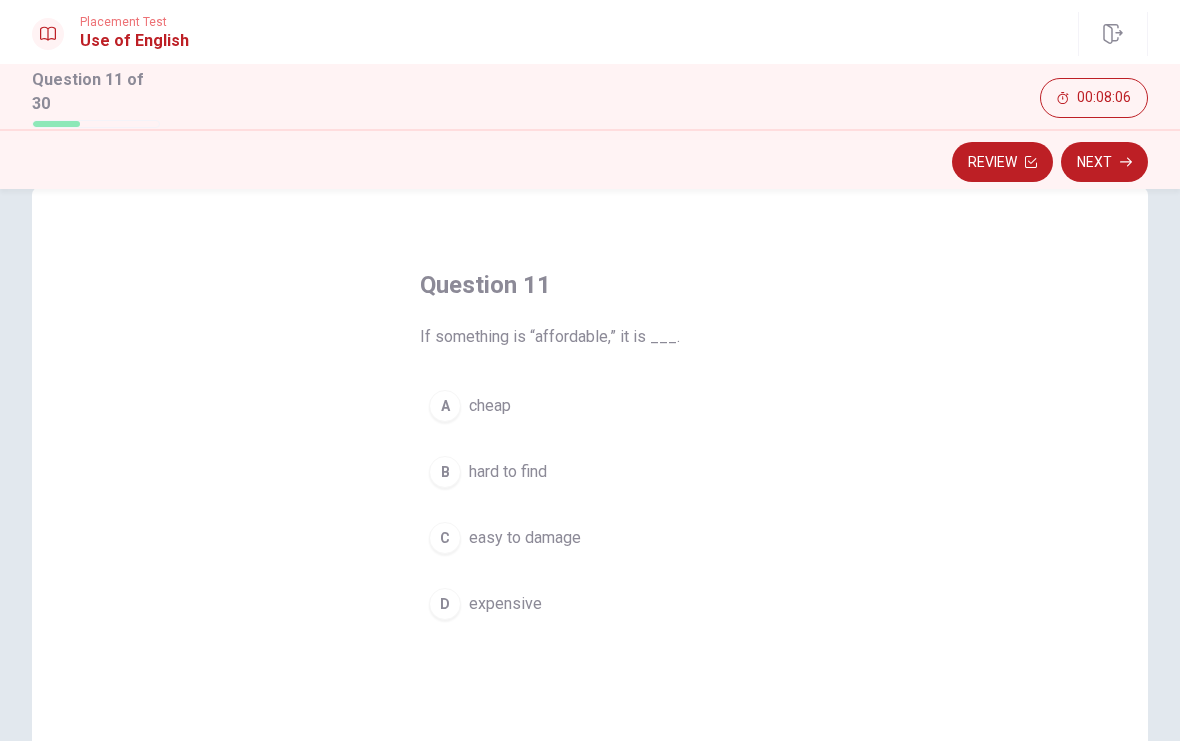 click on "cheap" at bounding box center (490, 406) 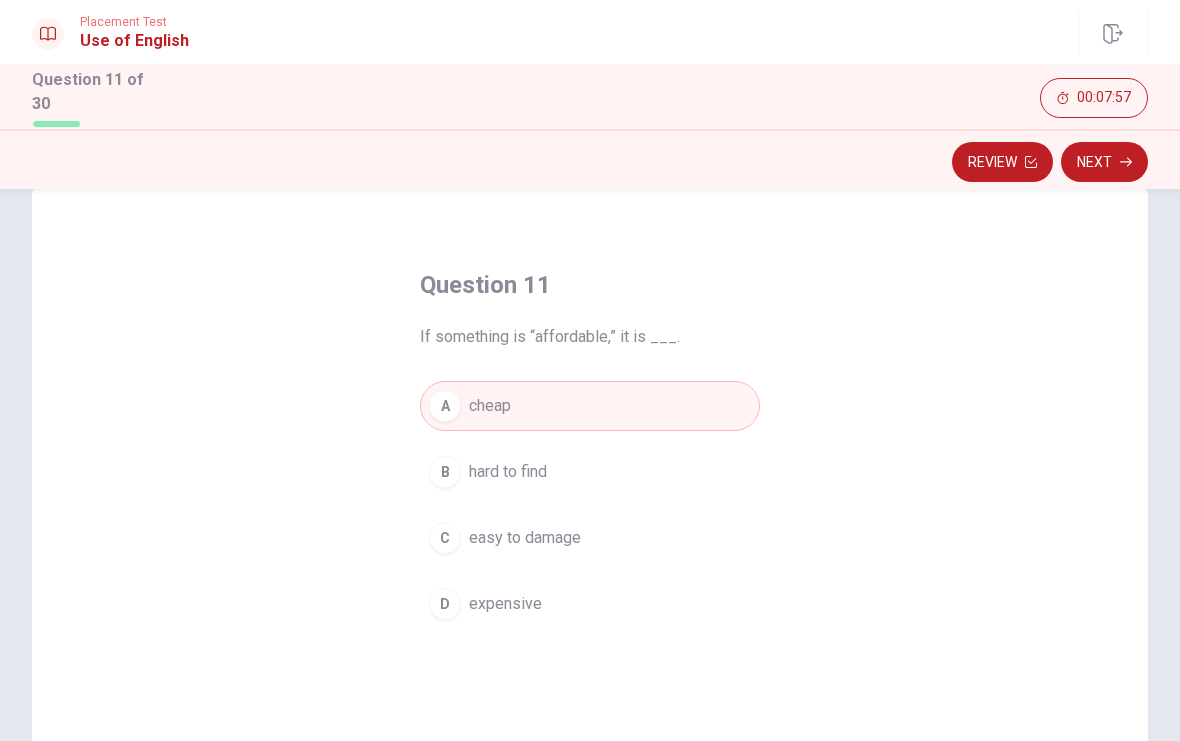 click on "Next" at bounding box center (1104, 162) 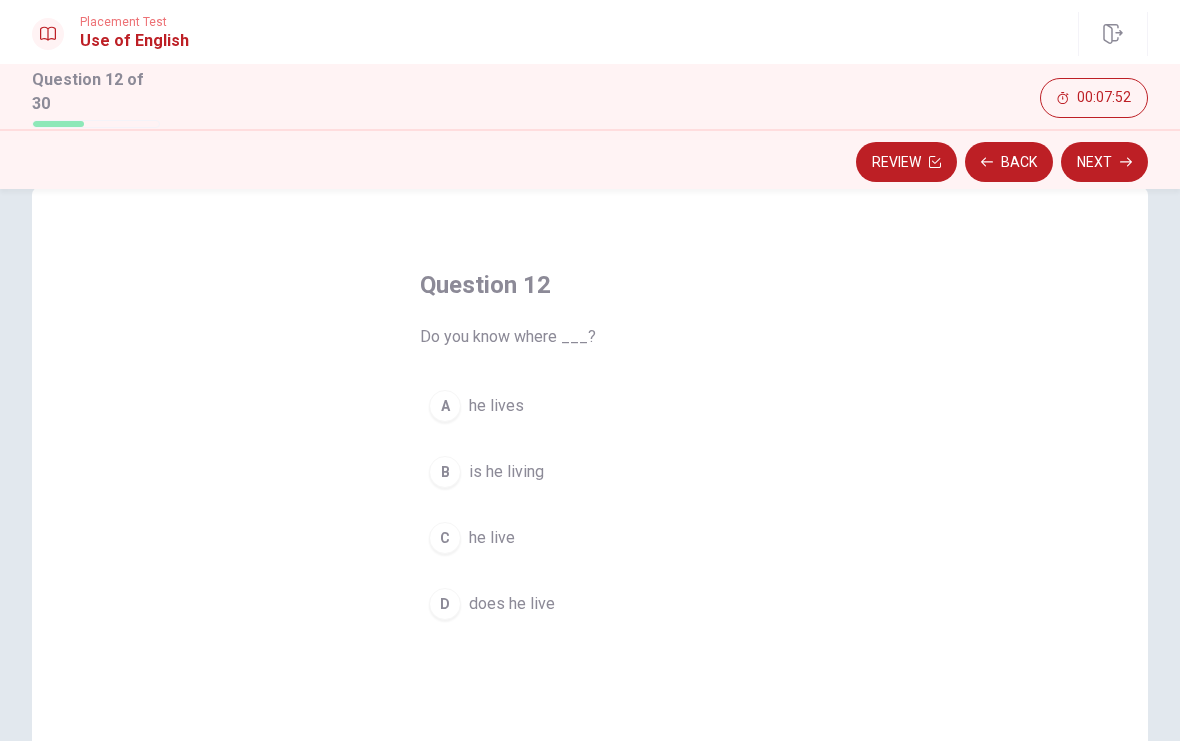 click on "A he lives" at bounding box center [590, 406] 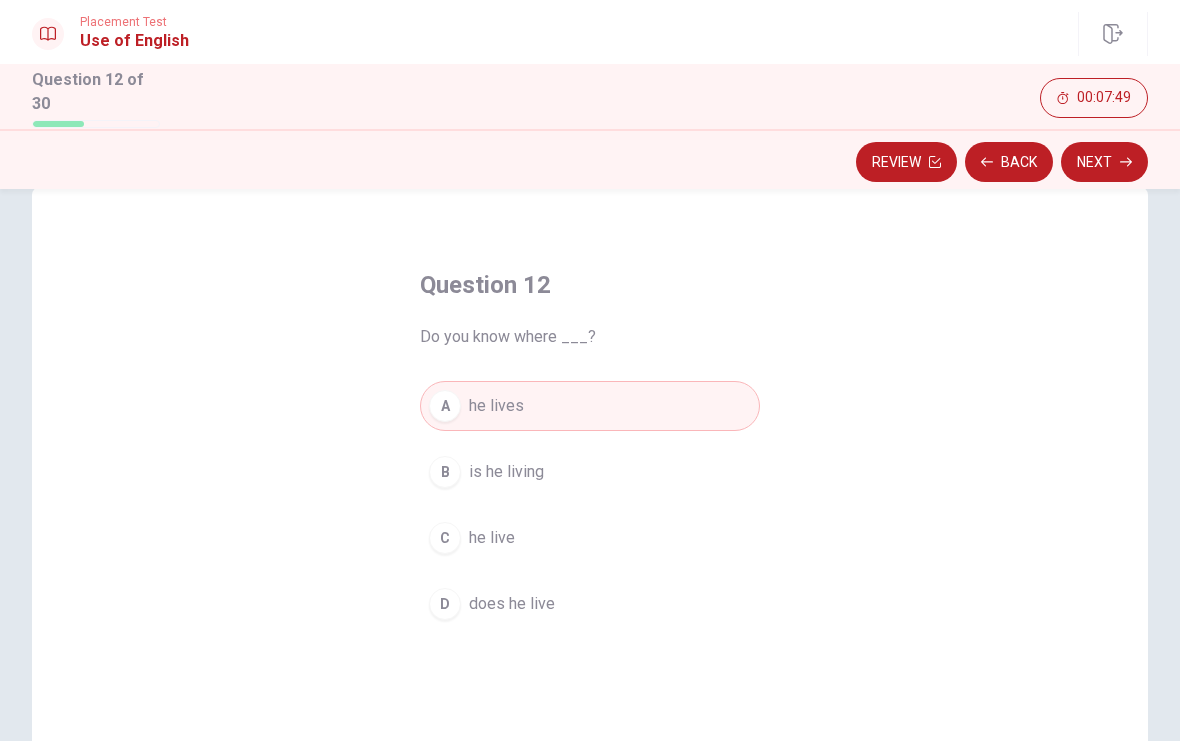 click on "Next" at bounding box center (1104, 162) 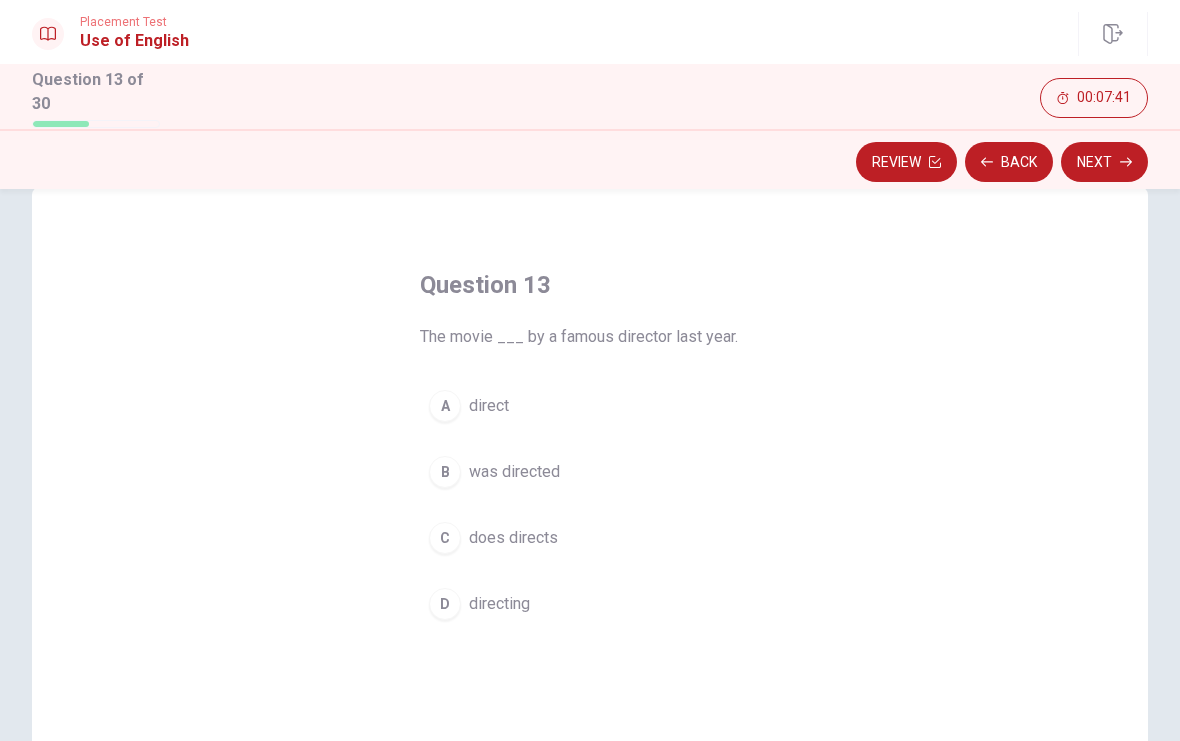 click on "B was directed" at bounding box center (590, 472) 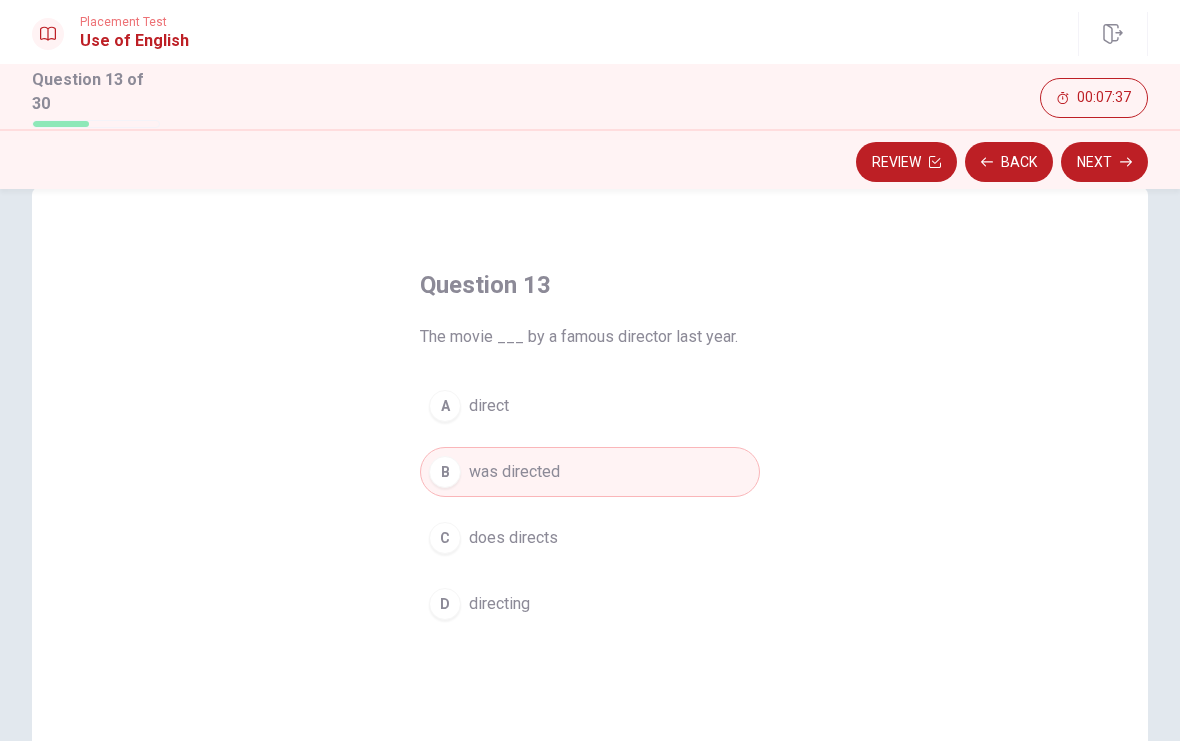 click on "Next" at bounding box center [1104, 162] 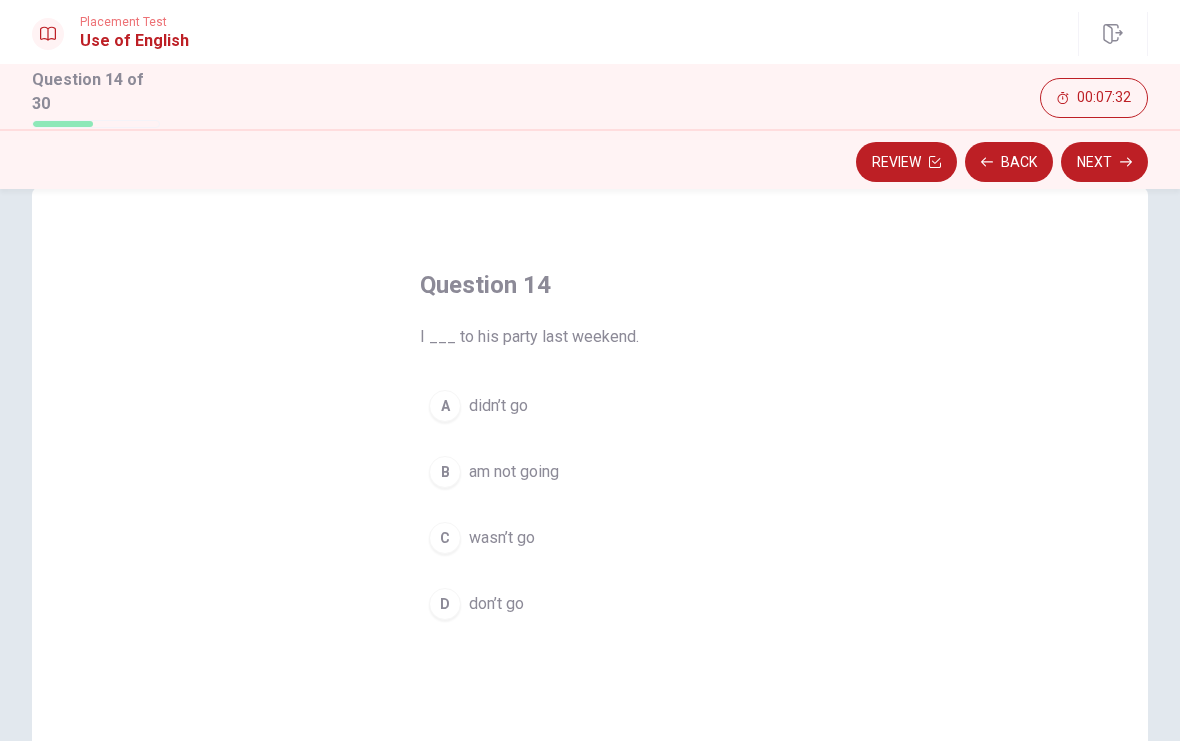click on "A didn’t go" at bounding box center (590, 406) 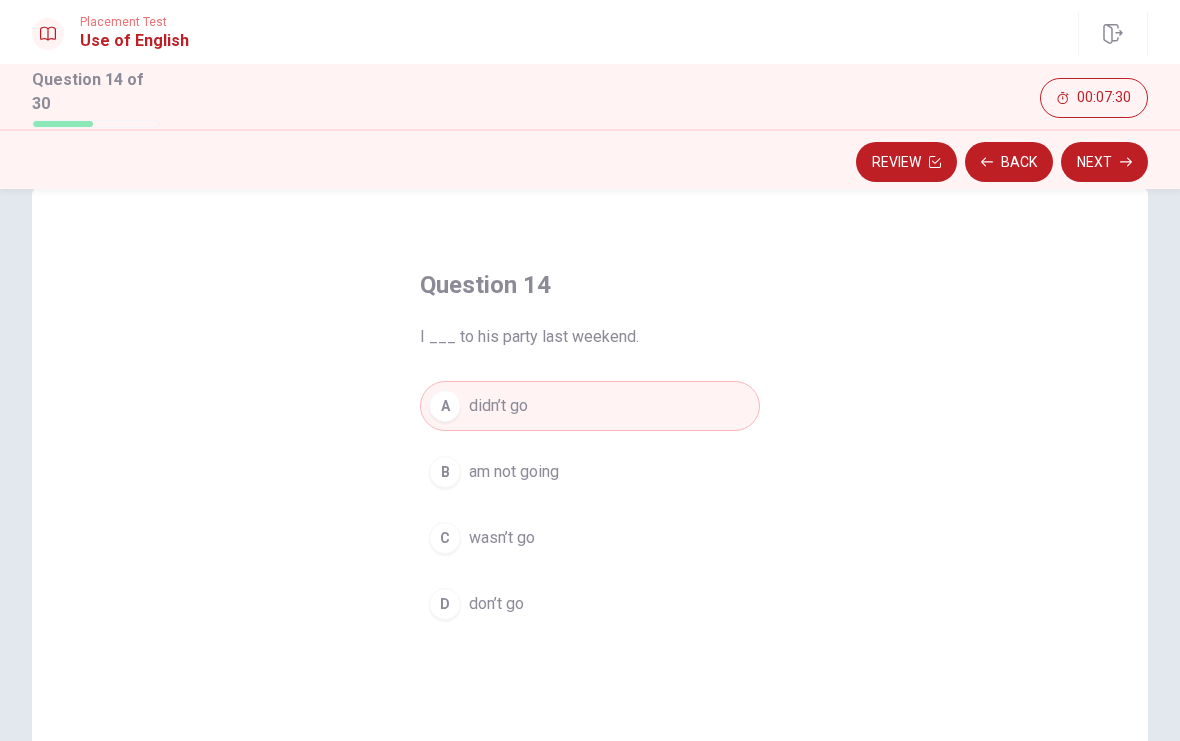 click on "Next" at bounding box center [1104, 162] 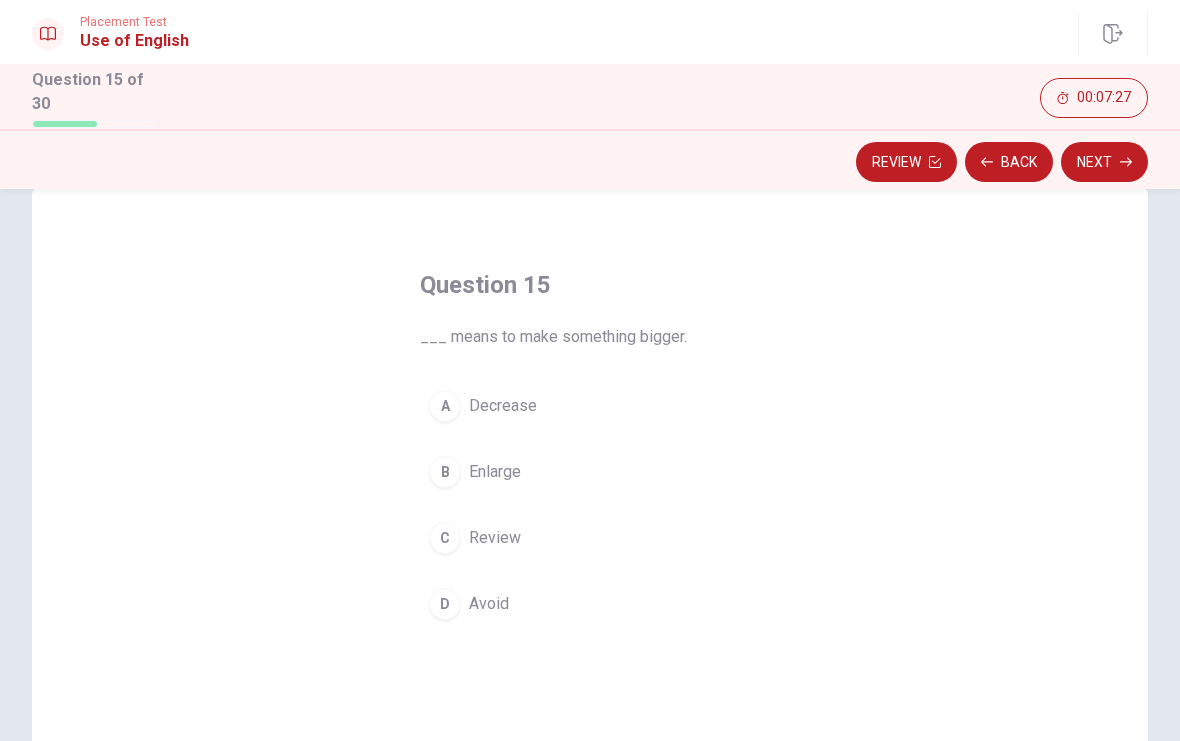 click on "B Enlarge" at bounding box center [590, 472] 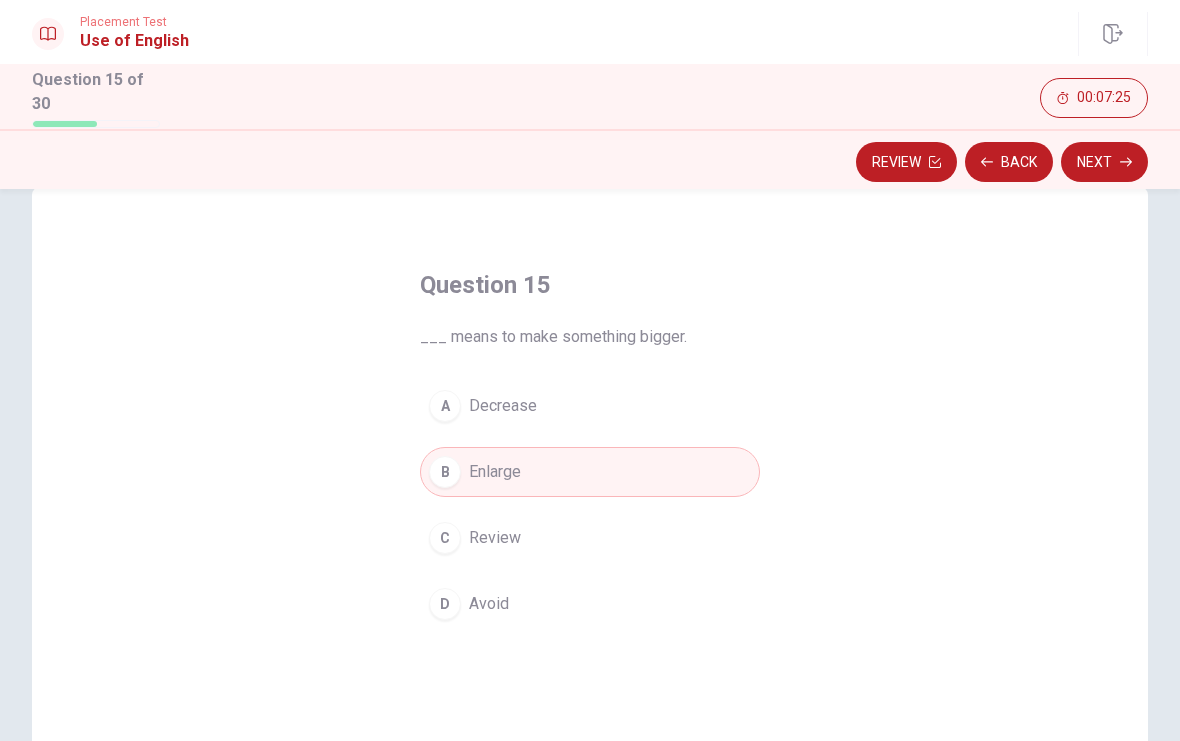 click on "Next" at bounding box center [1104, 162] 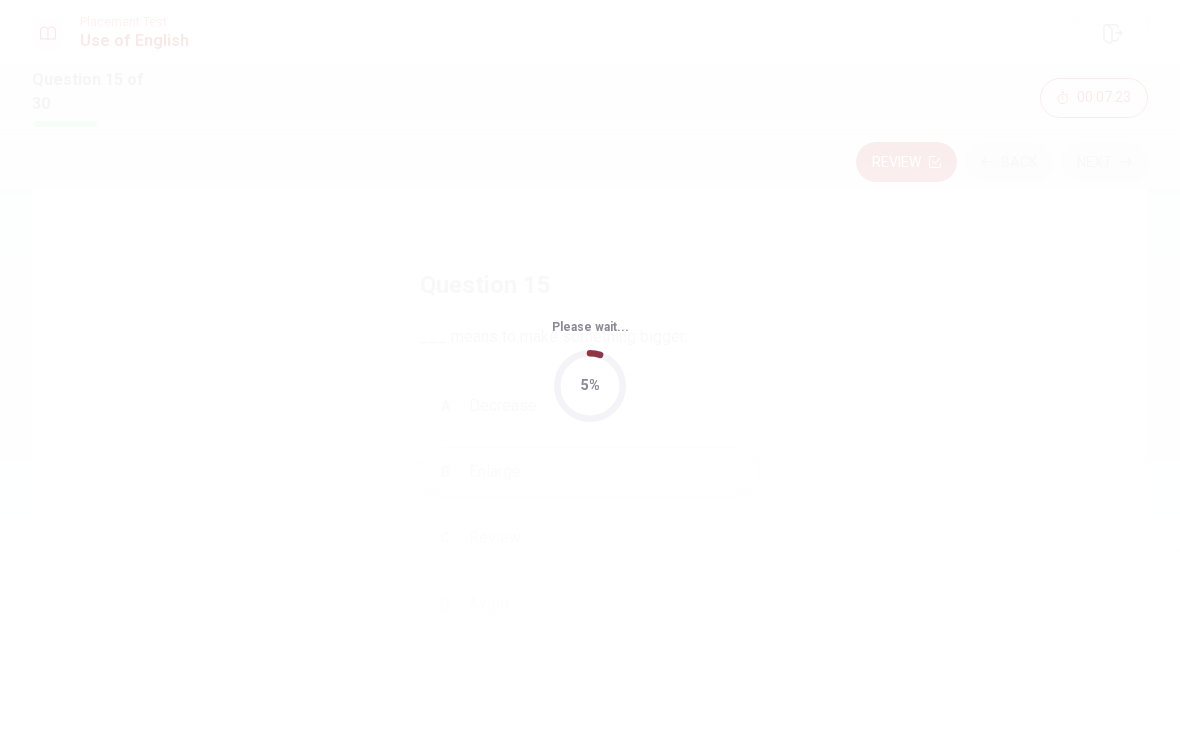 scroll, scrollTop: 0, scrollLeft: 0, axis: both 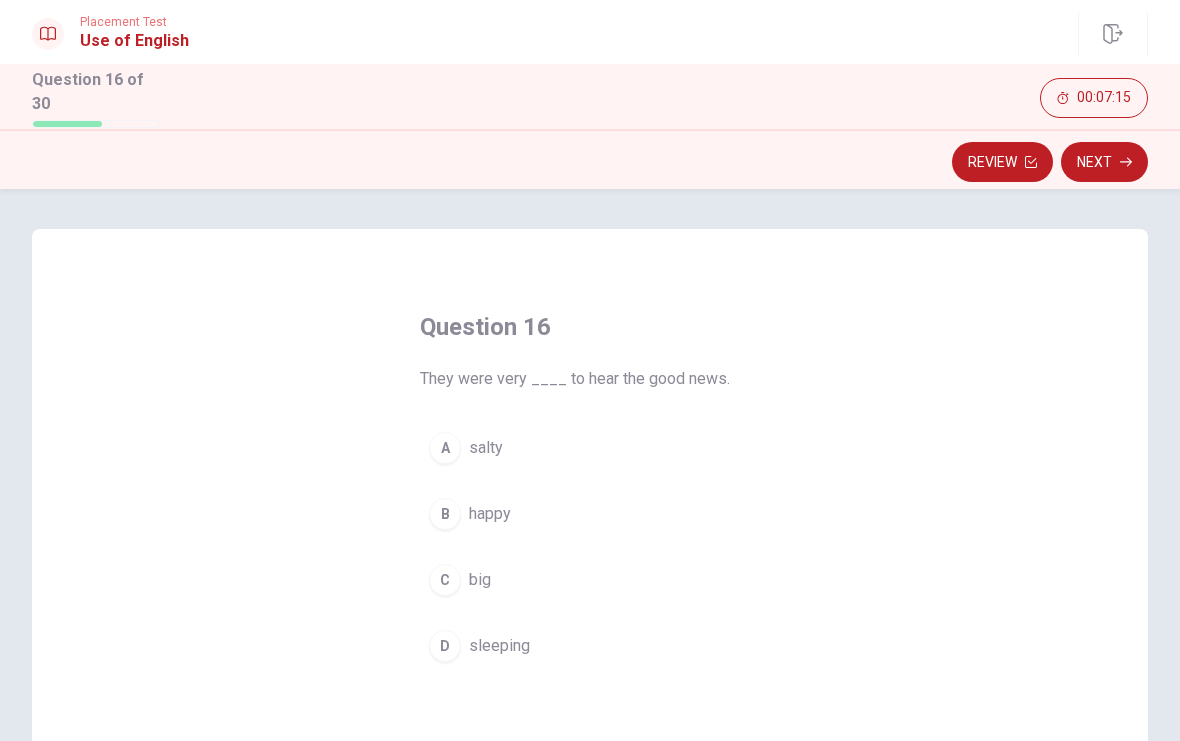 click on "B happy" at bounding box center [590, 514] 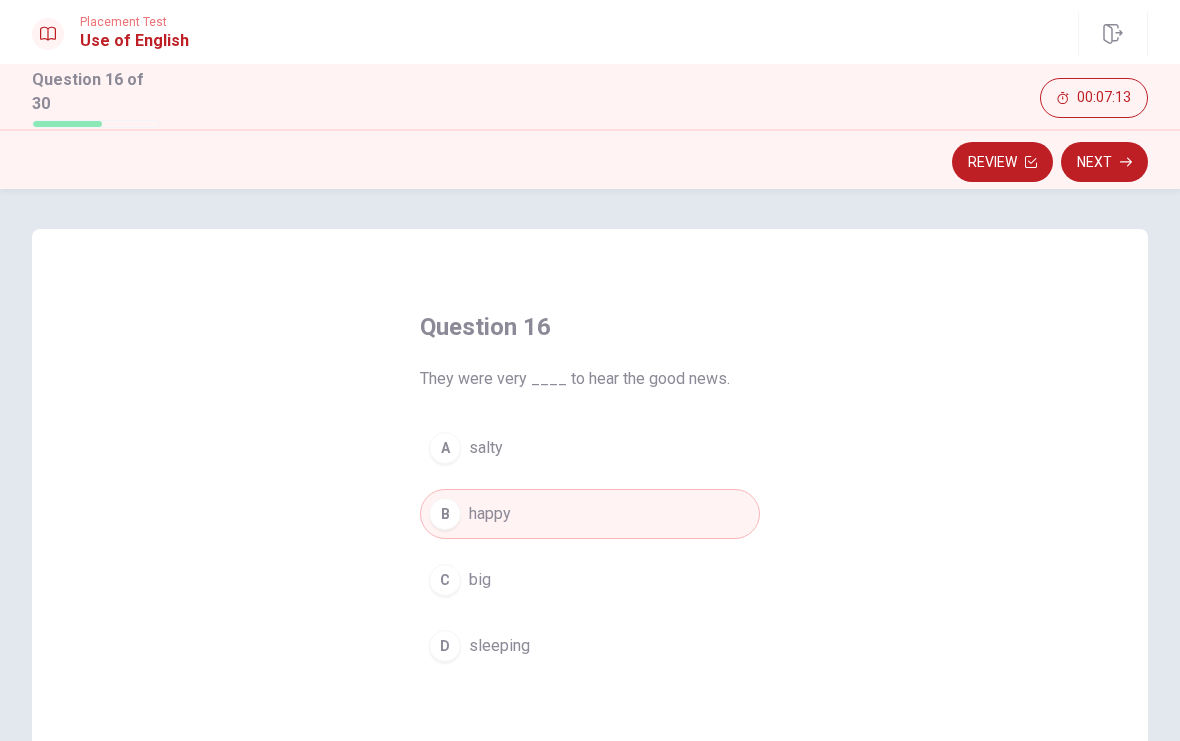 click on "Next" at bounding box center (1104, 162) 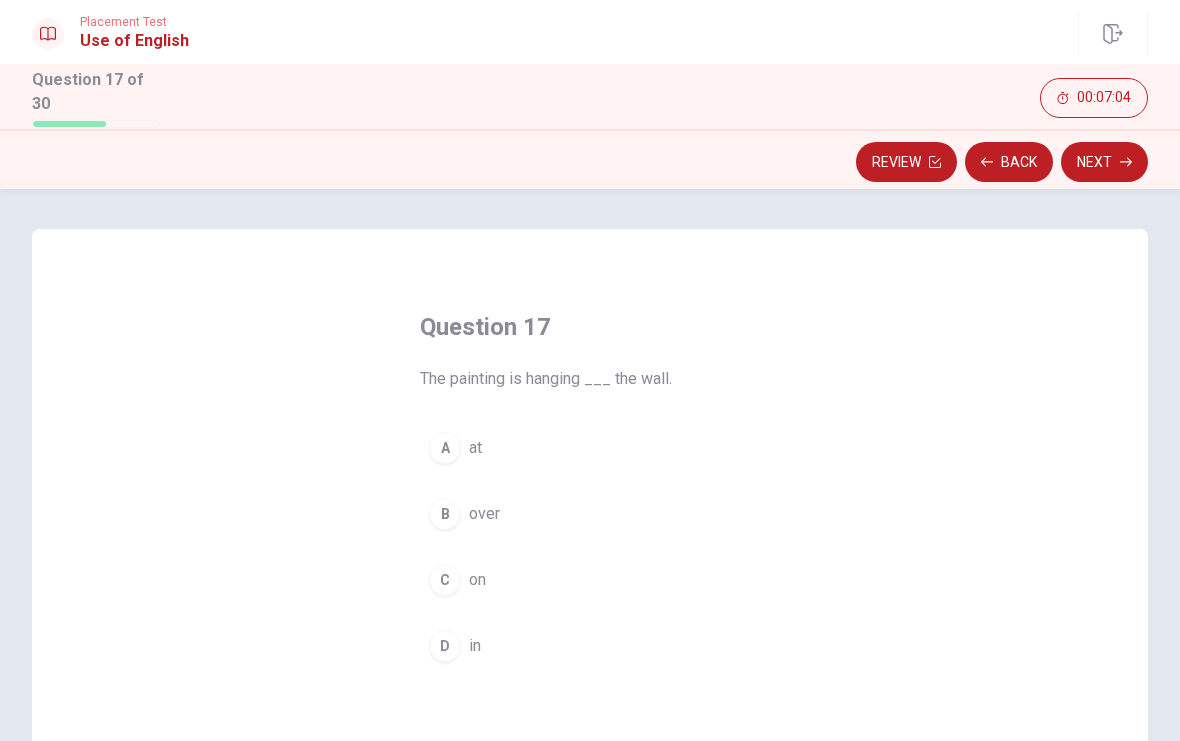 click on "A at" at bounding box center [590, 448] 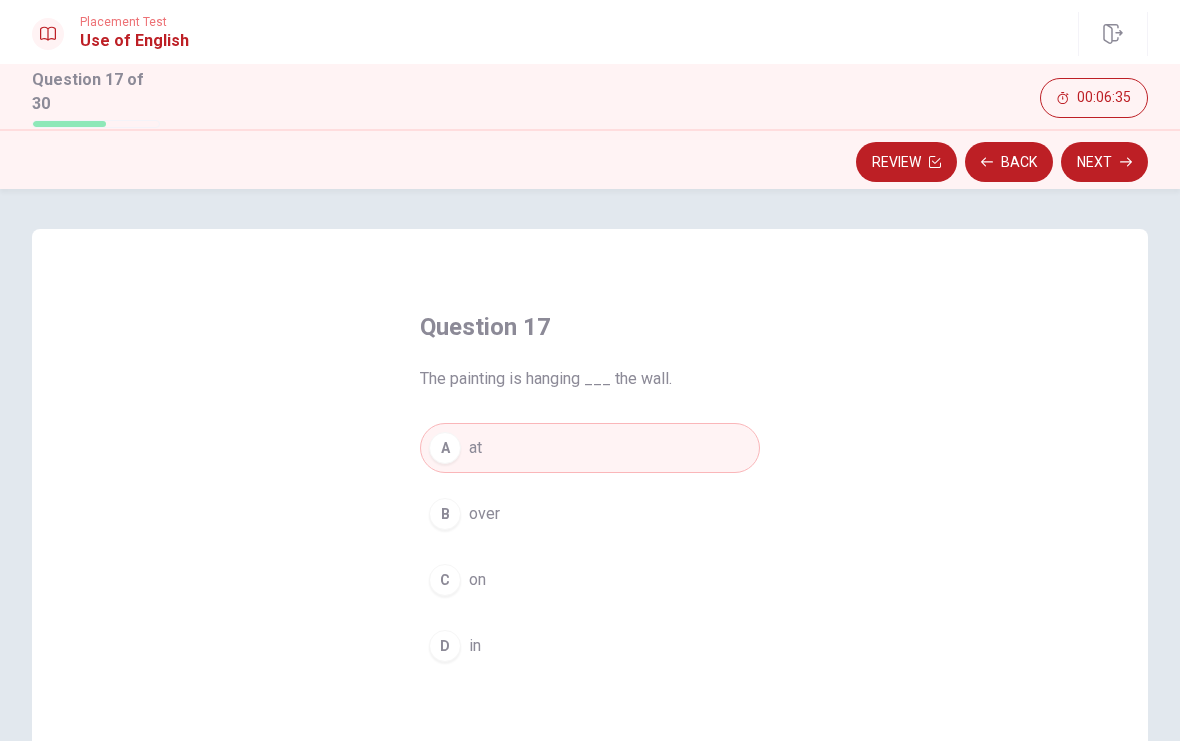click on "C on" at bounding box center (590, 580) 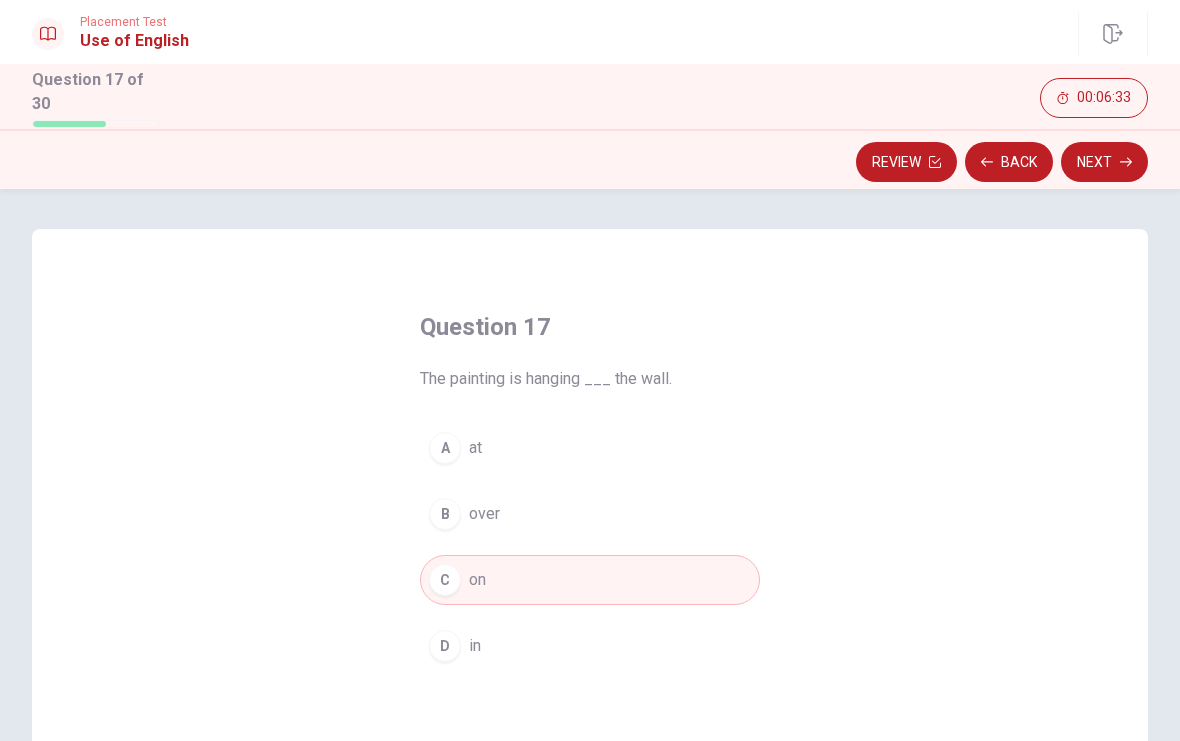 click on "Next" at bounding box center [1104, 162] 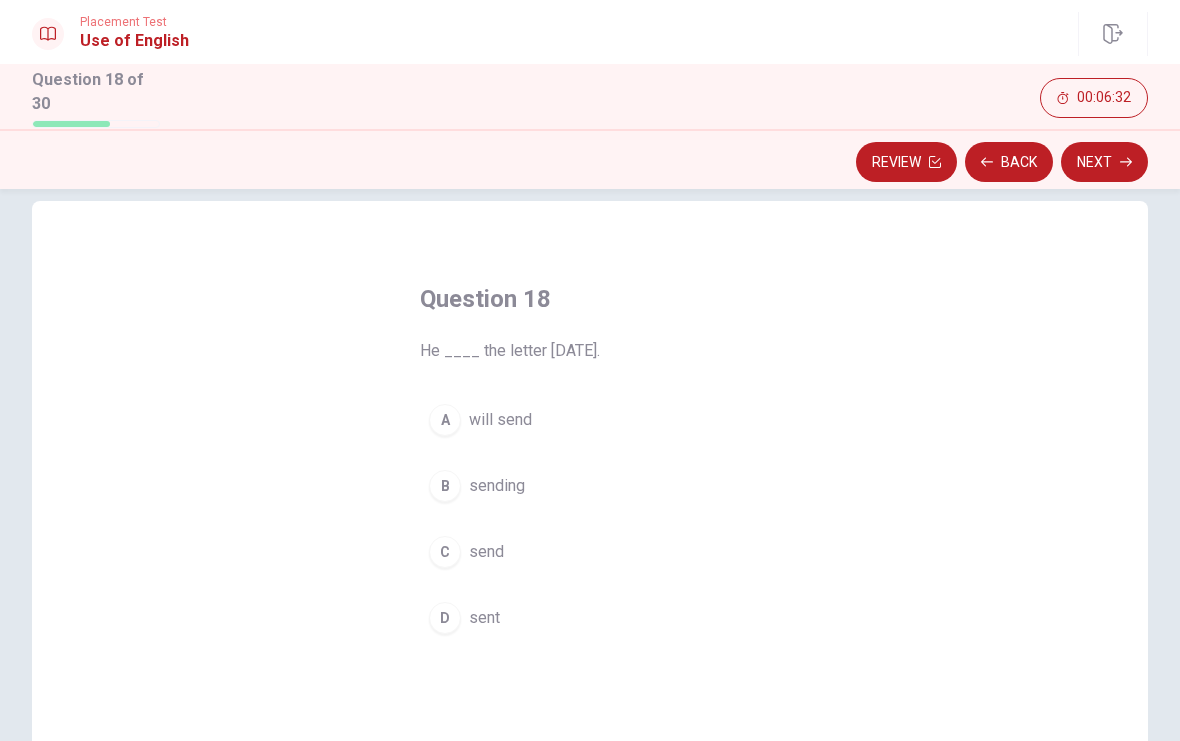 scroll, scrollTop: 28, scrollLeft: 0, axis: vertical 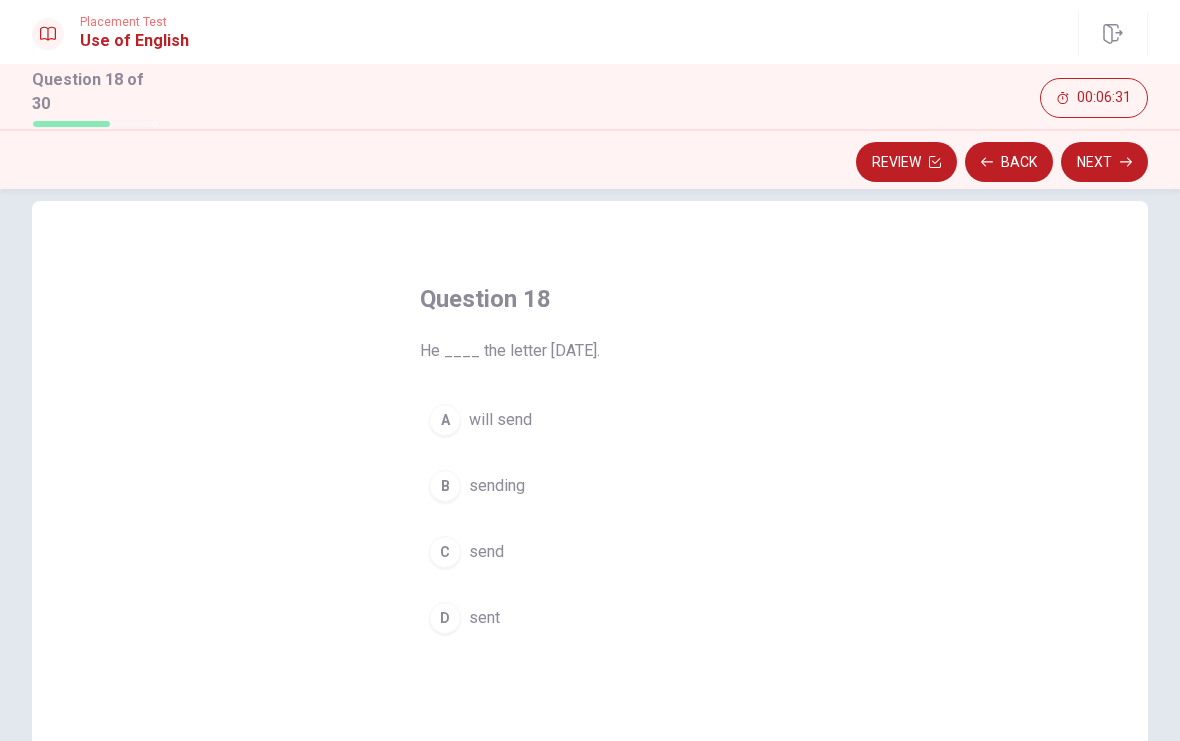 click on "A will send" at bounding box center (590, 420) 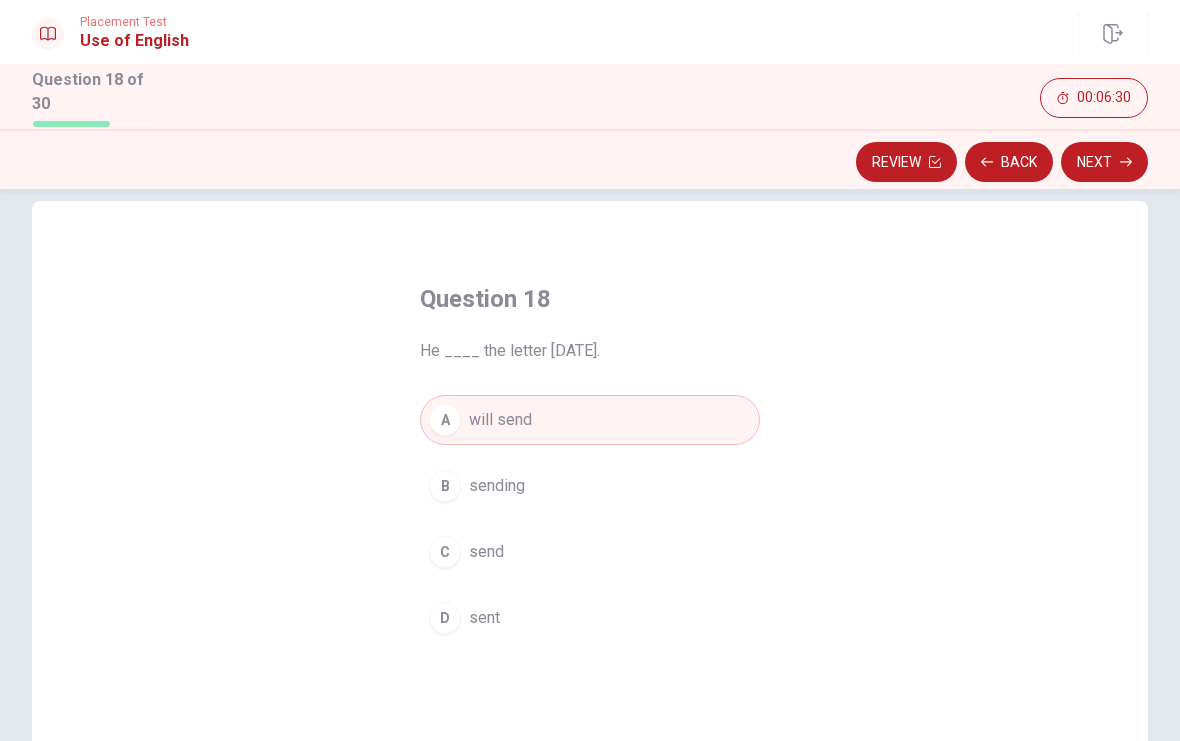 click on "Next" at bounding box center [1104, 162] 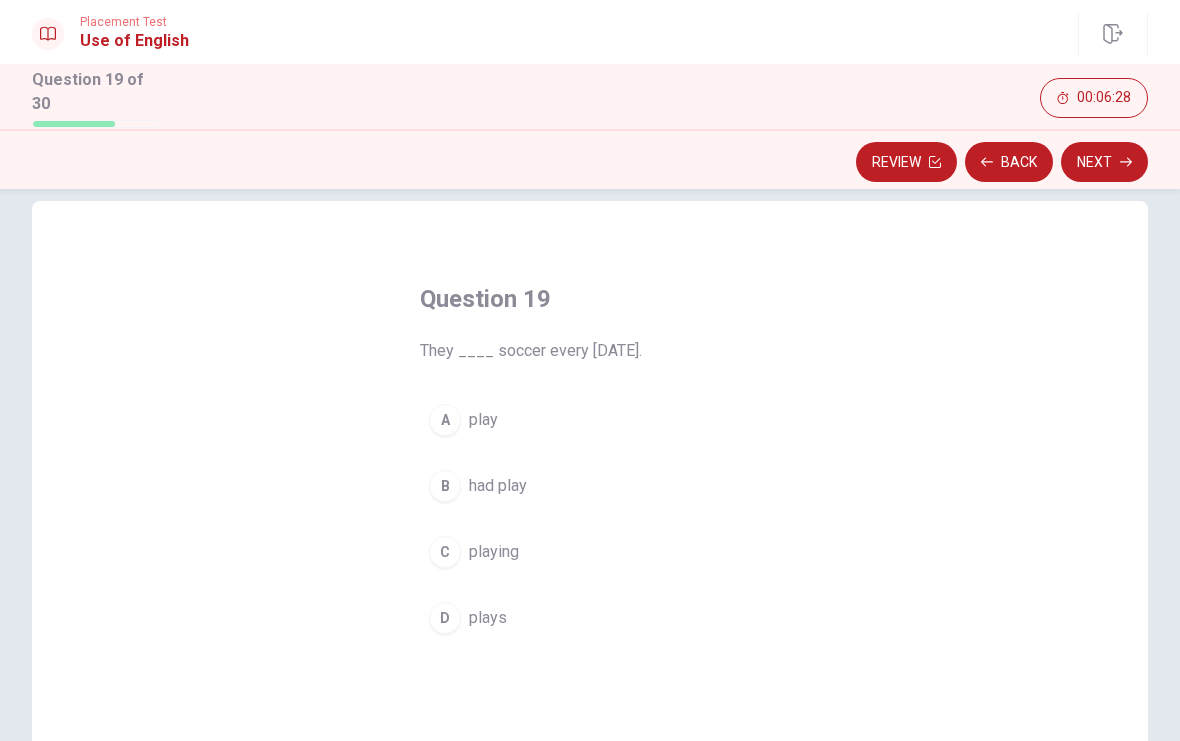 click on "A play" at bounding box center [590, 420] 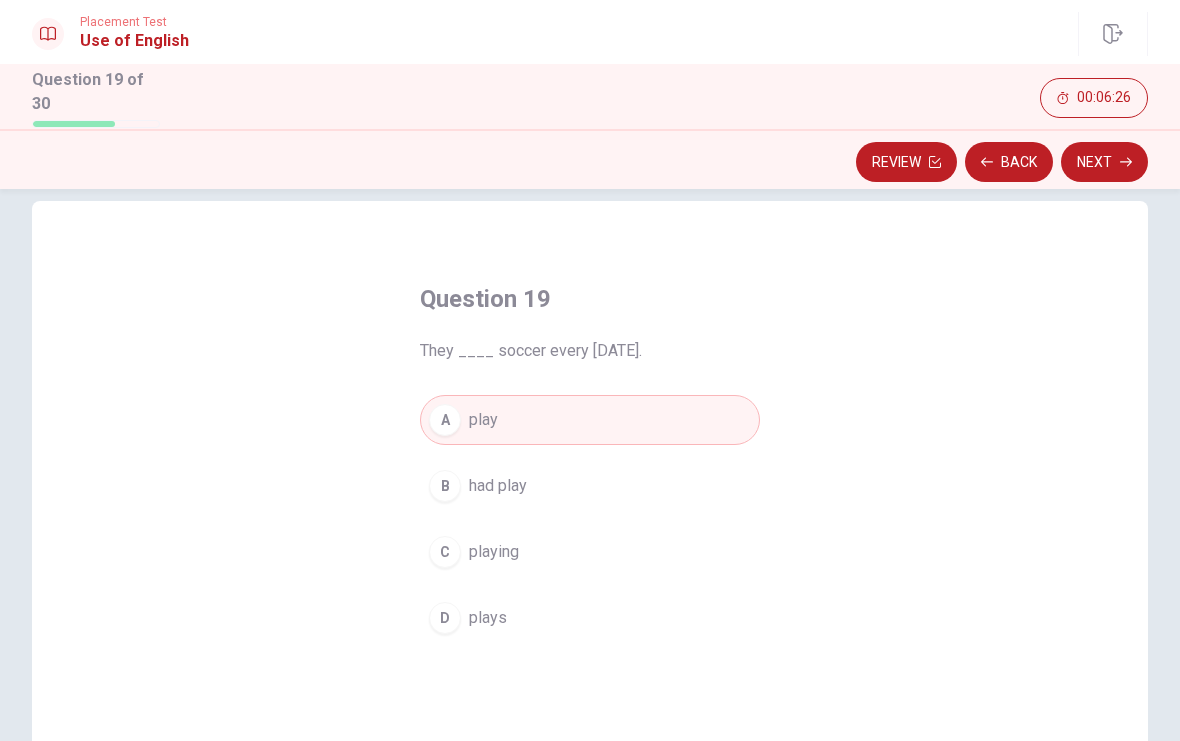 click on "Next" at bounding box center [1104, 162] 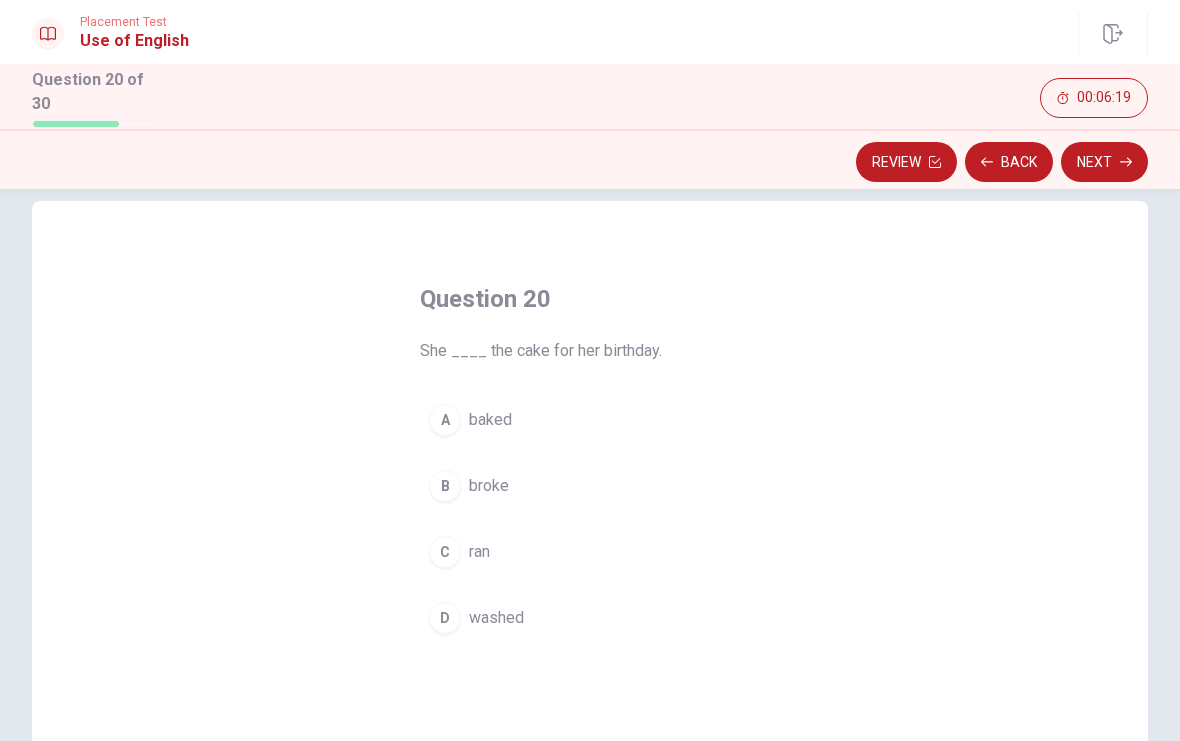 click on "A baked" at bounding box center (590, 420) 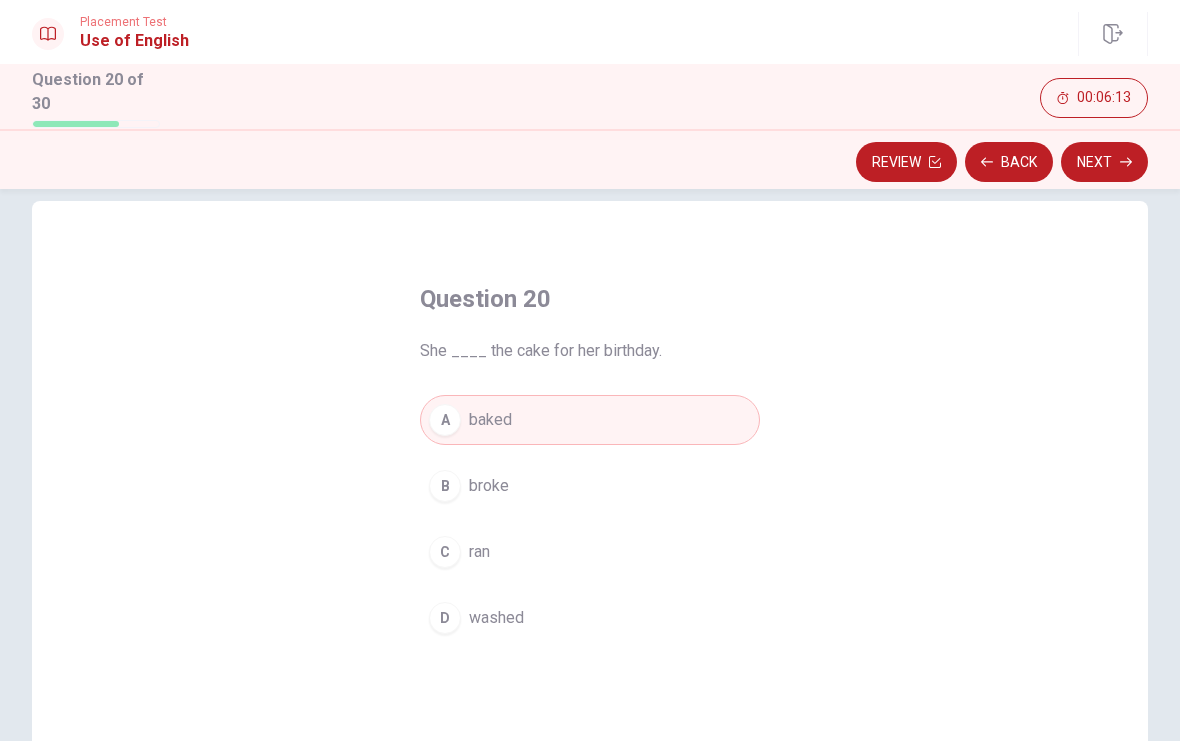 click on "Next" at bounding box center (1104, 162) 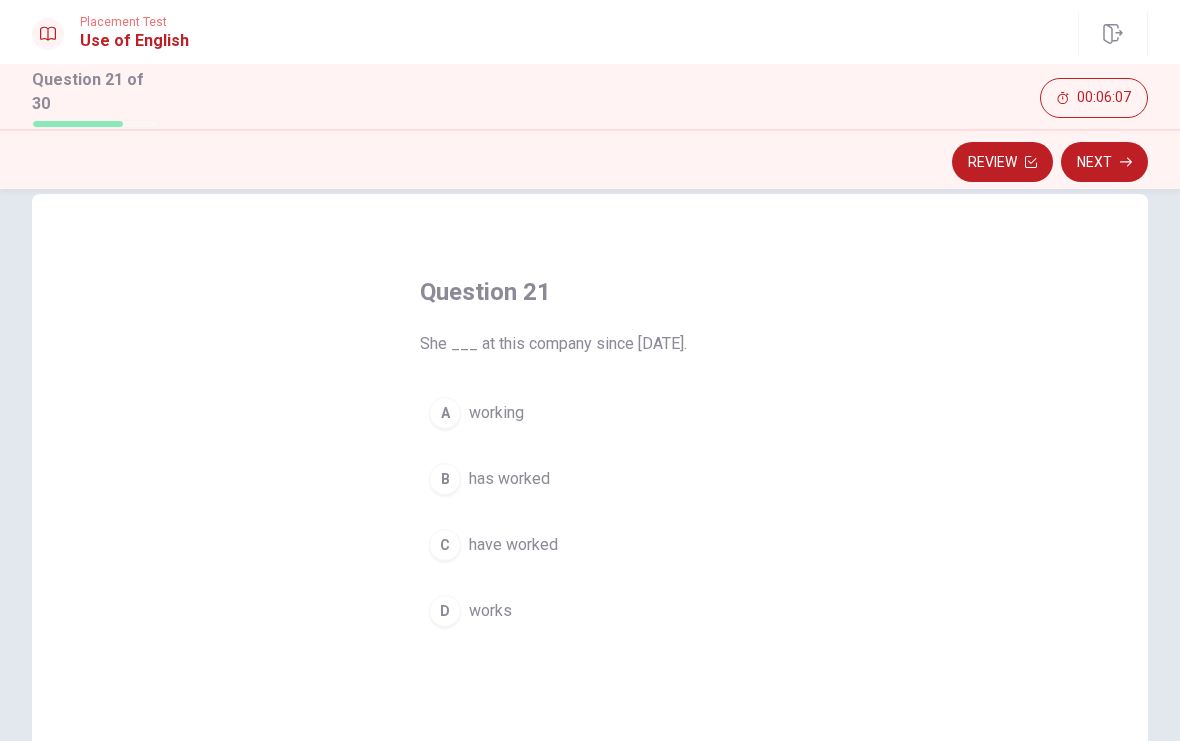 scroll, scrollTop: 35, scrollLeft: 0, axis: vertical 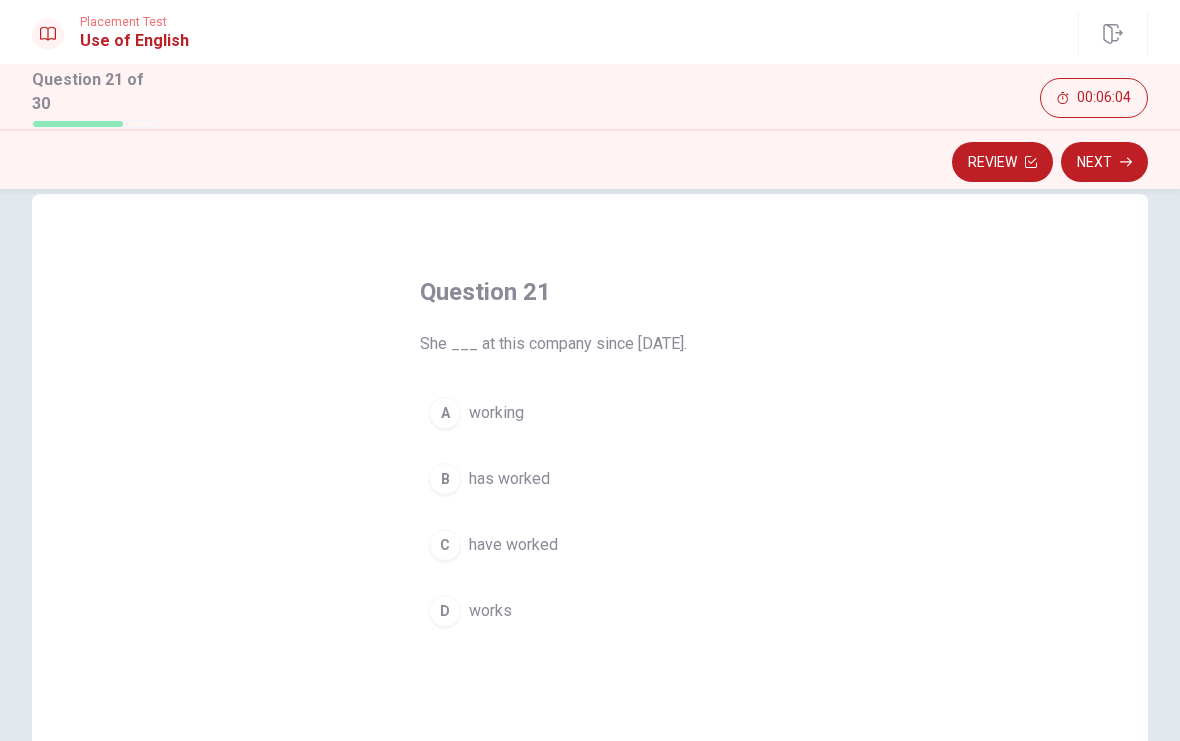 click on "B has worked" at bounding box center (590, 479) 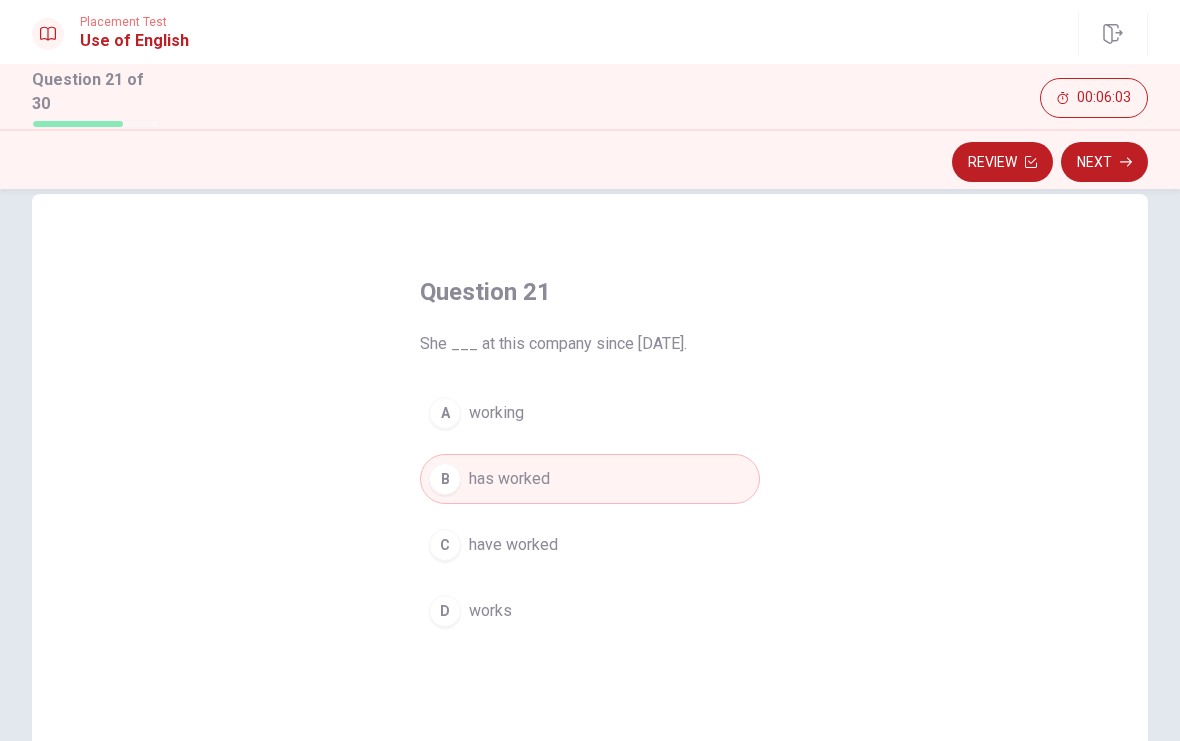 click on "Next" at bounding box center [1104, 162] 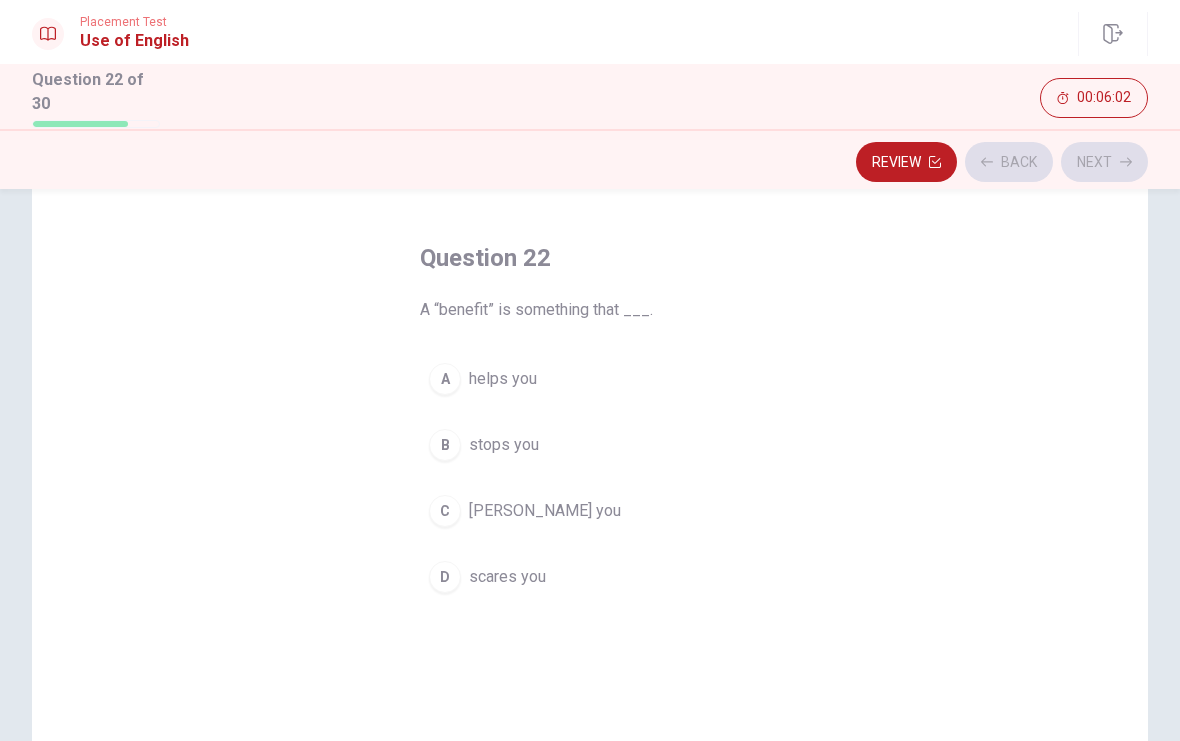 scroll, scrollTop: 69, scrollLeft: 0, axis: vertical 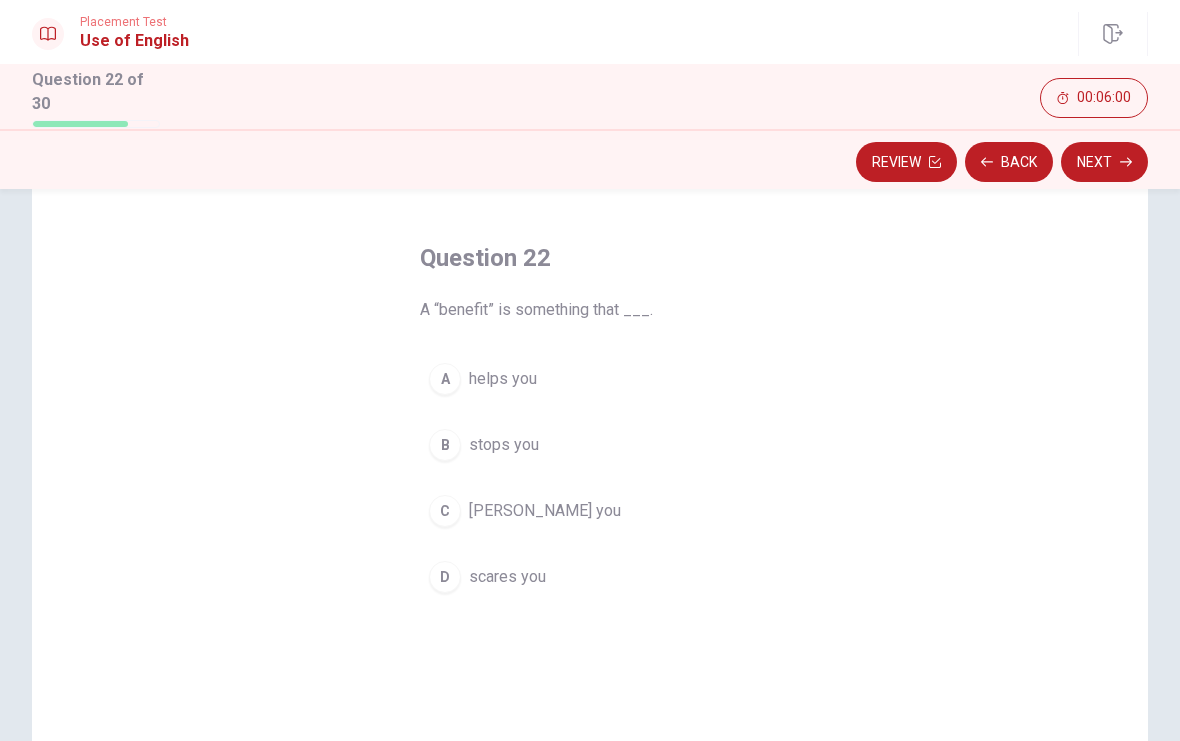 click on "A helps you" at bounding box center (590, 379) 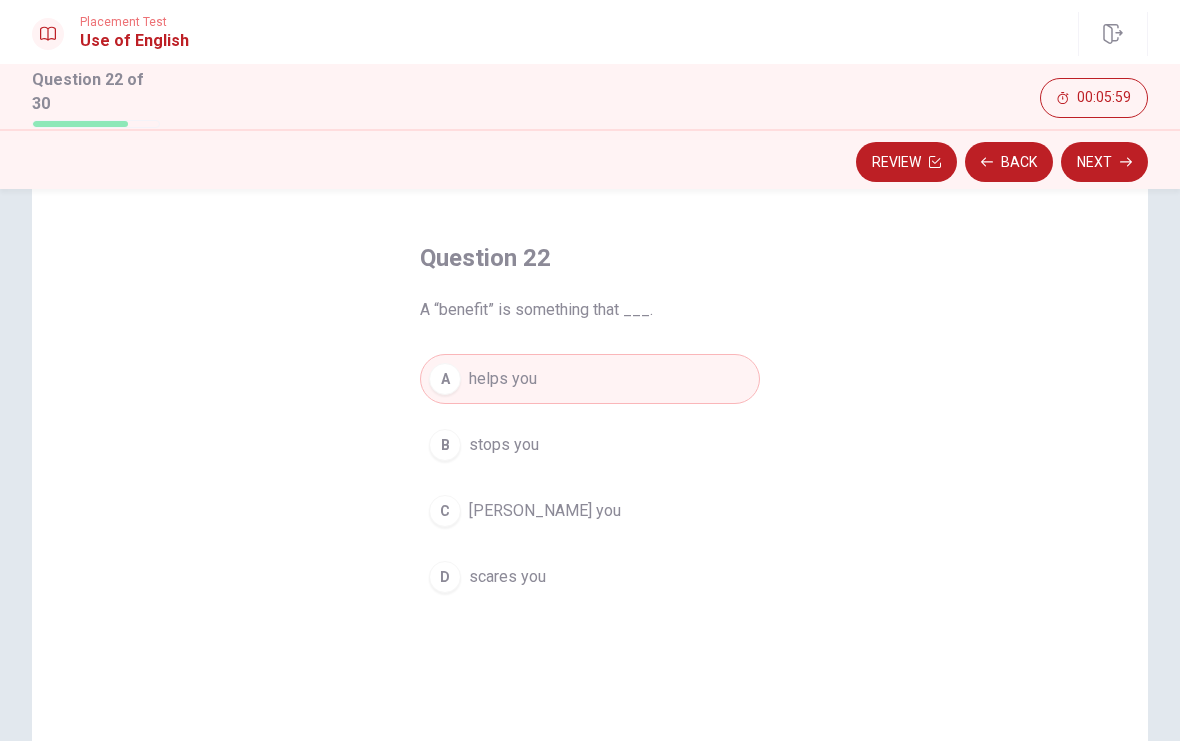 click on "Next" at bounding box center (1104, 162) 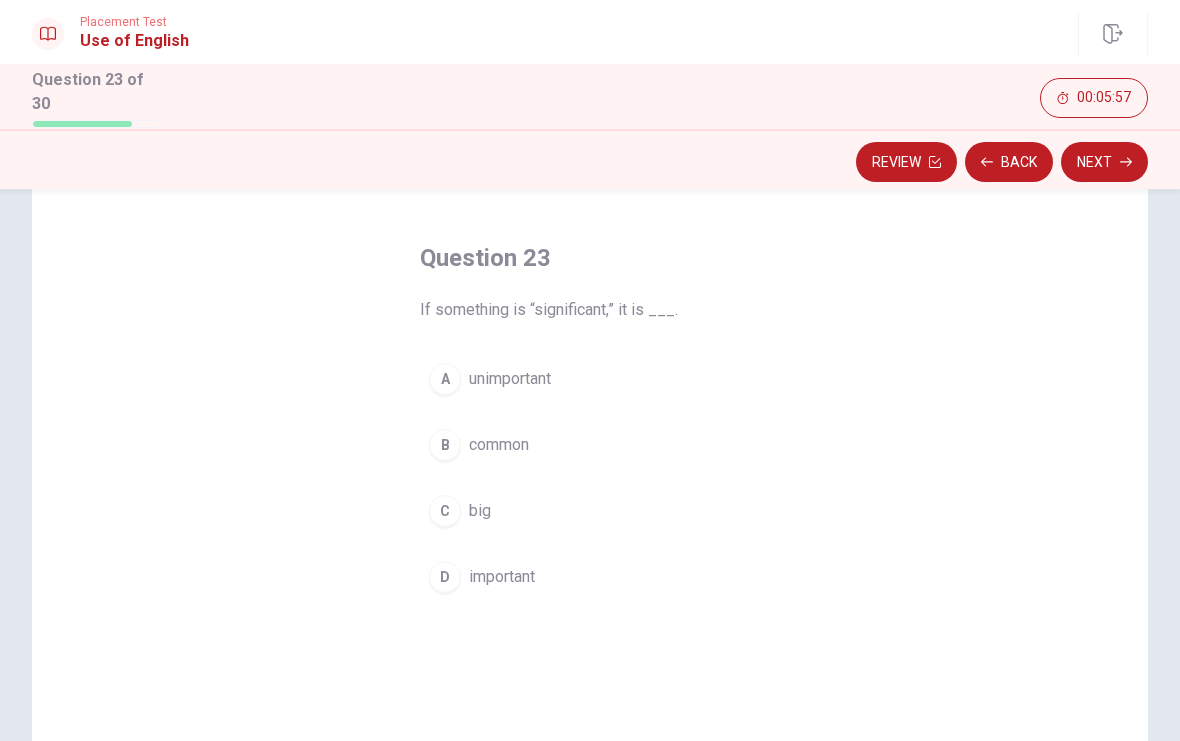 click on "D important" at bounding box center [590, 577] 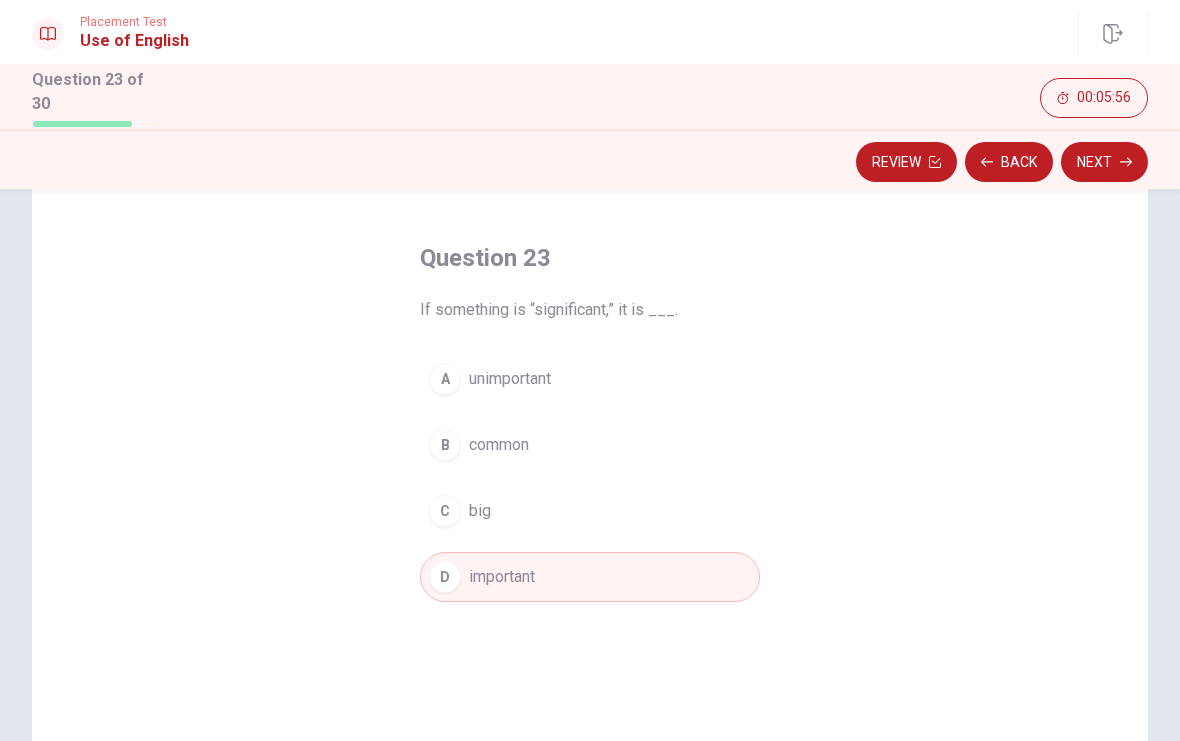 click on "Next" at bounding box center [1104, 162] 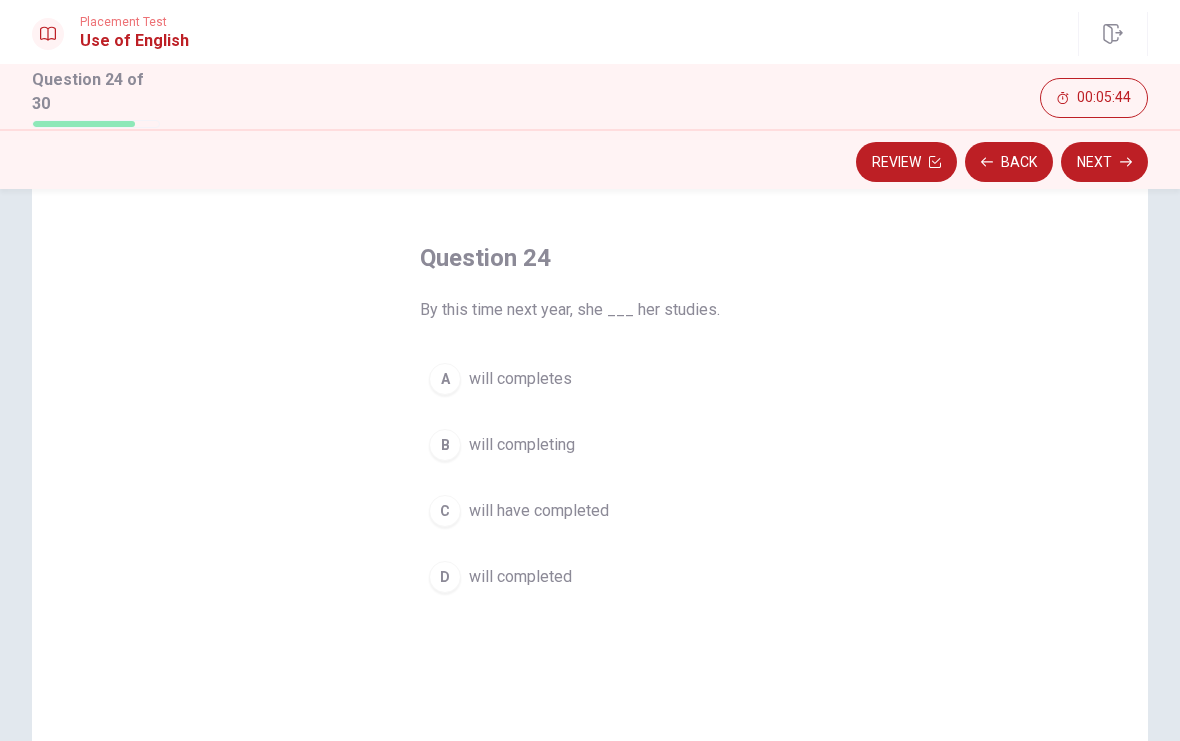 click on "D will completed" at bounding box center [590, 577] 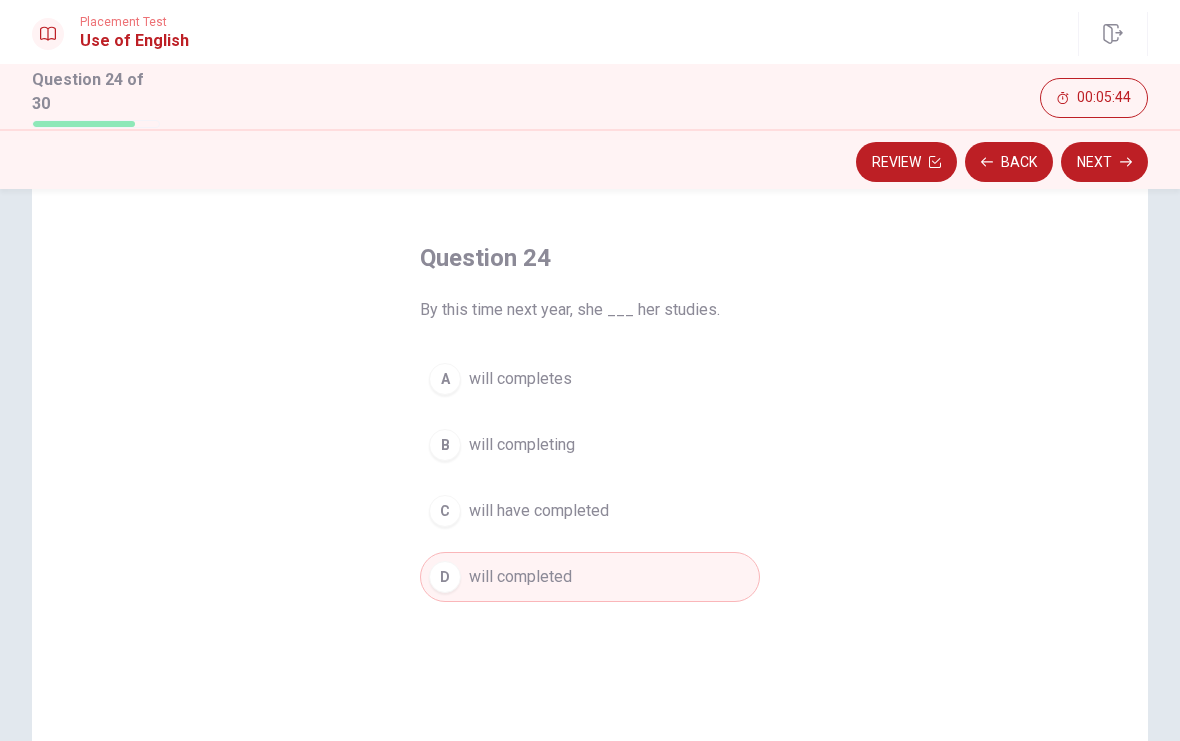 click on "C will have completed" at bounding box center (590, 511) 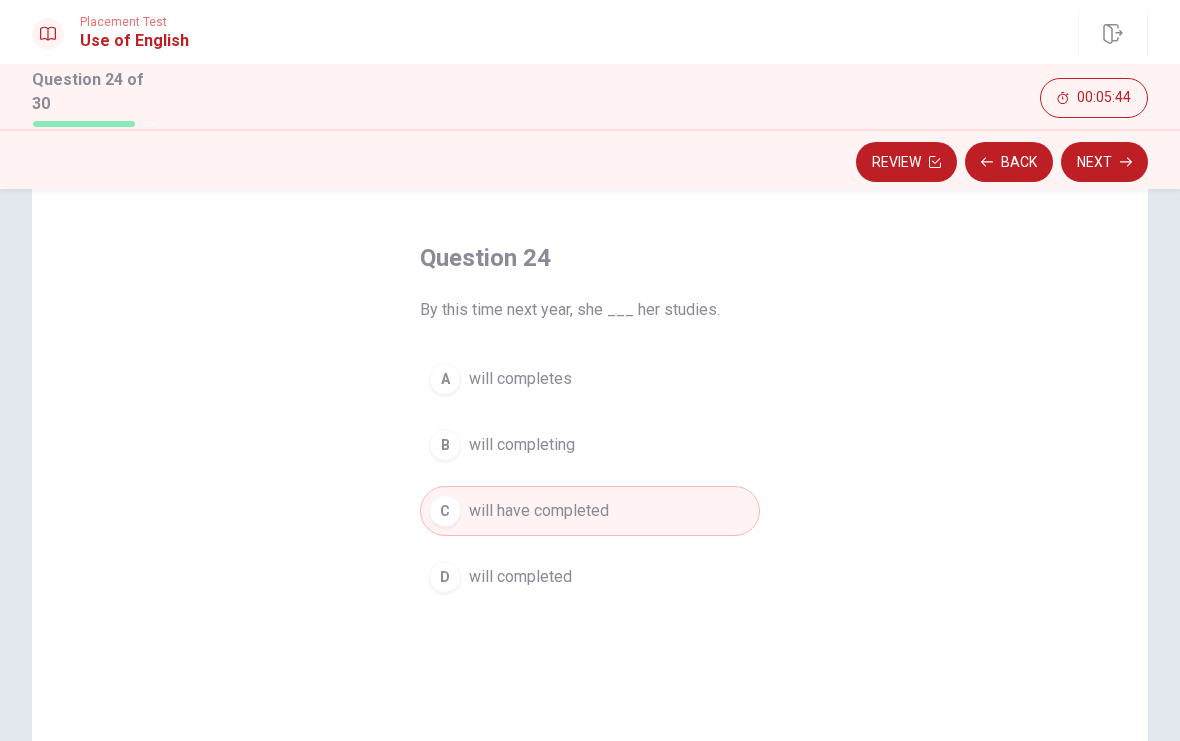 click on "A will completes" at bounding box center [590, 379] 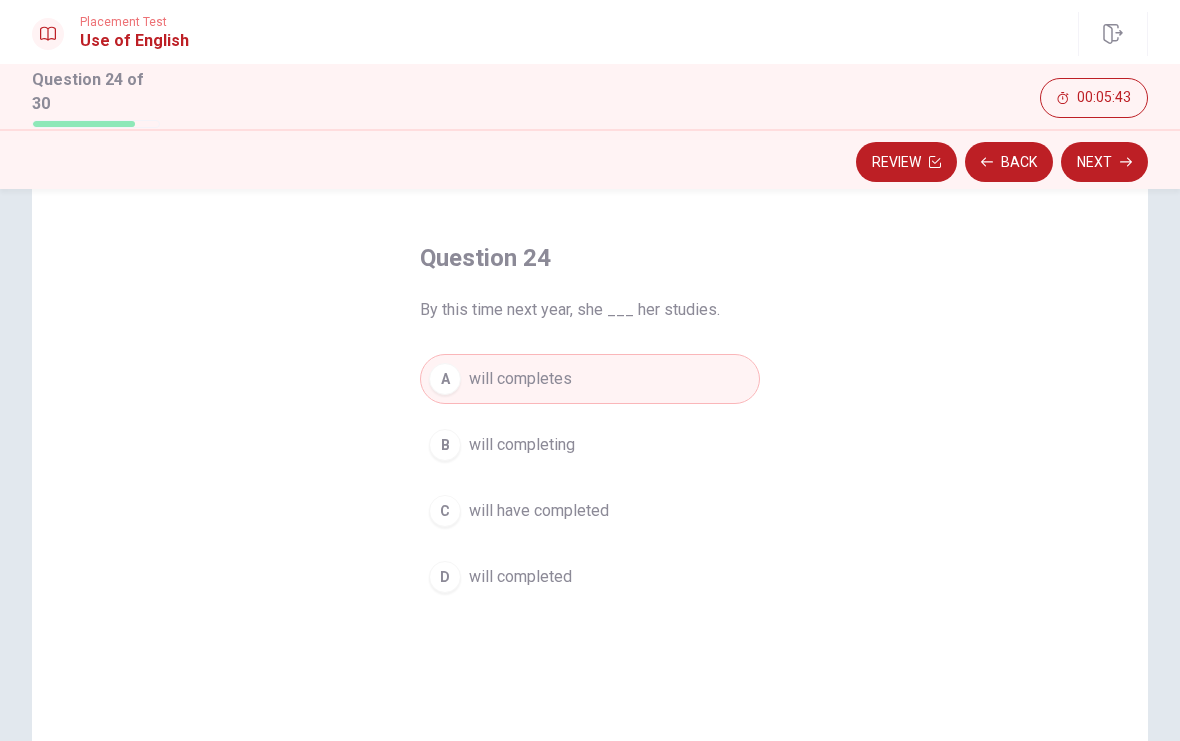 click on "B will completing" at bounding box center (590, 445) 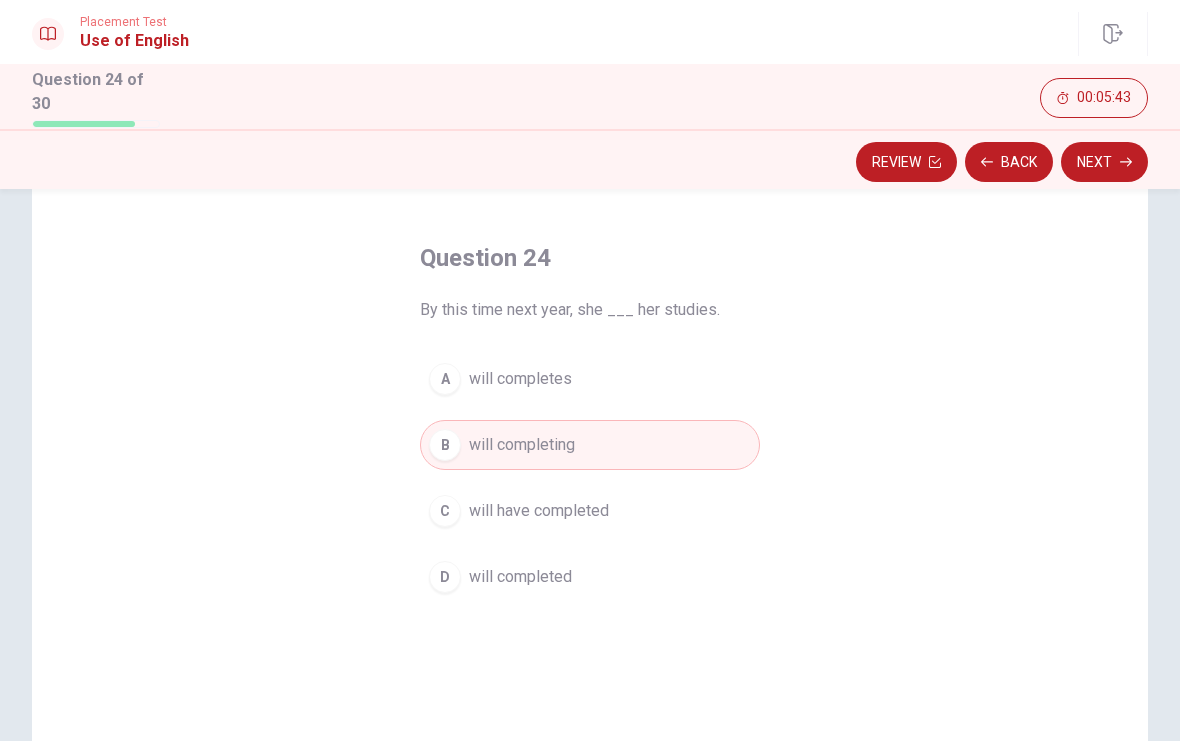click on "A will completes" at bounding box center [590, 379] 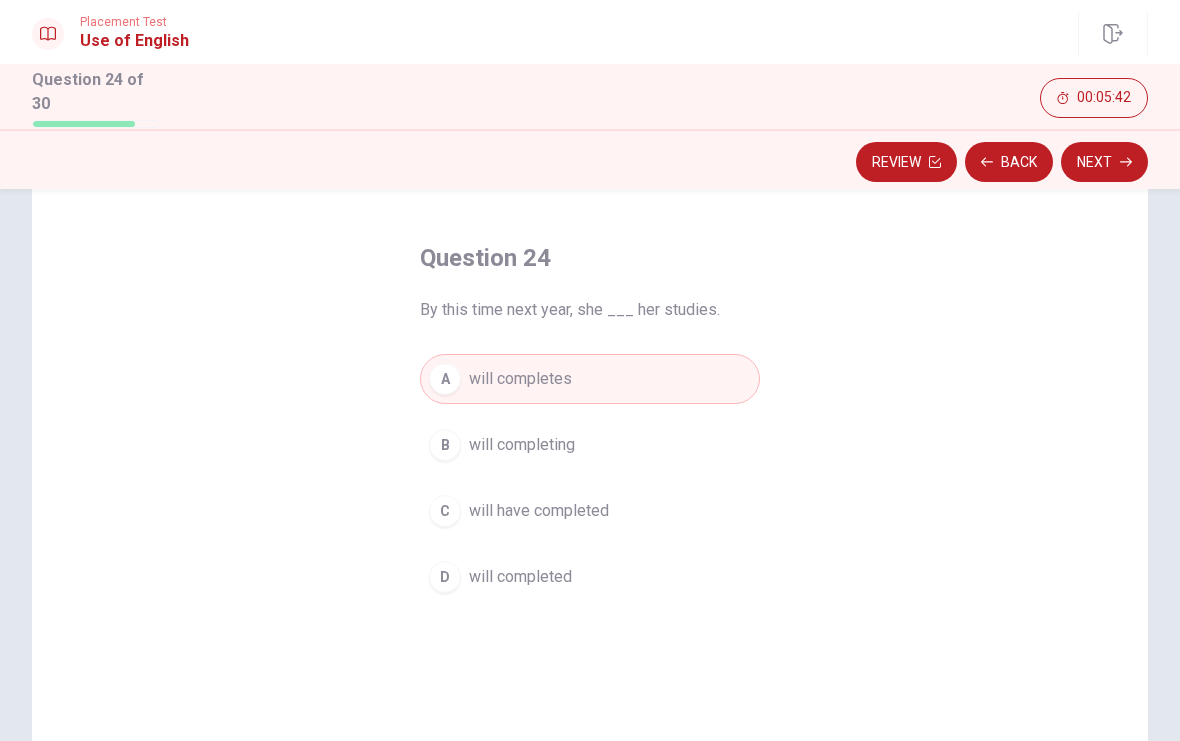 click on "C will have completed" at bounding box center (590, 511) 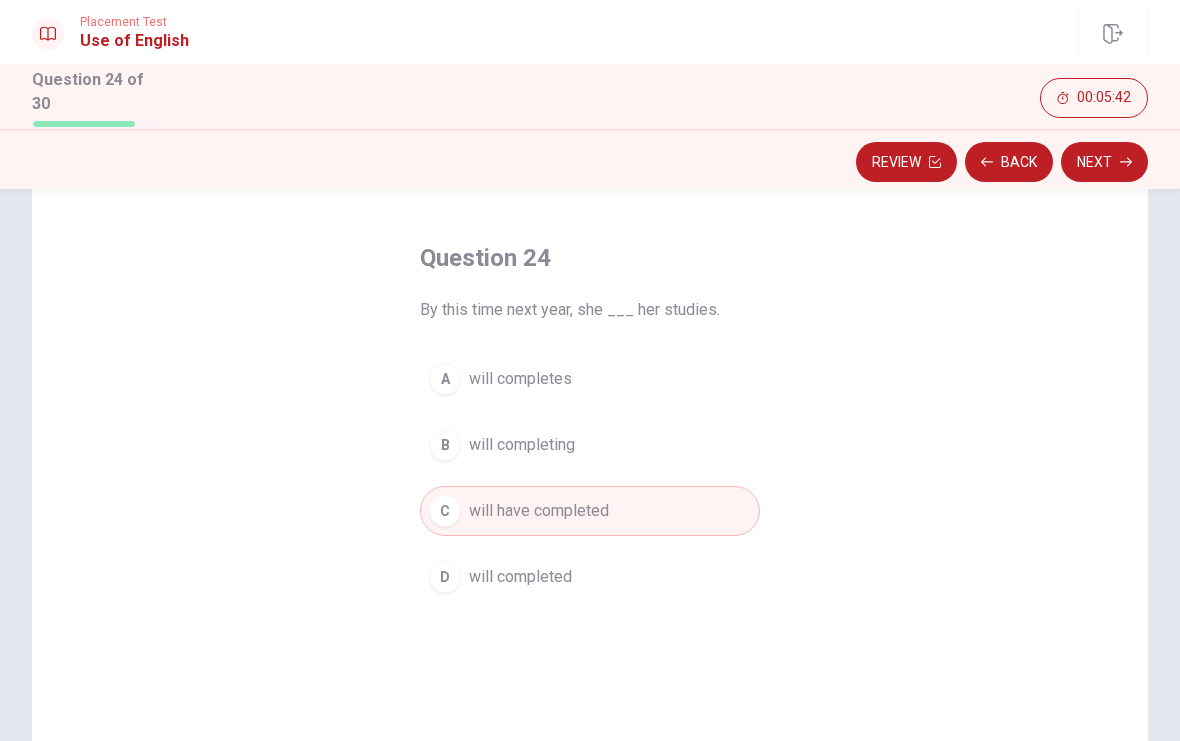 click on "B will completing" at bounding box center [590, 445] 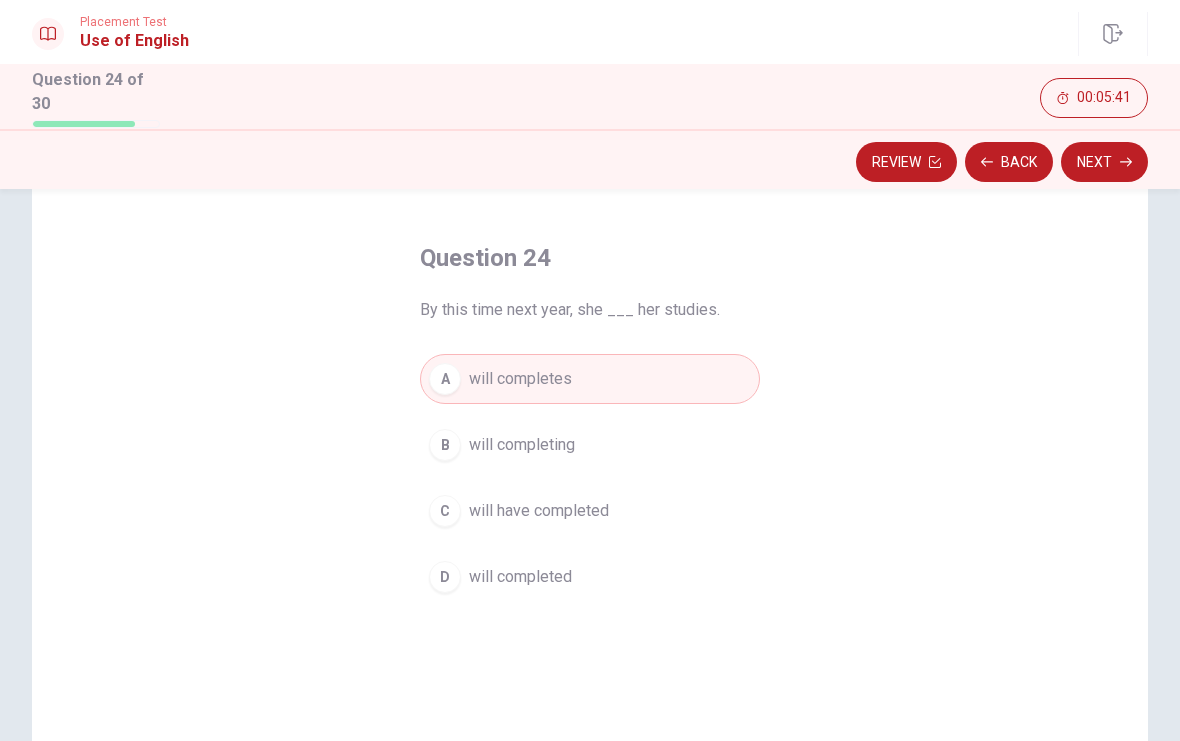 click on "B will completing" at bounding box center (590, 445) 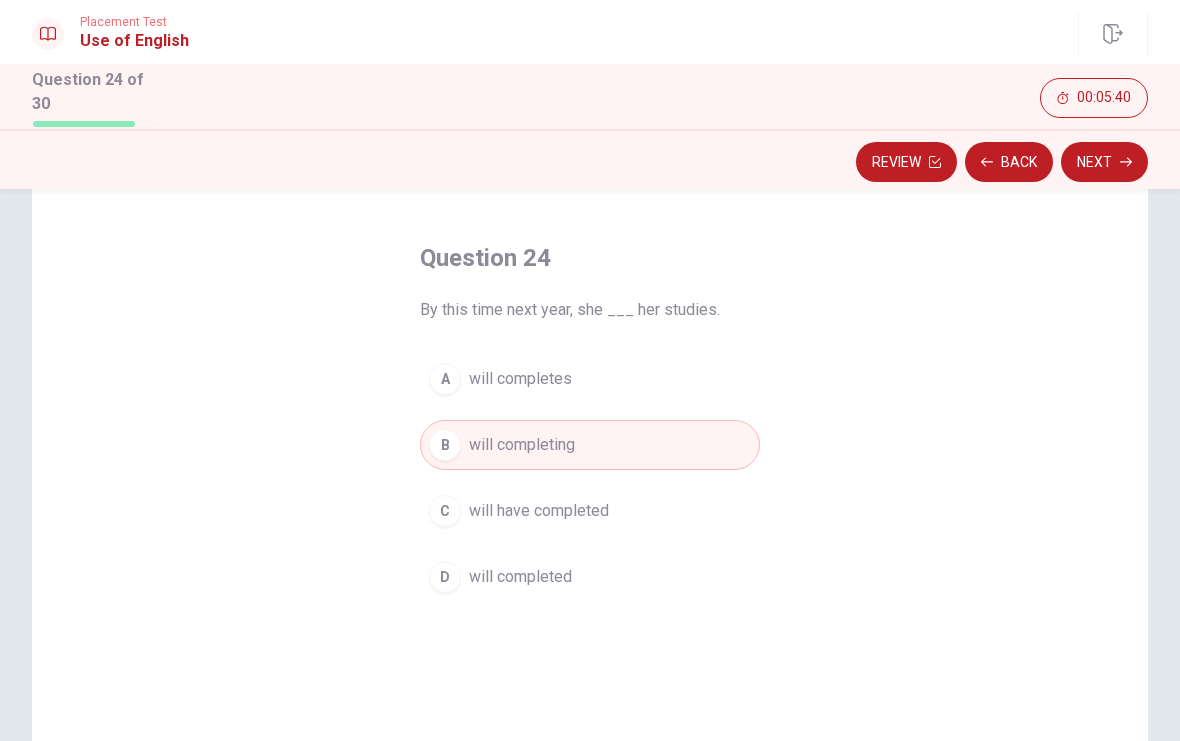 click on "A will completes" at bounding box center (590, 379) 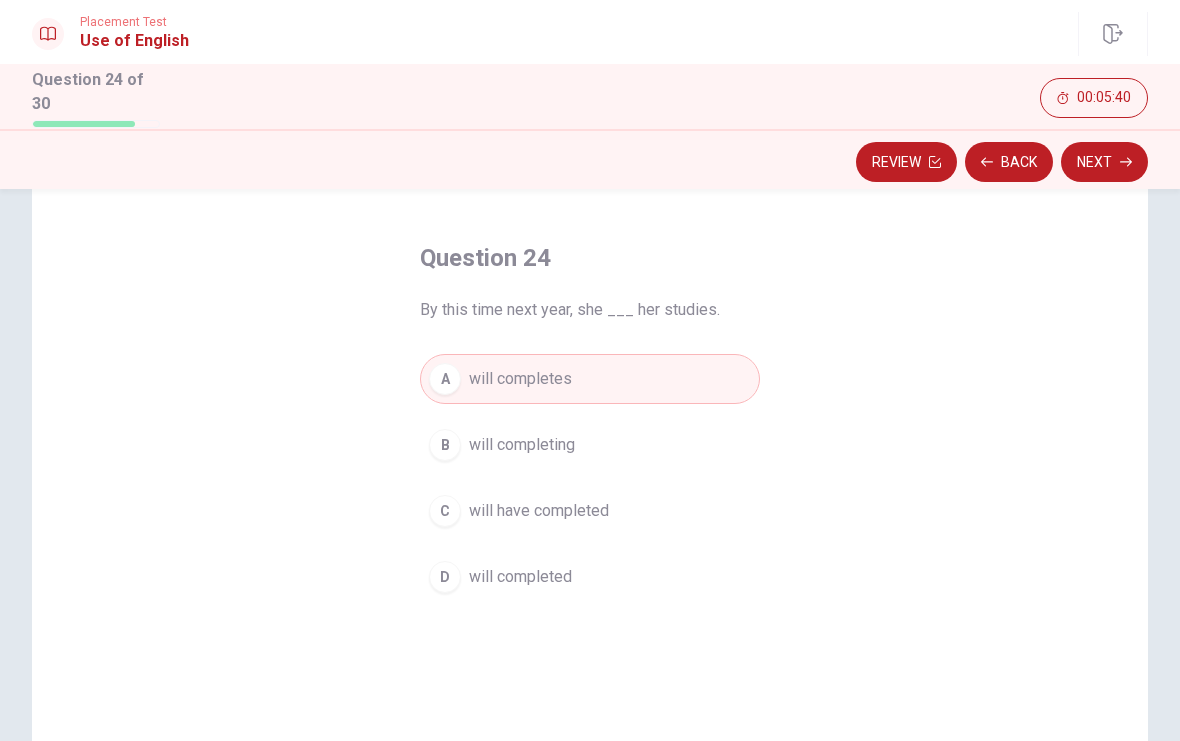 click on "B will completing" at bounding box center [590, 445] 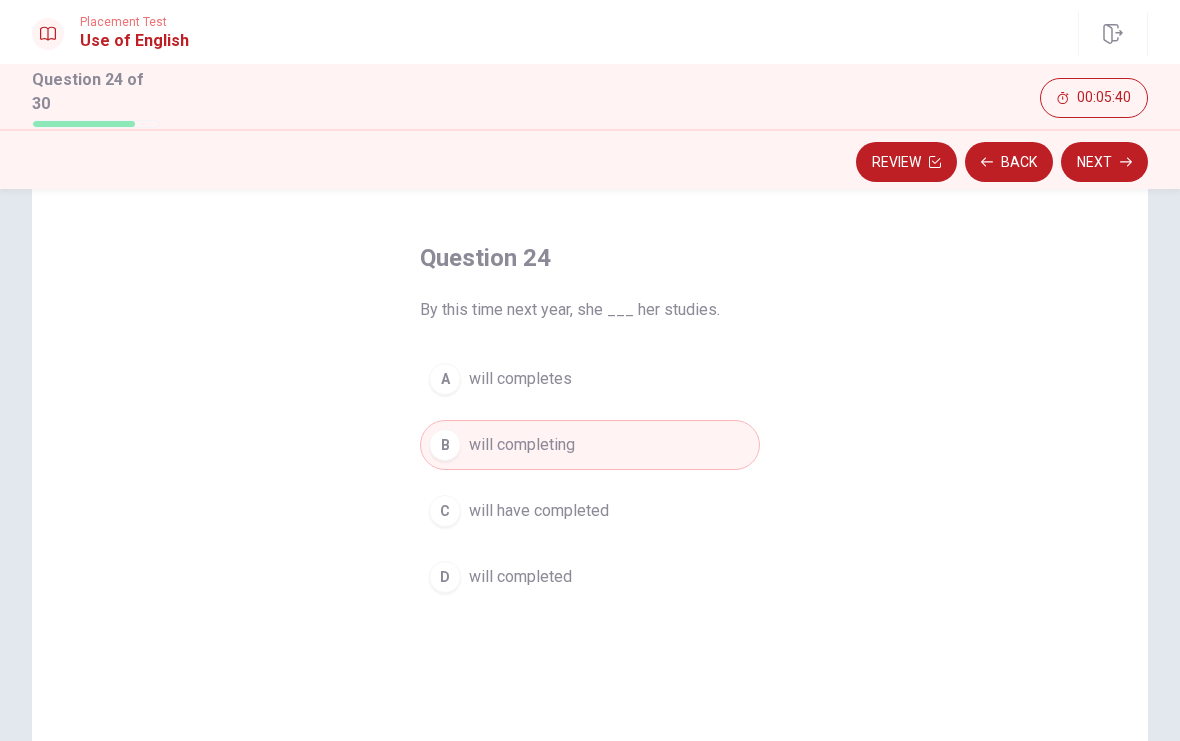 click on "A will completes" at bounding box center (590, 379) 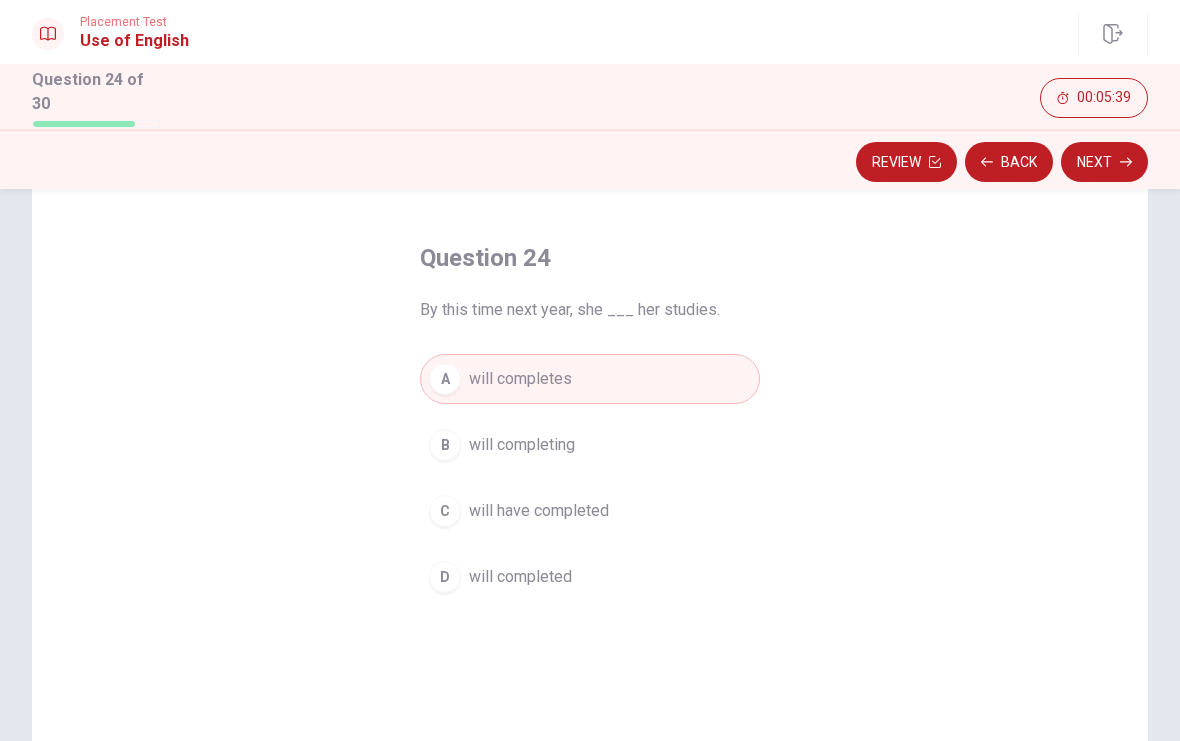 click on "B will completing" at bounding box center (590, 445) 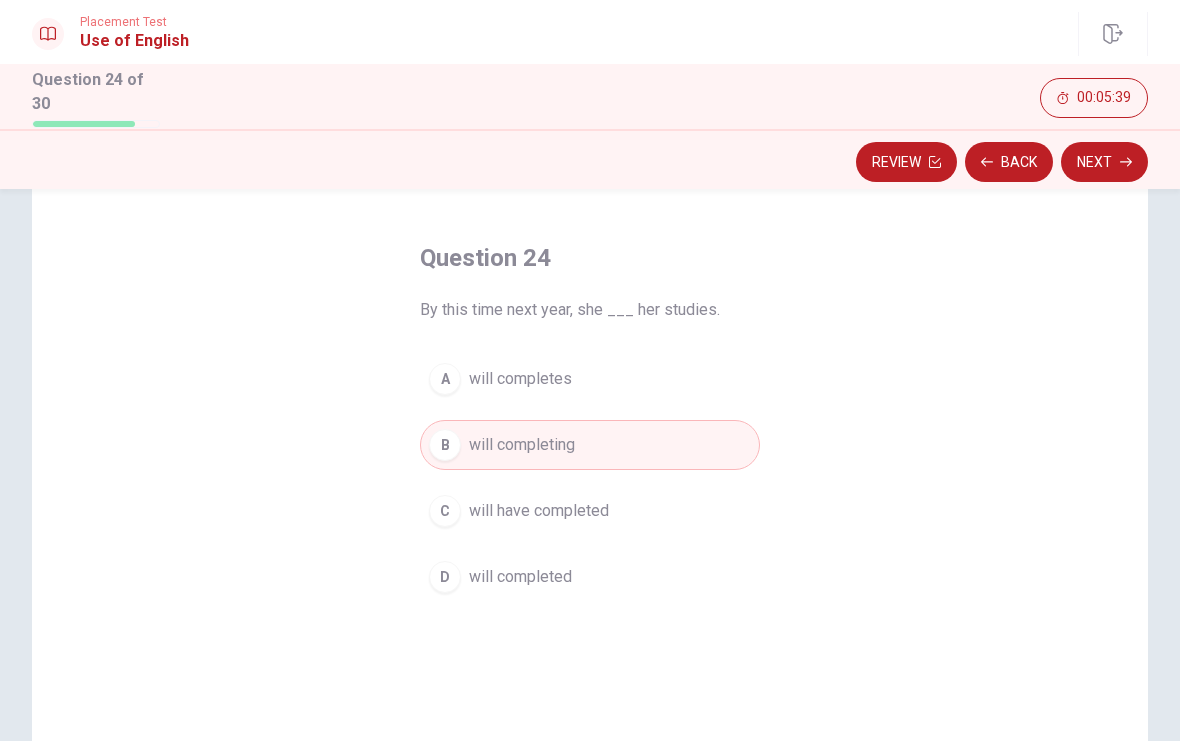 click on "C will have completed" at bounding box center [590, 511] 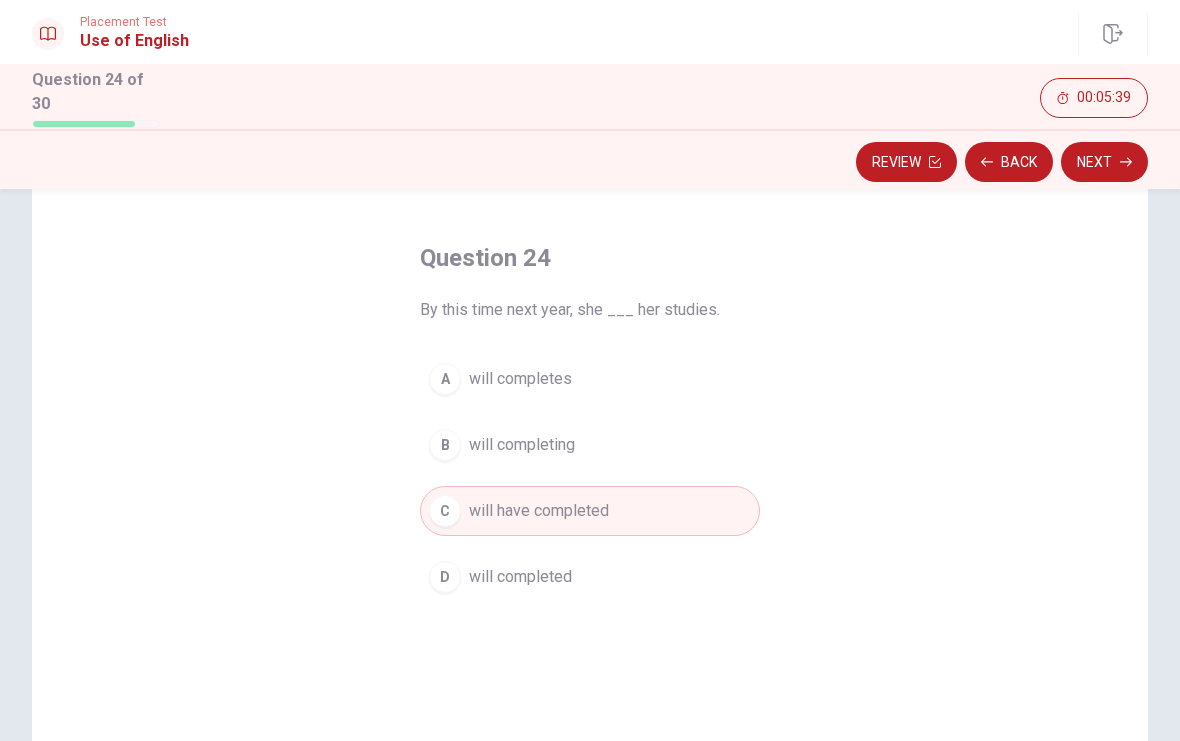 click on "D will completed" at bounding box center (590, 577) 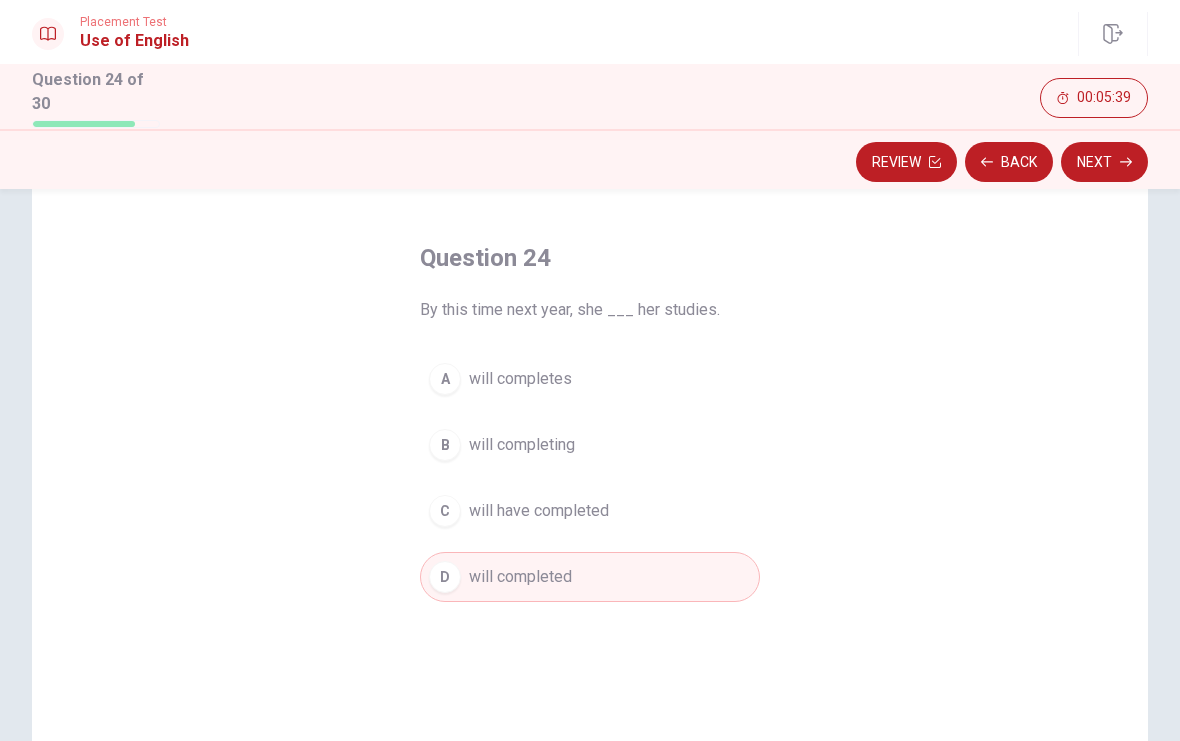 click on "C will have completed" at bounding box center (590, 511) 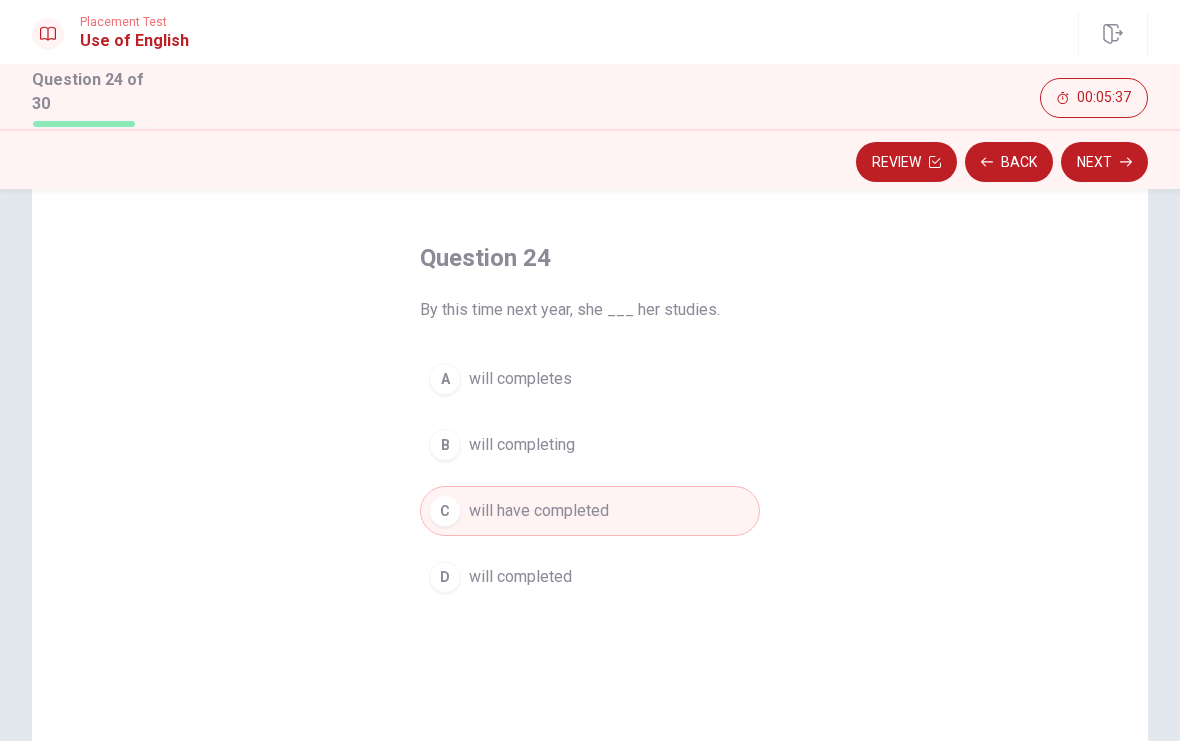 click on "Next" at bounding box center [1104, 162] 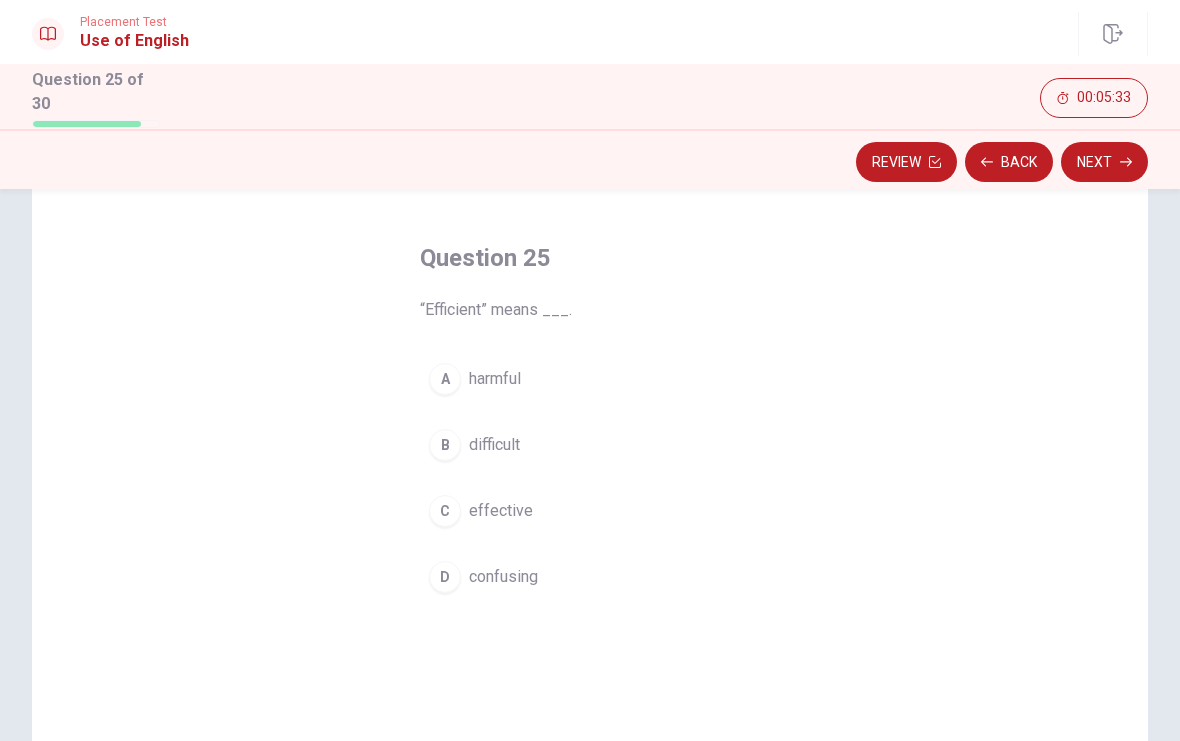 click on "C effective" at bounding box center (590, 511) 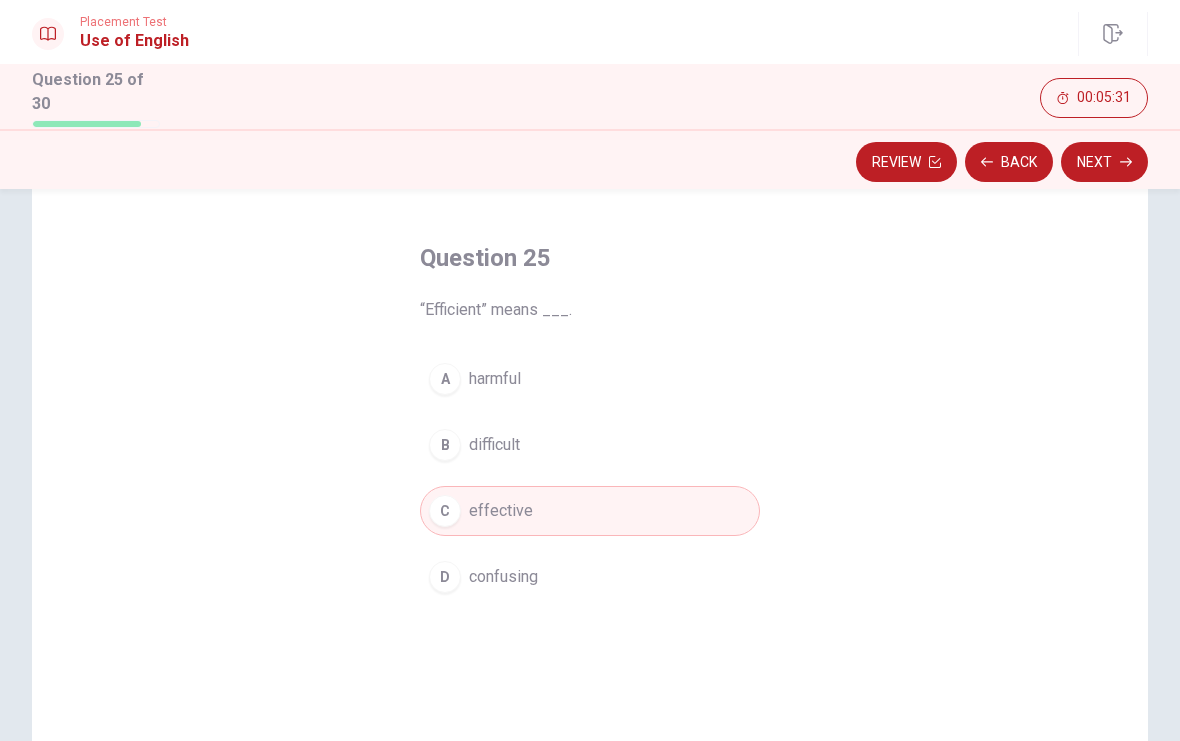 click on "Next" at bounding box center [1104, 162] 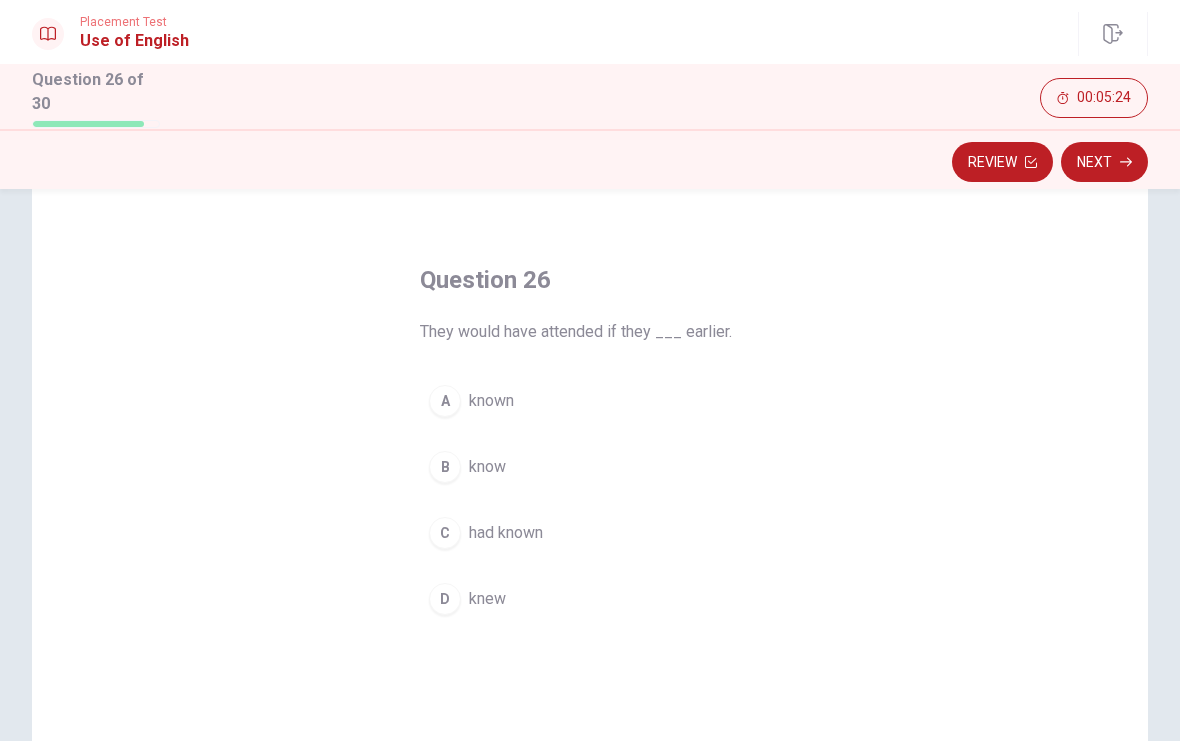 scroll, scrollTop: 51, scrollLeft: 0, axis: vertical 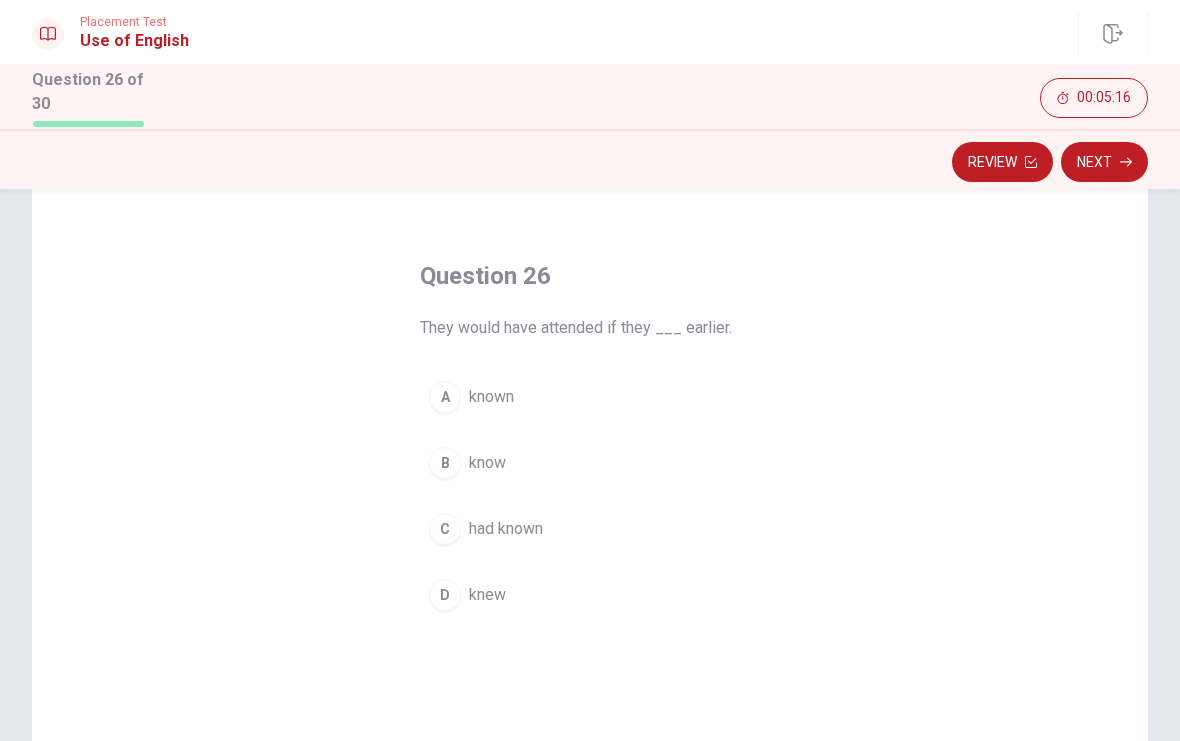 click on "C had known" at bounding box center (590, 529) 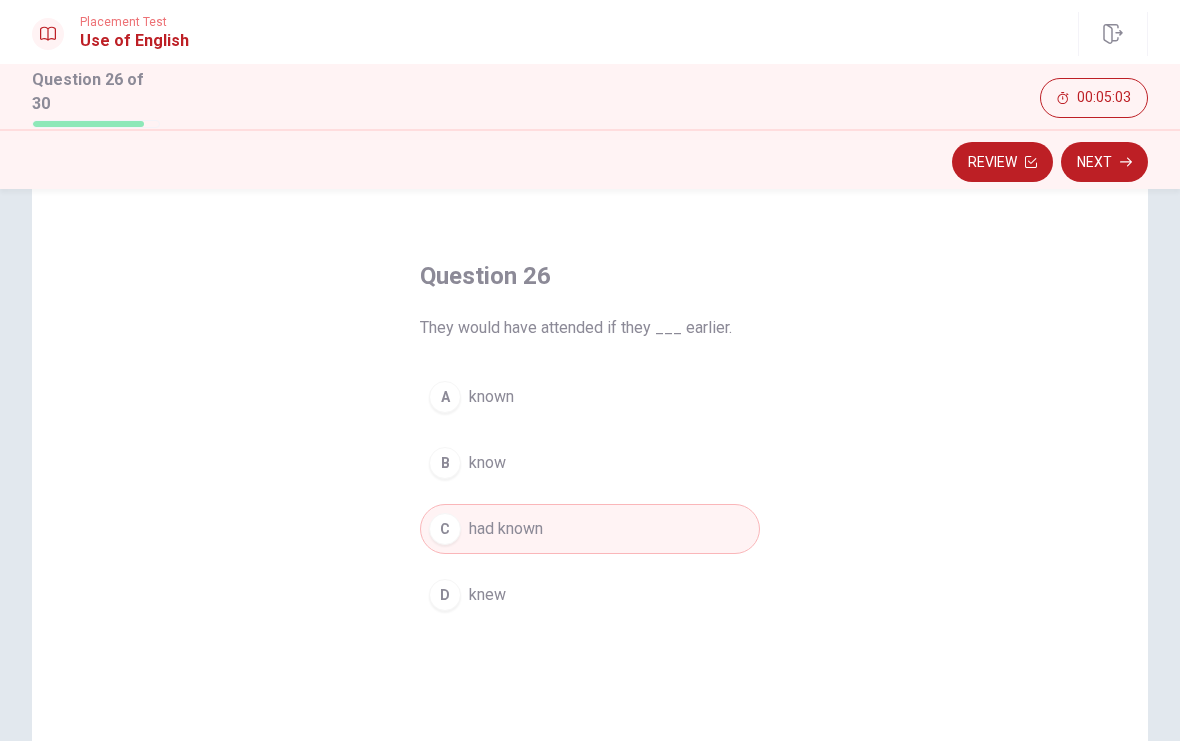 click on "D knew" at bounding box center (590, 595) 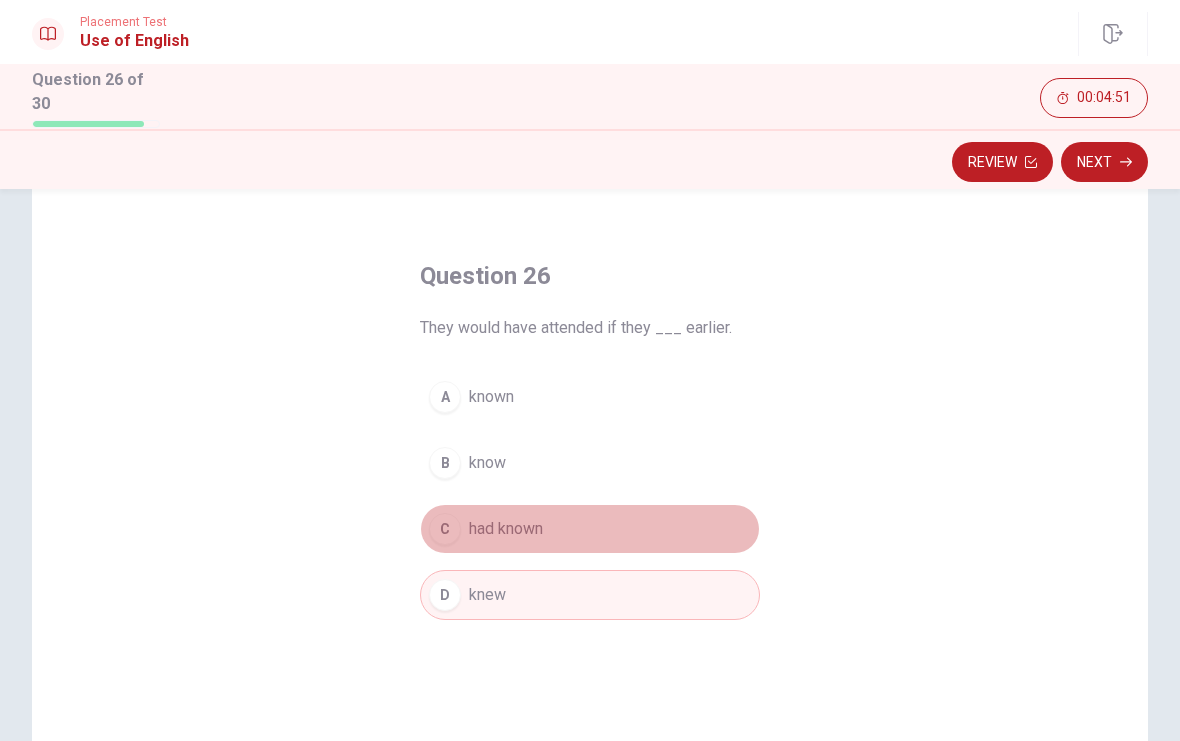 click on "C had known" at bounding box center (590, 529) 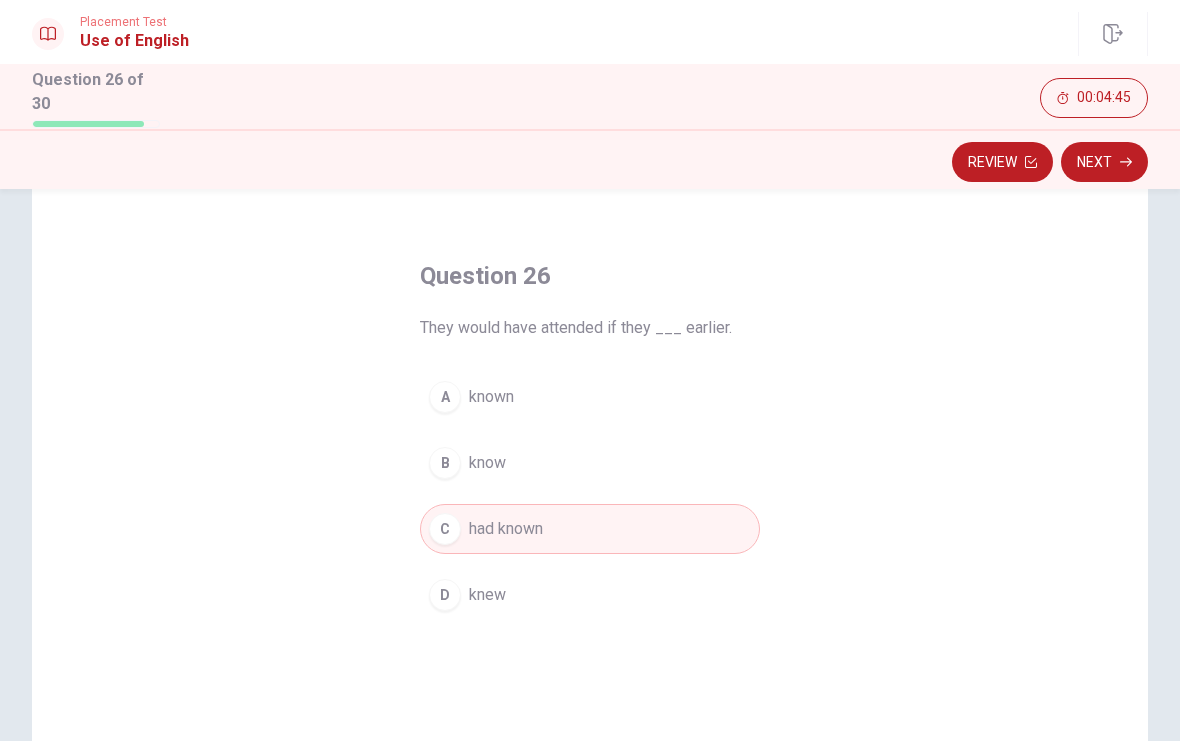 click on "Next" at bounding box center (1104, 162) 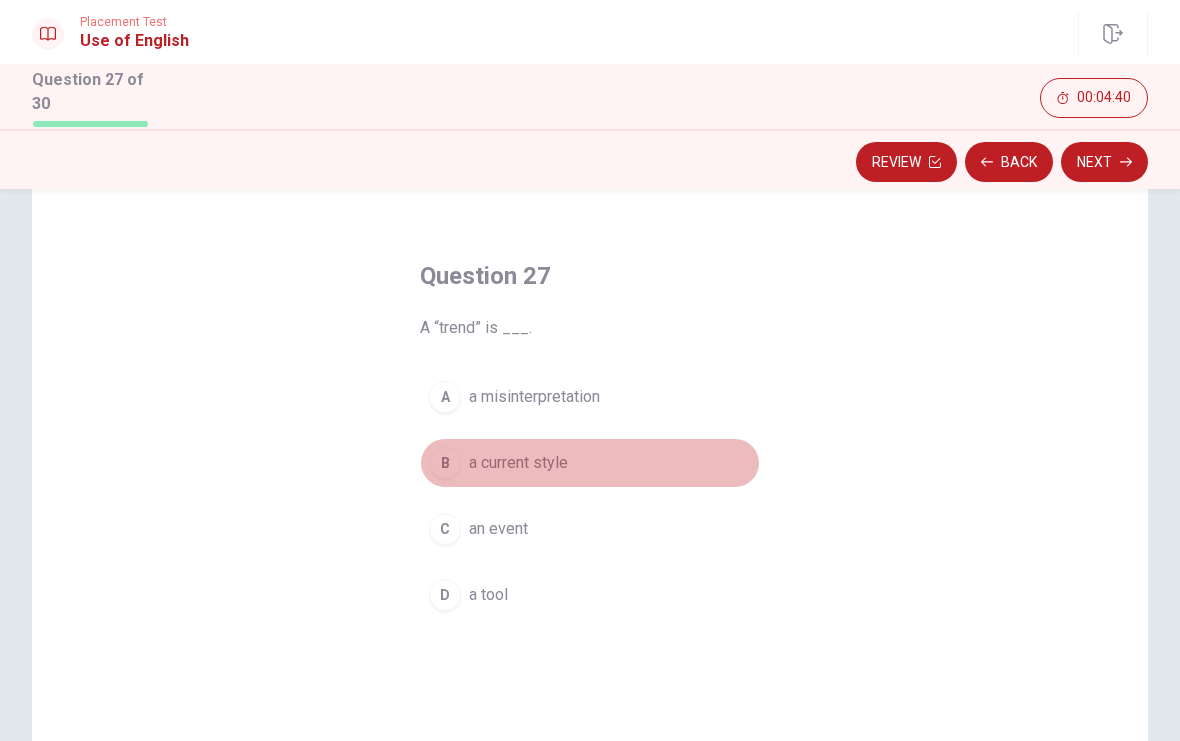click on "B a current style" at bounding box center [590, 463] 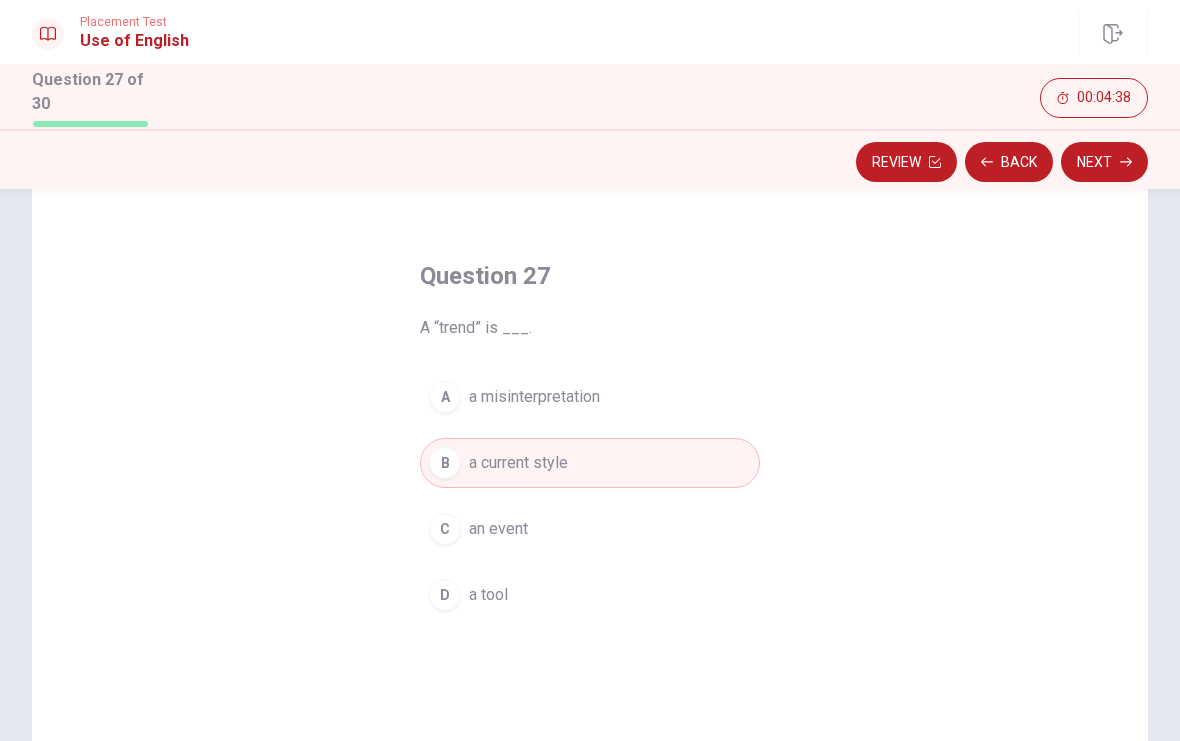 click on "Next" at bounding box center [1104, 162] 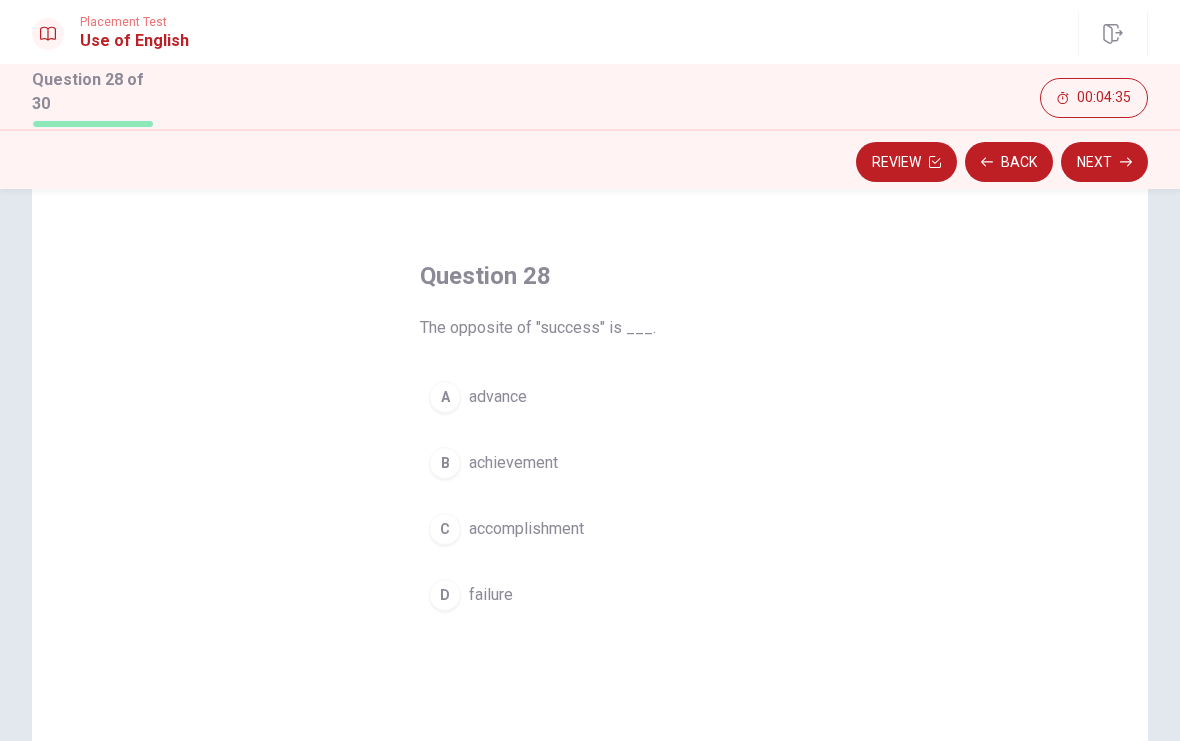 click on "D failure" at bounding box center (590, 595) 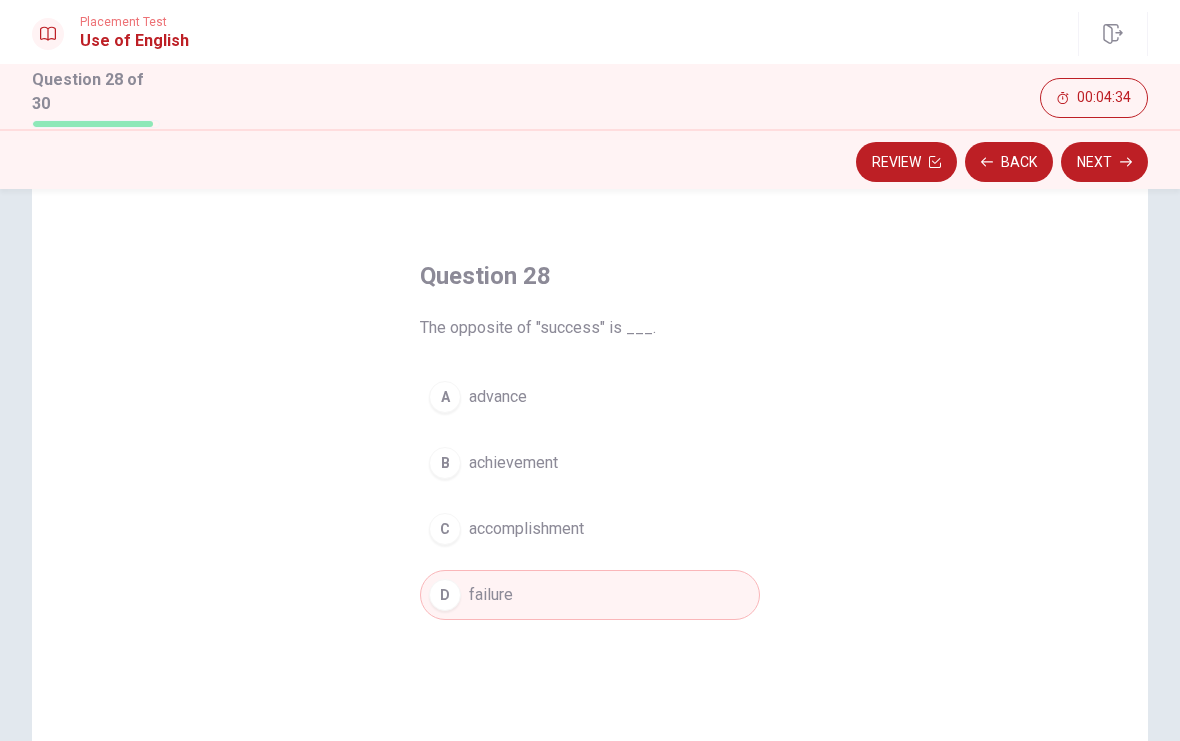 click on "Next" at bounding box center [1104, 162] 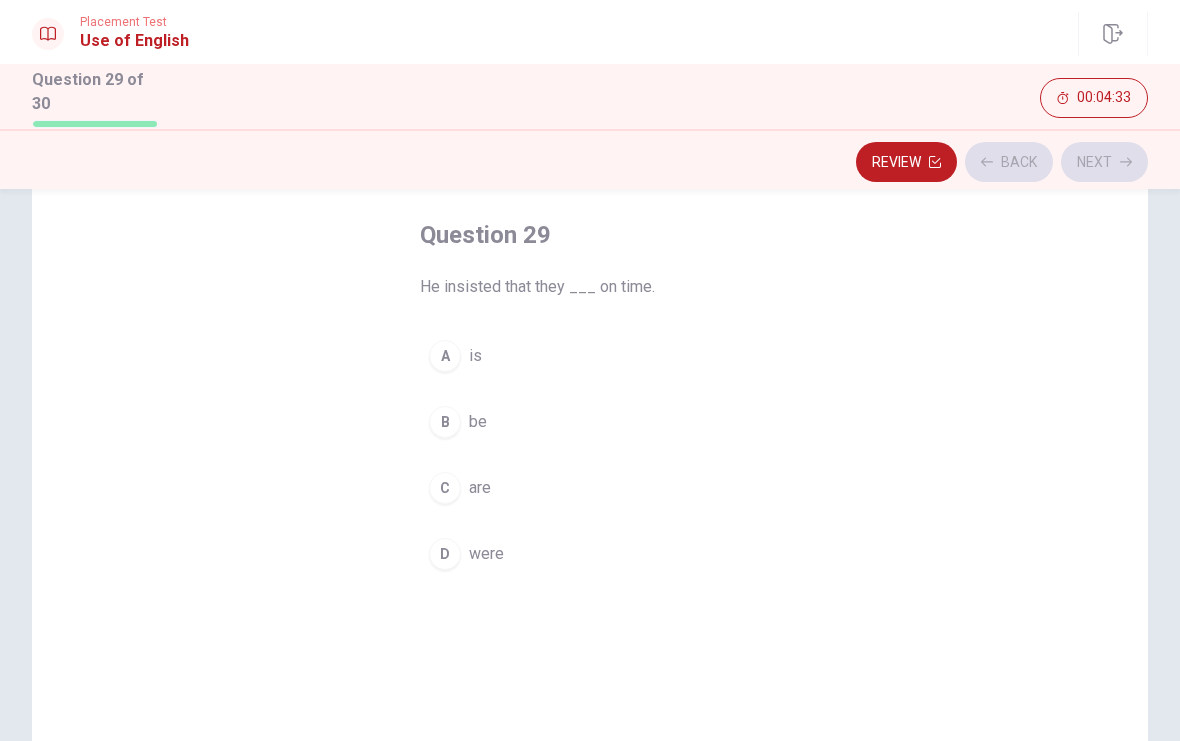 scroll, scrollTop: 92, scrollLeft: 0, axis: vertical 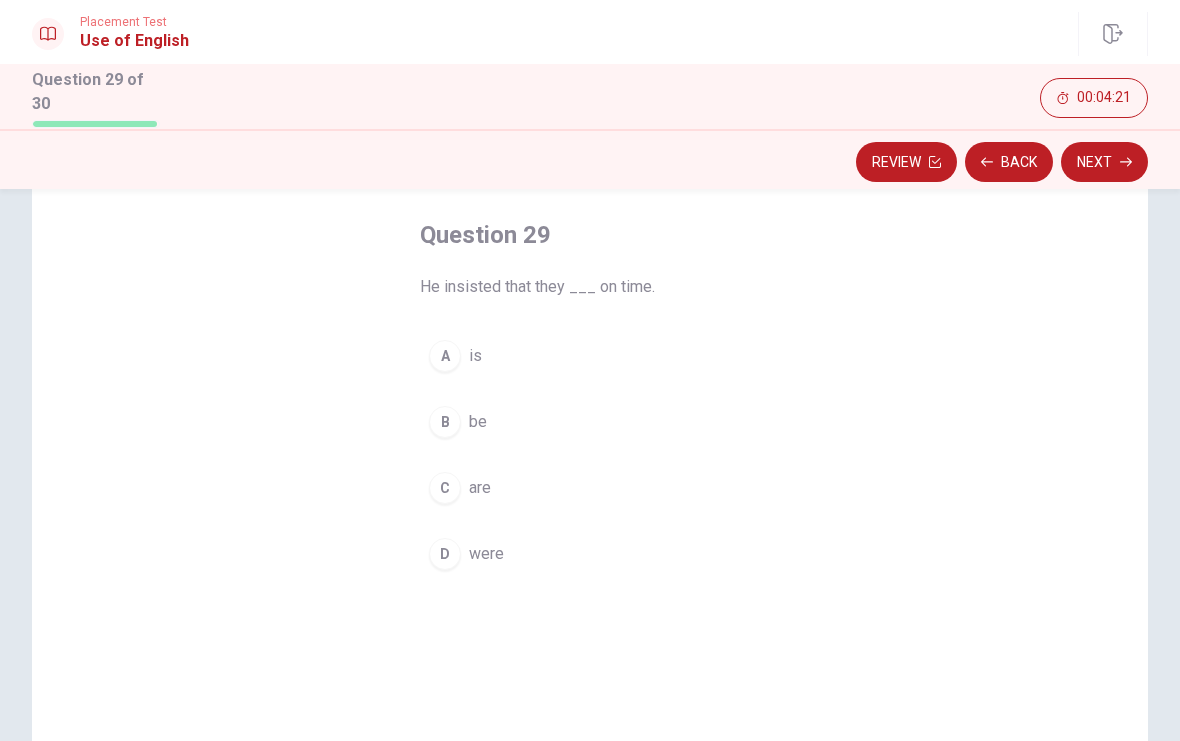 click on "D were" at bounding box center [590, 554] 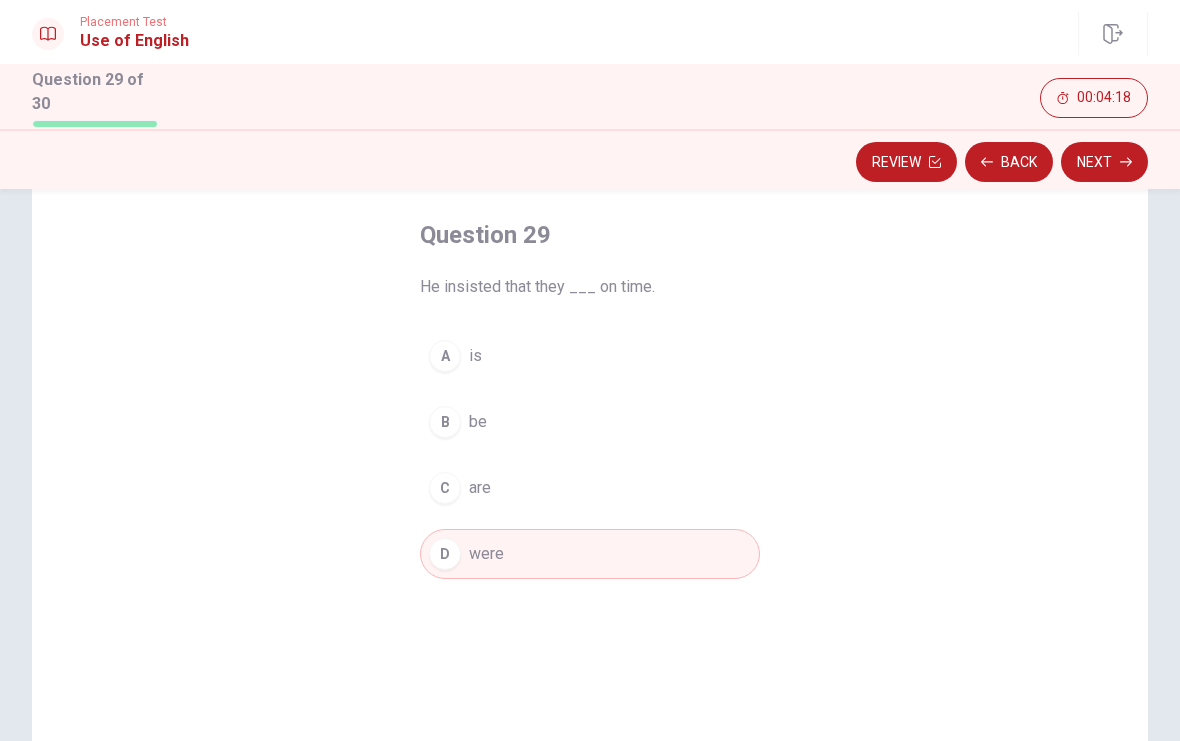 click on "Next" at bounding box center (1104, 162) 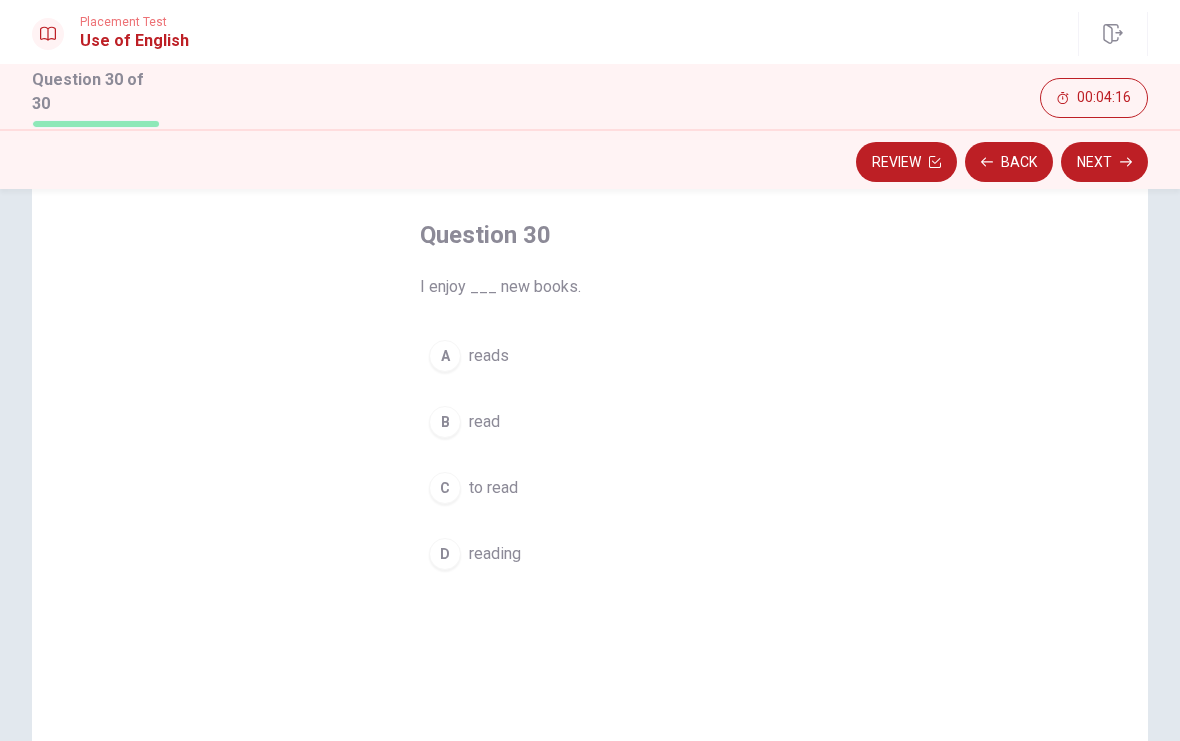 click on "D reading" at bounding box center (590, 554) 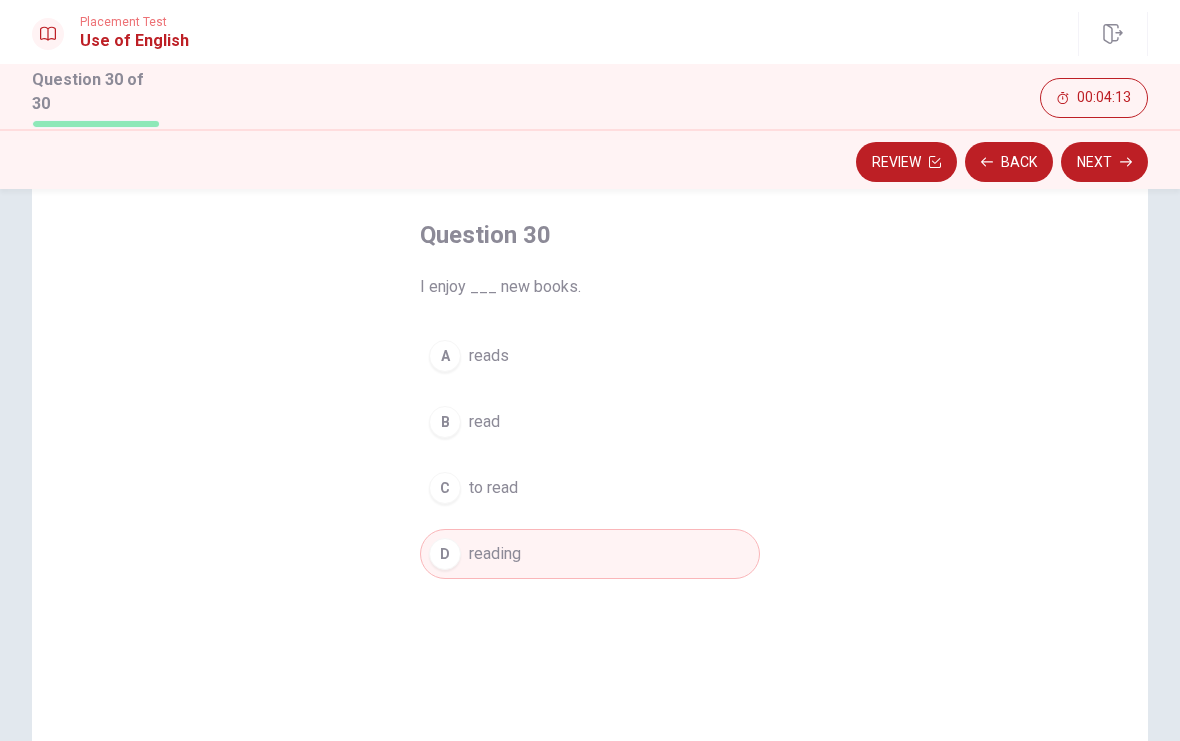 click on "Next" at bounding box center (1104, 162) 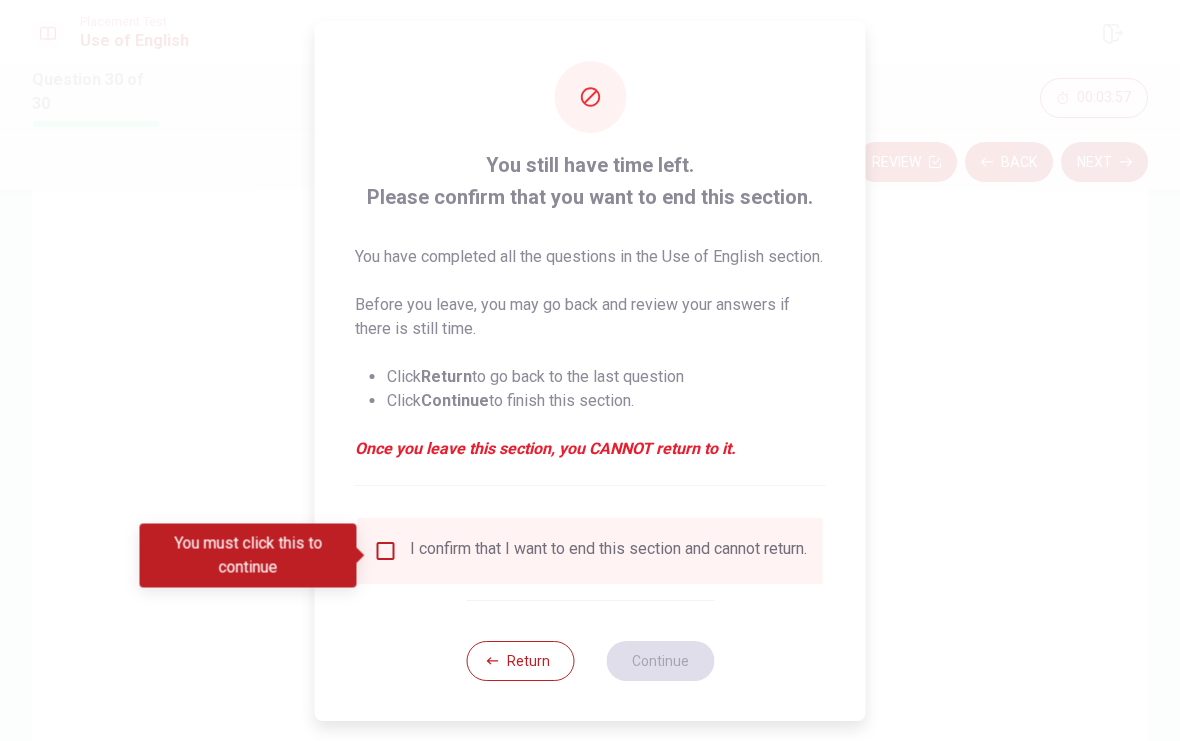 click on "Return" at bounding box center [520, 661] 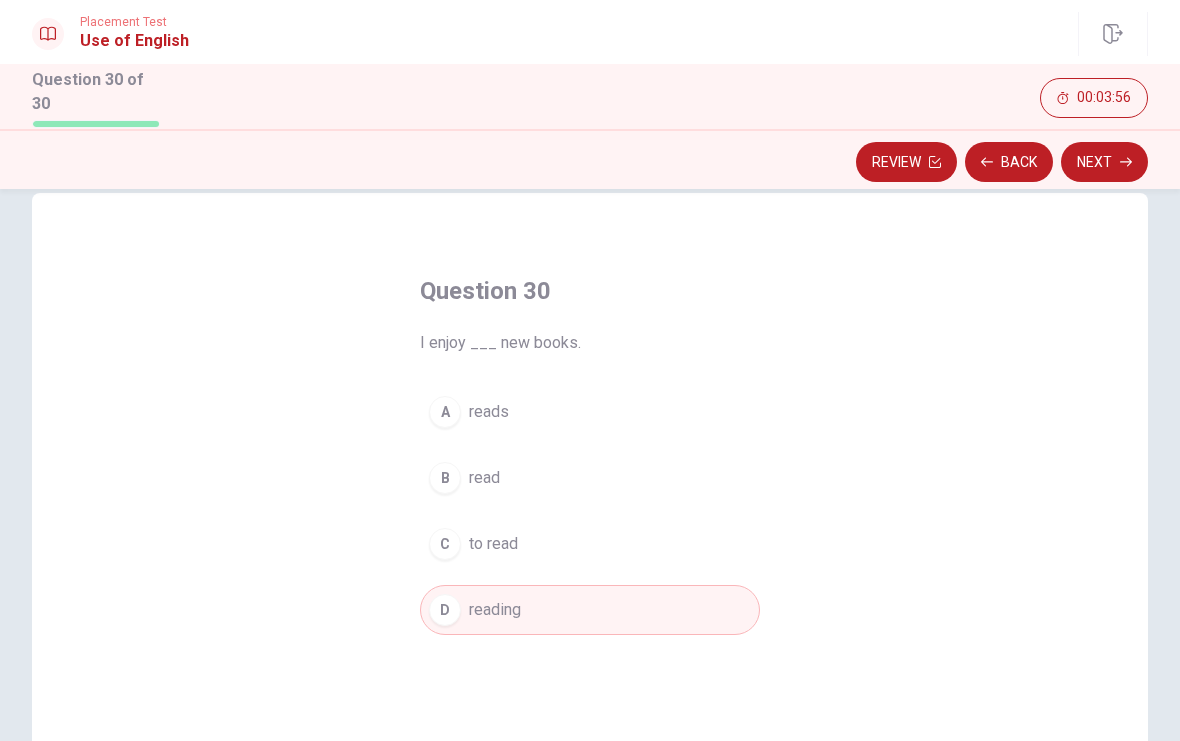 click on "Review" at bounding box center [906, 162] 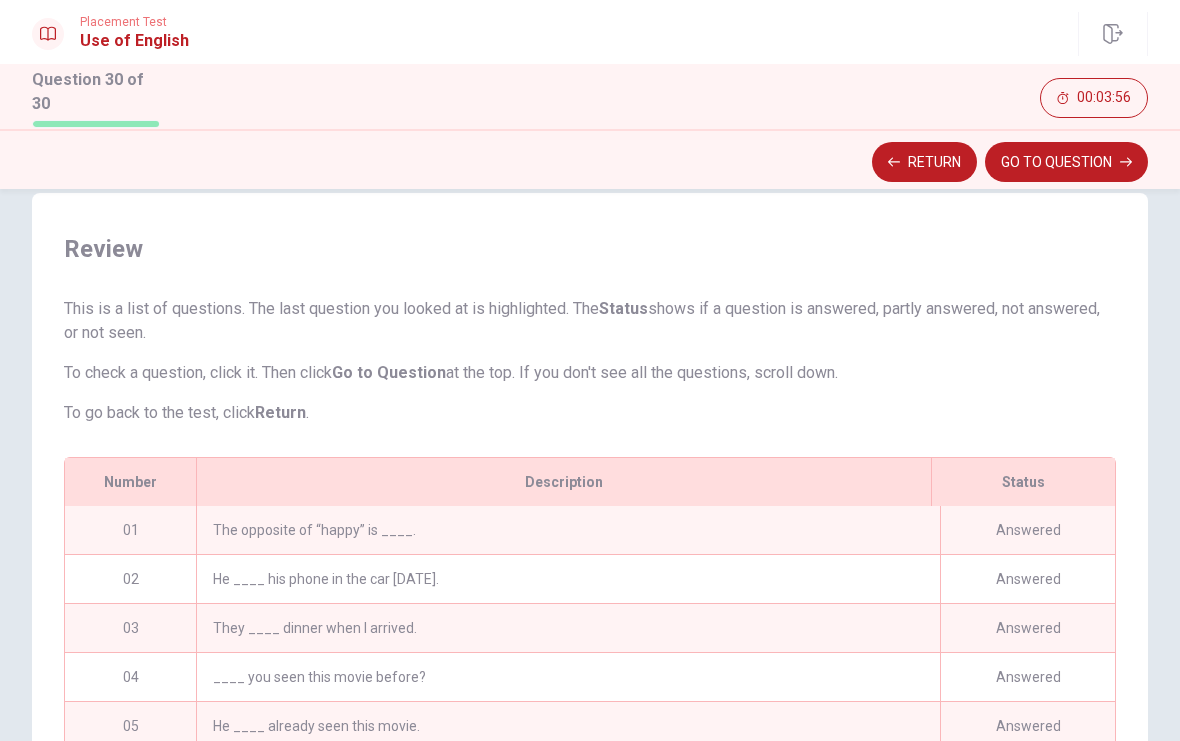 scroll, scrollTop: 255, scrollLeft: 0, axis: vertical 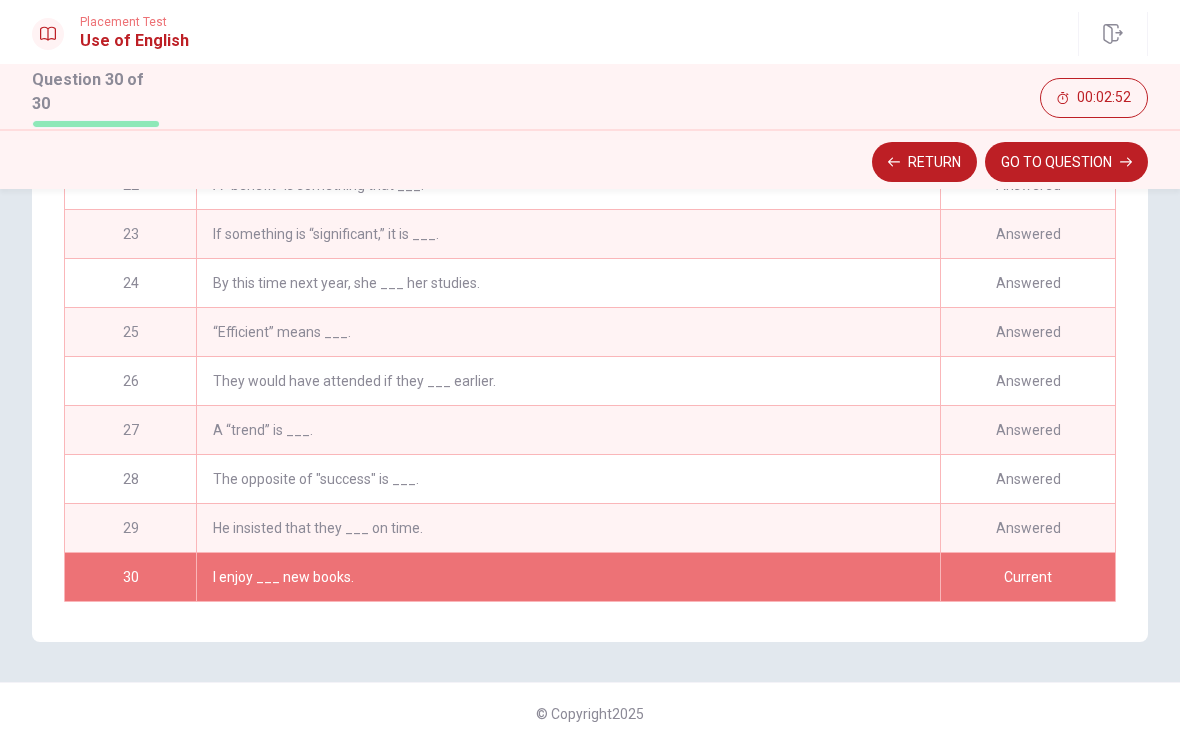 click on "GO TO QUESTION" at bounding box center [1066, 162] 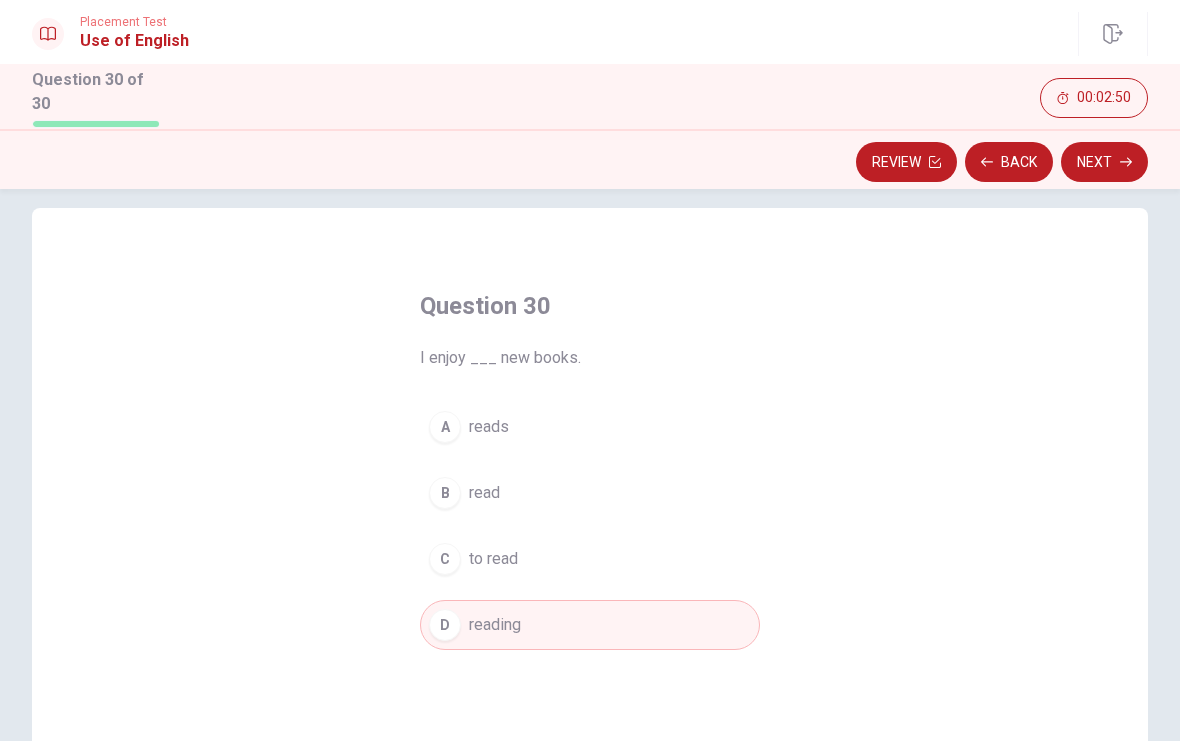 scroll, scrollTop: 21, scrollLeft: 0, axis: vertical 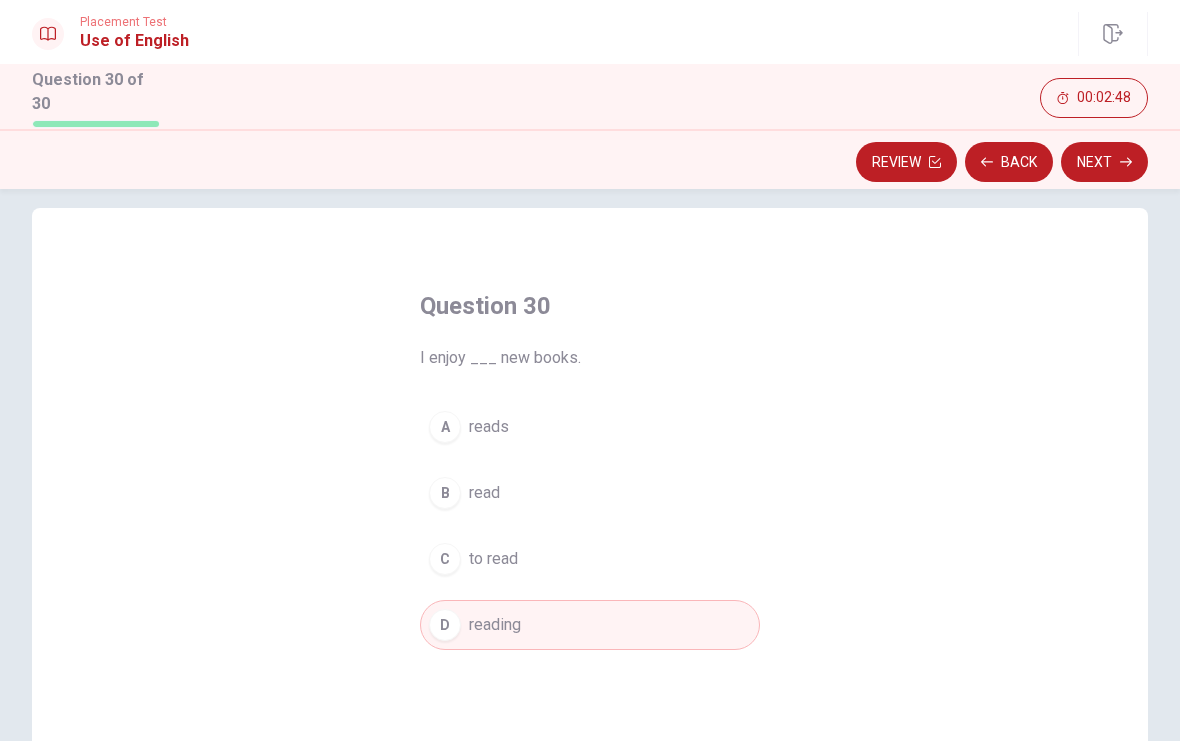 click on "Next" at bounding box center [1104, 162] 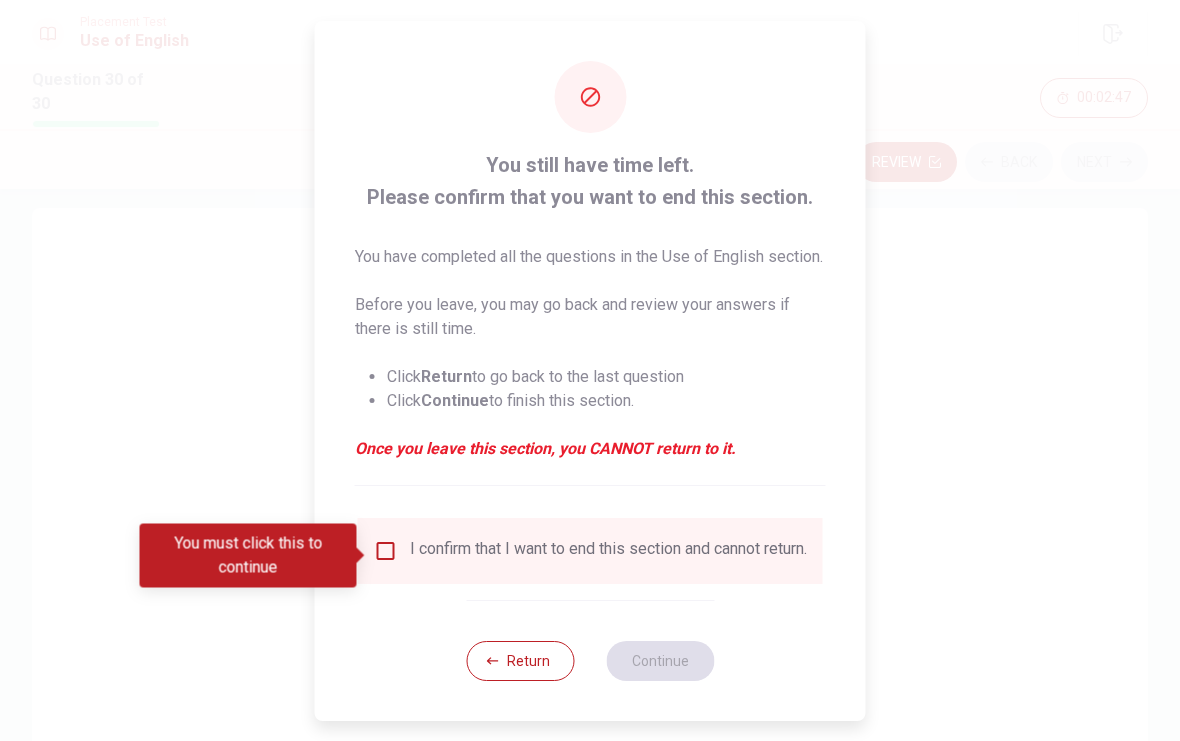 click at bounding box center [386, 551] 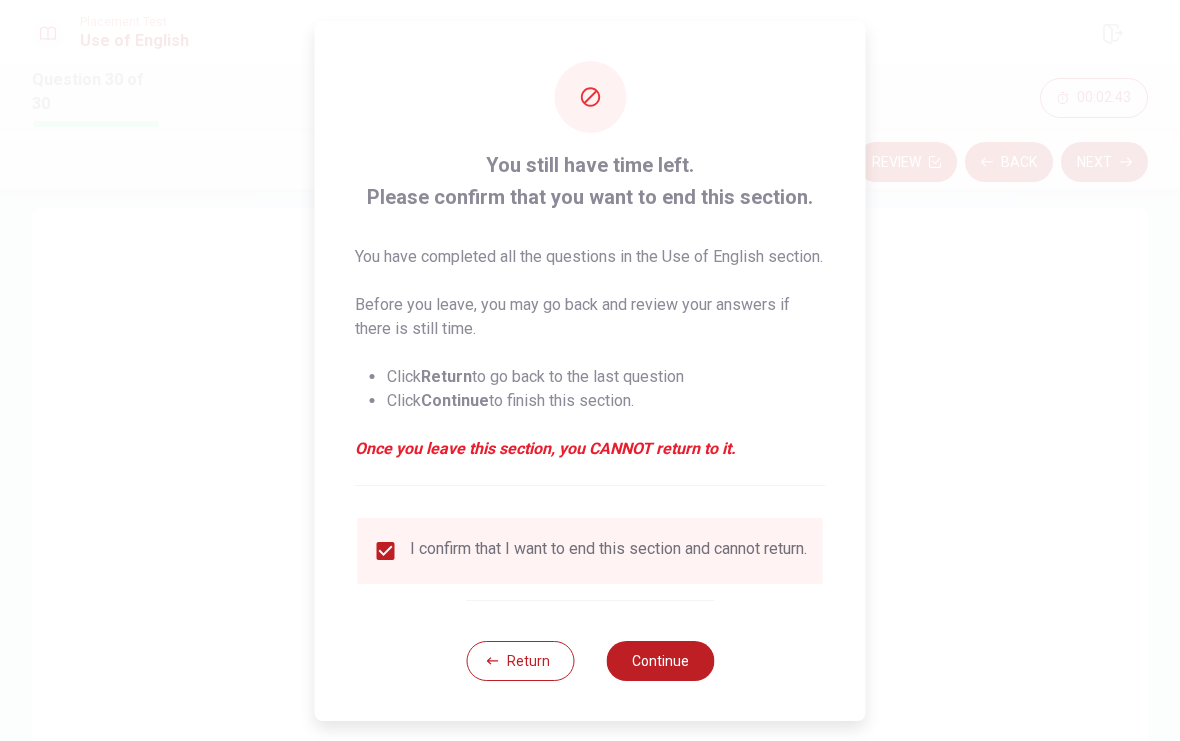 click on "Continue" at bounding box center (660, 661) 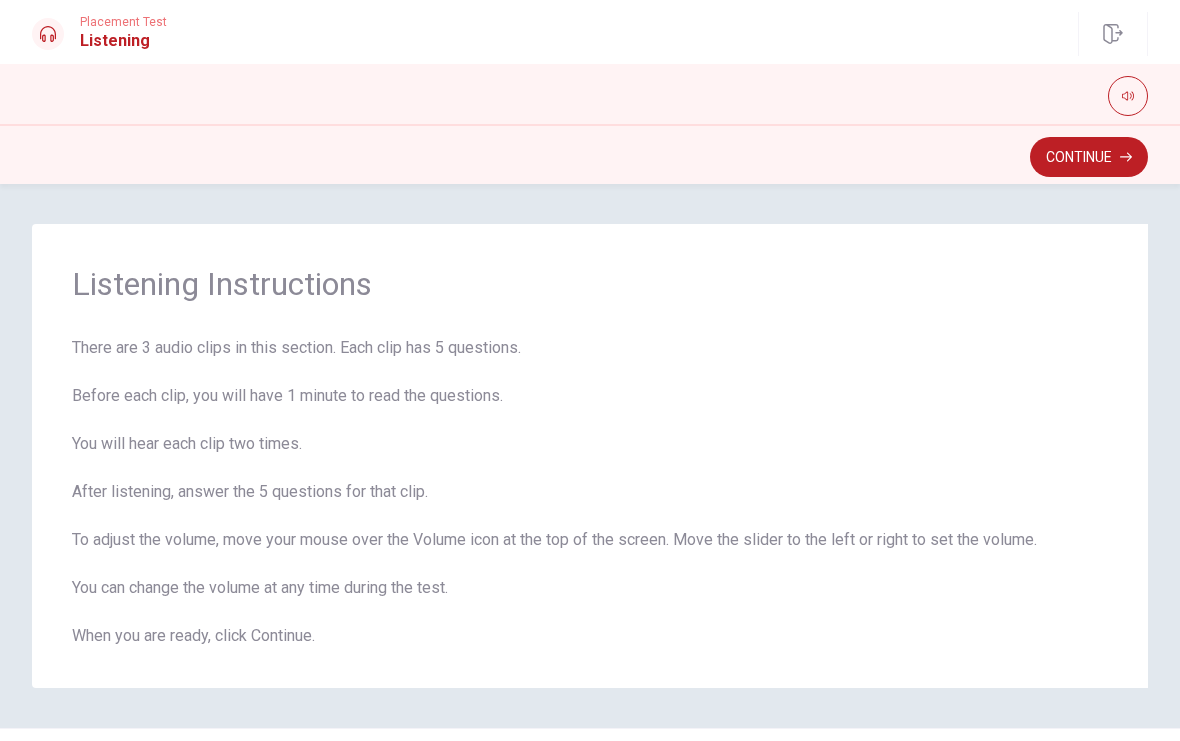 scroll, scrollTop: 0, scrollLeft: 0, axis: both 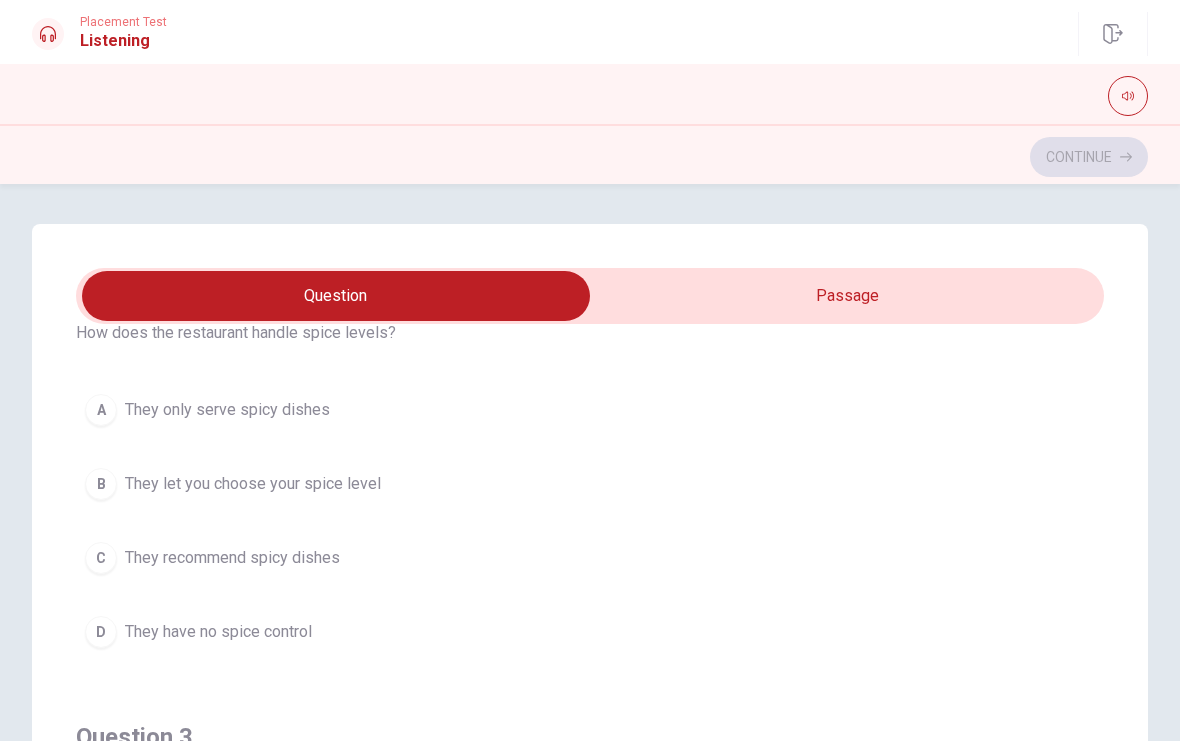 type on "17" 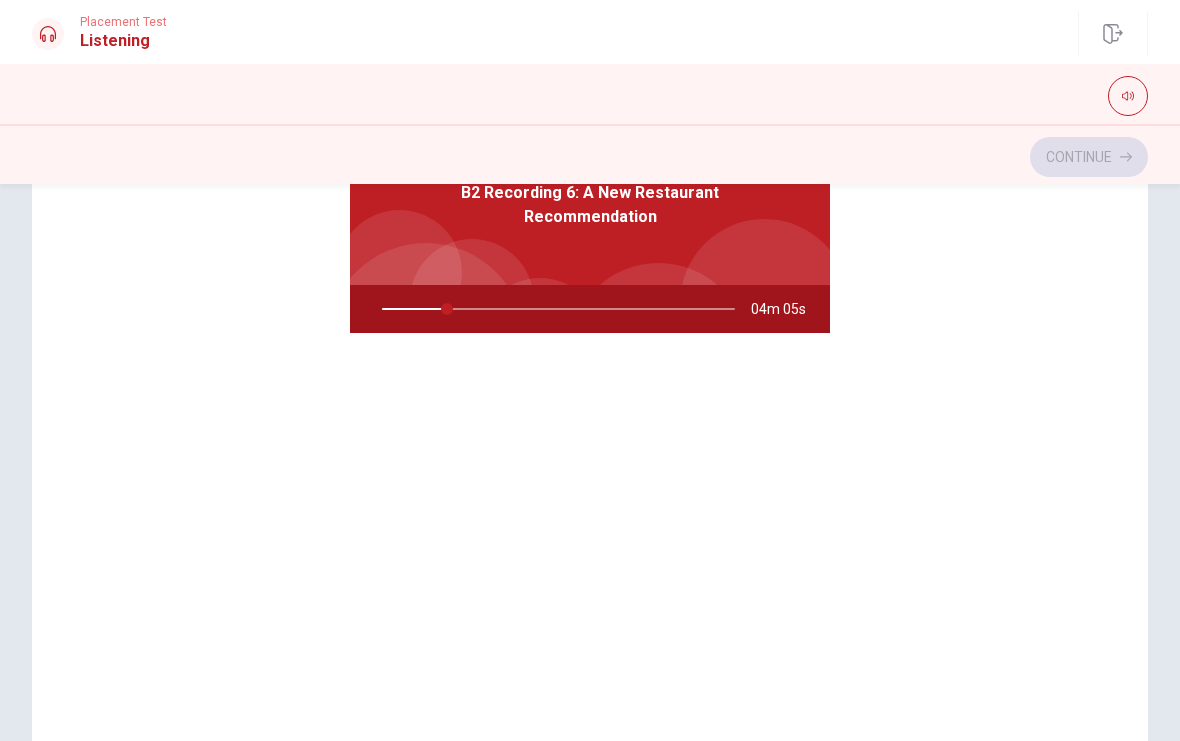 scroll, scrollTop: 181, scrollLeft: 0, axis: vertical 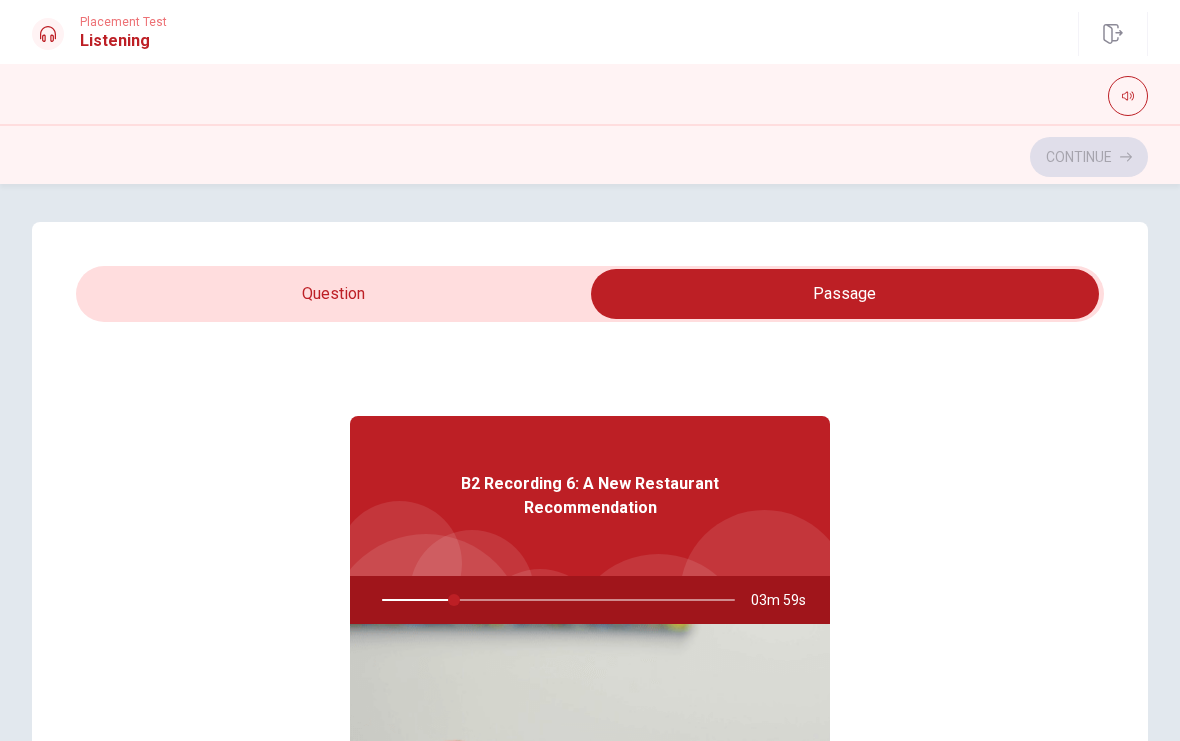 type on "21" 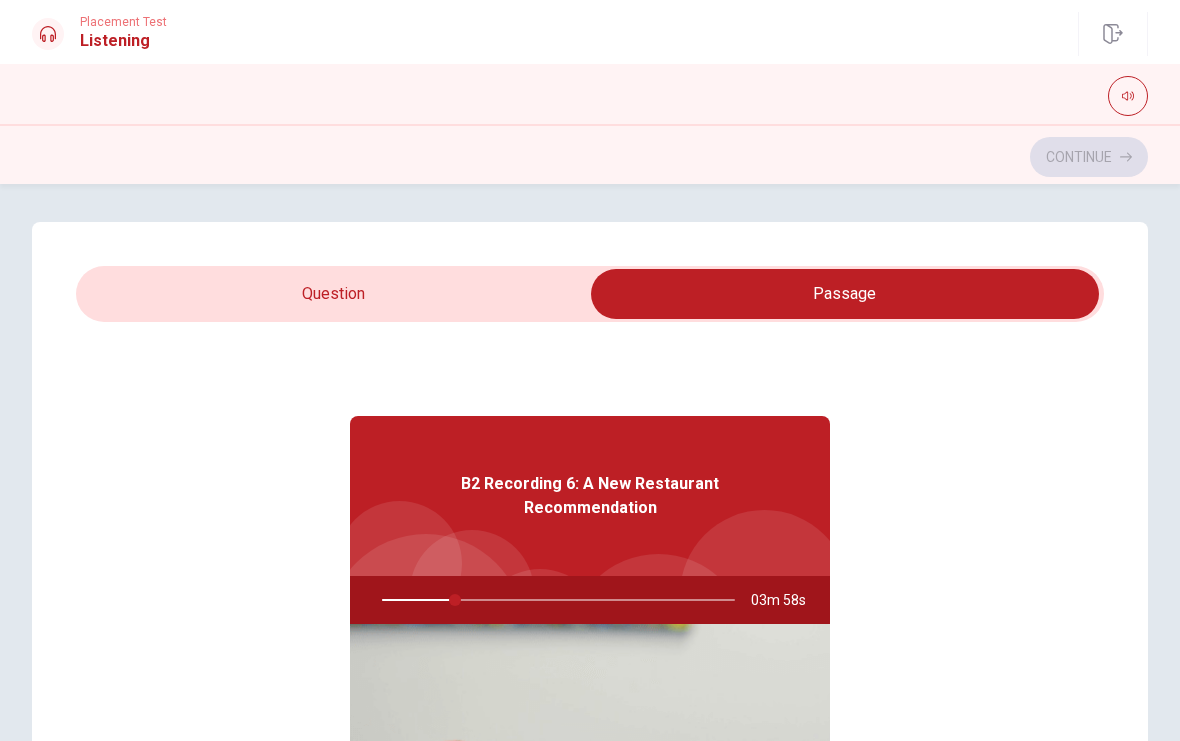 click at bounding box center (845, 294) 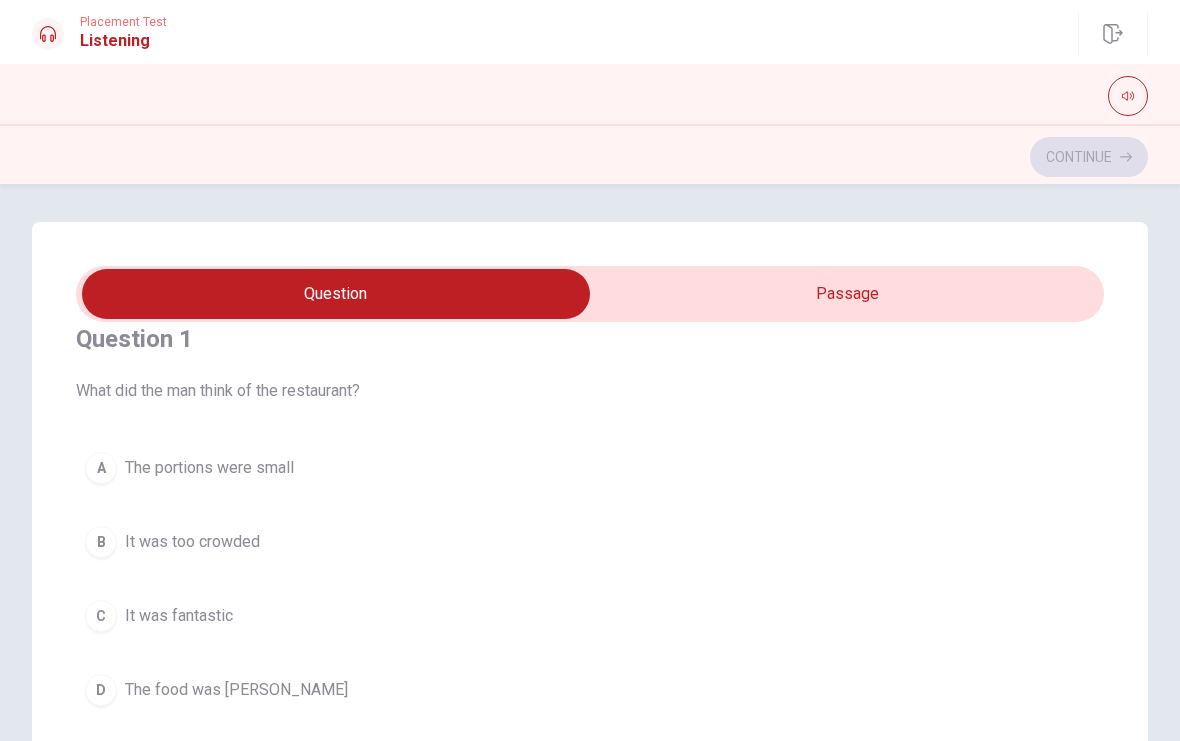 scroll, scrollTop: 32, scrollLeft: 0, axis: vertical 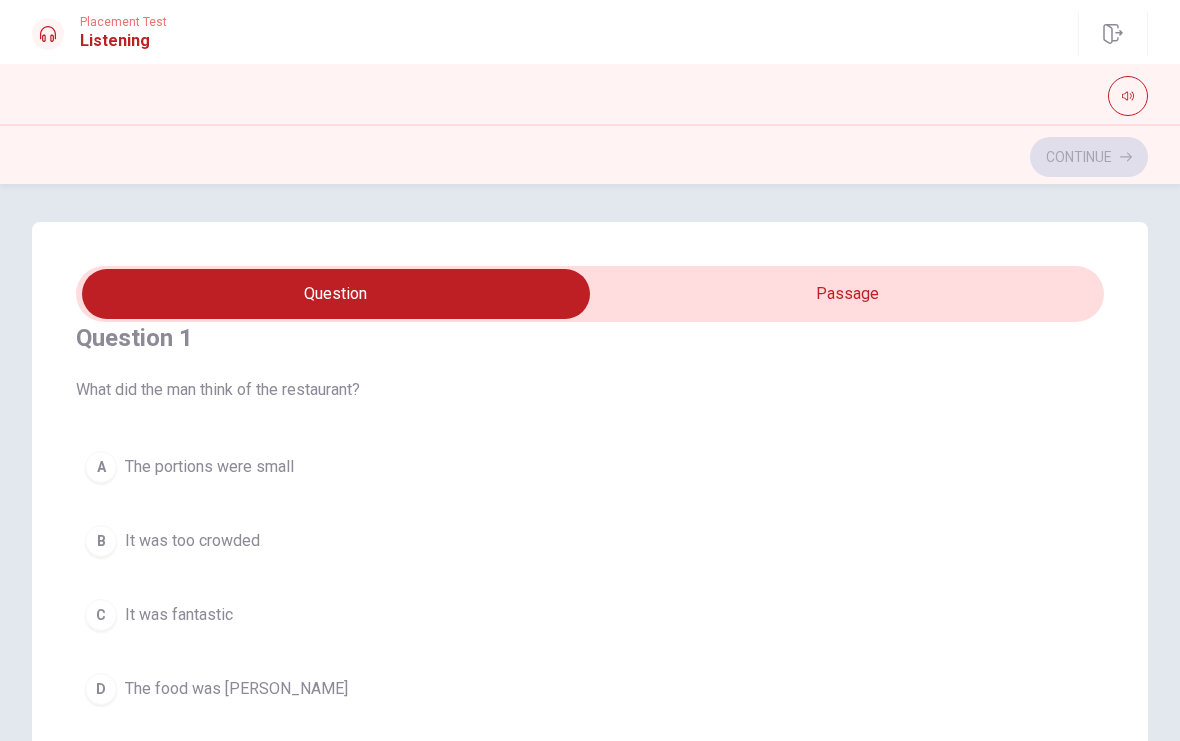 click on "The portions were small" at bounding box center [209, 467] 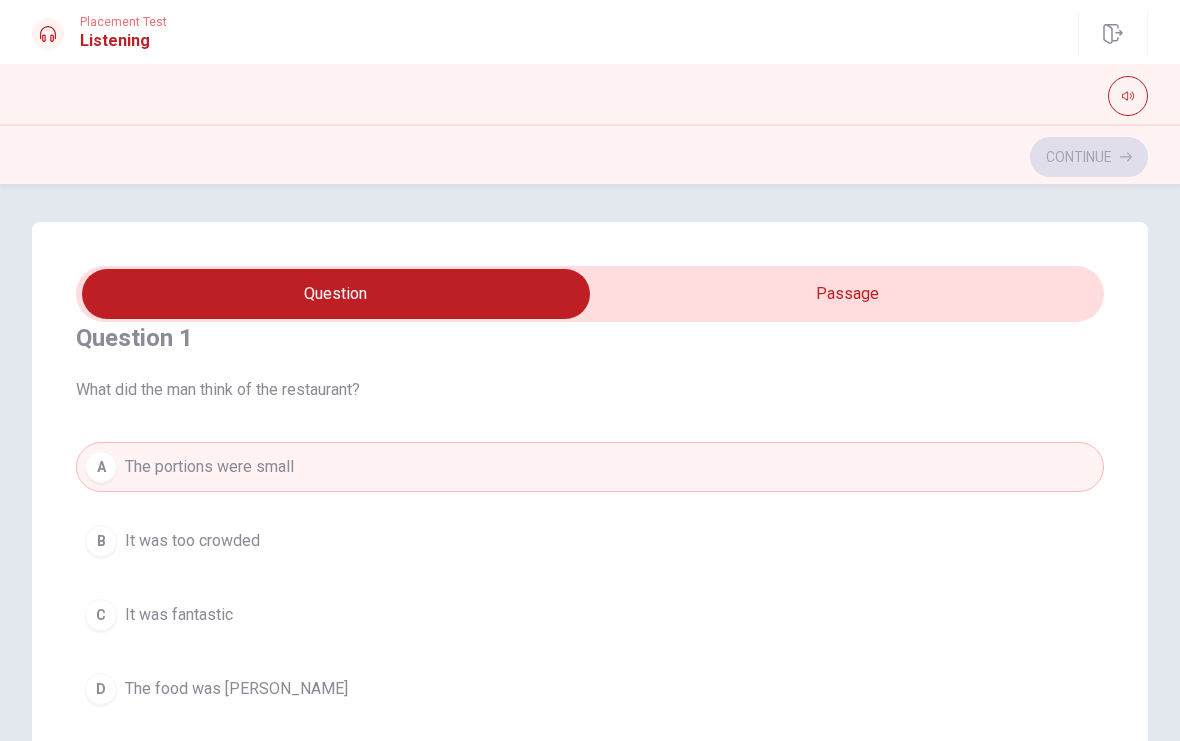 click on "A The portions were small" at bounding box center (590, 467) 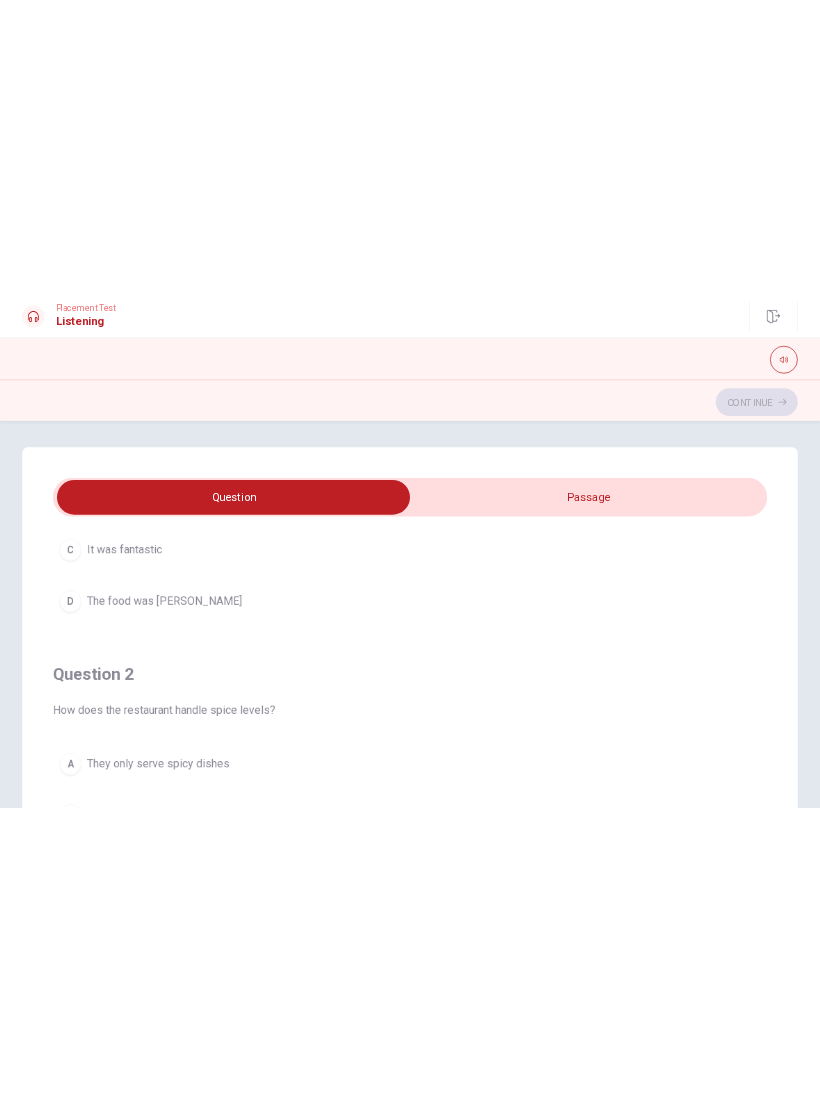 scroll, scrollTop: 230, scrollLeft: 0, axis: vertical 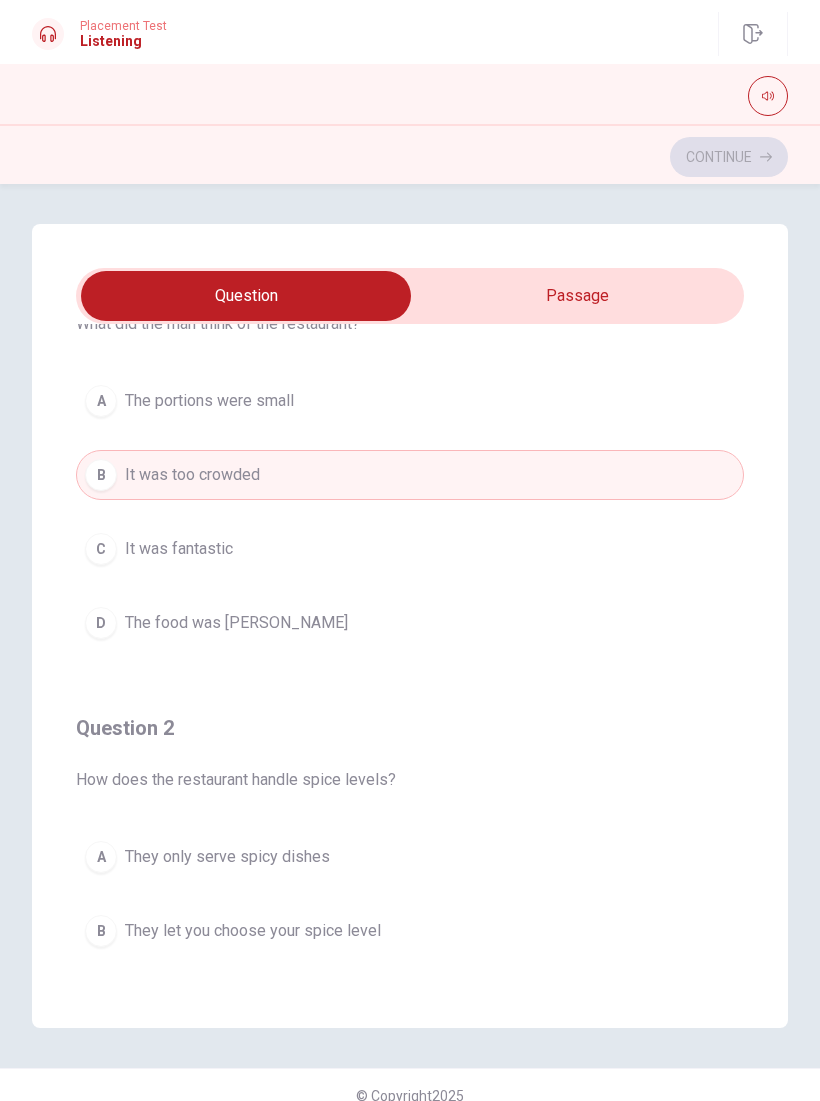 click on "C It was fantastic" at bounding box center [410, 549] 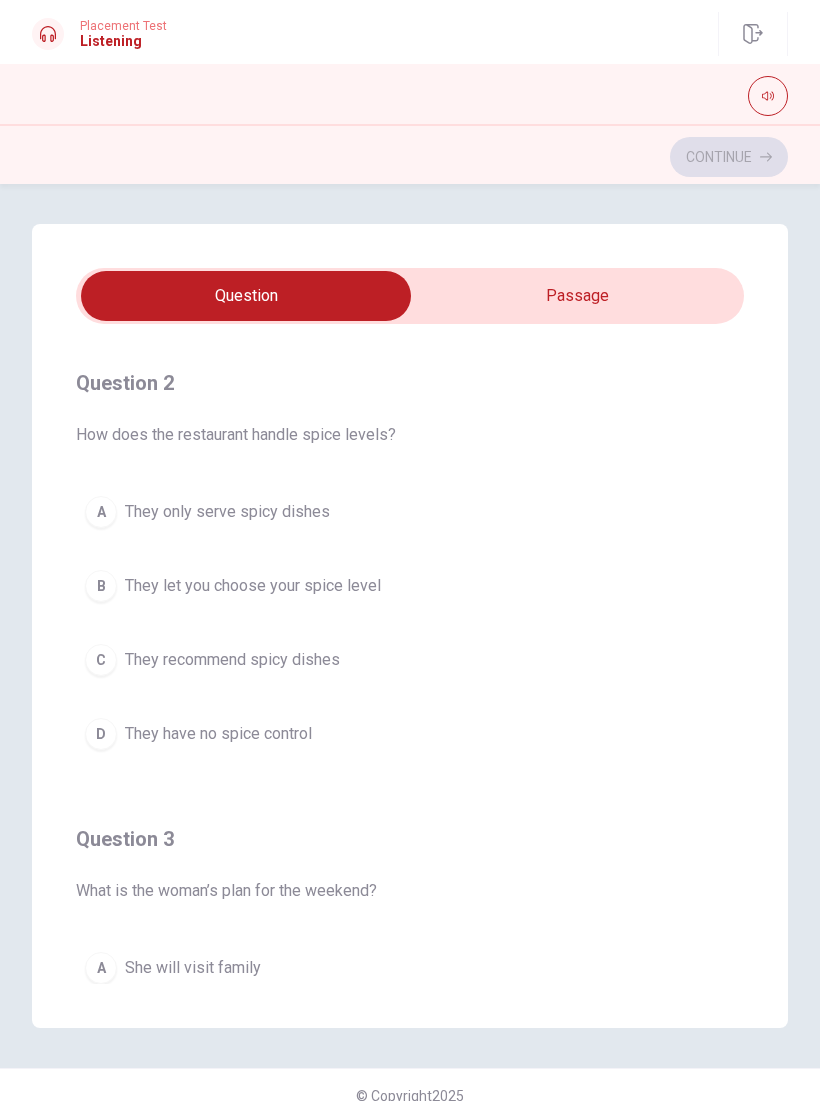scroll, scrollTop: 473, scrollLeft: 0, axis: vertical 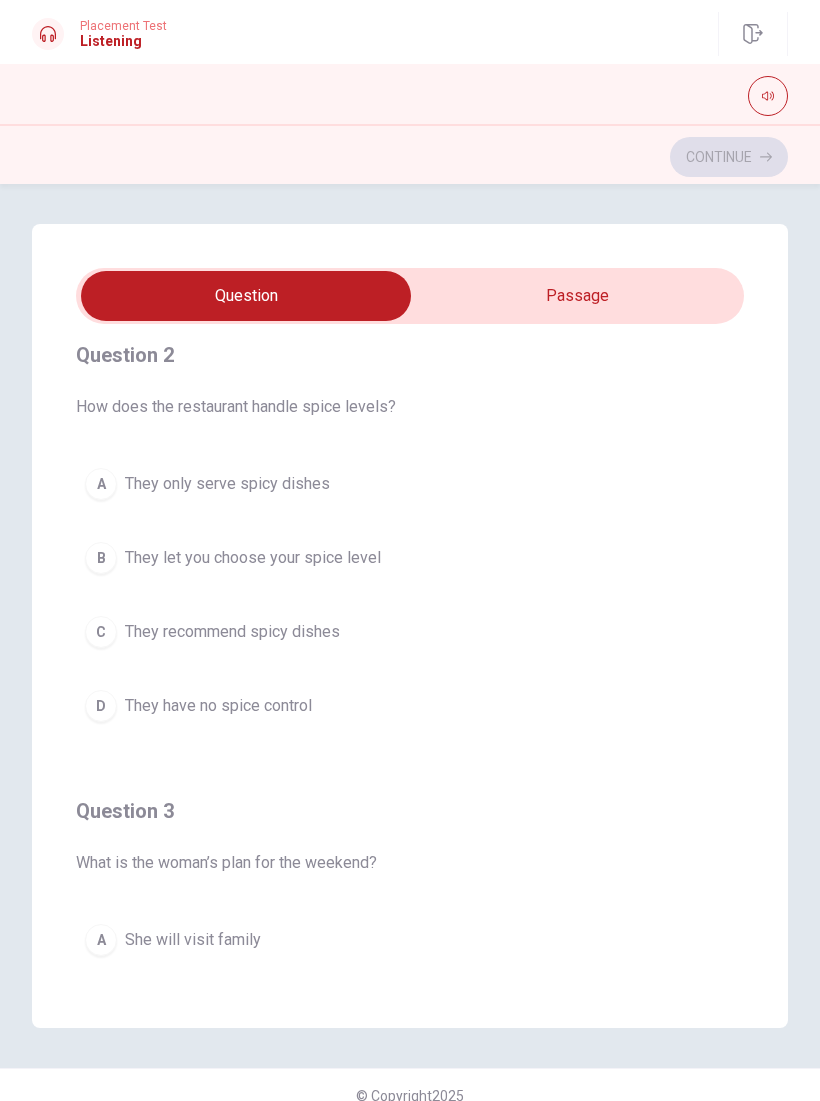 click on "B They let you choose your spice level" at bounding box center (410, 558) 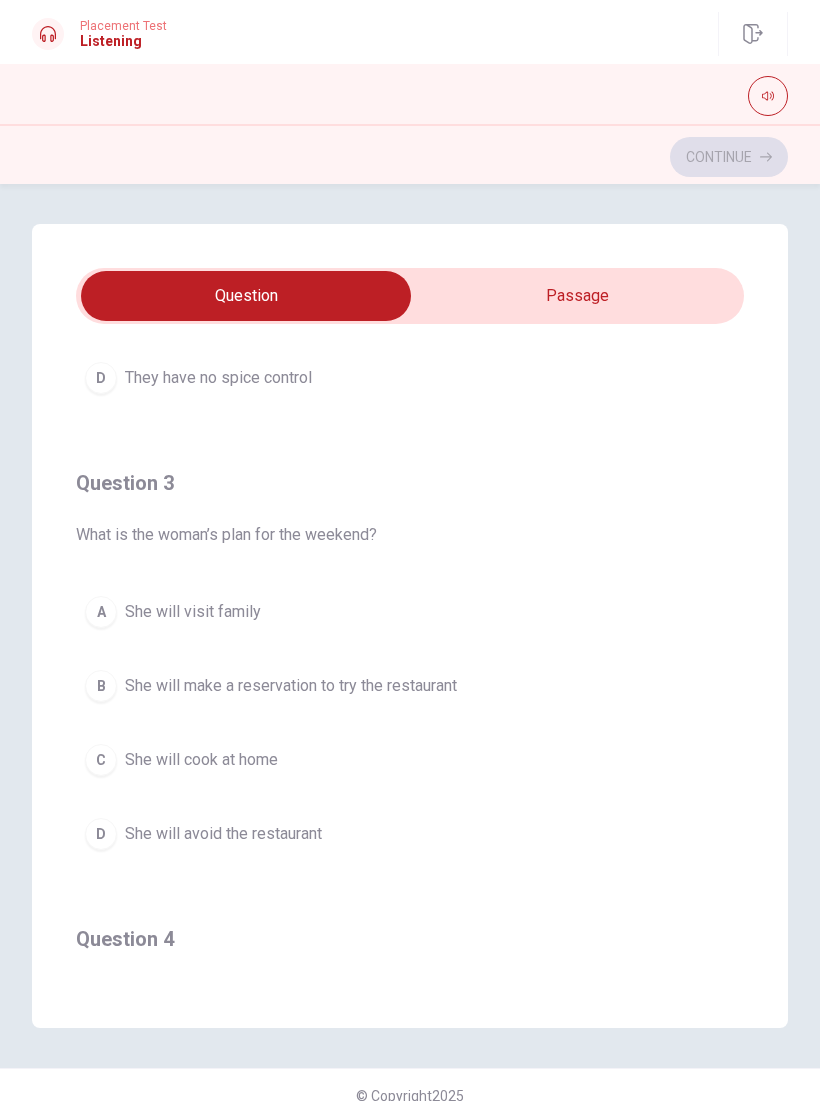 scroll, scrollTop: 808, scrollLeft: 0, axis: vertical 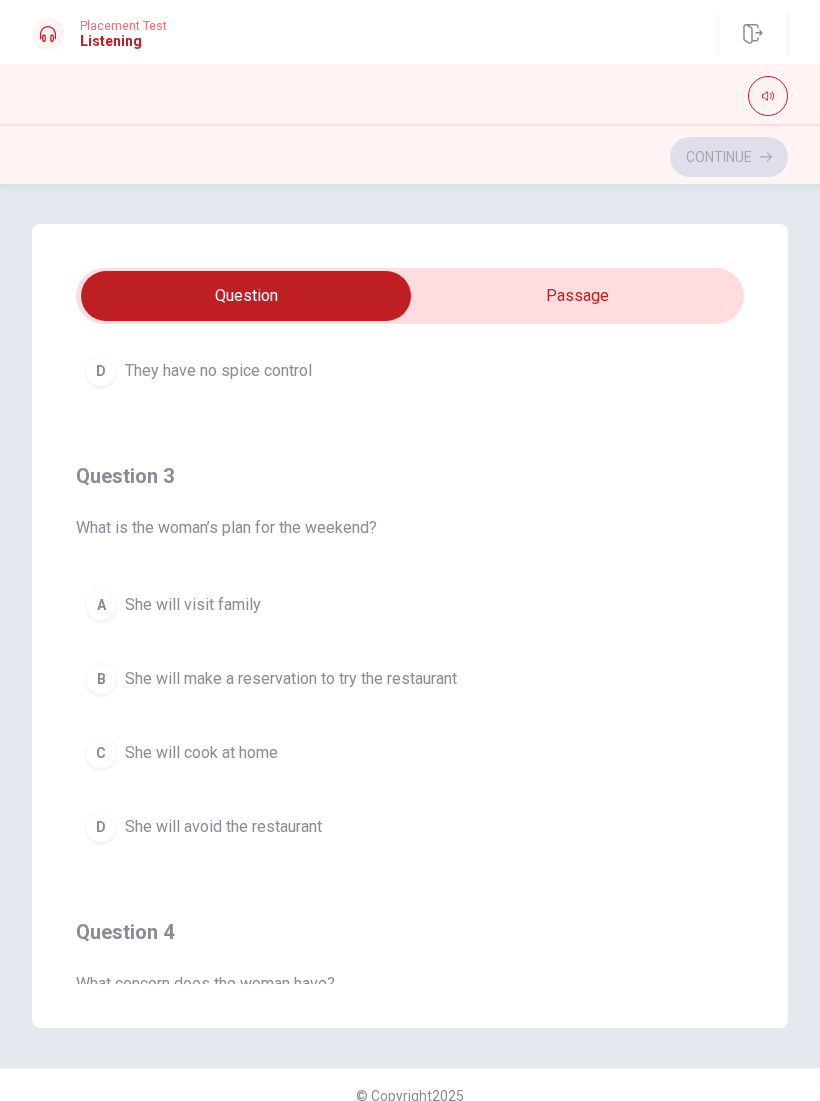 click on "B She will make a reservation to try the restaurant" at bounding box center (410, 679) 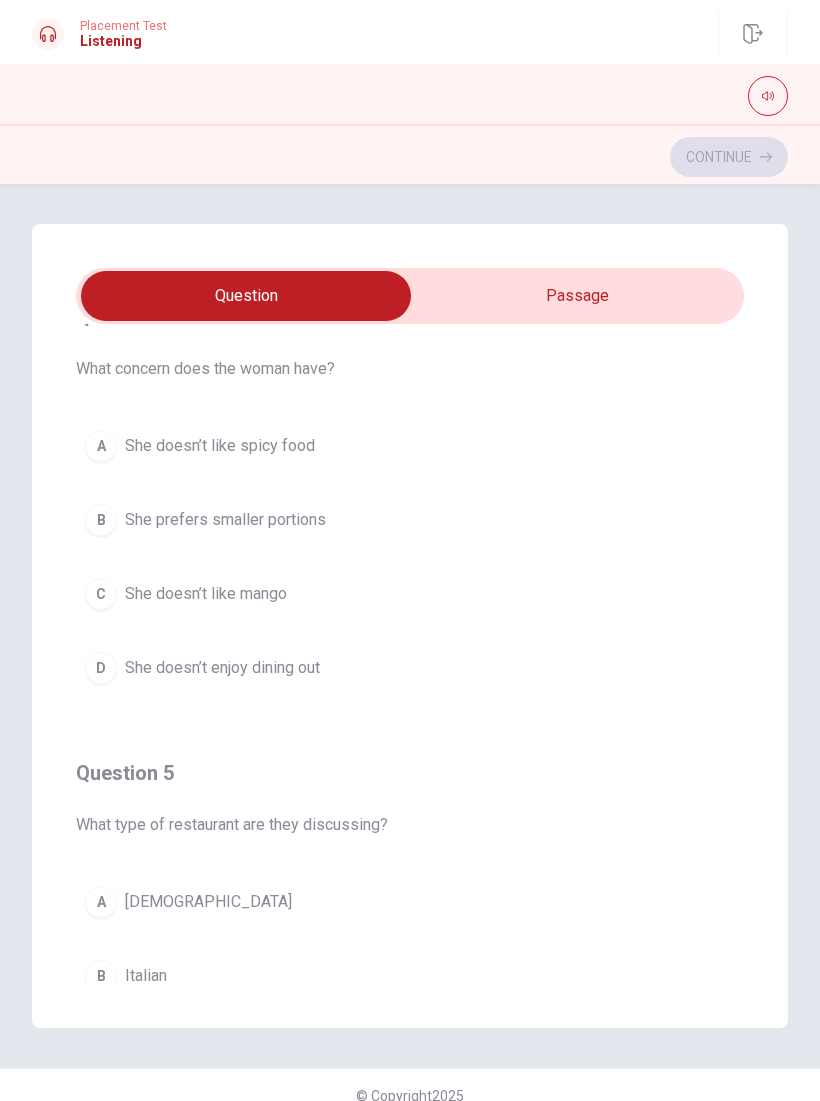 scroll, scrollTop: 1424, scrollLeft: 0, axis: vertical 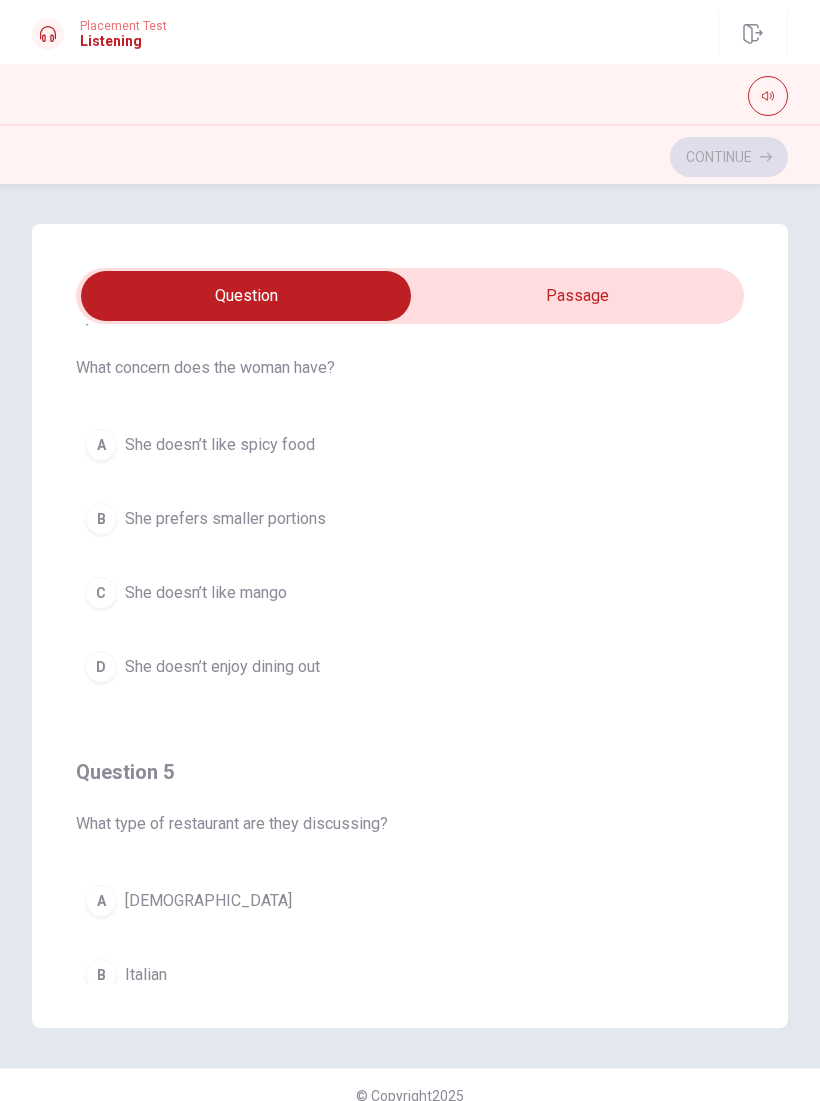 click on "A She doesn’t like spicy food" at bounding box center (410, 445) 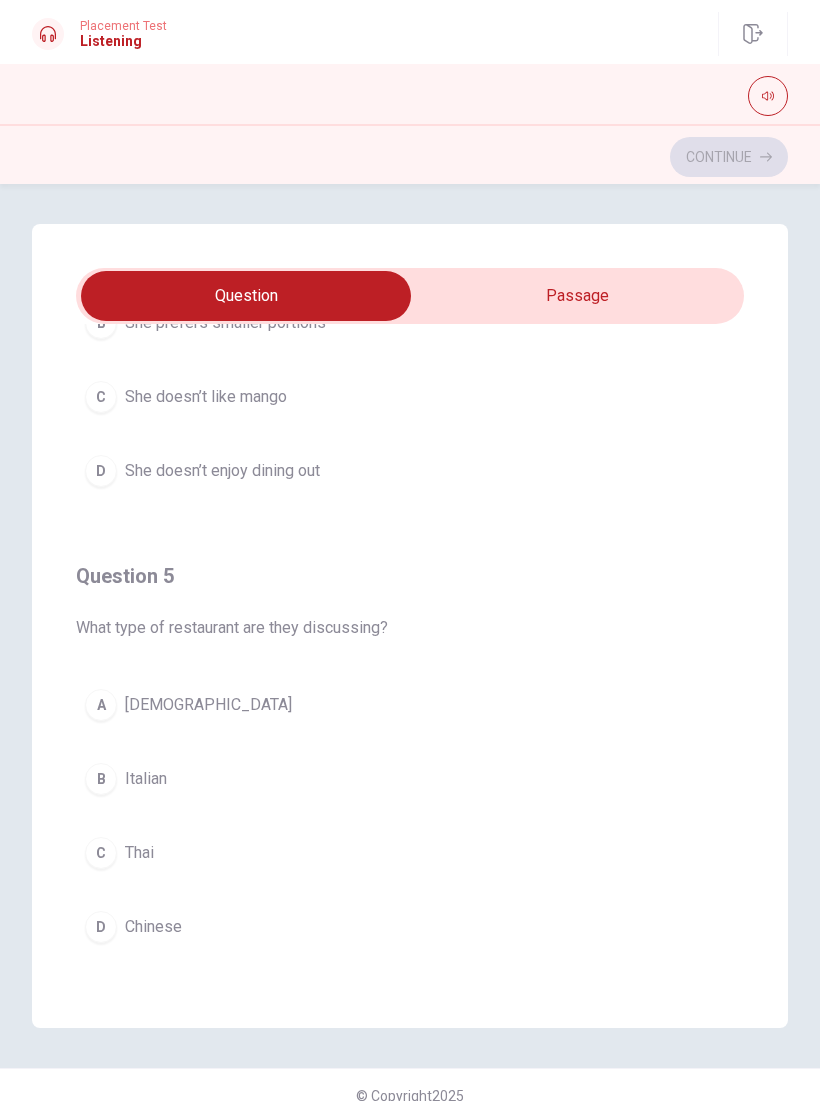 scroll, scrollTop: 1620, scrollLeft: 0, axis: vertical 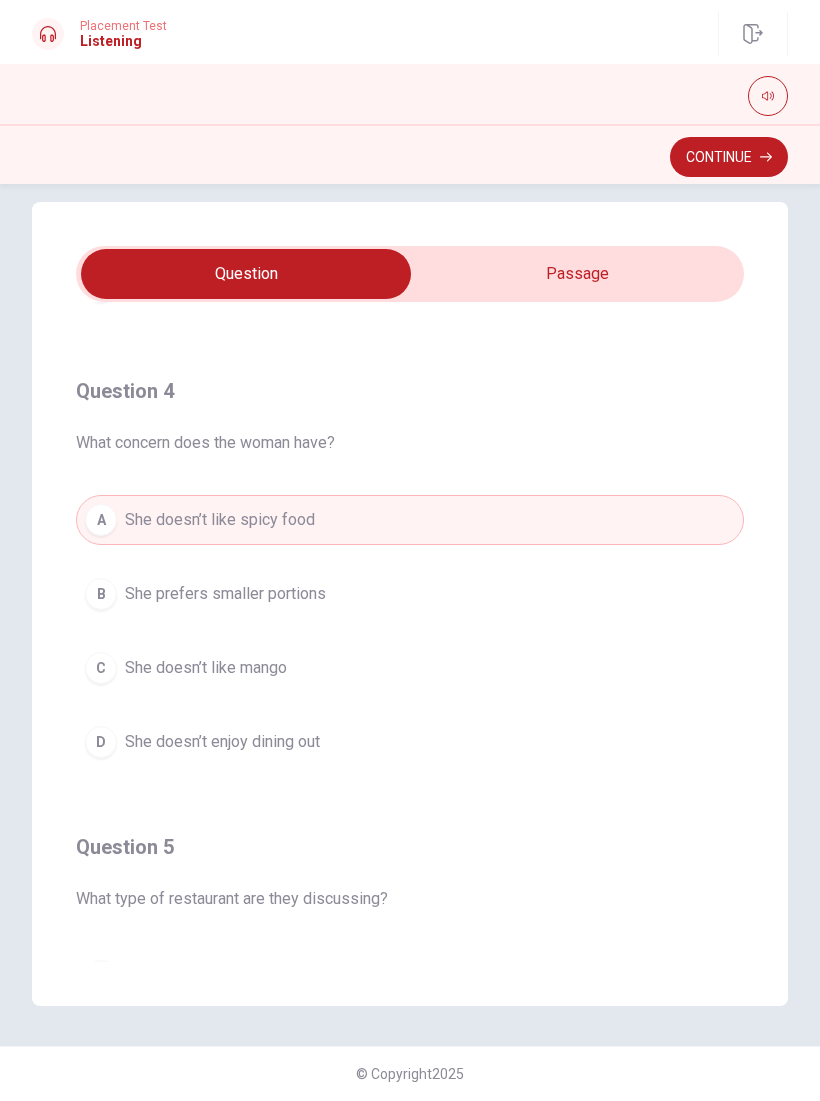 click on "Continue" at bounding box center [729, 157] 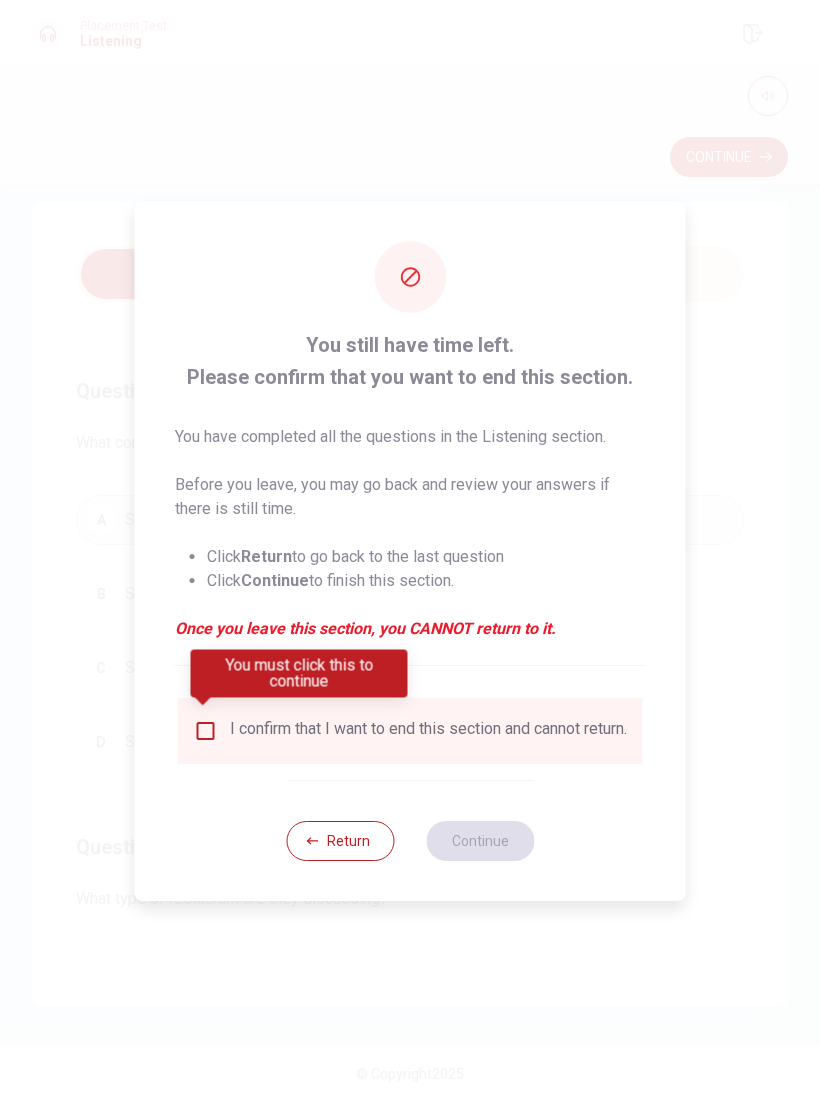click at bounding box center (206, 731) 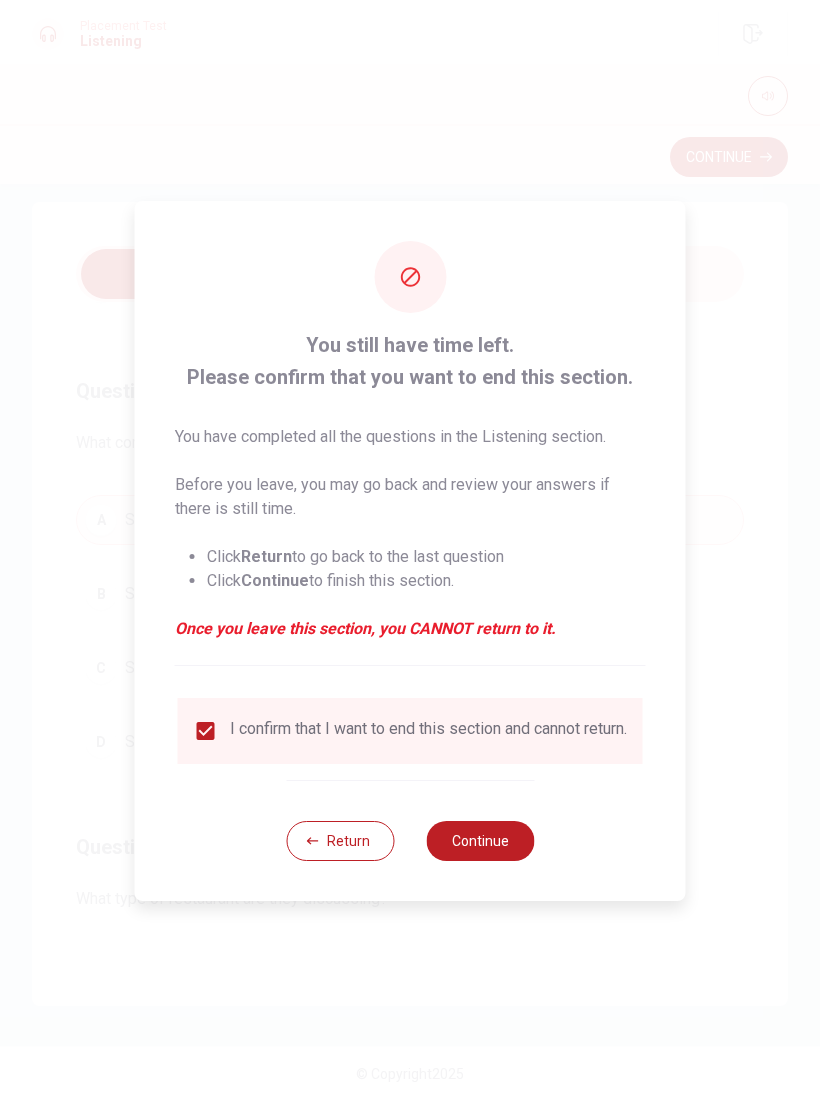 click at bounding box center [410, 550] 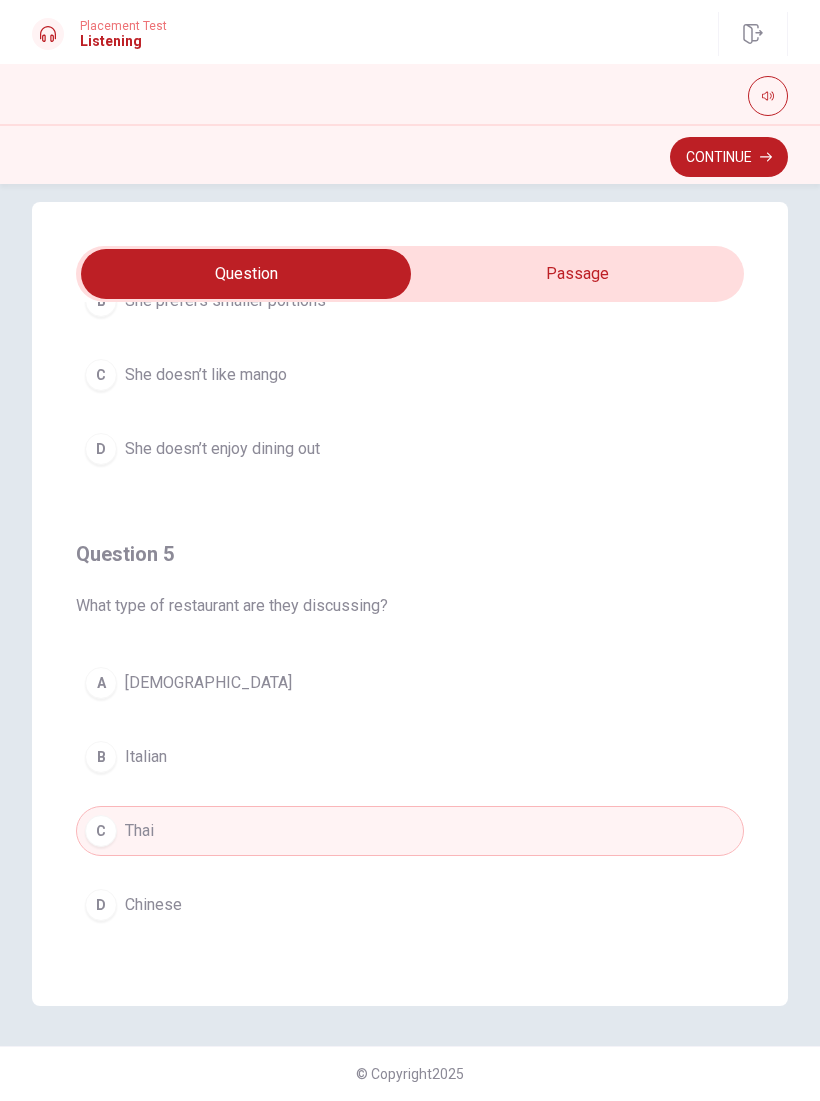 type on "77" 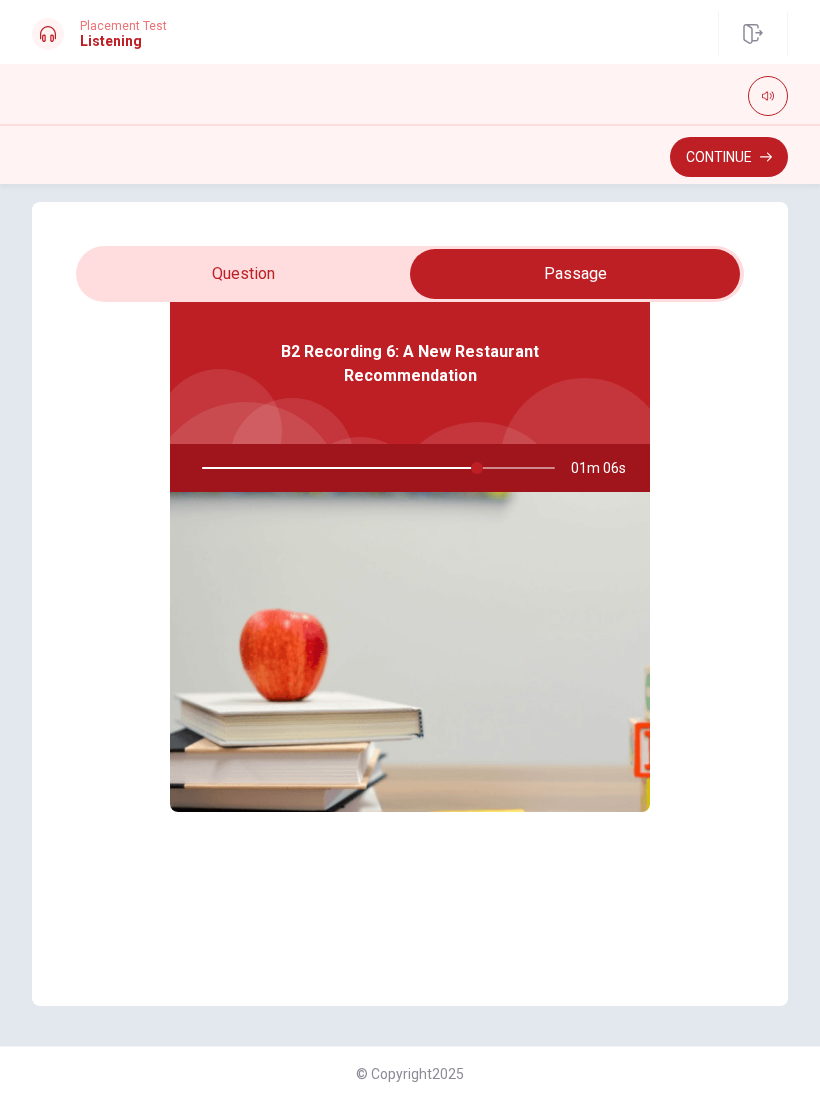 type on "78" 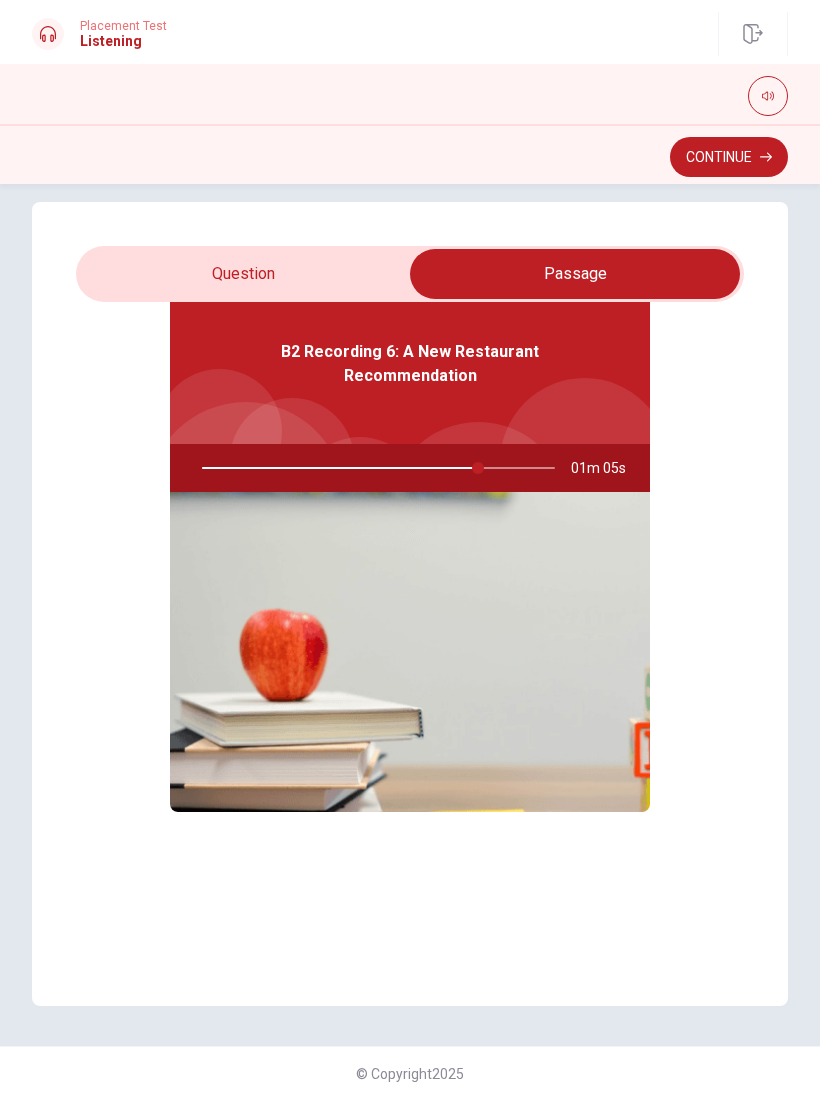 click at bounding box center (374, 468) 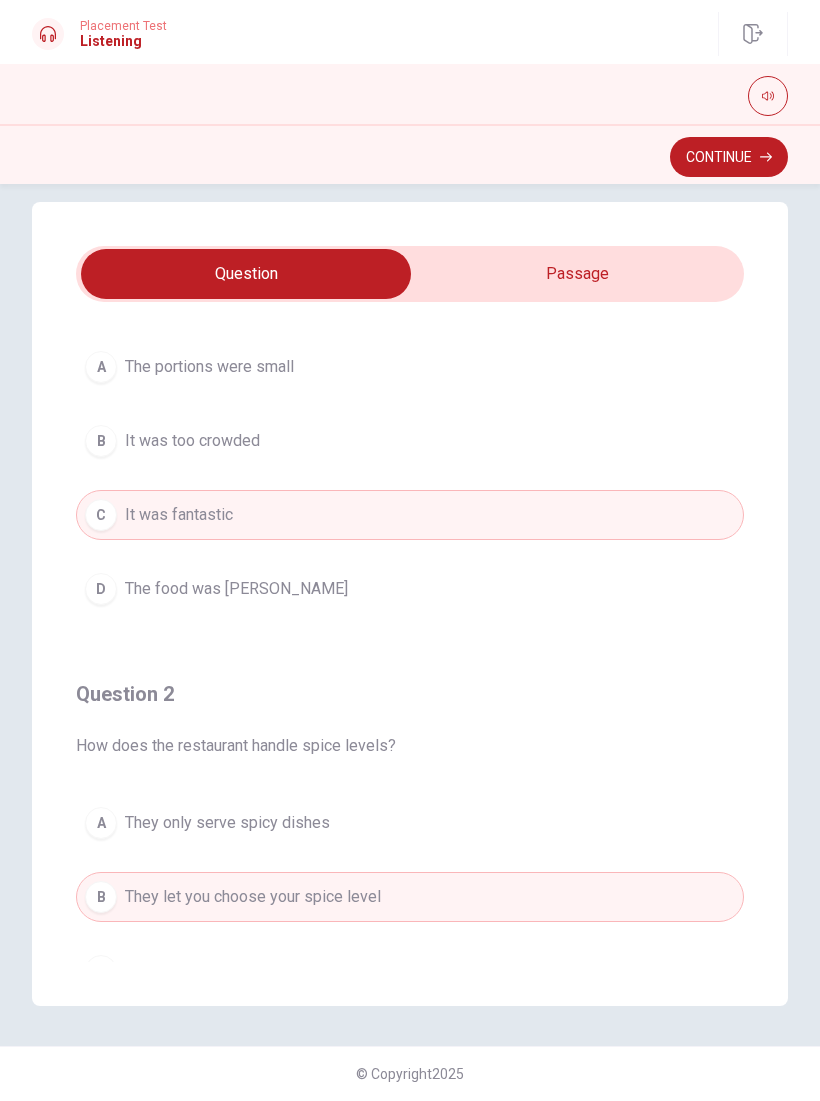 click on "Continue" at bounding box center (729, 157) 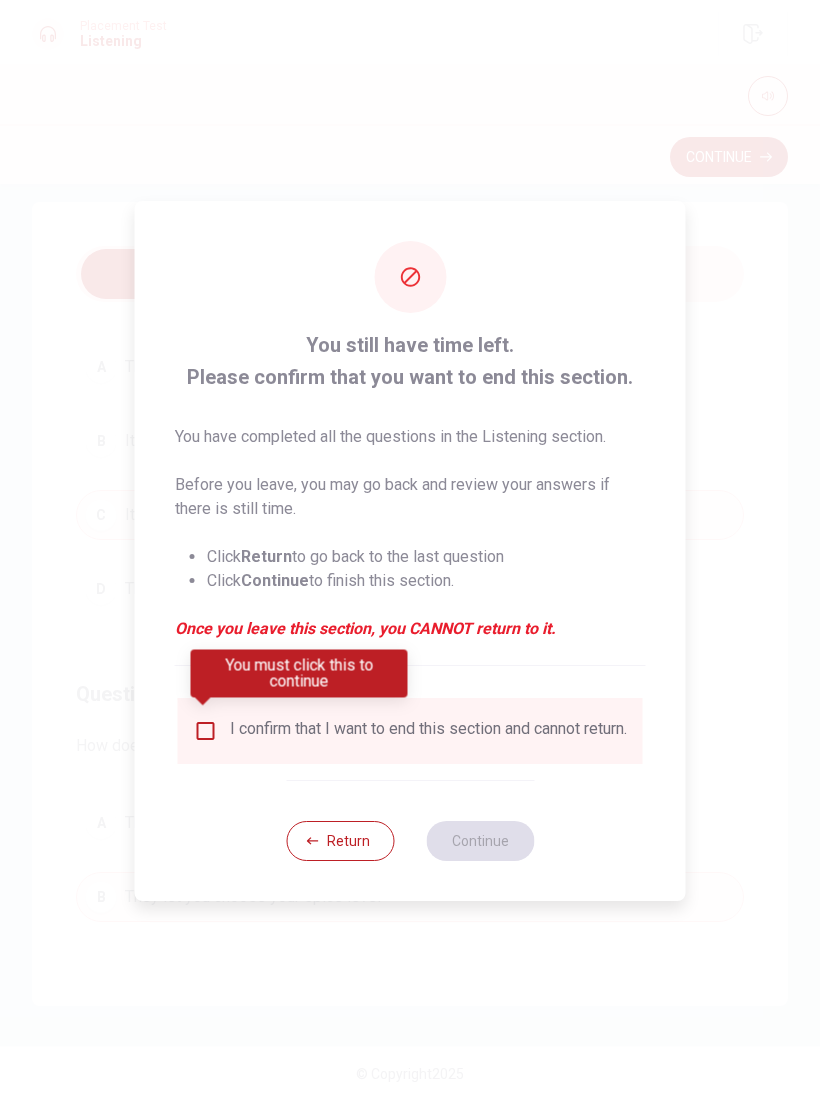 click at bounding box center [206, 731] 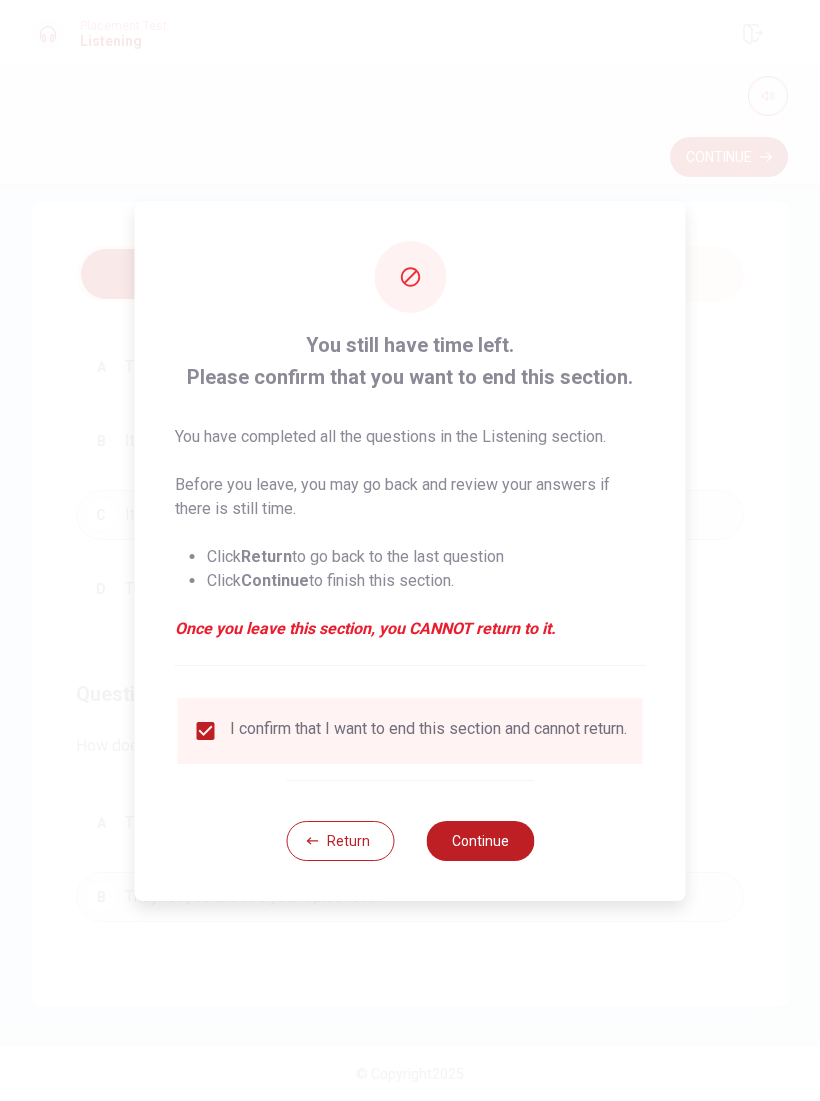 click on "Continue" at bounding box center (480, 841) 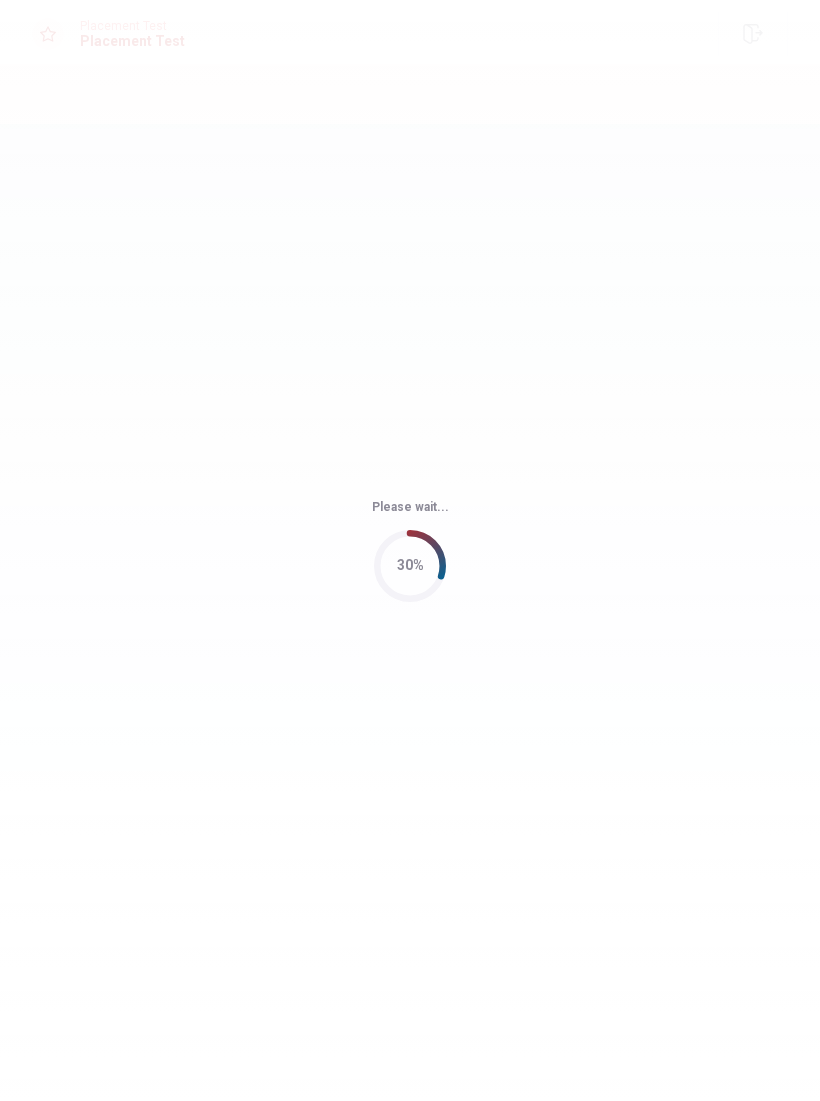 scroll, scrollTop: 0, scrollLeft: 0, axis: both 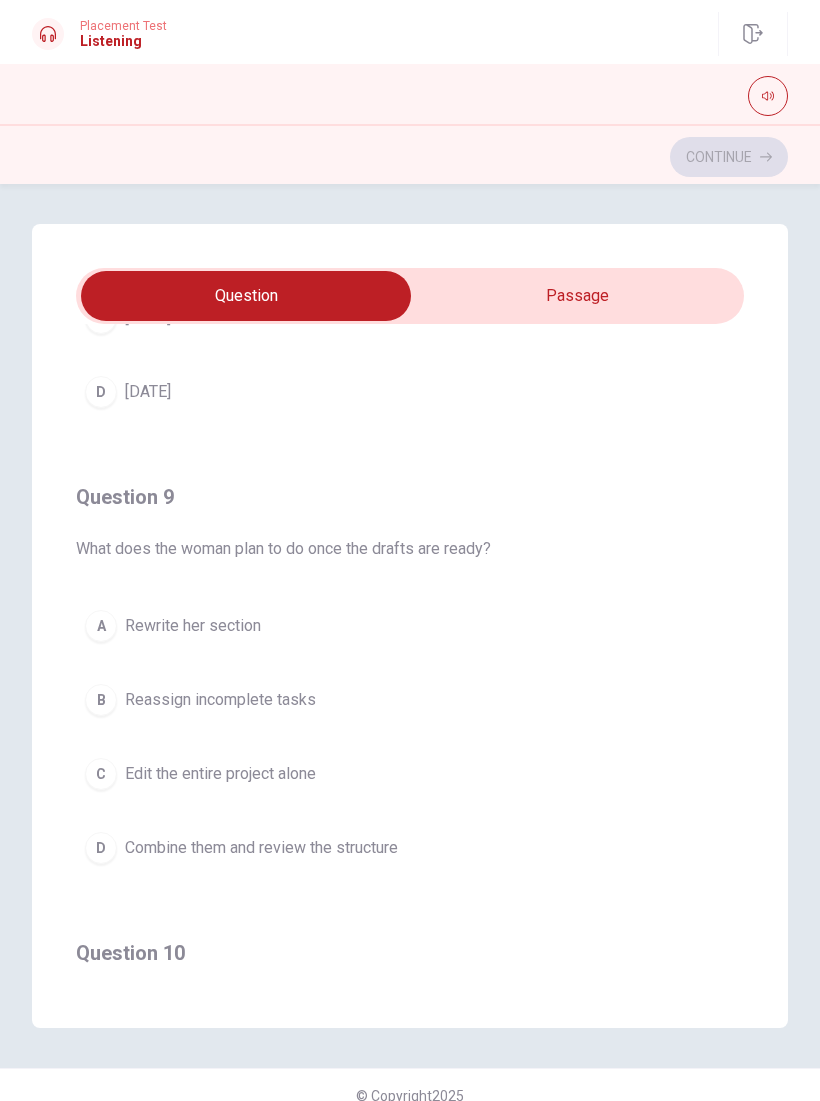 click on "D Combine them and review the structure" at bounding box center [410, 848] 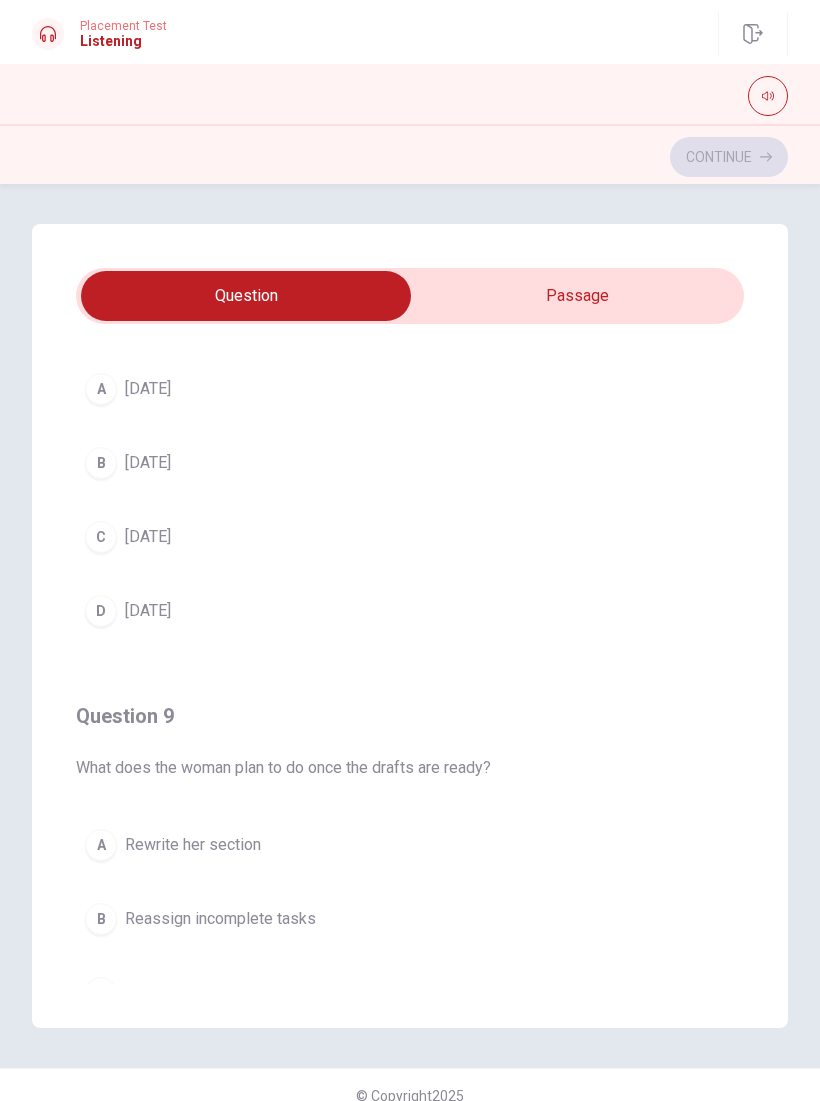 scroll, scrollTop: 1031, scrollLeft: 0, axis: vertical 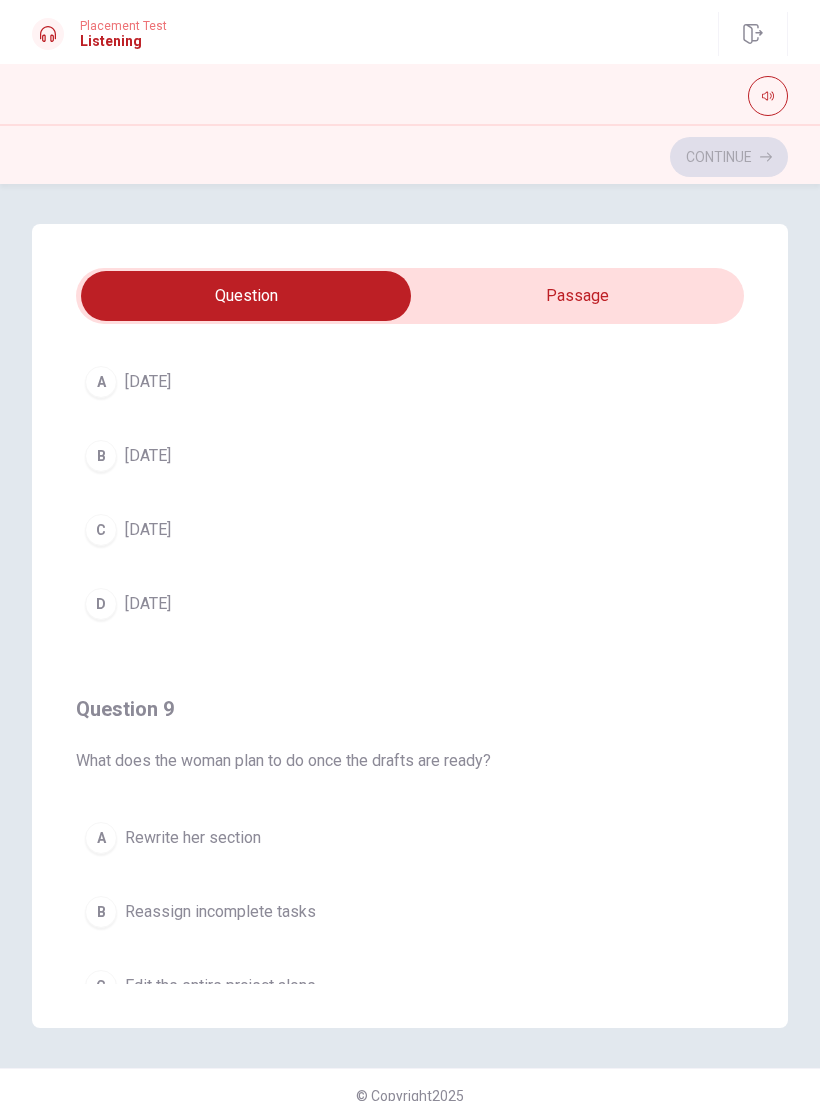 click on "B [DATE]" at bounding box center [410, 456] 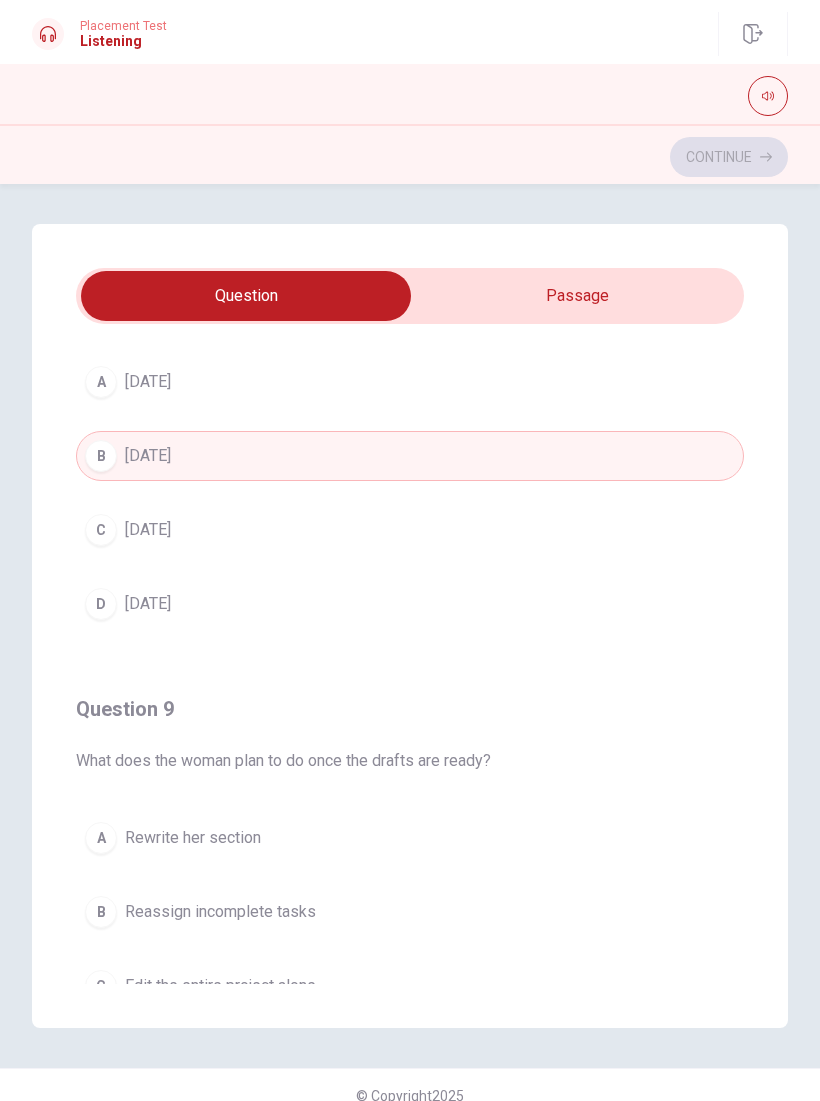 click on "D [DATE]" at bounding box center [410, 604] 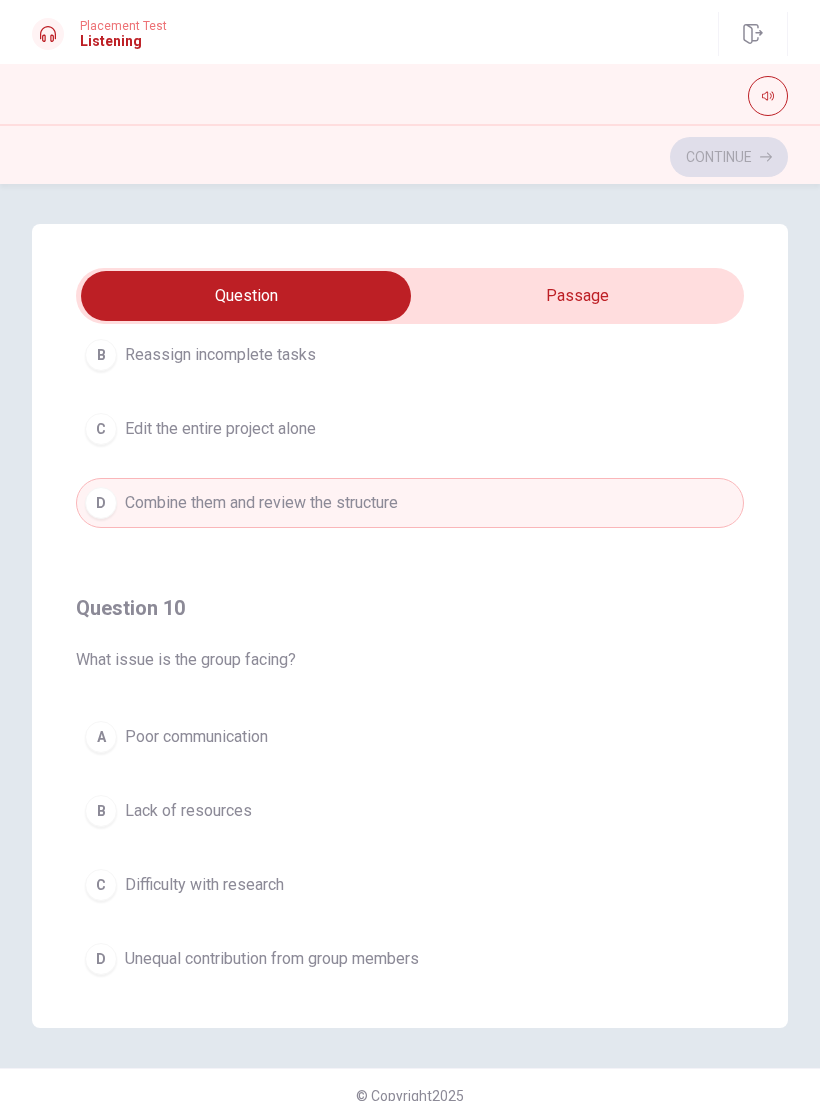 scroll, scrollTop: 1586, scrollLeft: 0, axis: vertical 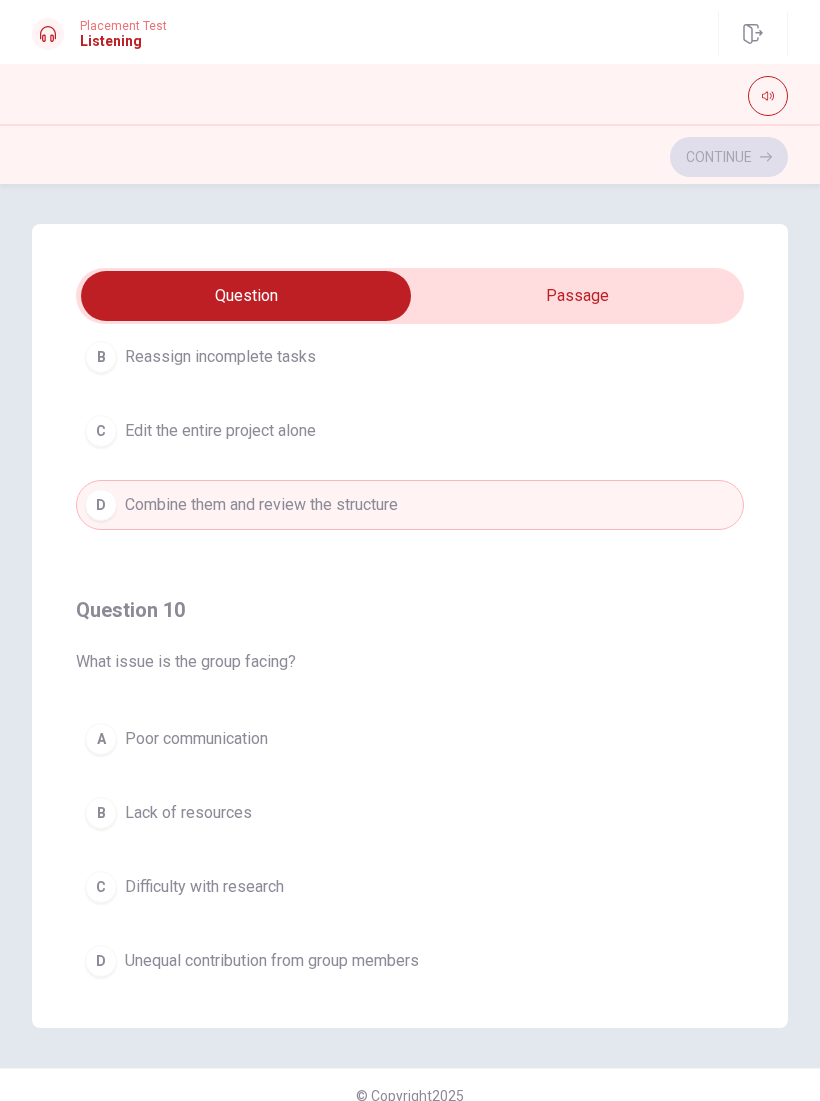 click on "D Unequal contribution from group members" at bounding box center [410, 961] 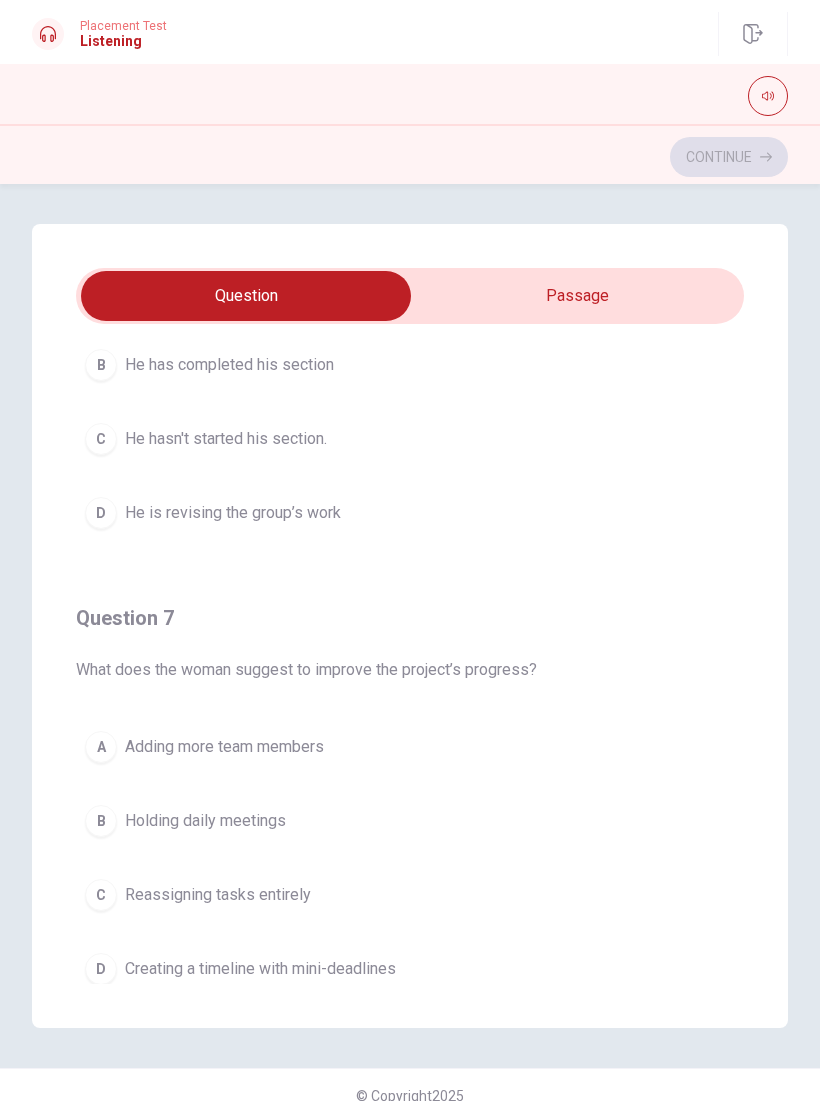 scroll, scrollTop: 212, scrollLeft: 0, axis: vertical 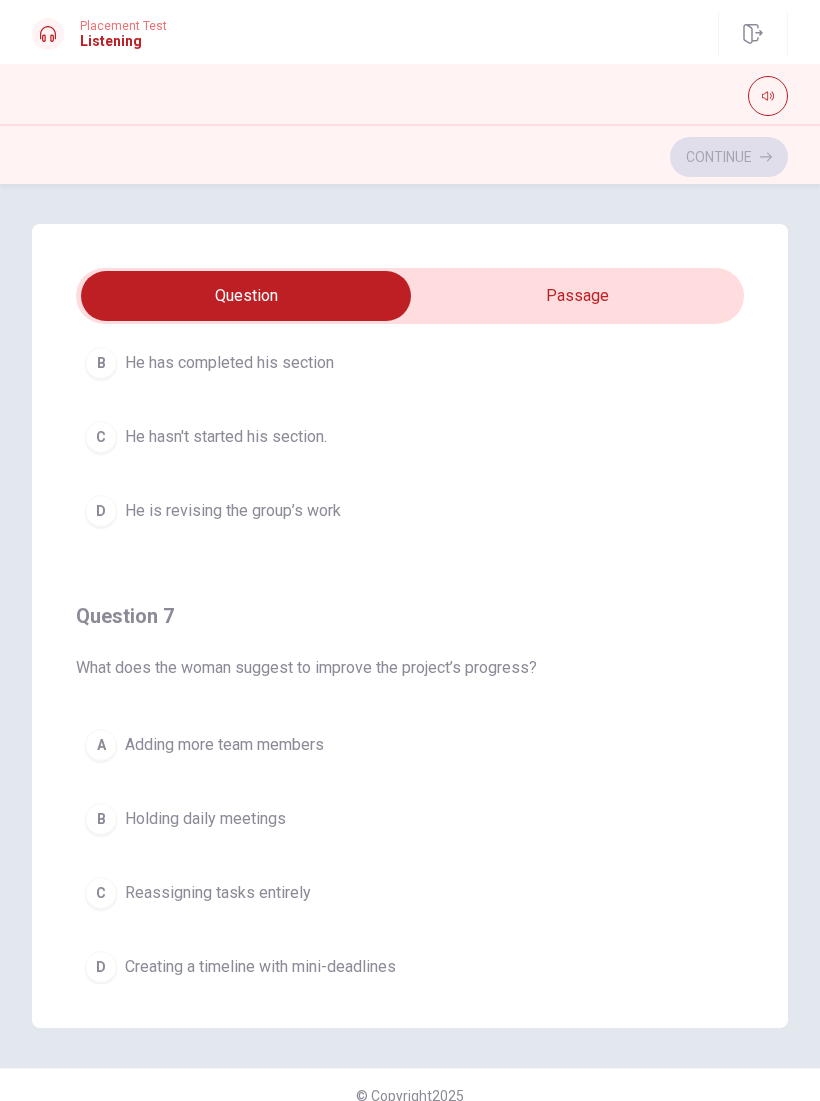 click on "D Creating a timeline with mini-deadlines" at bounding box center (410, 967) 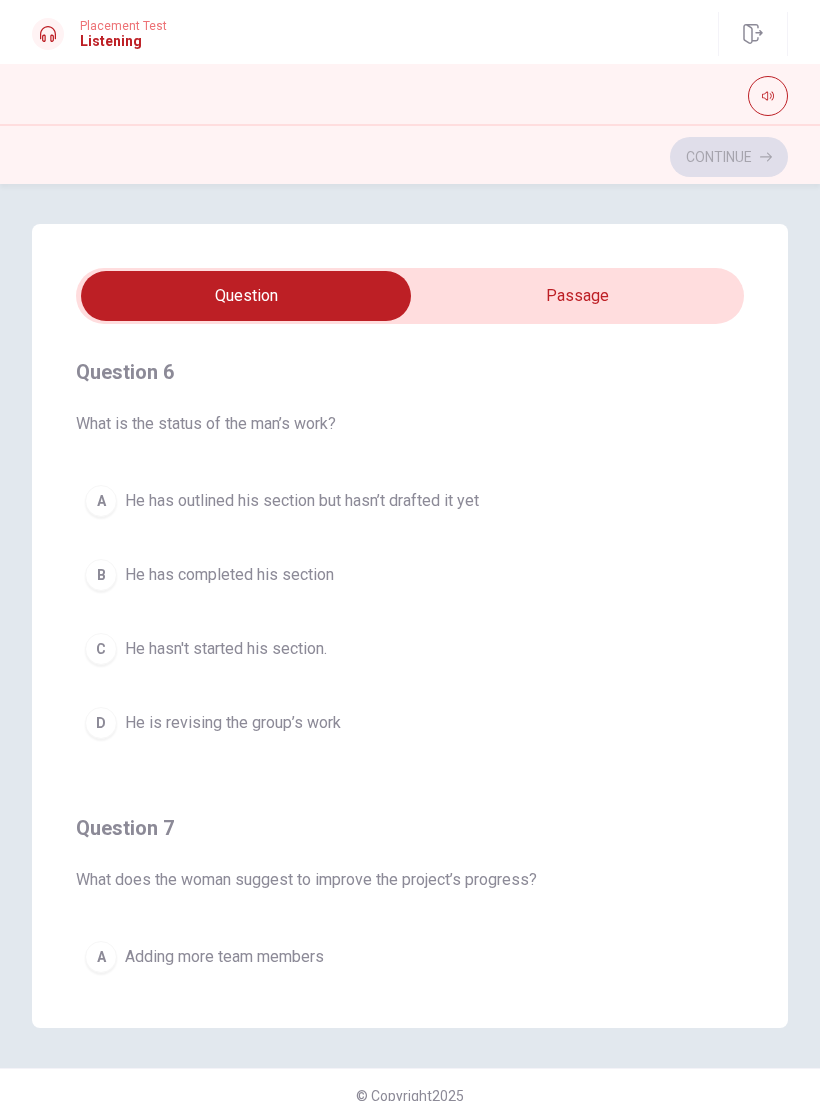 scroll, scrollTop: 0, scrollLeft: 0, axis: both 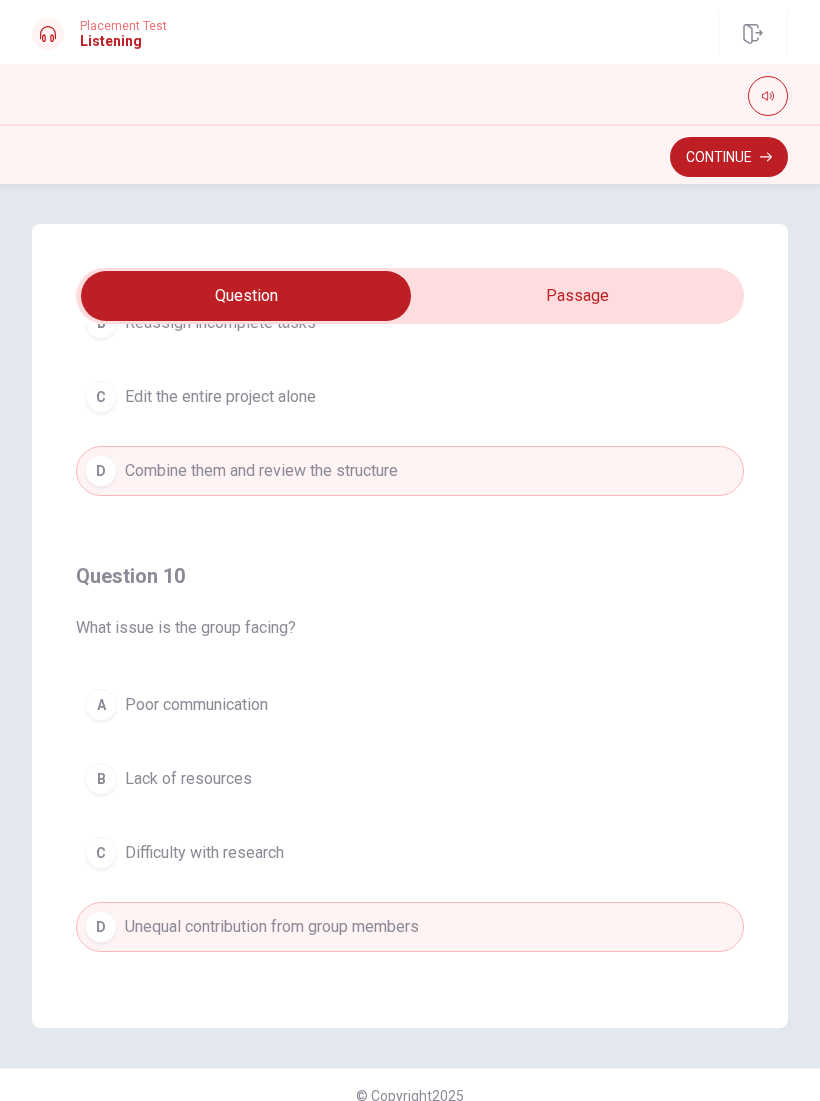 click on "Continue" at bounding box center (729, 157) 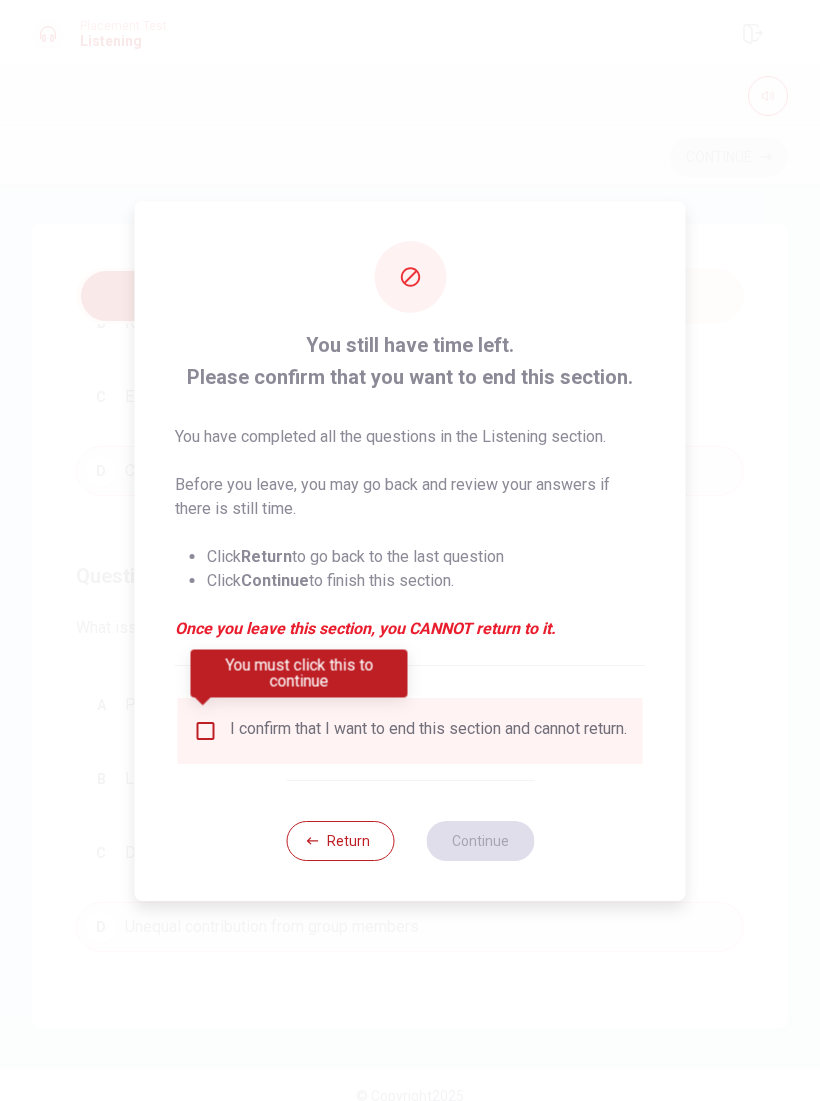 click on "I confirm that I want to end this section and cannot return." at bounding box center (428, 731) 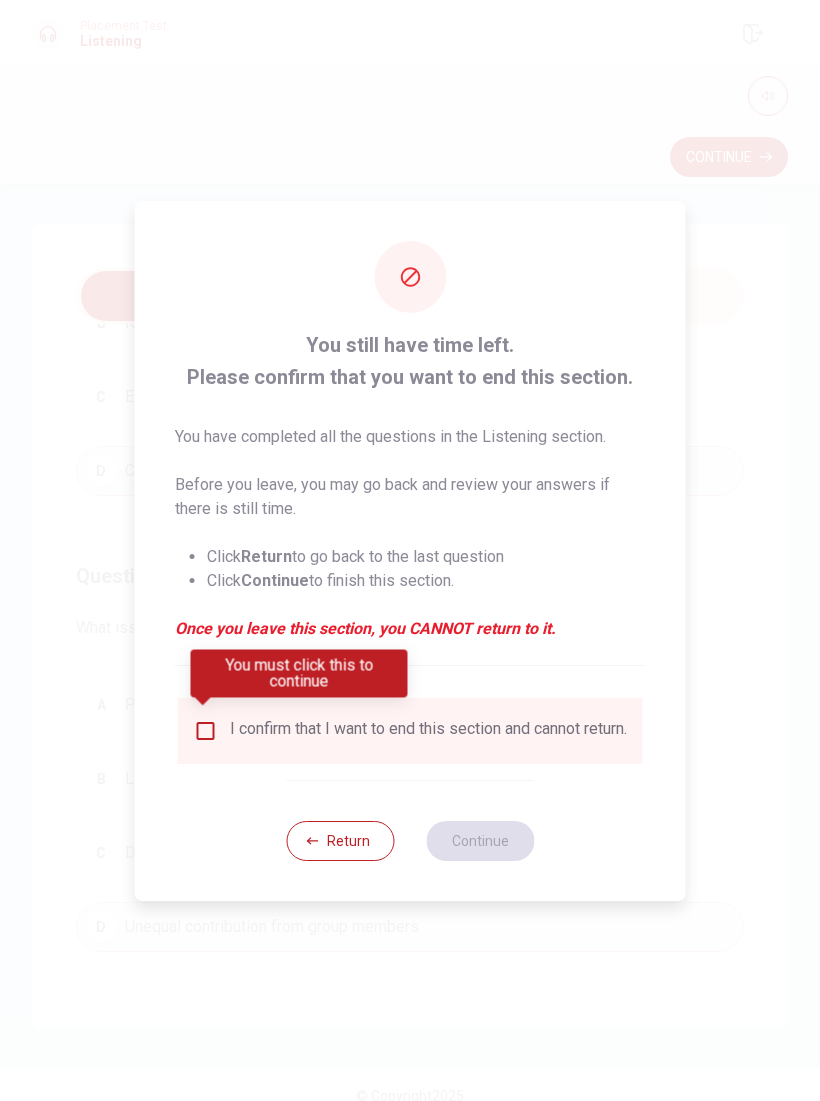 click at bounding box center (203, 703) 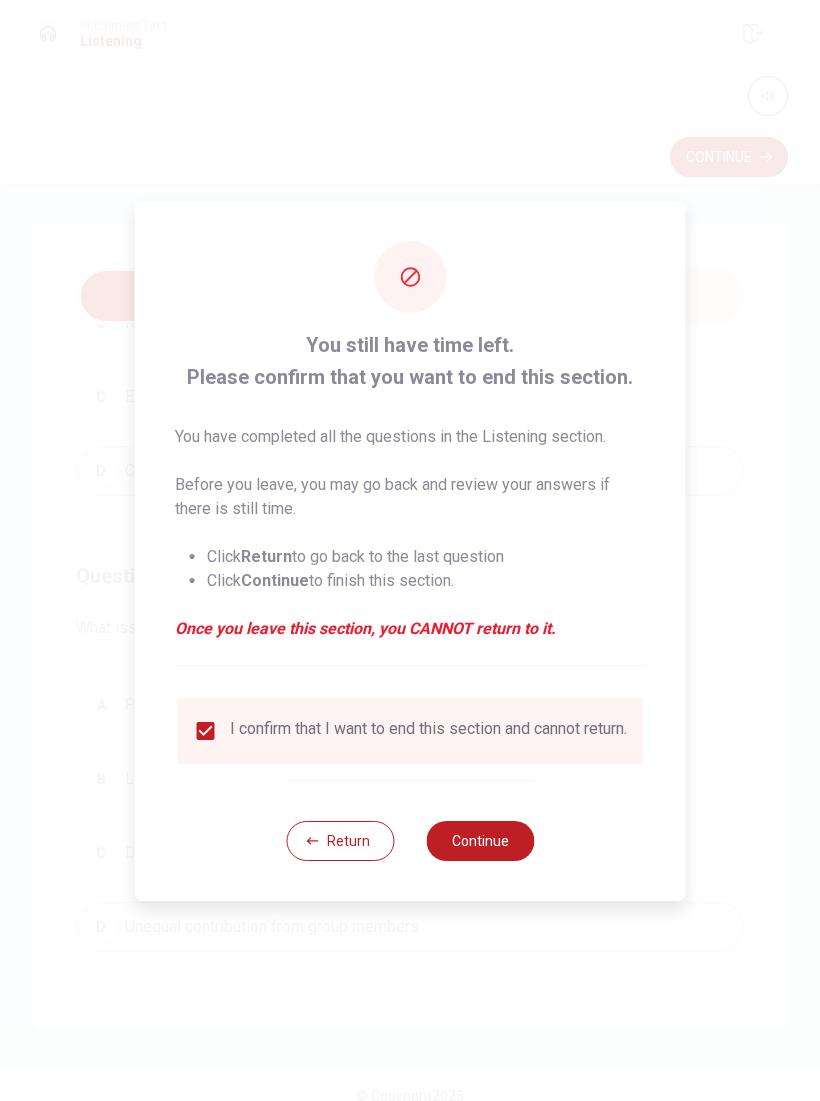 click on "Continue" at bounding box center (480, 841) 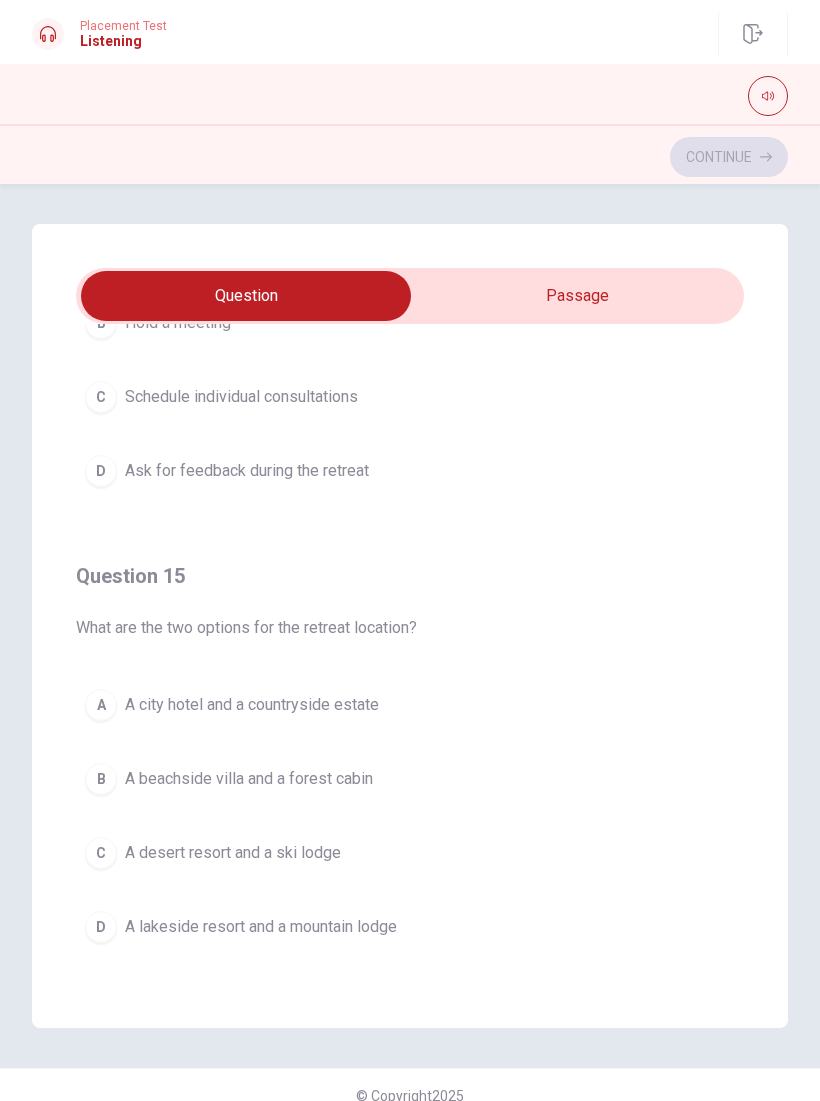 scroll, scrollTop: 1620, scrollLeft: 0, axis: vertical 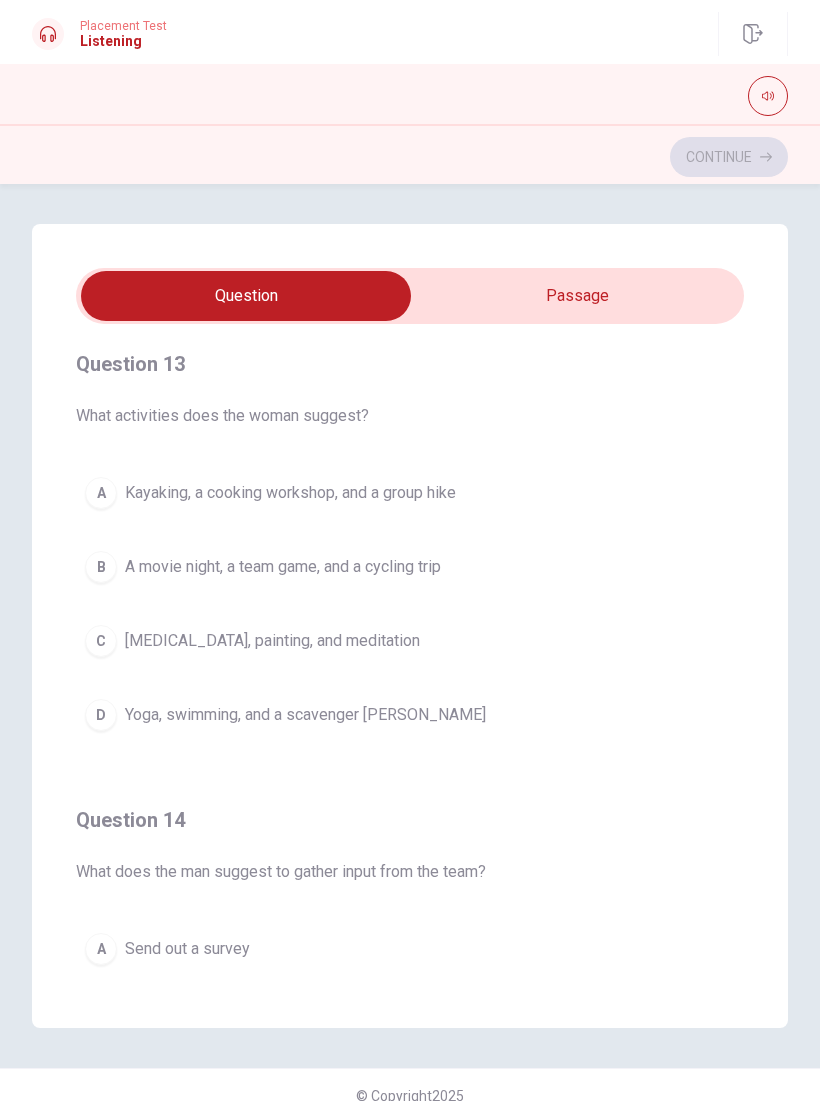 click on "A Kayaking, a cooking workshop, and a group hike" at bounding box center (410, 493) 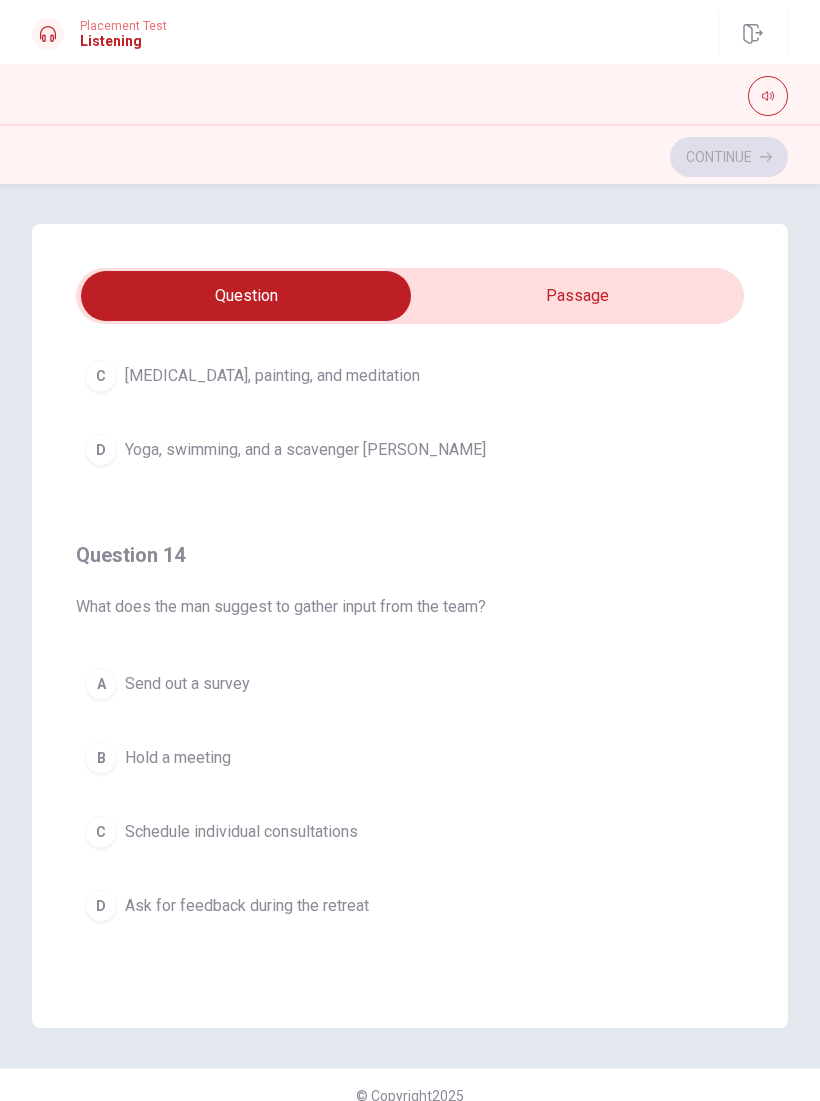 scroll, scrollTop: 1185, scrollLeft: 0, axis: vertical 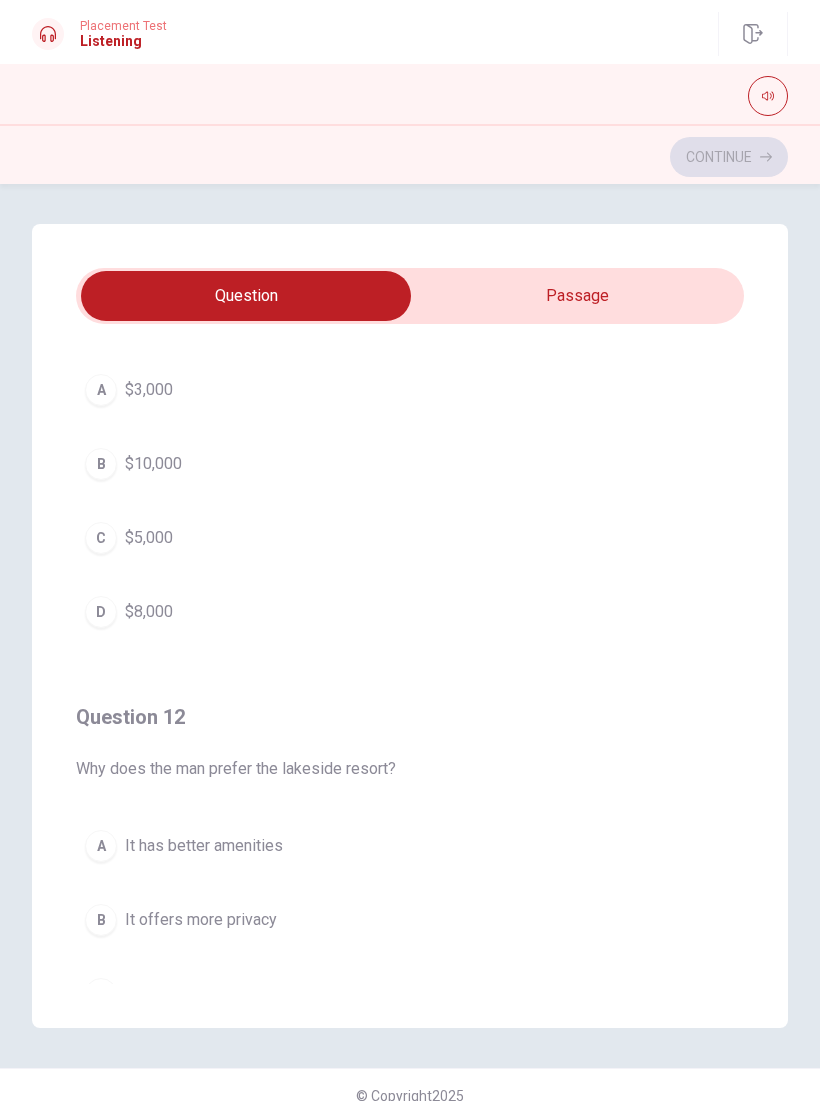 click on "C $5,000" at bounding box center [410, 538] 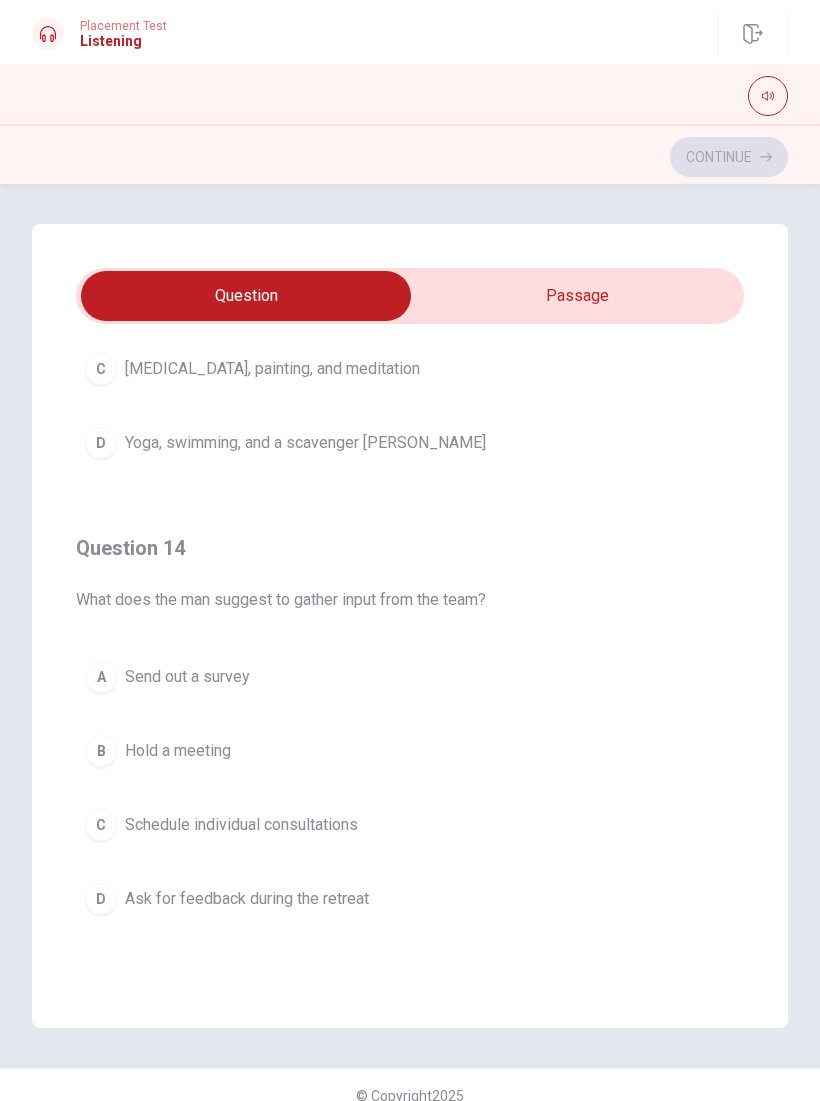 scroll, scrollTop: 1215, scrollLeft: 0, axis: vertical 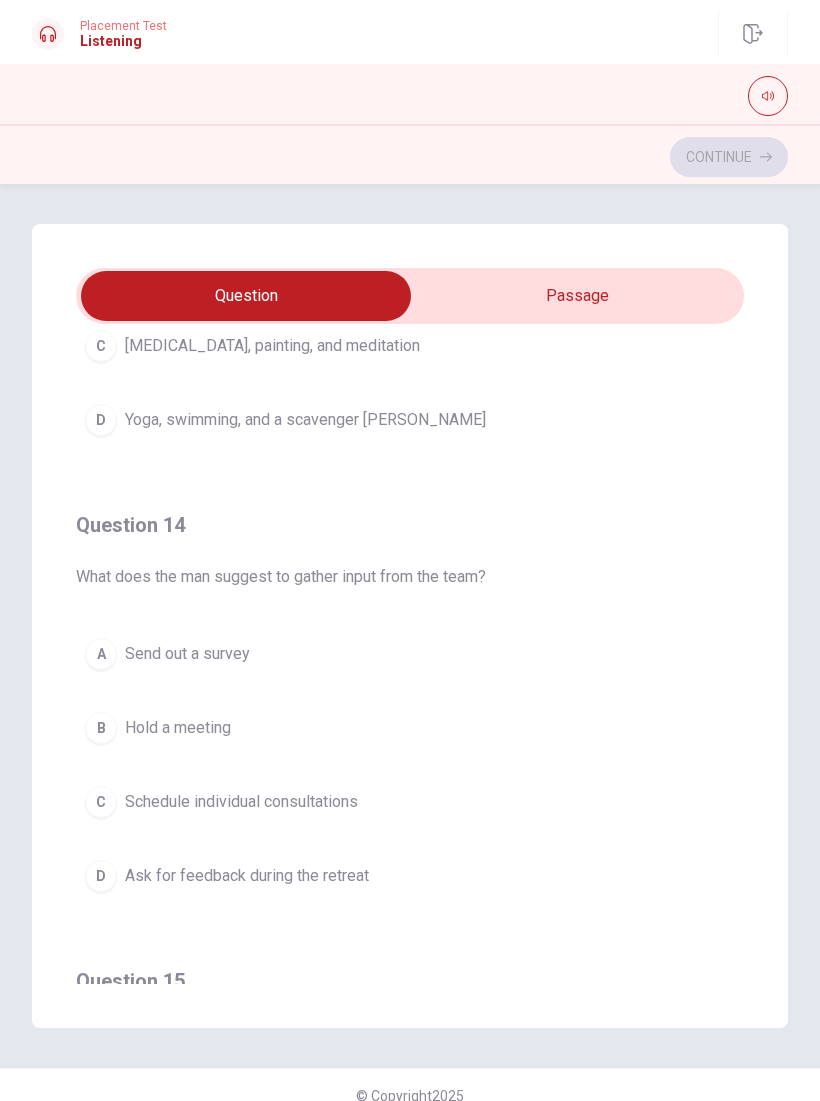 click on "A Send out a survey" at bounding box center [410, 654] 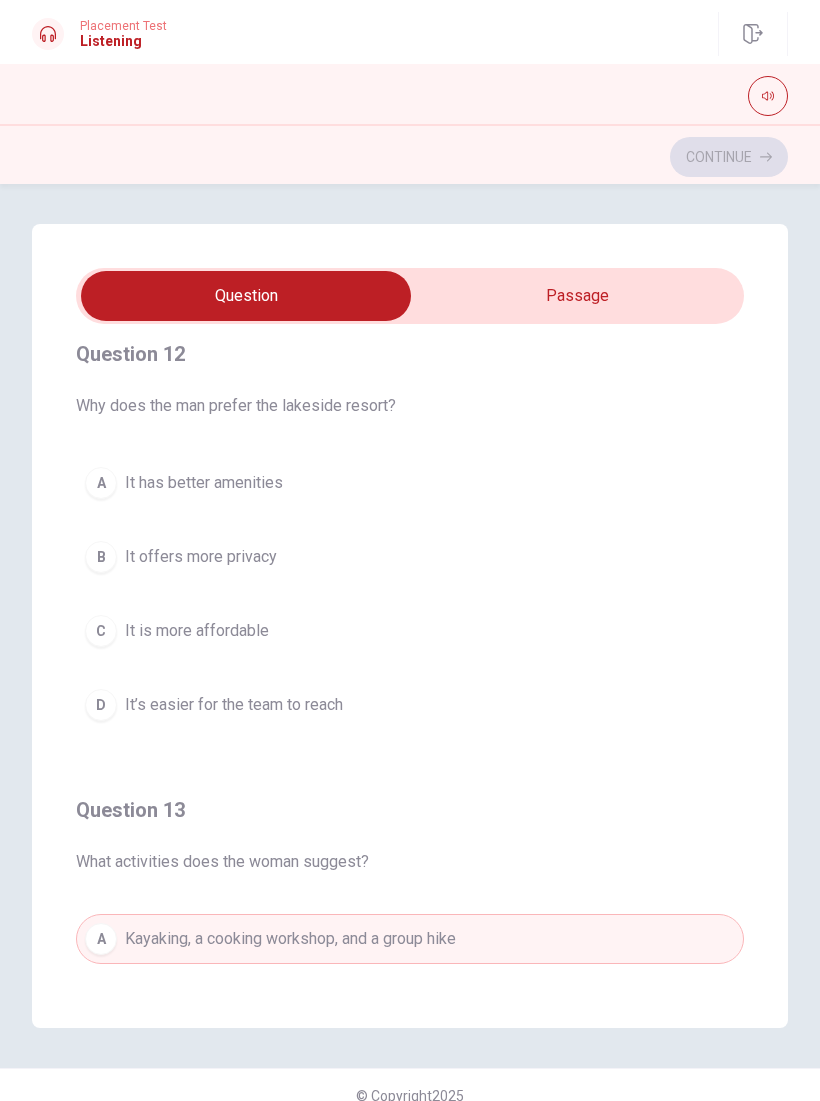 scroll, scrollTop: 453, scrollLeft: 0, axis: vertical 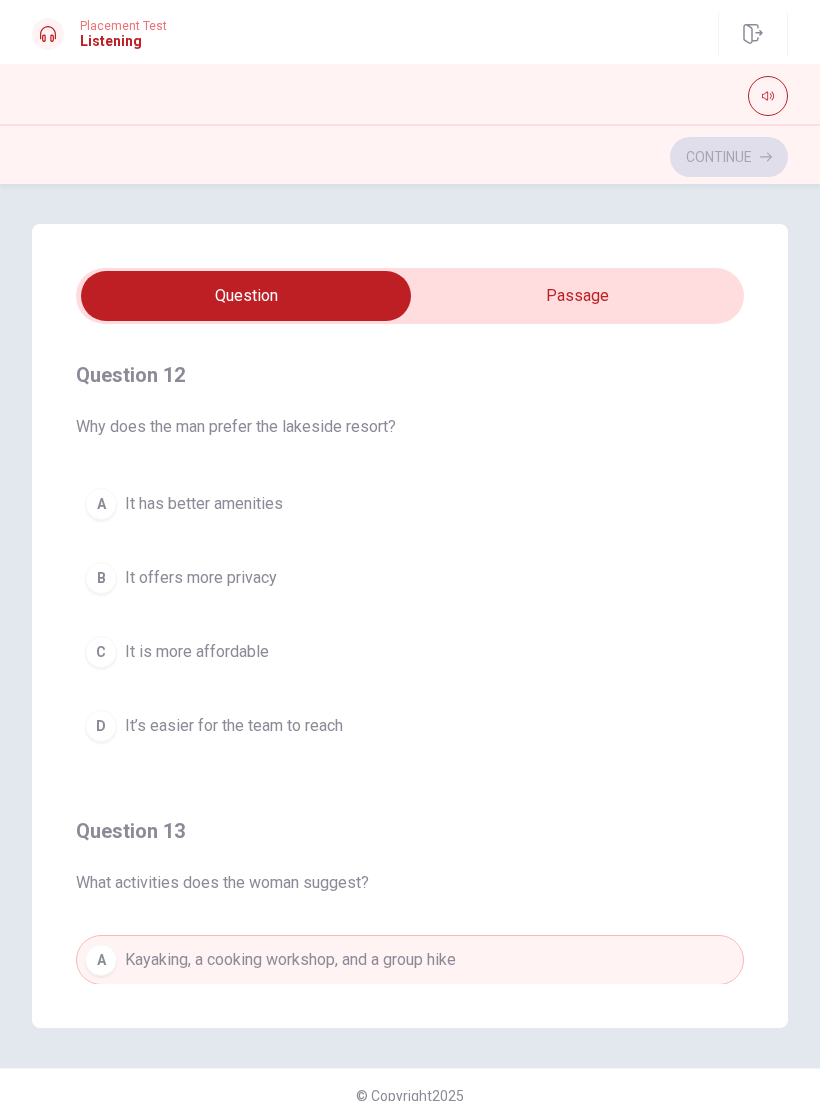 click on "D It’s easier for the team to reach" at bounding box center [410, 726] 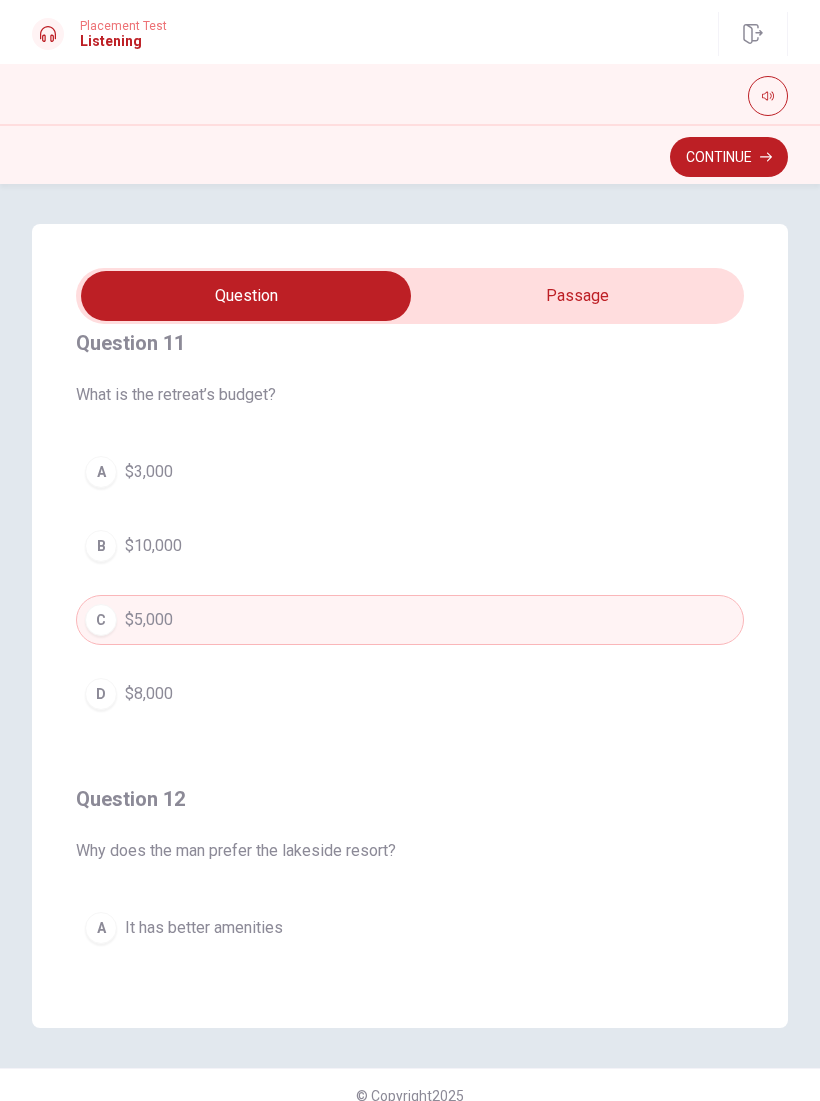 scroll, scrollTop: 34, scrollLeft: 0, axis: vertical 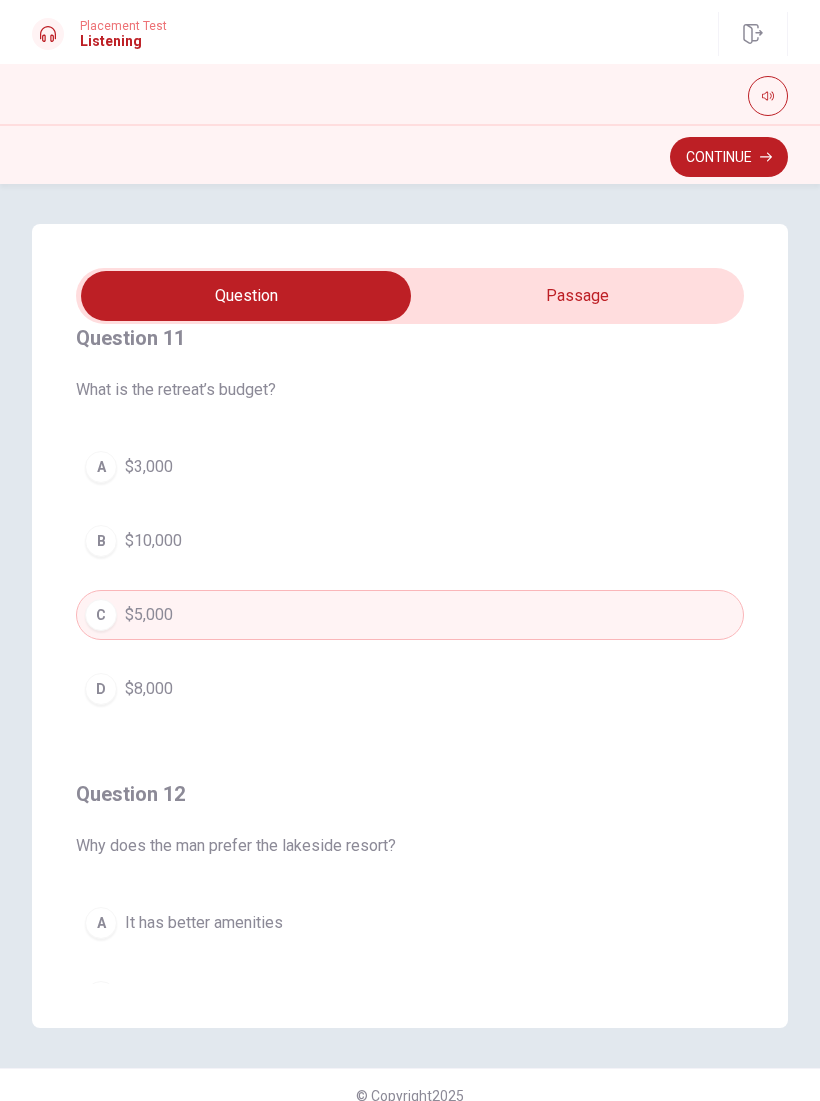 click on "Continue" at bounding box center [729, 157] 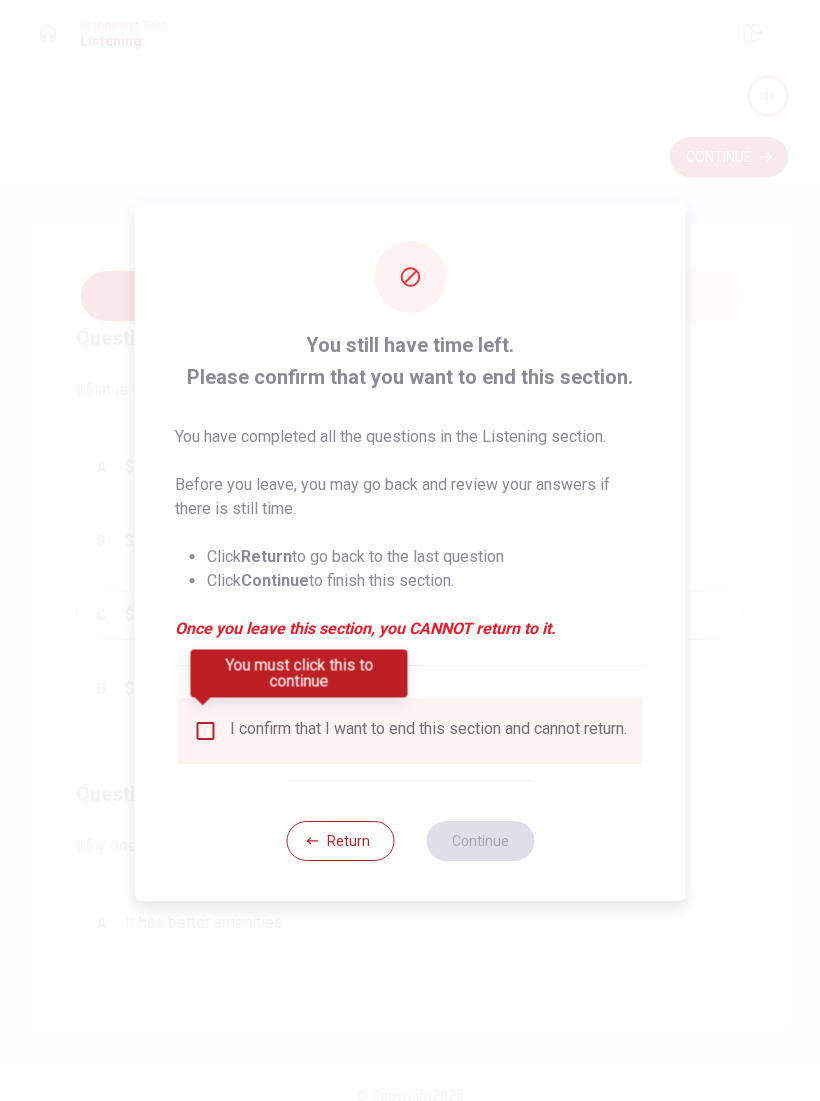 click on "I confirm that I want to end this section and cannot return." at bounding box center (428, 731) 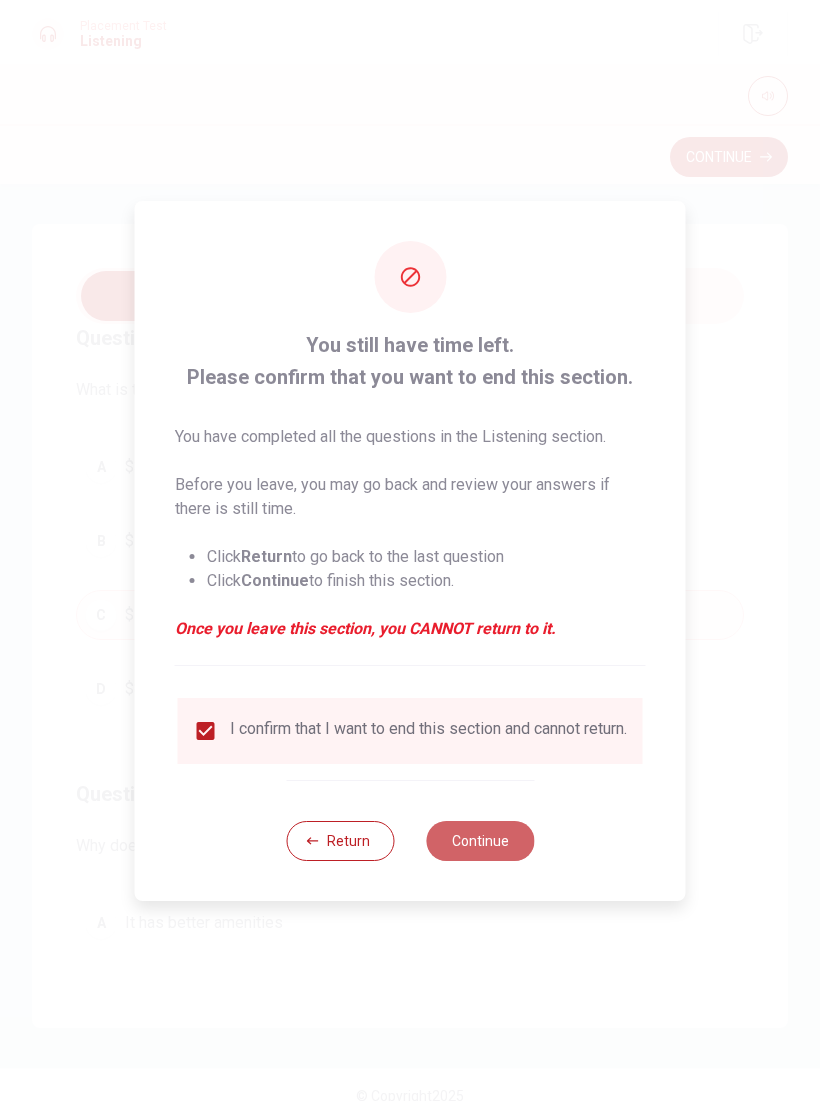 click on "Continue" at bounding box center (480, 841) 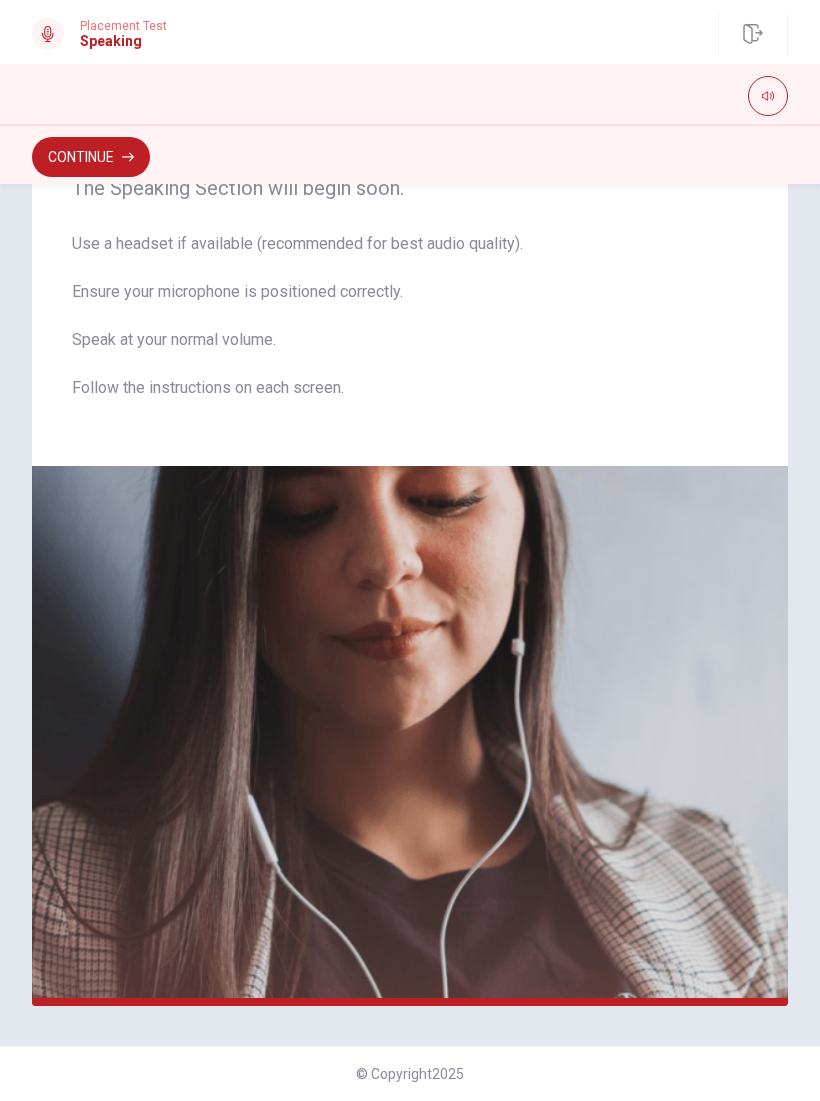 scroll, scrollTop: 90, scrollLeft: 0, axis: vertical 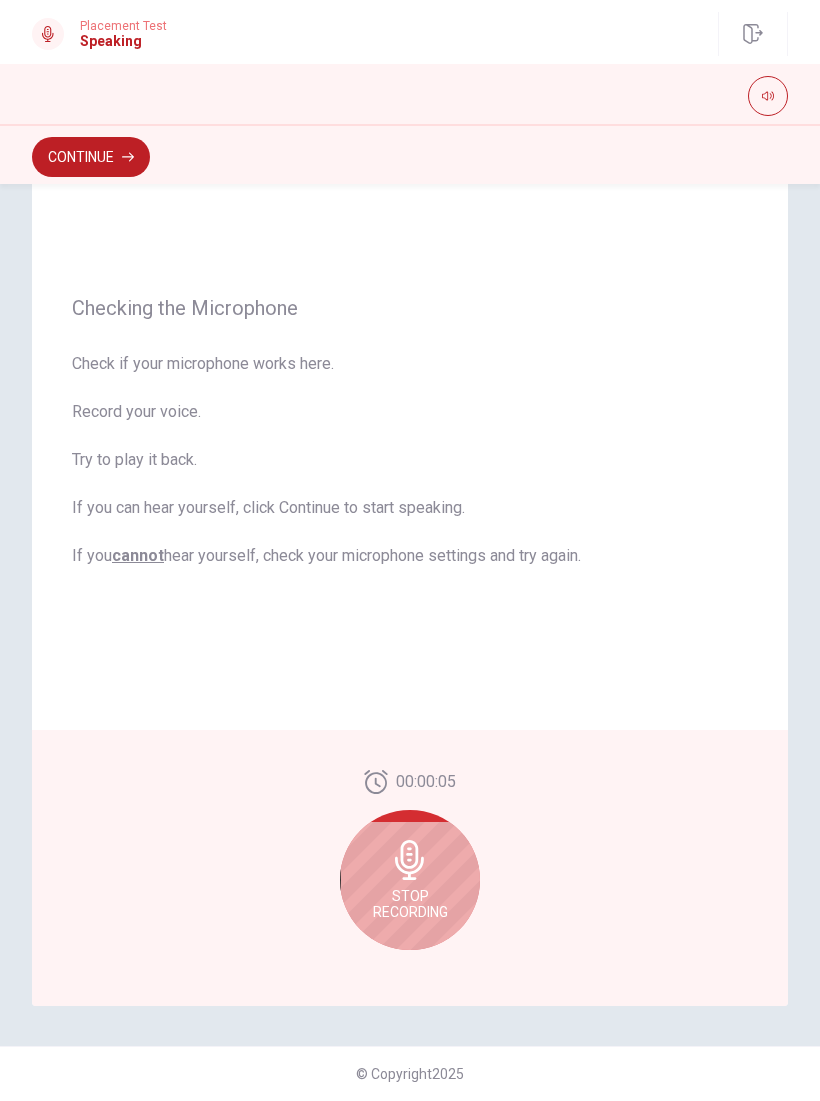 click on "Stop   Recording" at bounding box center [410, 880] 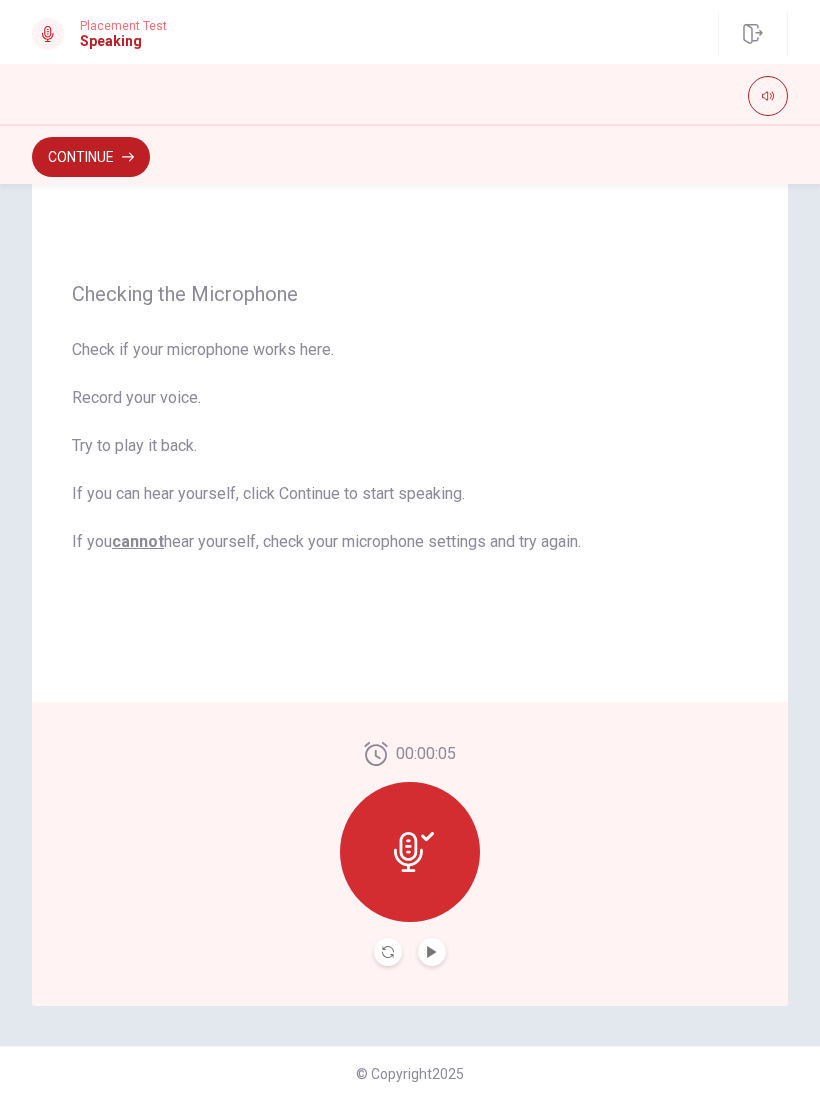 click 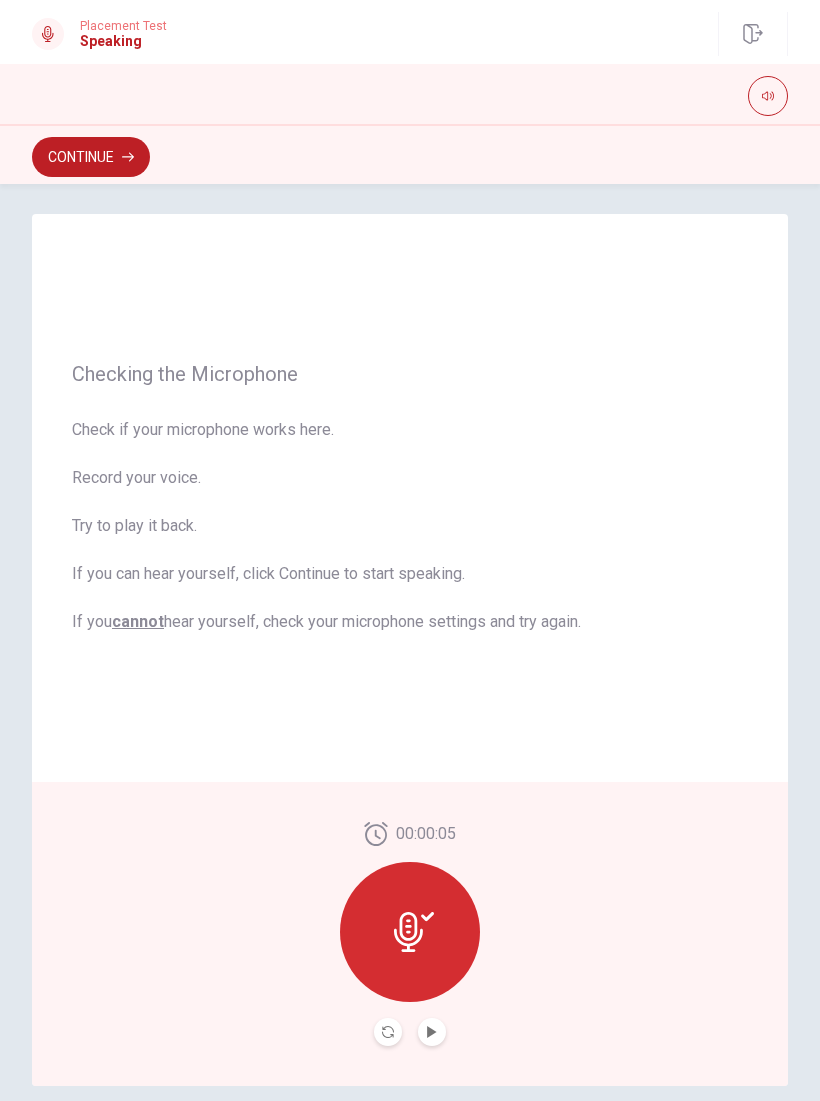 scroll, scrollTop: 11, scrollLeft: 0, axis: vertical 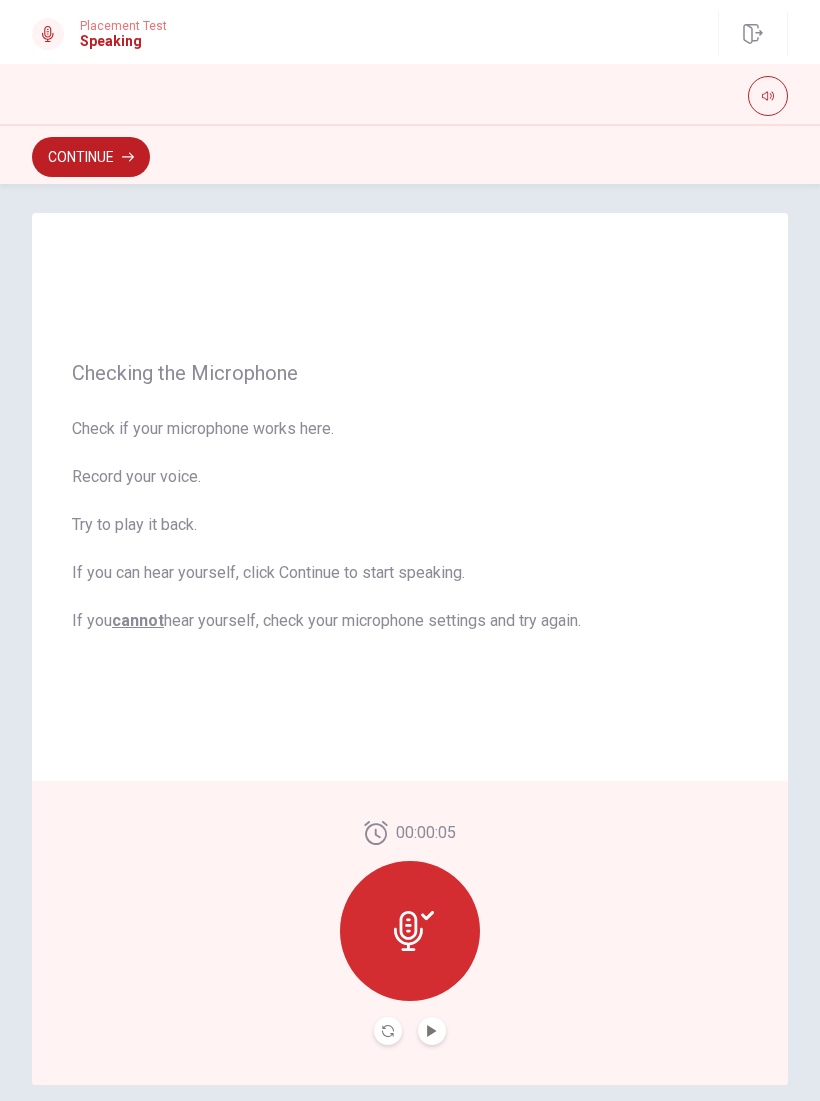 click on "Continue" at bounding box center [91, 157] 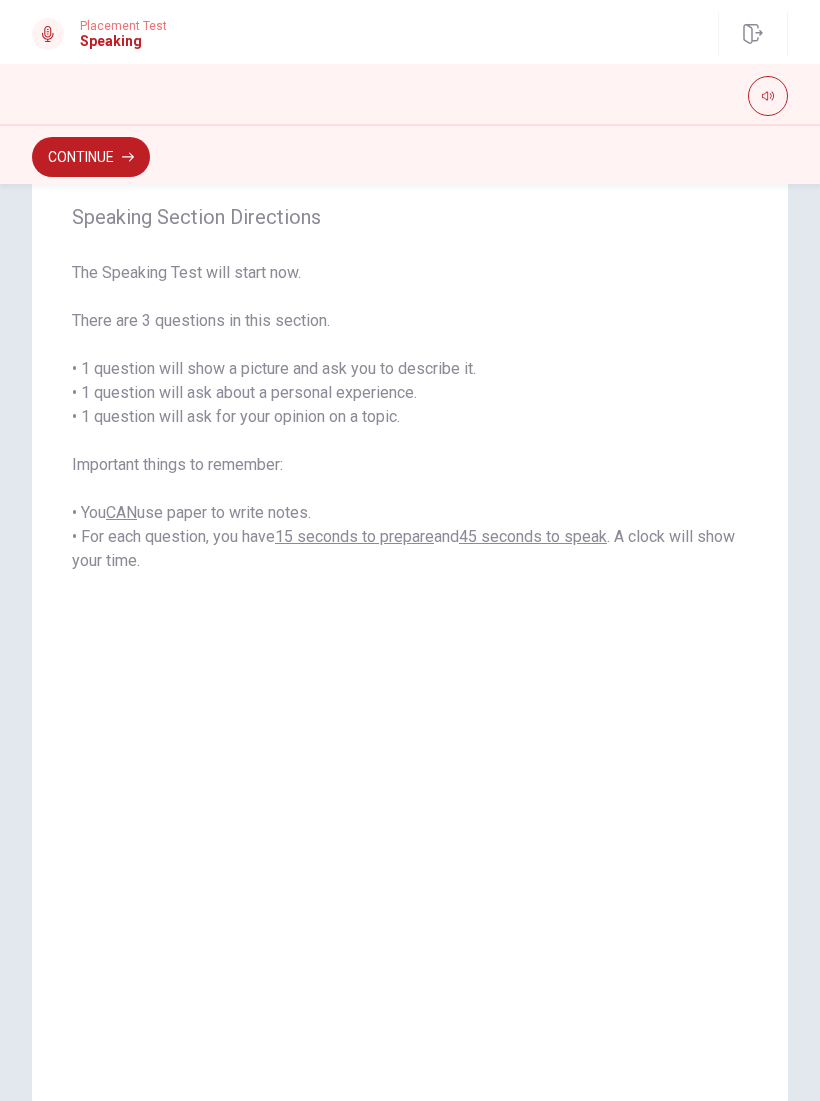 scroll, scrollTop: 48, scrollLeft: 0, axis: vertical 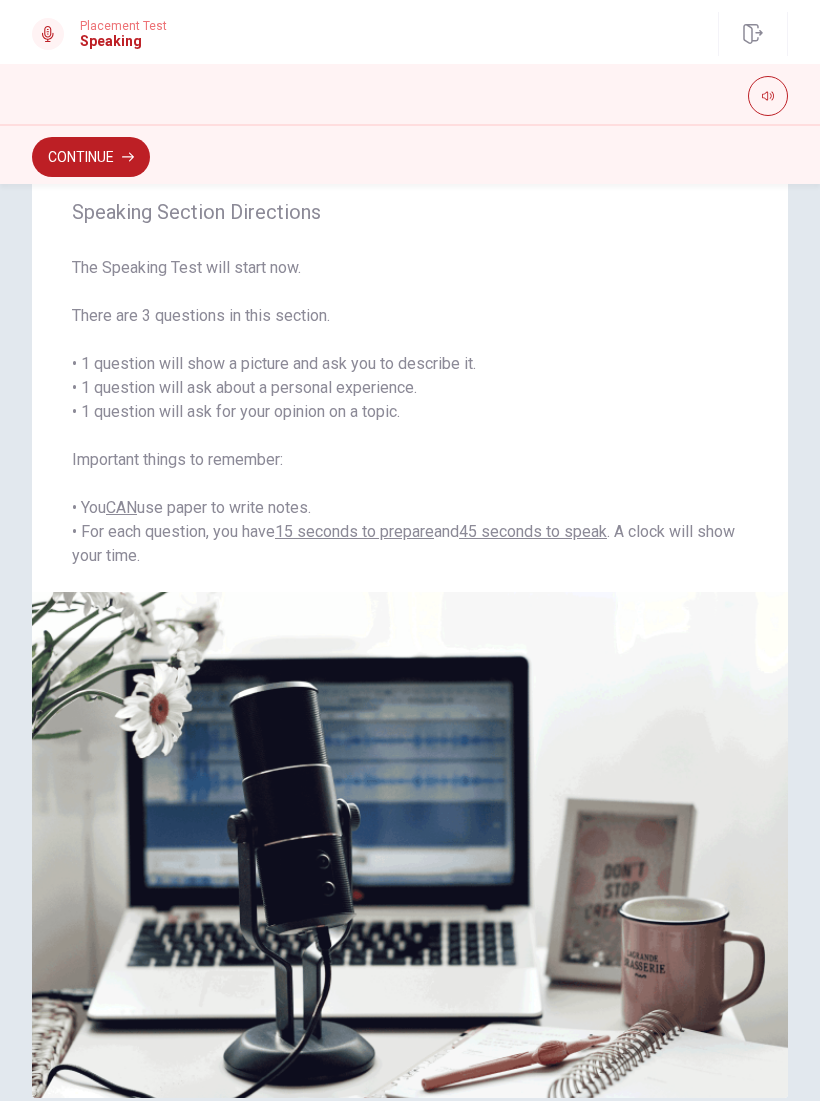 click on "Continue" at bounding box center (91, 157) 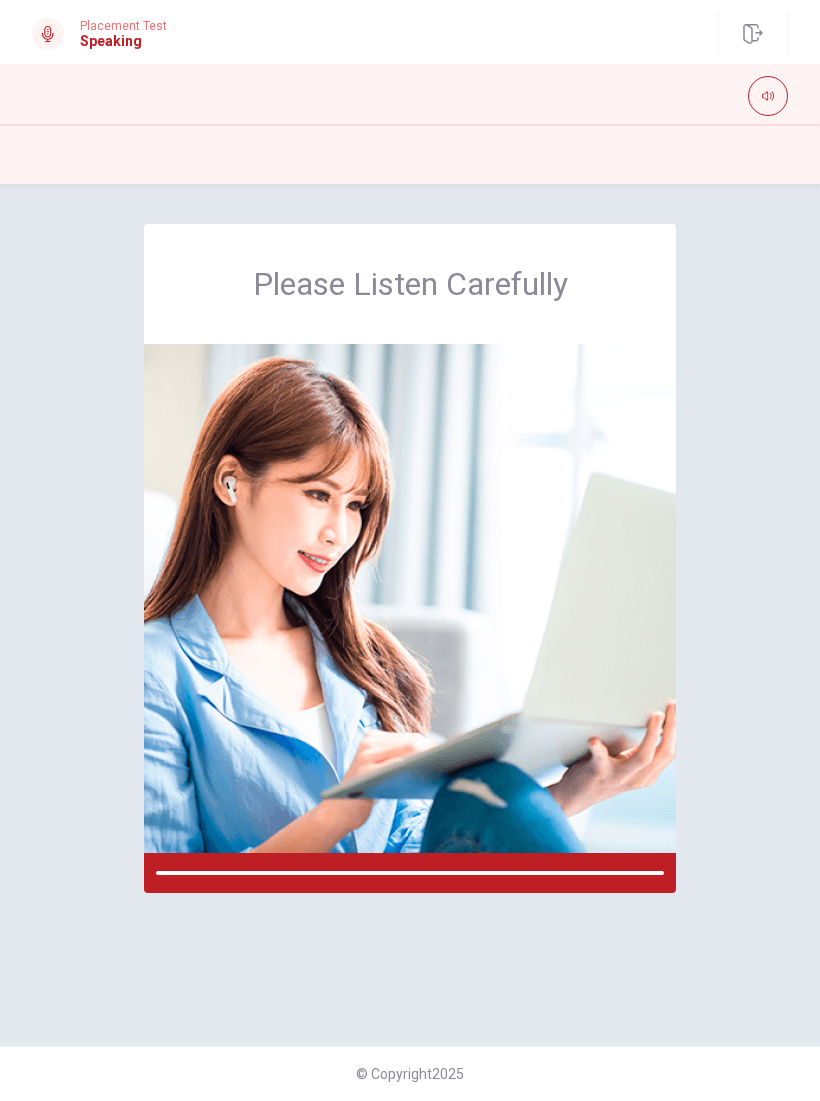 scroll, scrollTop: 0, scrollLeft: 0, axis: both 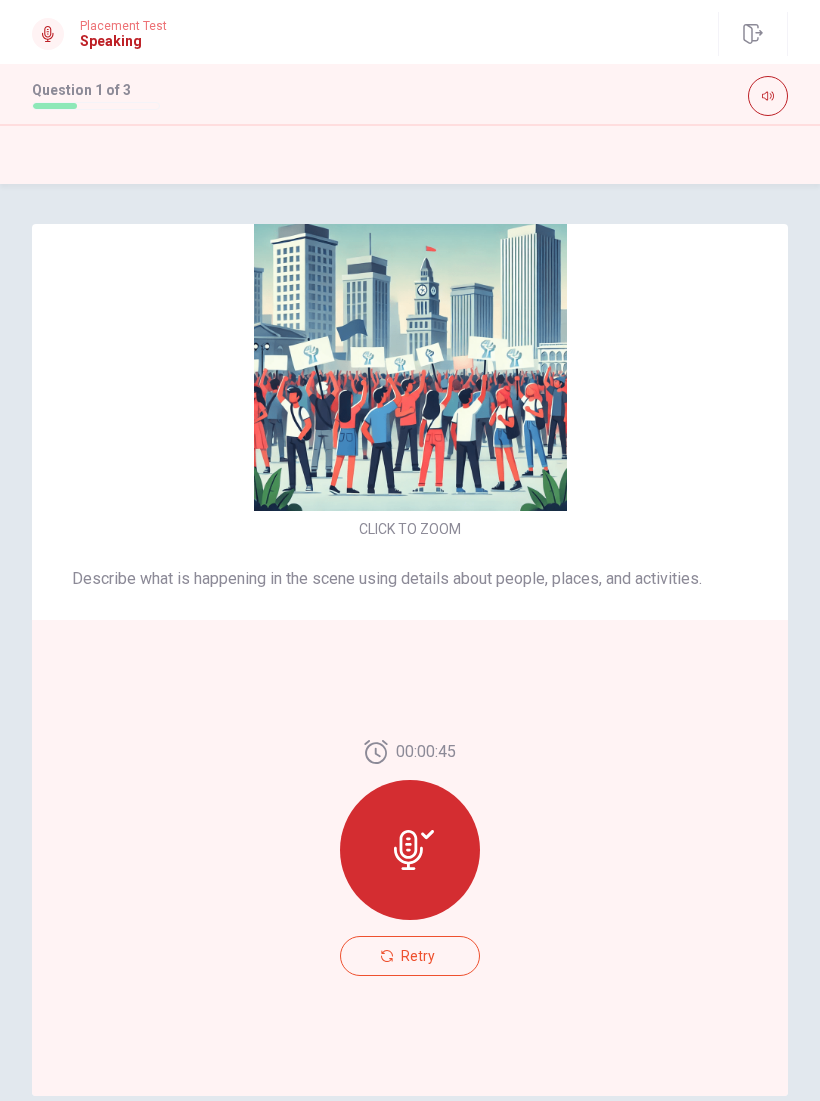 click on "Retry" at bounding box center [418, 956] 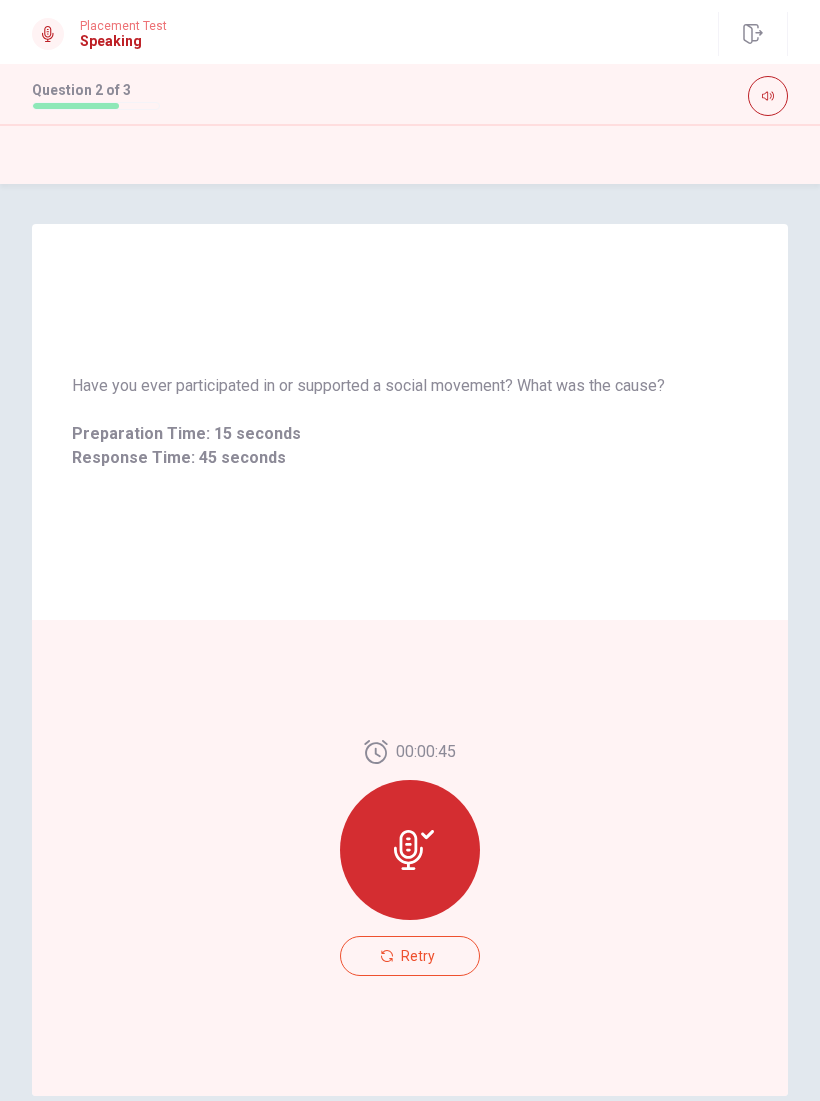 click at bounding box center [410, 850] 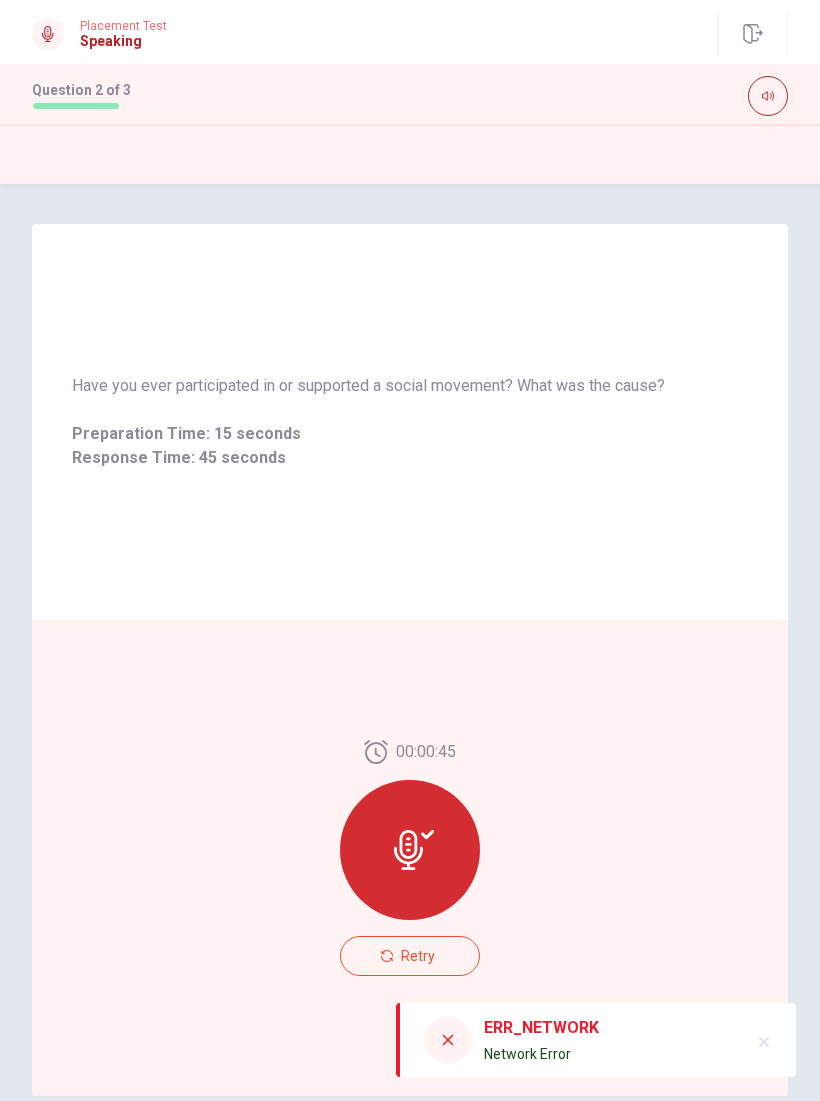 click on "Retry" at bounding box center (410, 956) 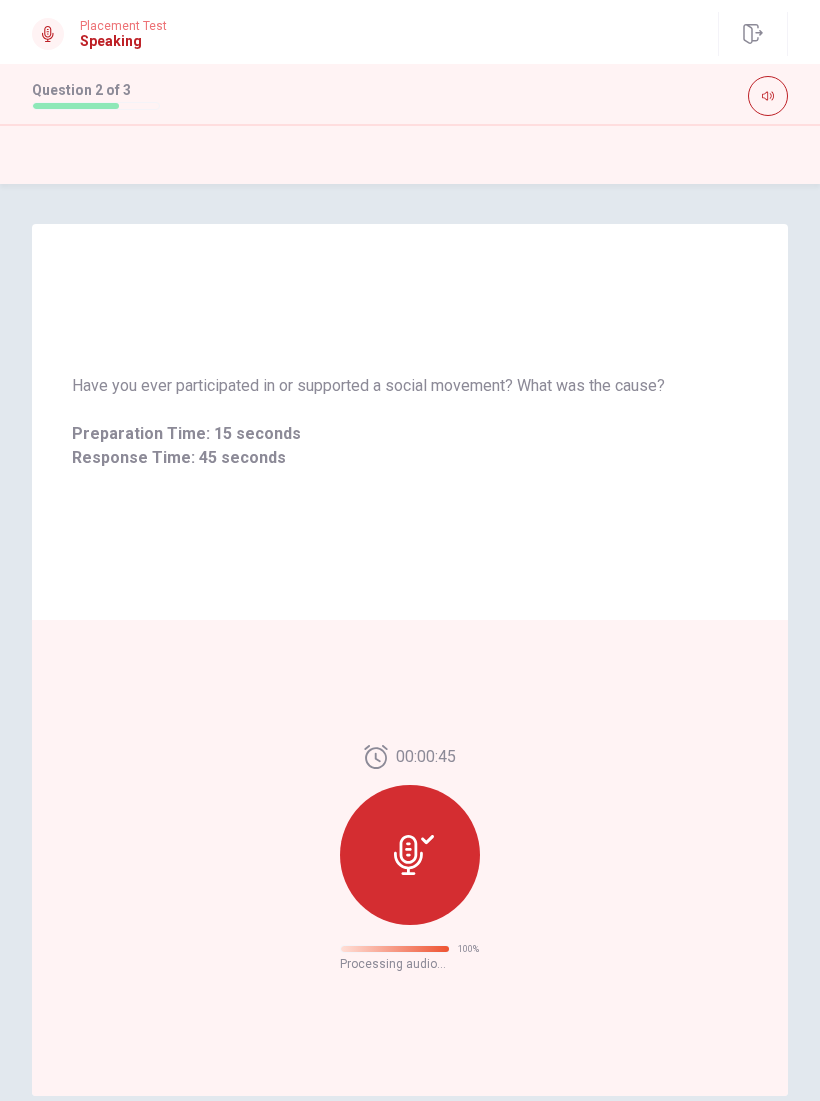 click 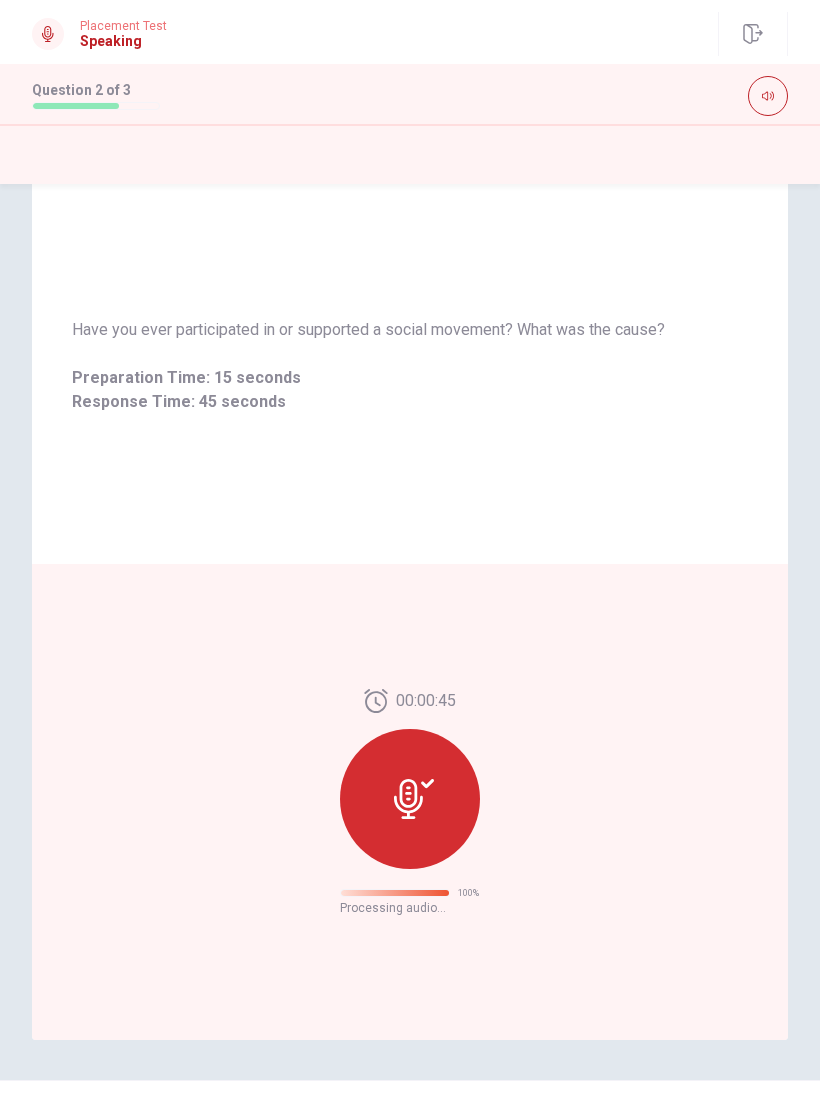 scroll, scrollTop: 61, scrollLeft: 0, axis: vertical 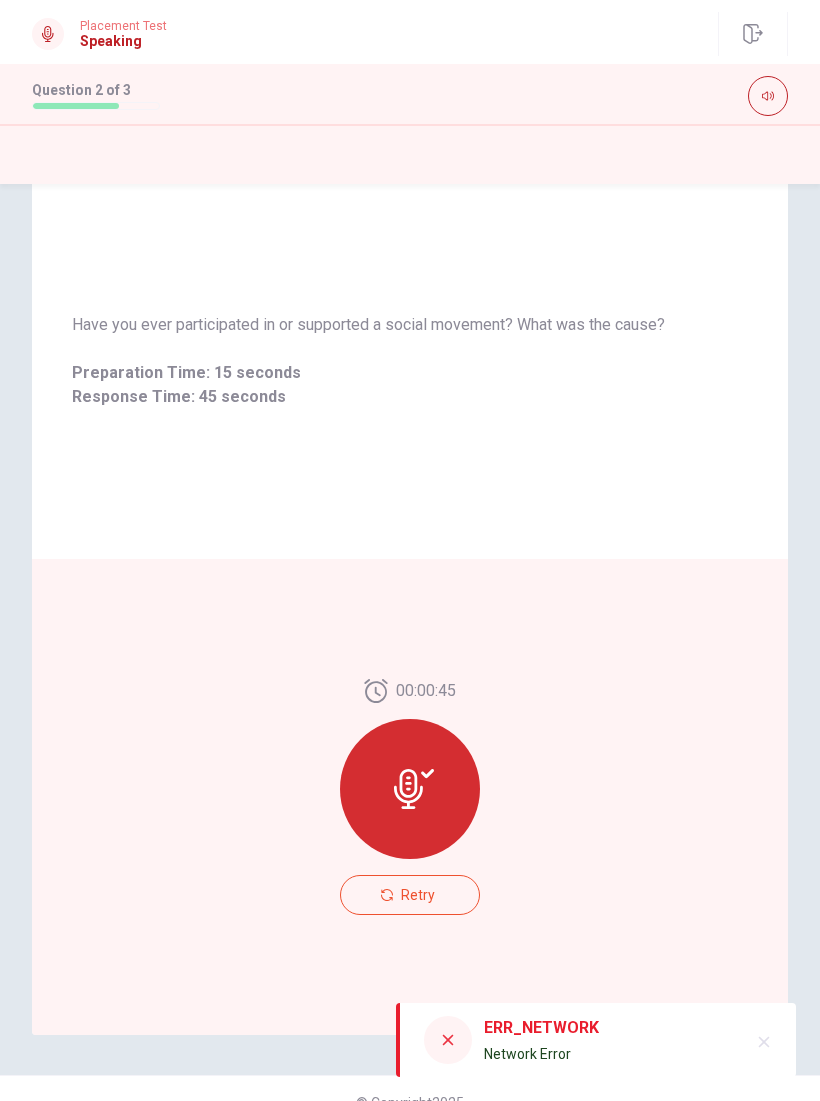 click at bounding box center [410, 789] 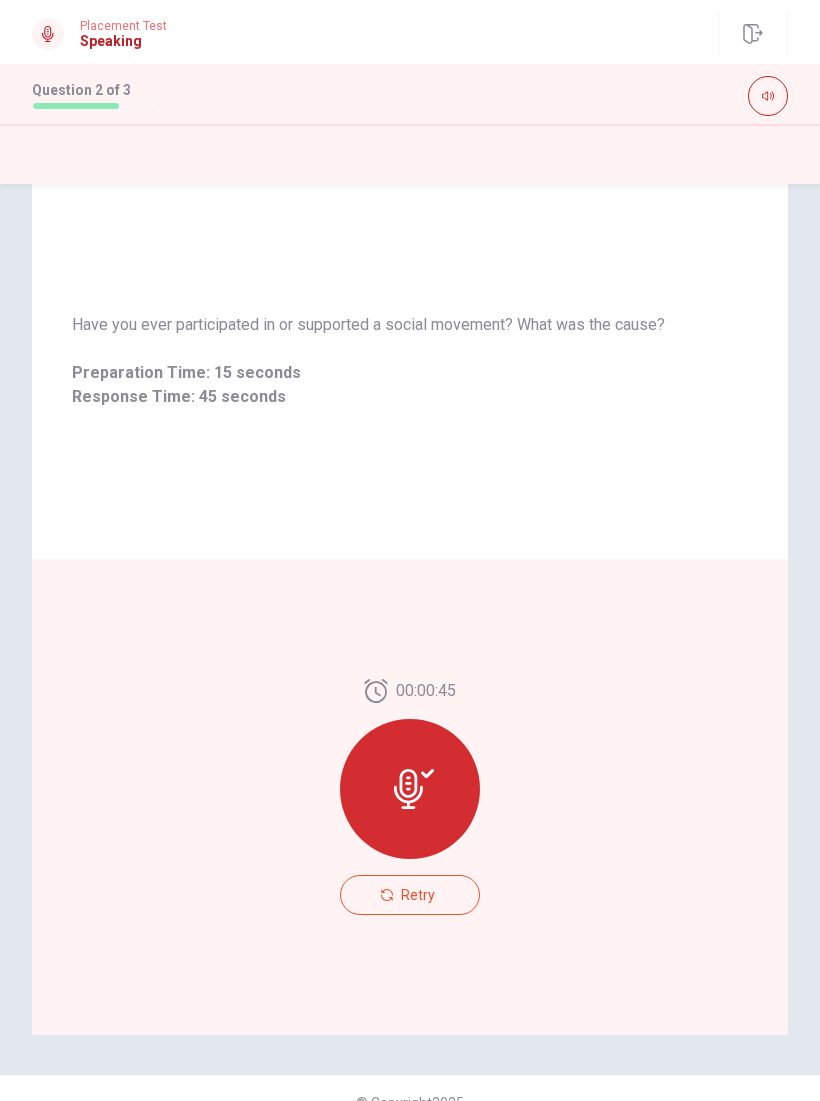 click on "Retry" at bounding box center (410, 895) 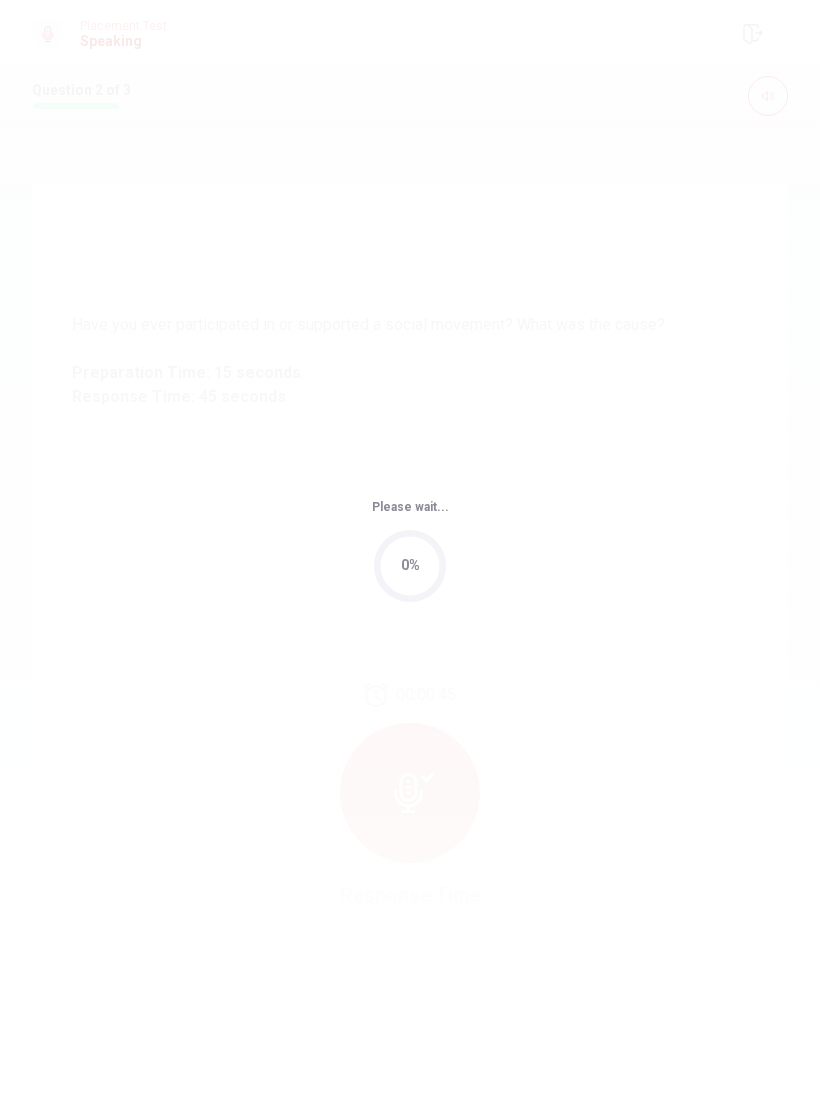 click on "Please wait... 0%" at bounding box center [410, 550] 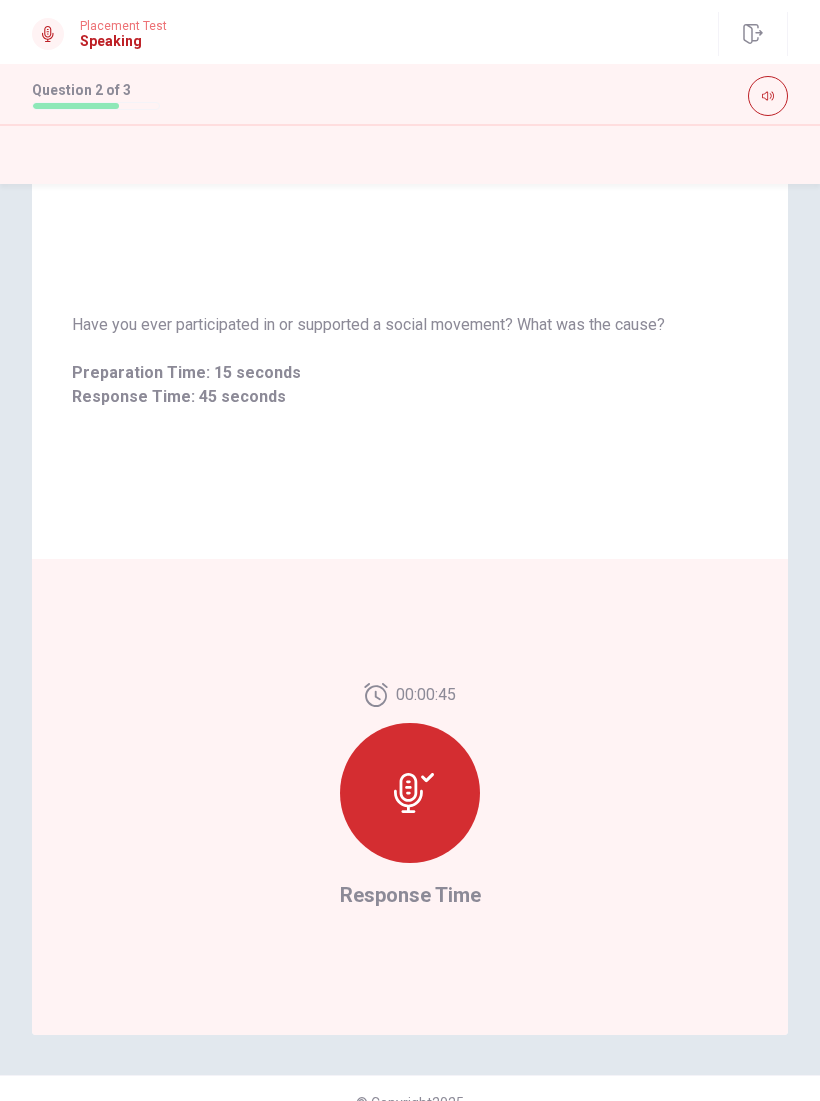 click on "Please wait... 100%" at bounding box center [410, 550] 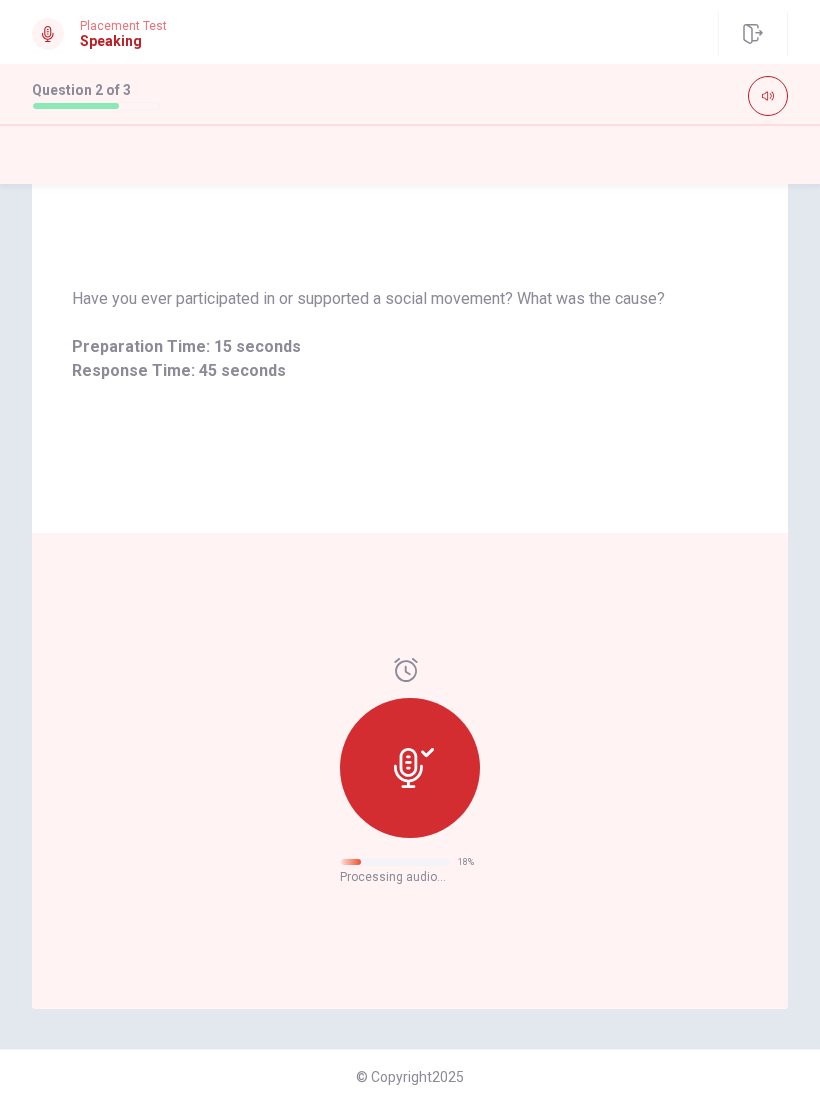 scroll, scrollTop: 88, scrollLeft: 0, axis: vertical 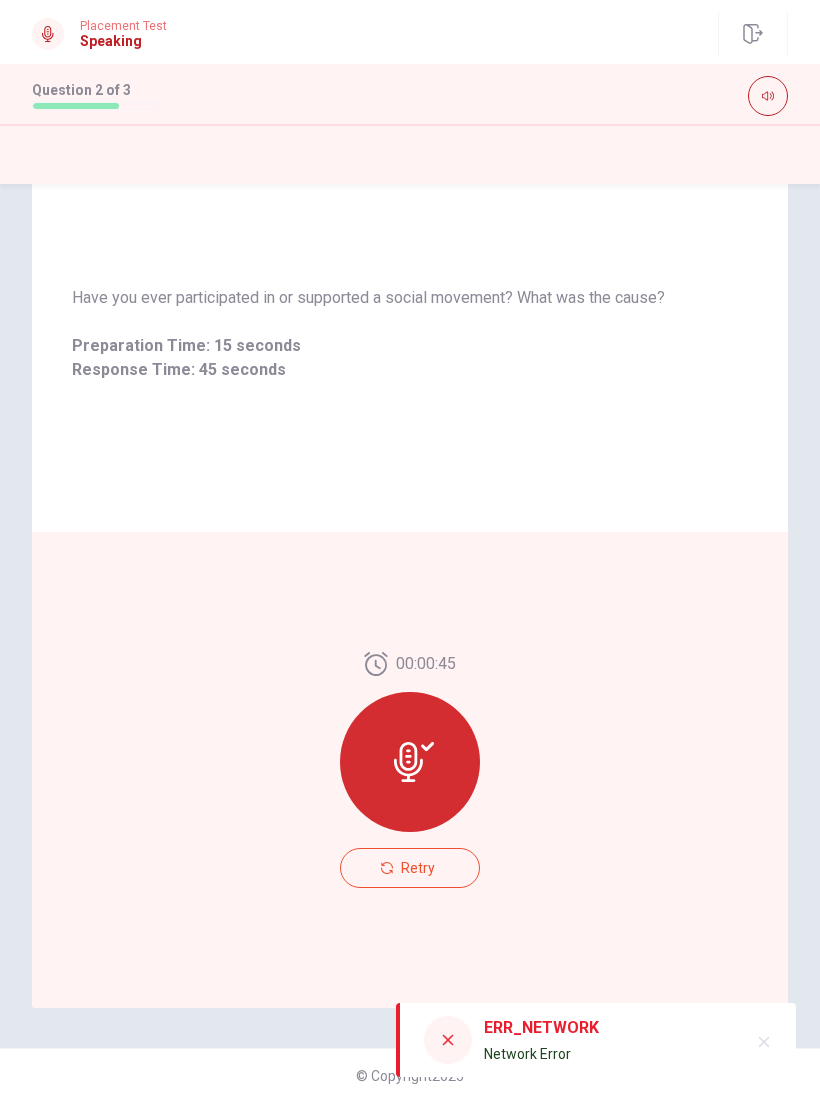 click on "Retry" at bounding box center [410, 868] 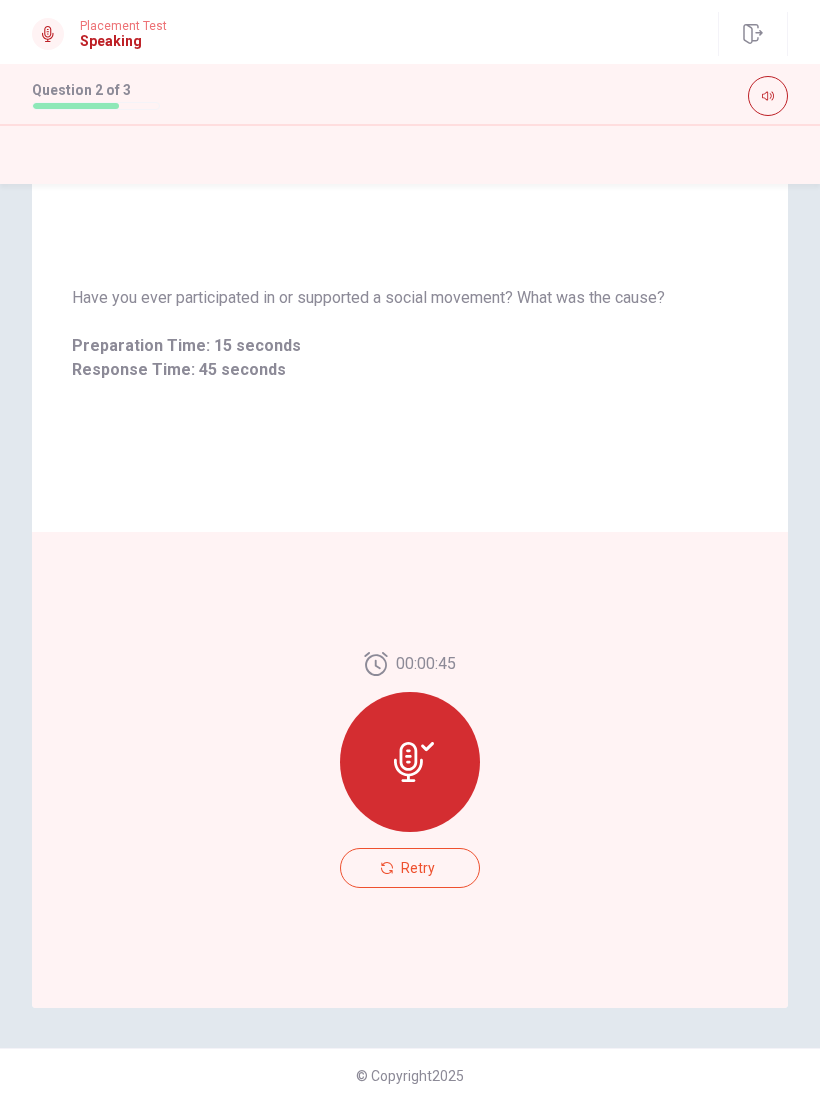 click on "00:00:45 Retry" at bounding box center (410, 770) 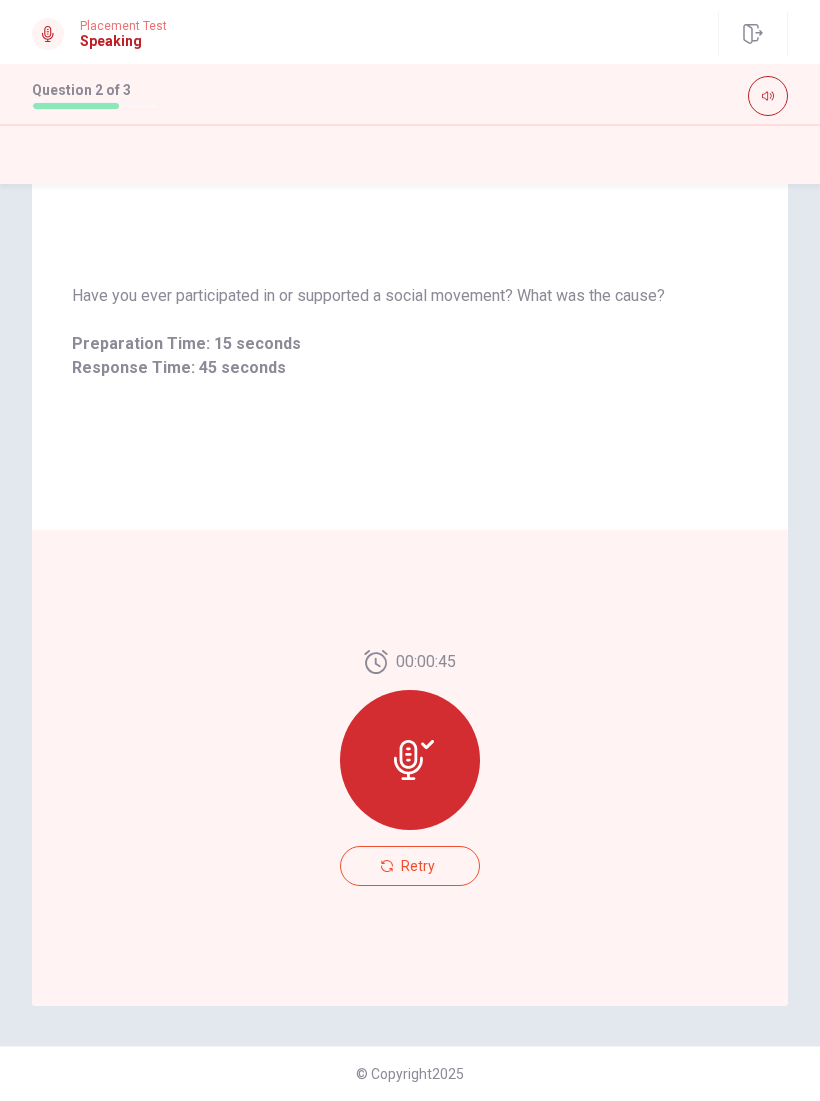 scroll, scrollTop: 90, scrollLeft: 0, axis: vertical 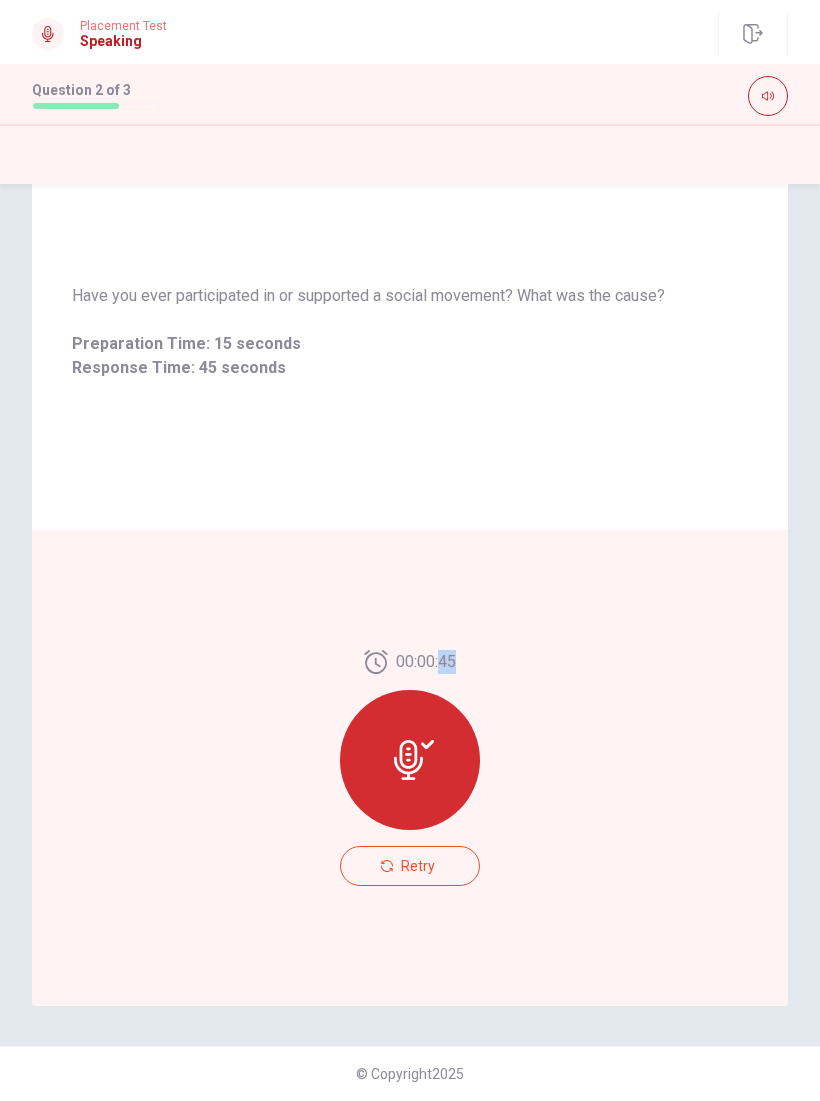 click on "00:00:45 Retry" at bounding box center (410, 768) 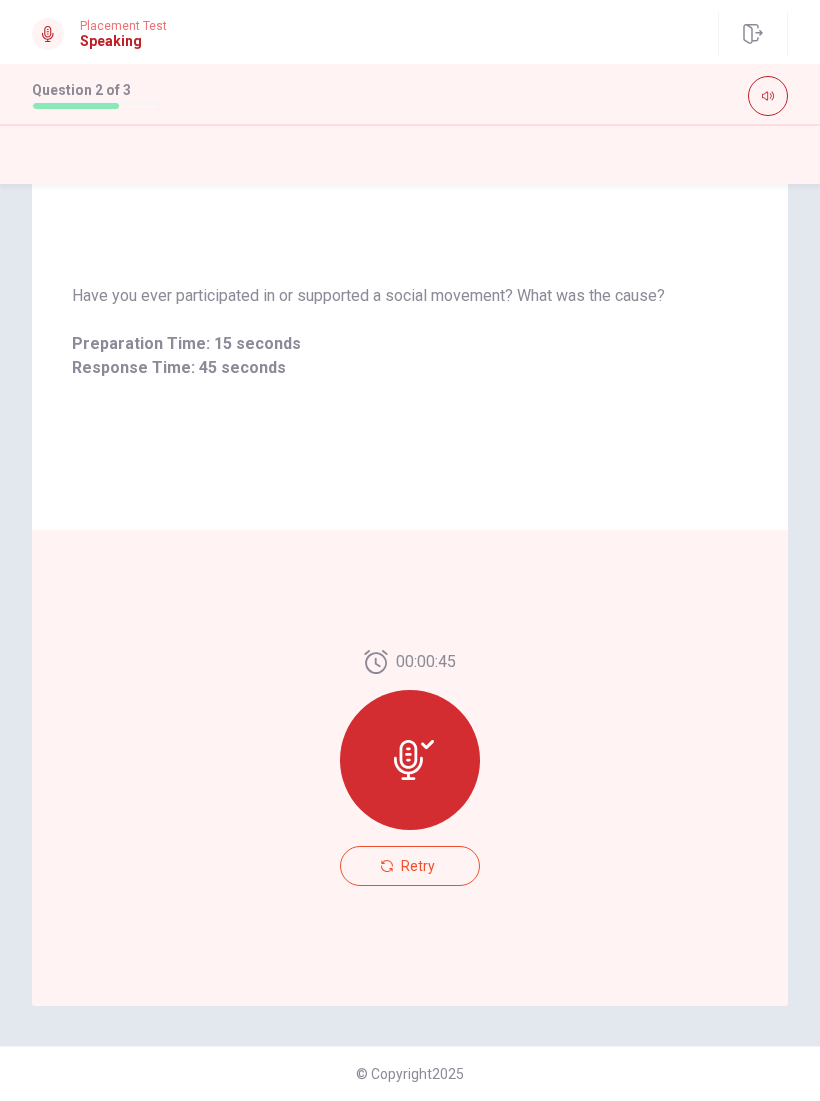click on "Retry" at bounding box center (410, 866) 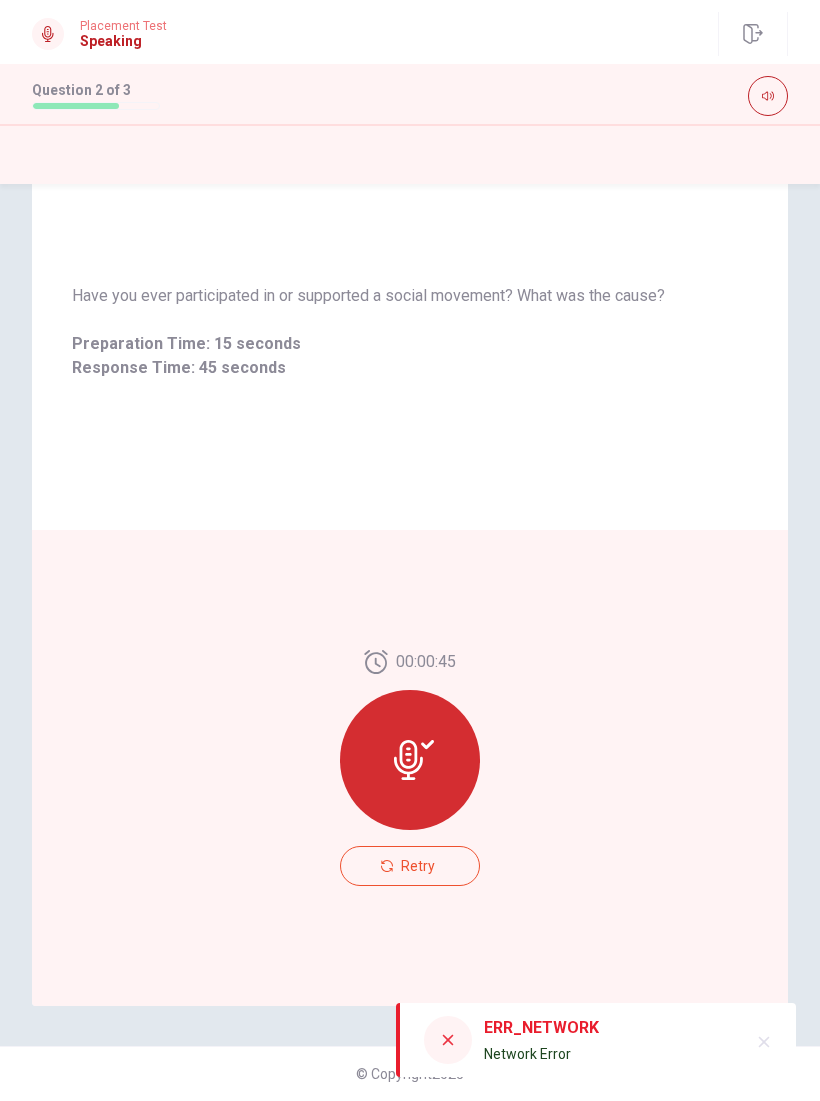 click at bounding box center (410, 760) 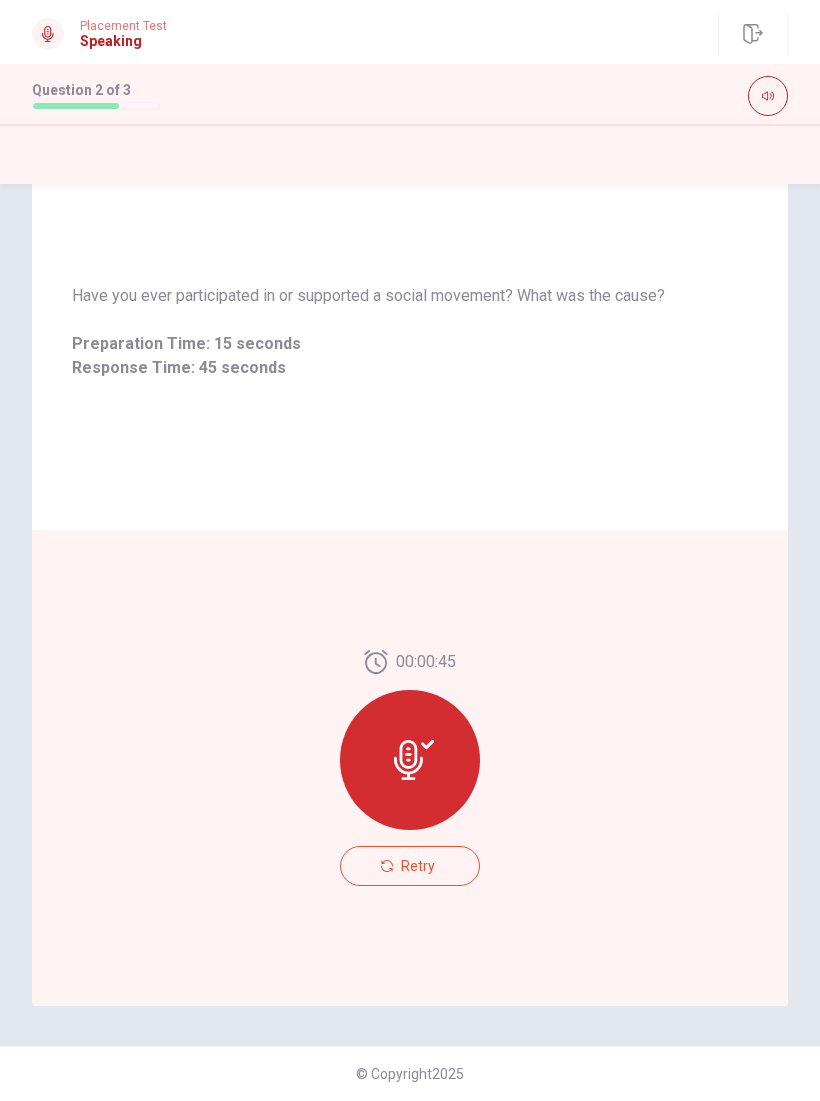click on "Retry" at bounding box center [418, 866] 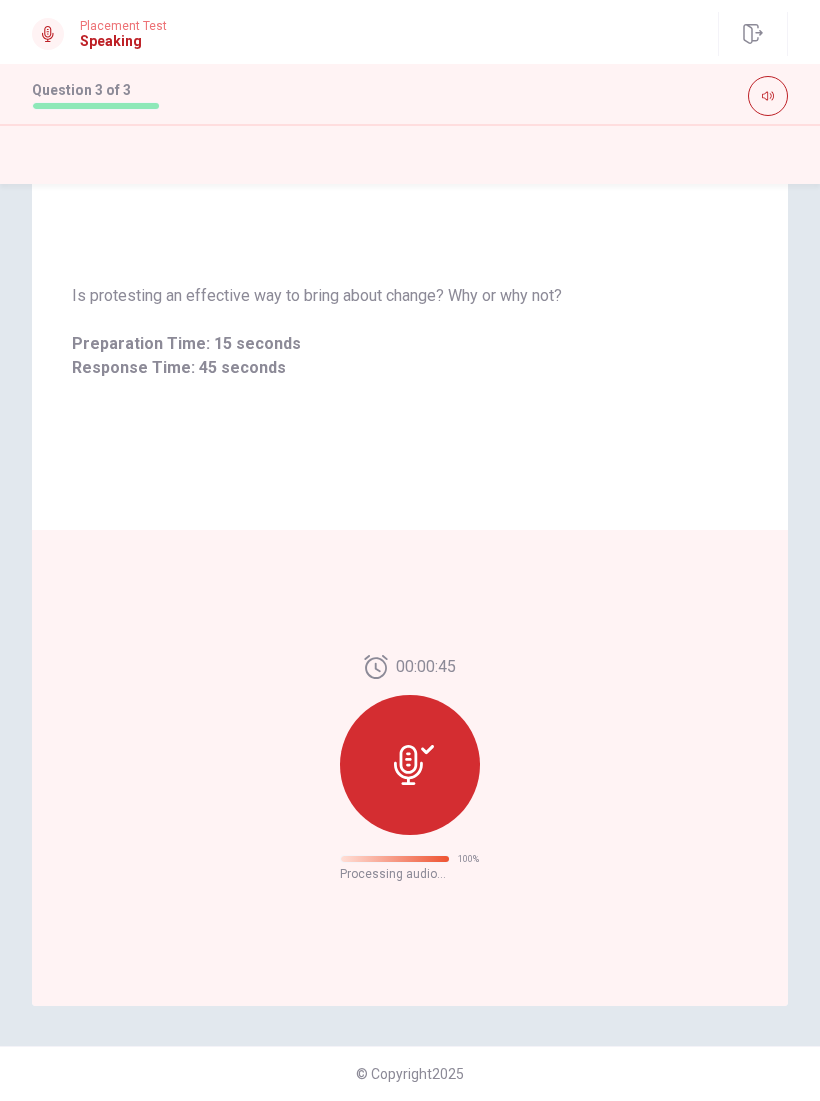 scroll, scrollTop: 0, scrollLeft: 0, axis: both 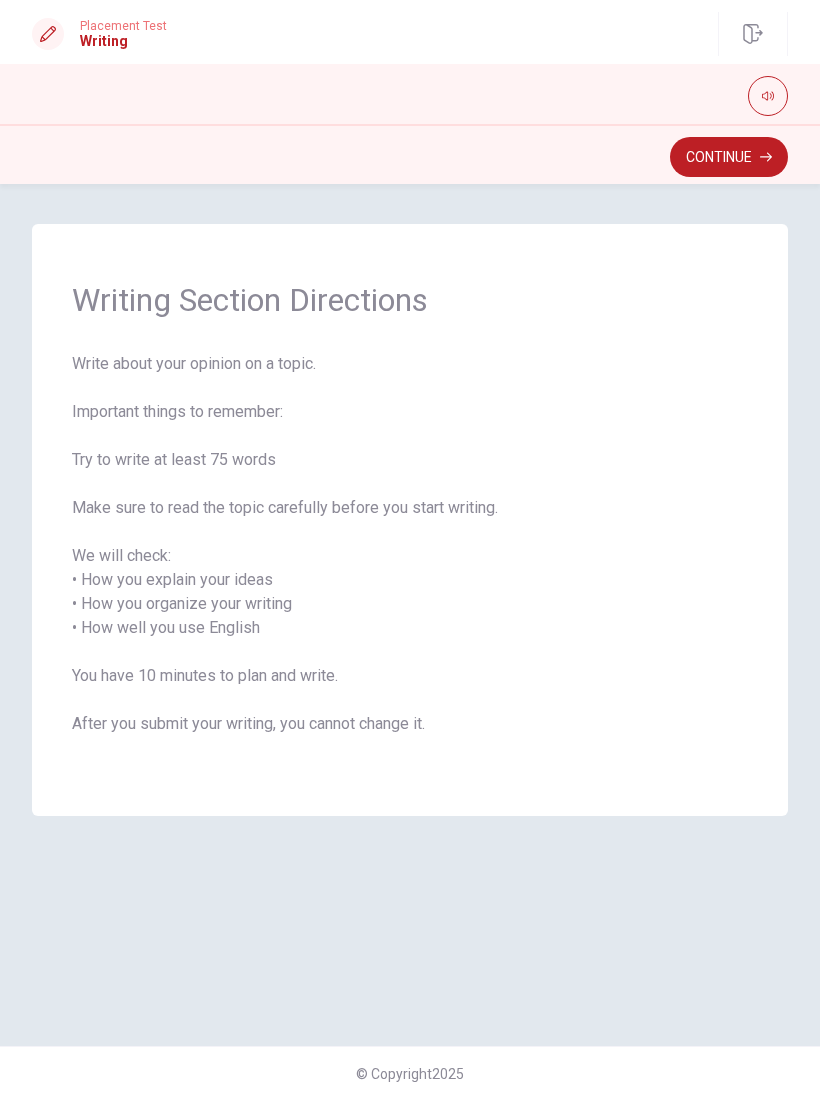 click on "Continue" at bounding box center [729, 157] 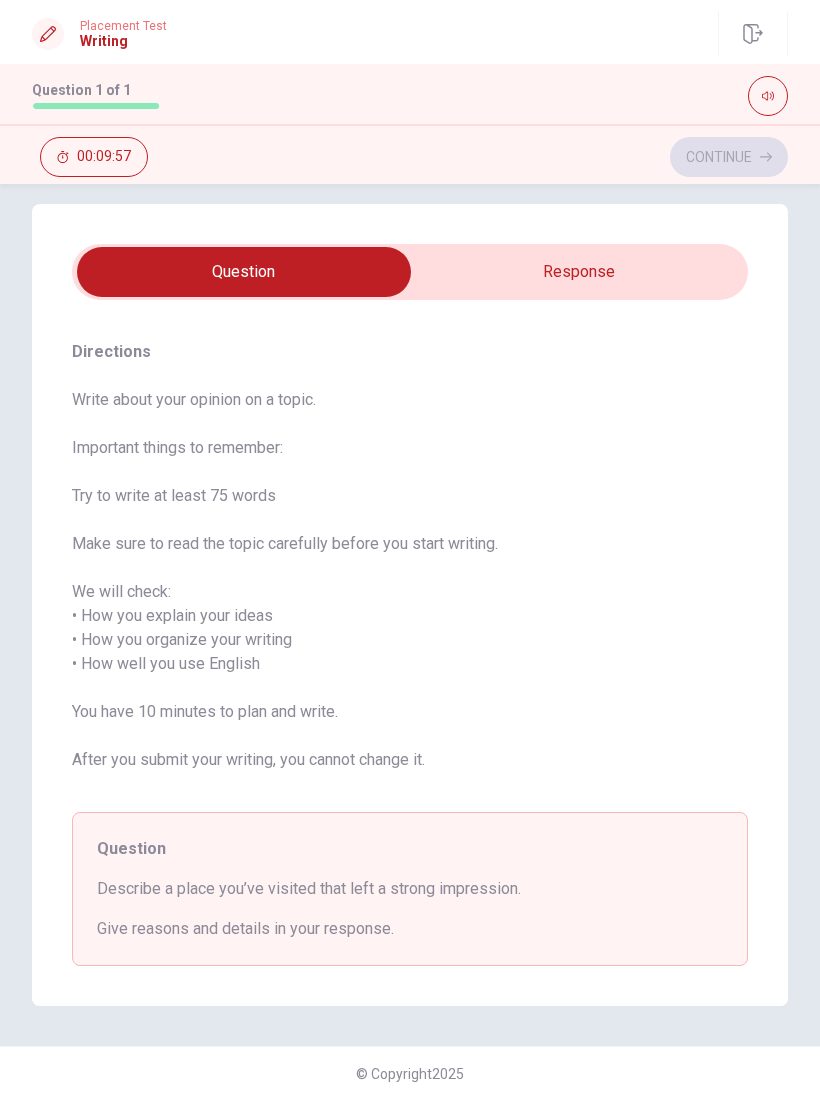 scroll, scrollTop: 20, scrollLeft: 0, axis: vertical 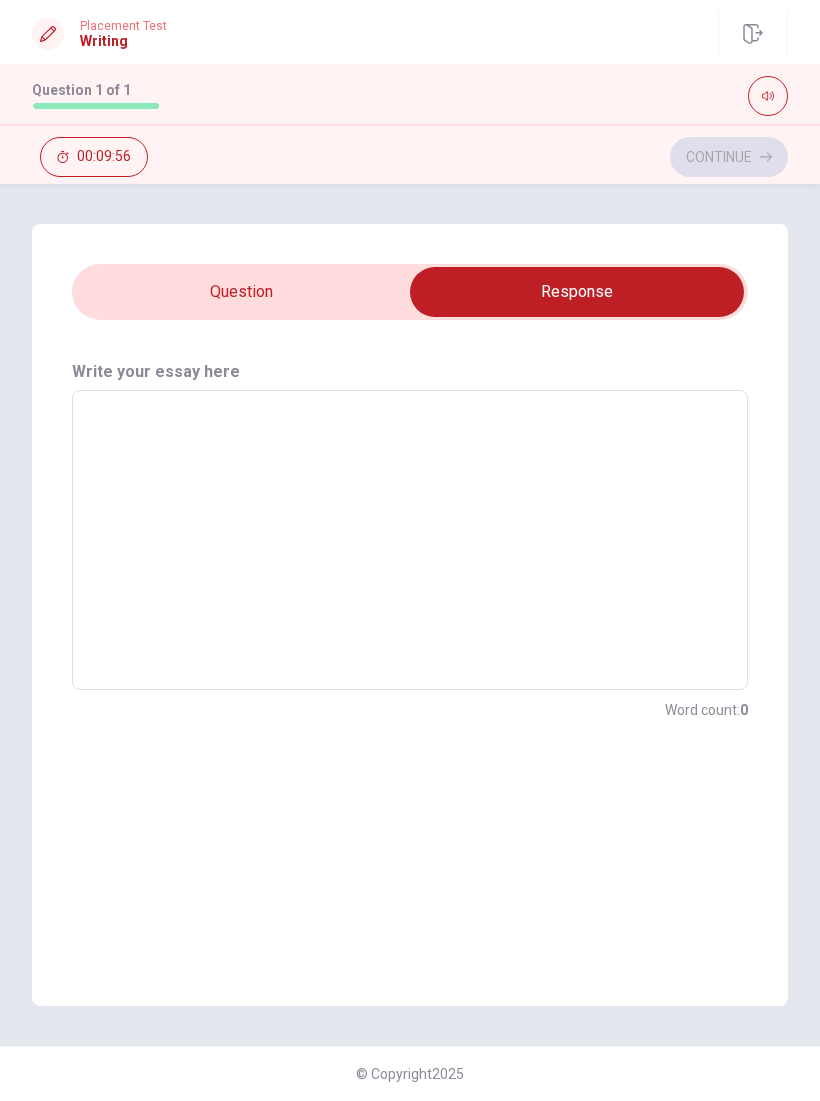 click at bounding box center [577, 292] 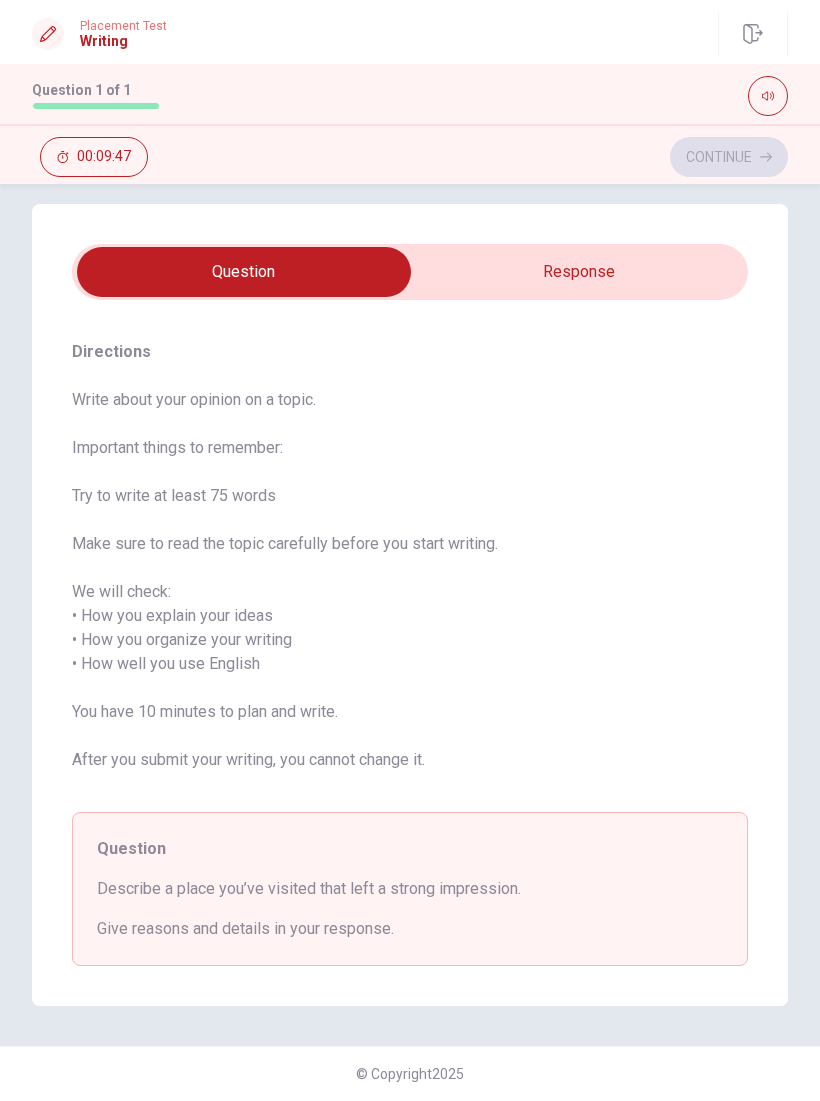 scroll, scrollTop: 20, scrollLeft: 0, axis: vertical 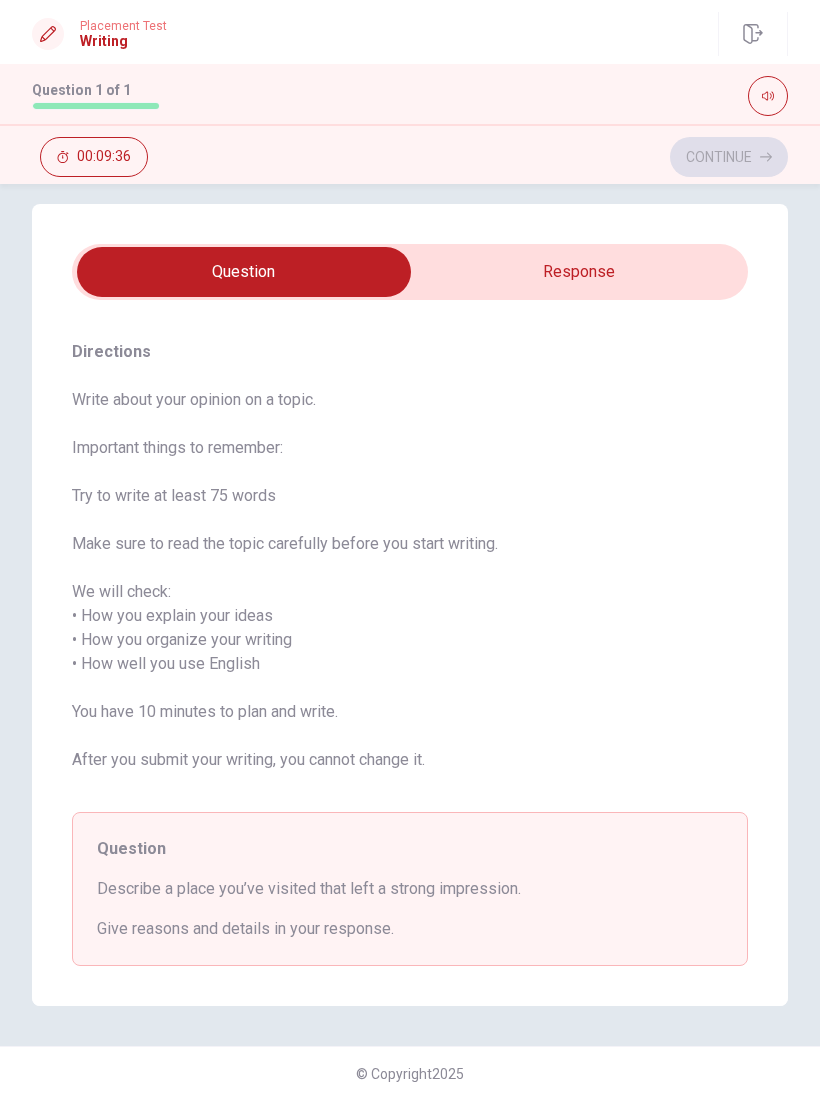 click at bounding box center (244, 272) 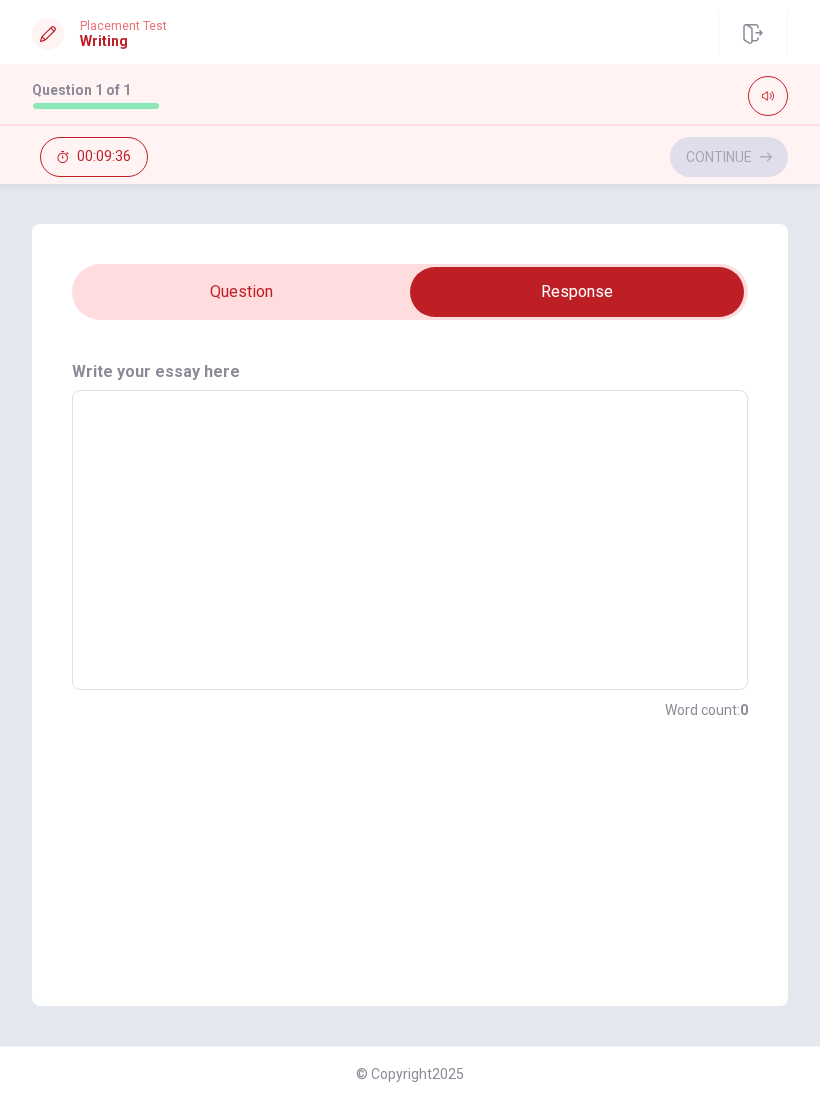 scroll, scrollTop: 0, scrollLeft: 0, axis: both 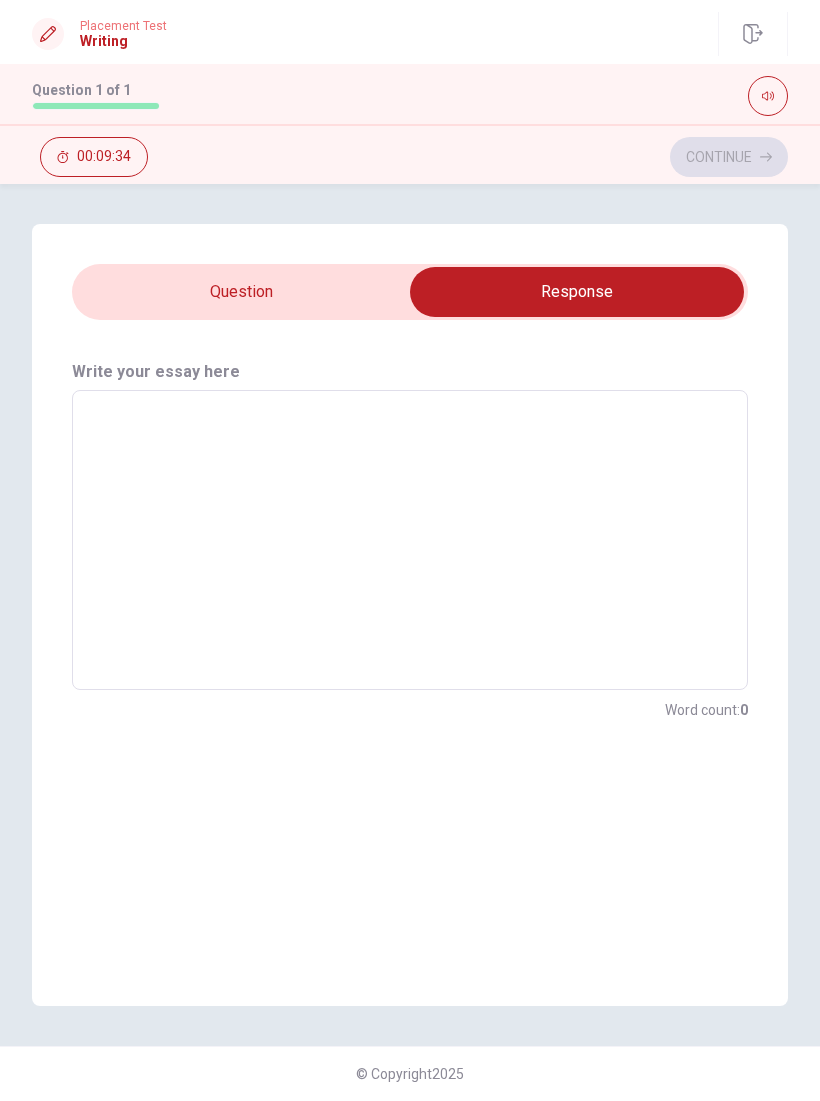 click at bounding box center (410, 540) 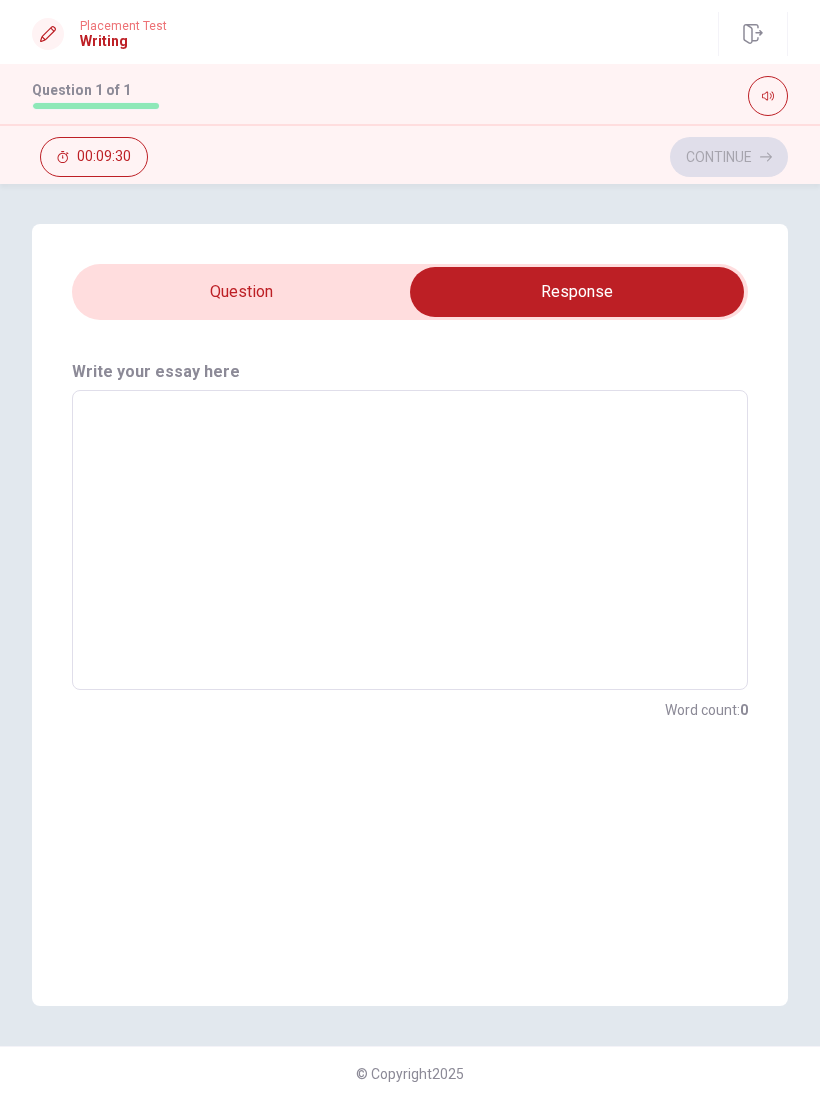 click at bounding box center (577, 292) 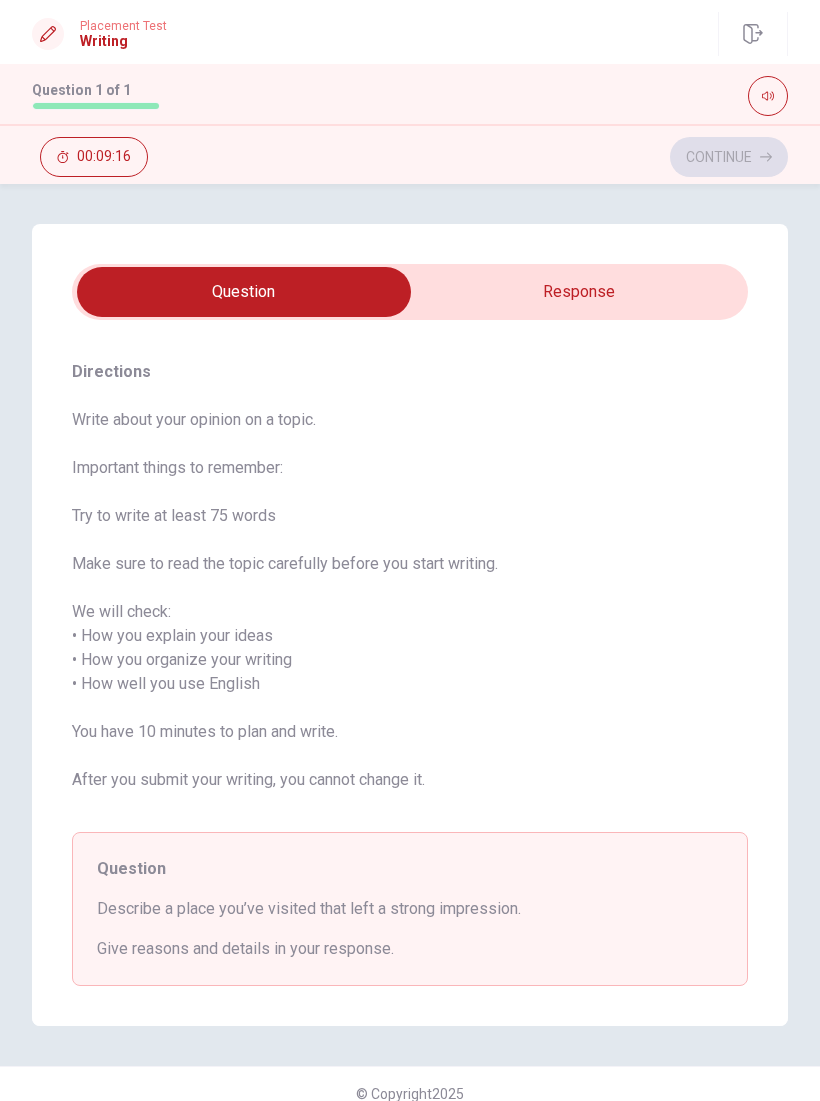 click at bounding box center (244, 292) 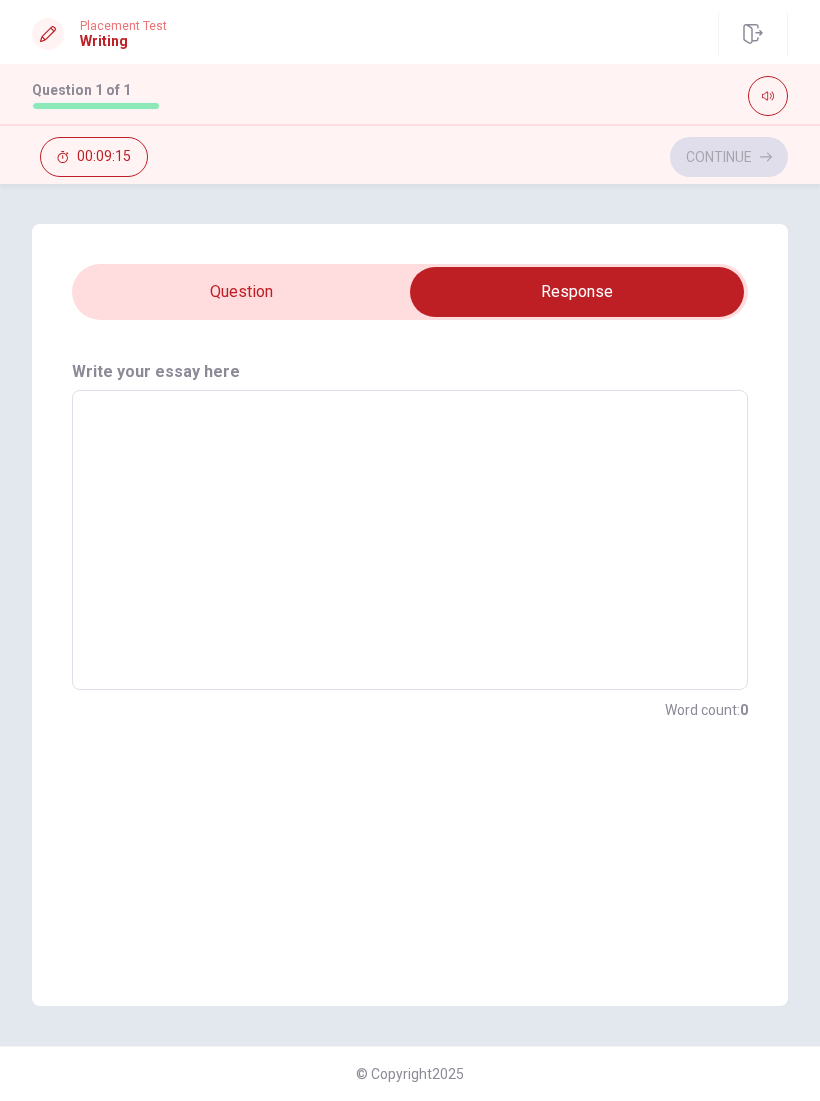 click at bounding box center (410, 540) 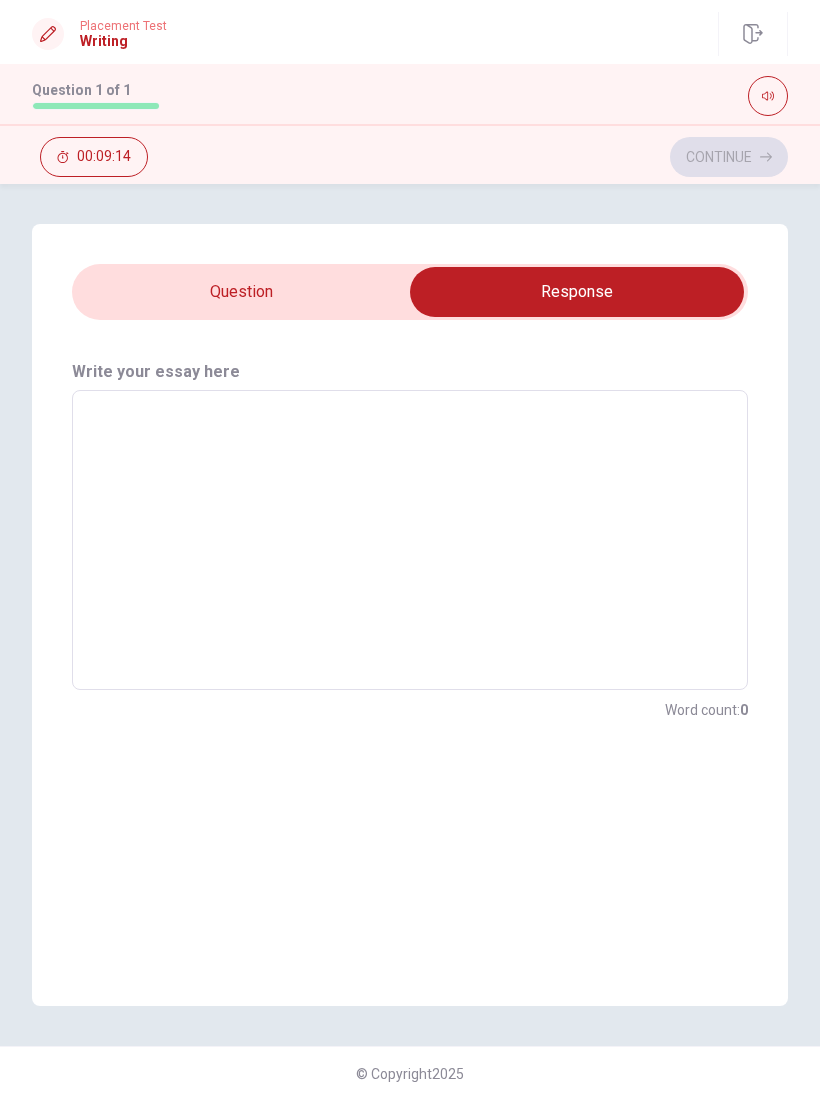 type on "I" 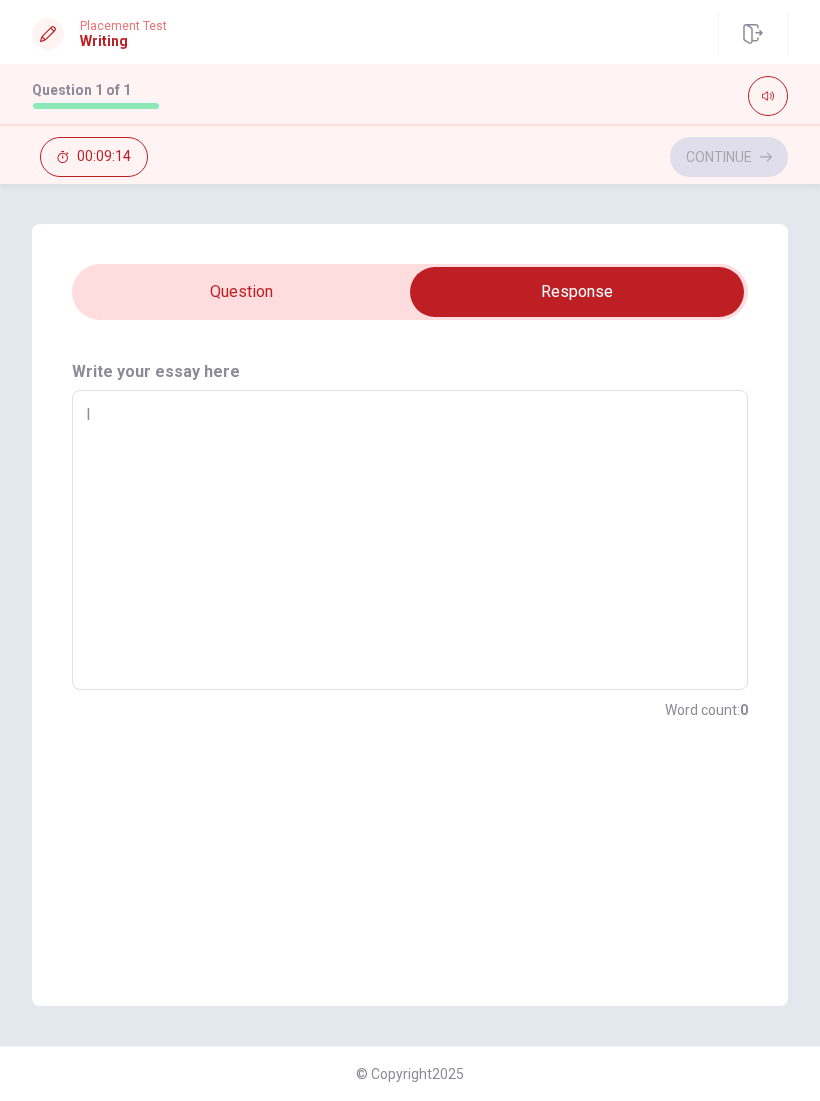 type on "x" 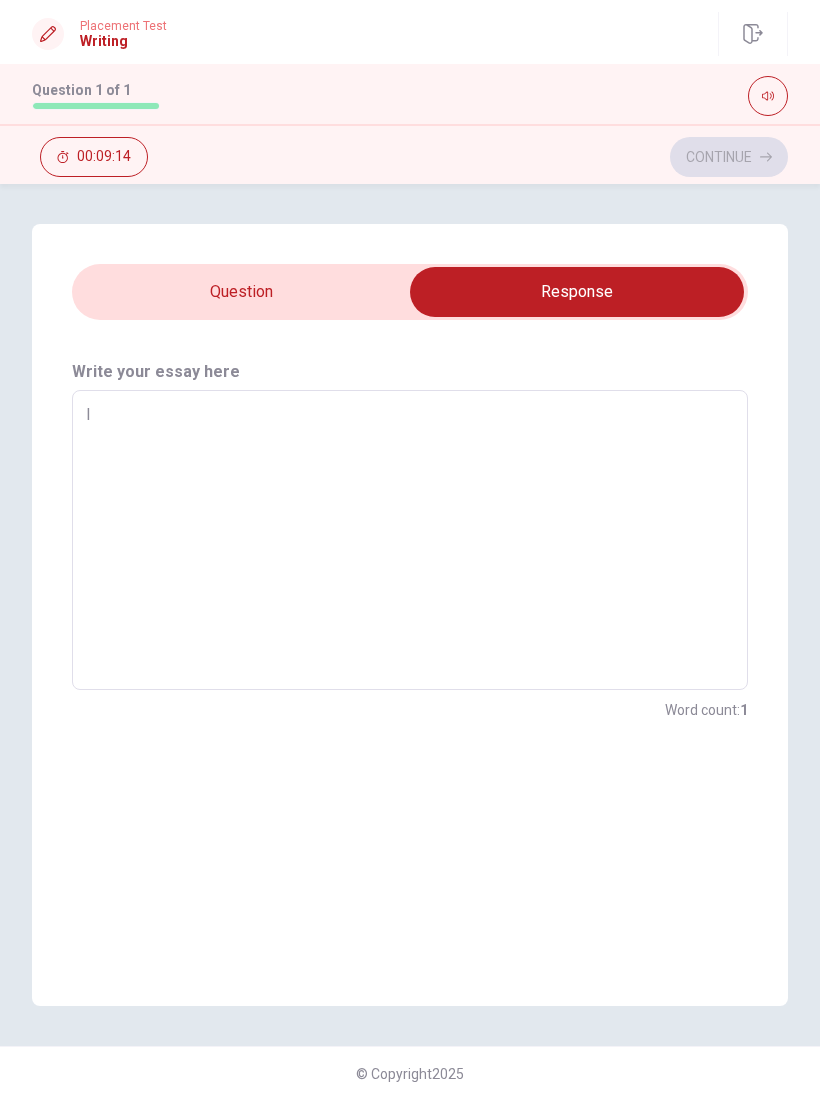 type on "In" 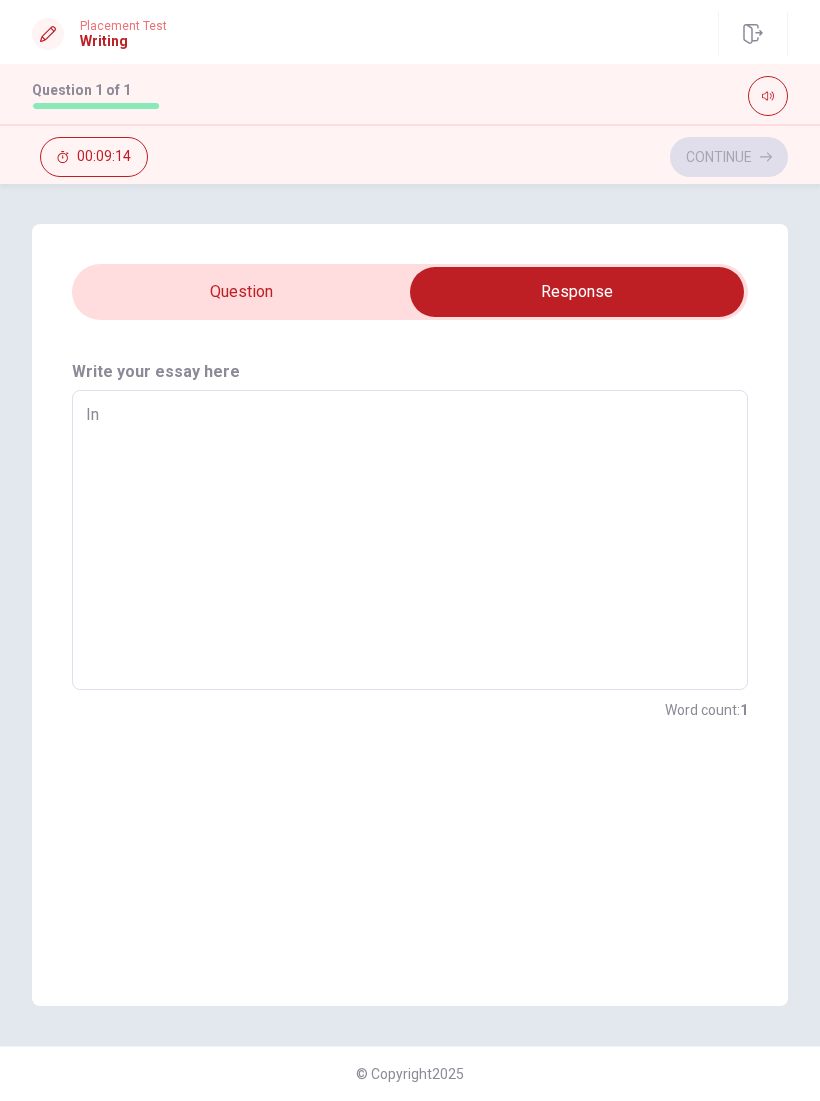 type on "x" 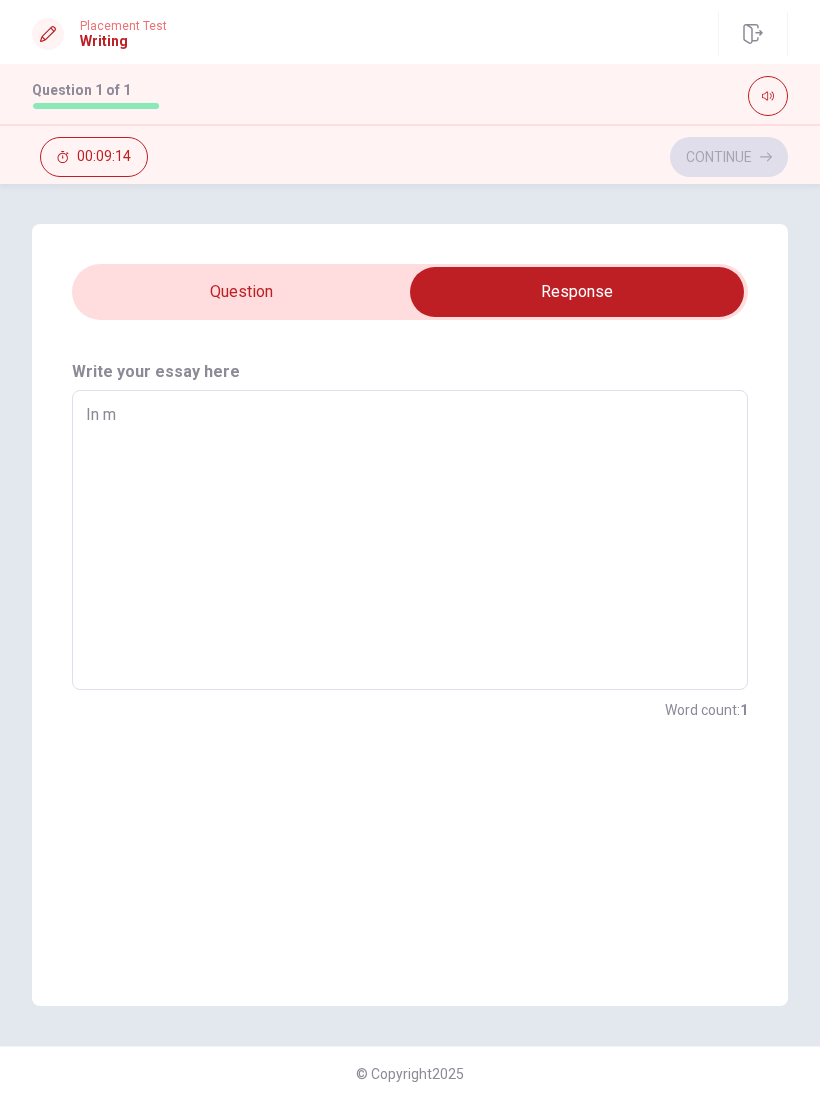 type on "x" 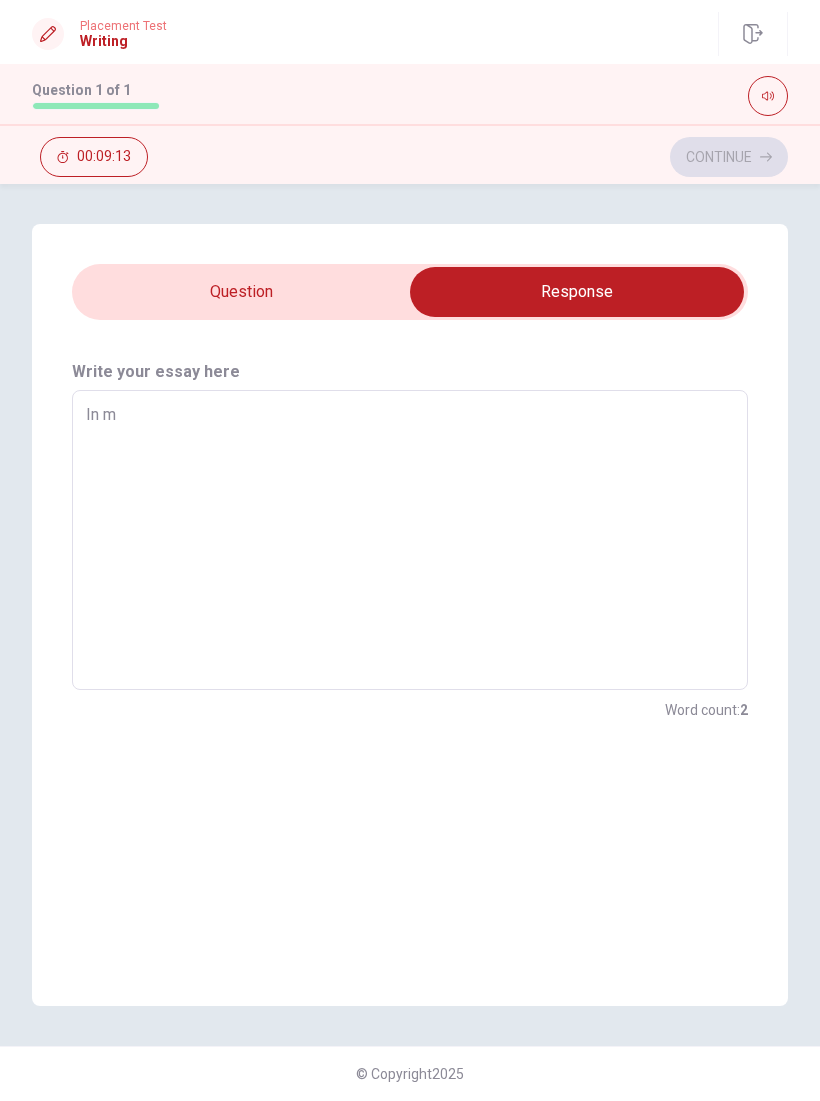 type on "In my" 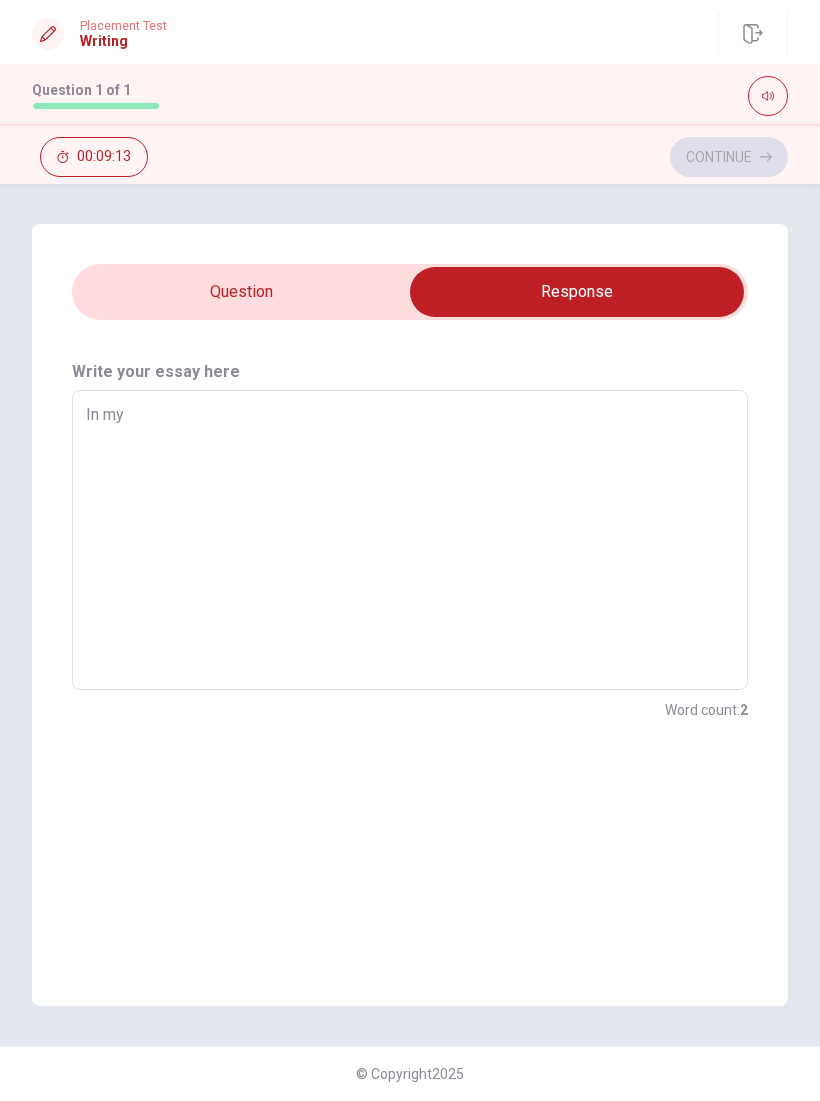 type on "x" 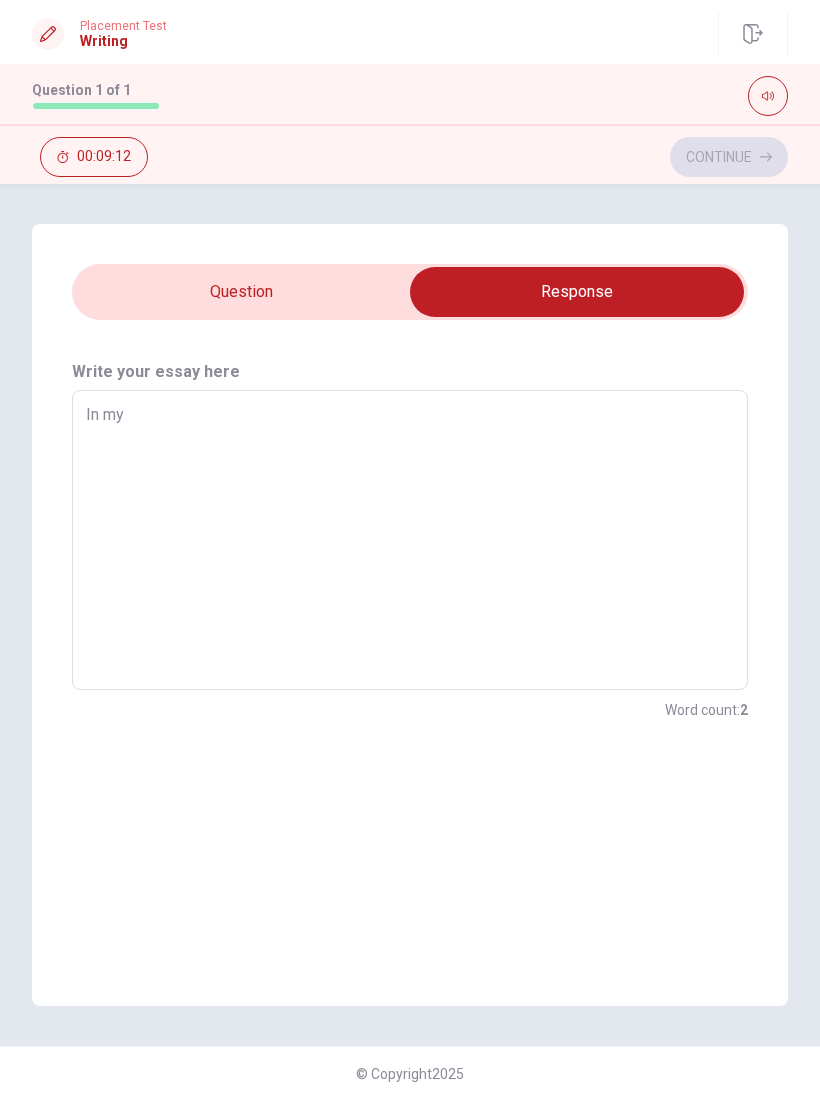 type on "In my m" 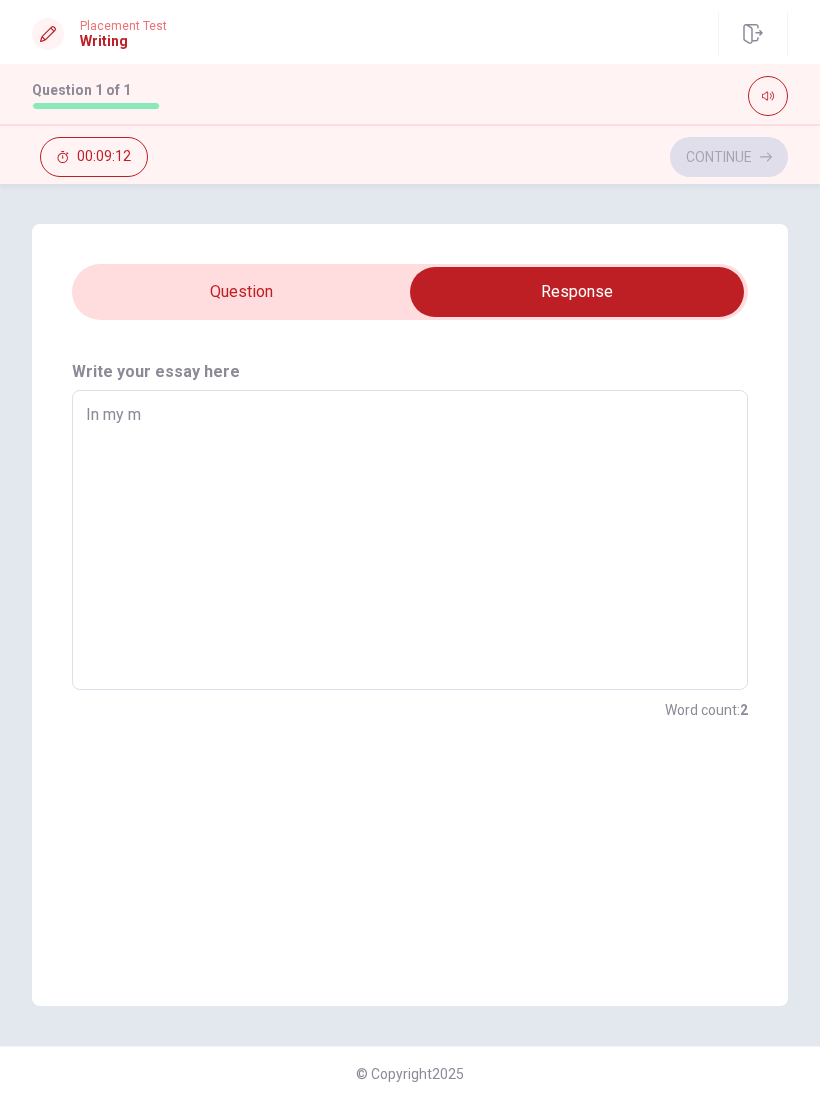 type on "x" 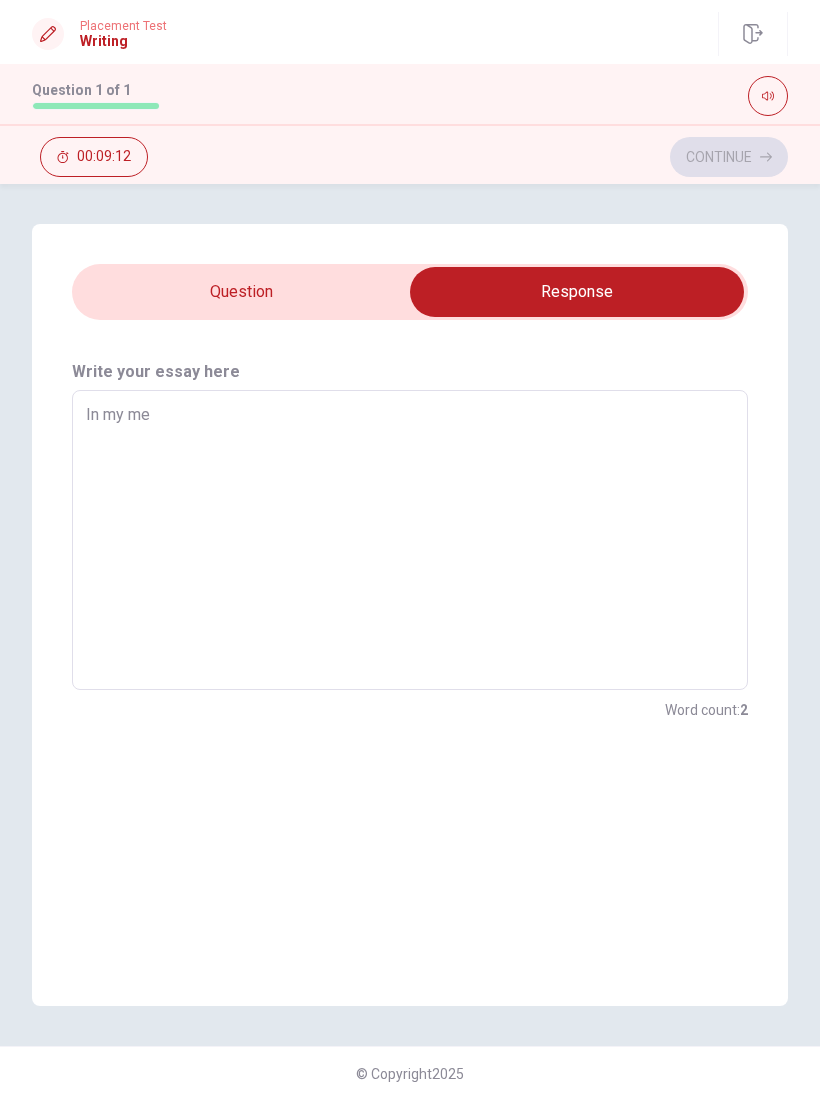 type on "x" 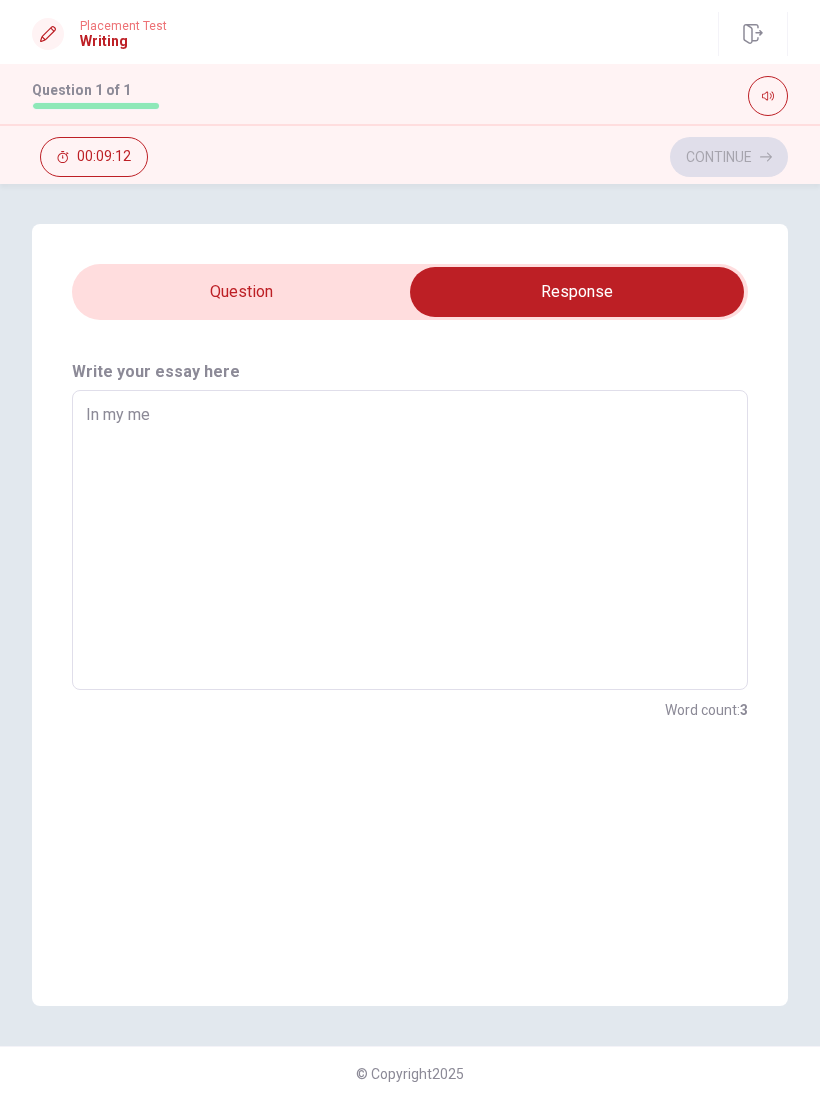 type on "In my mem" 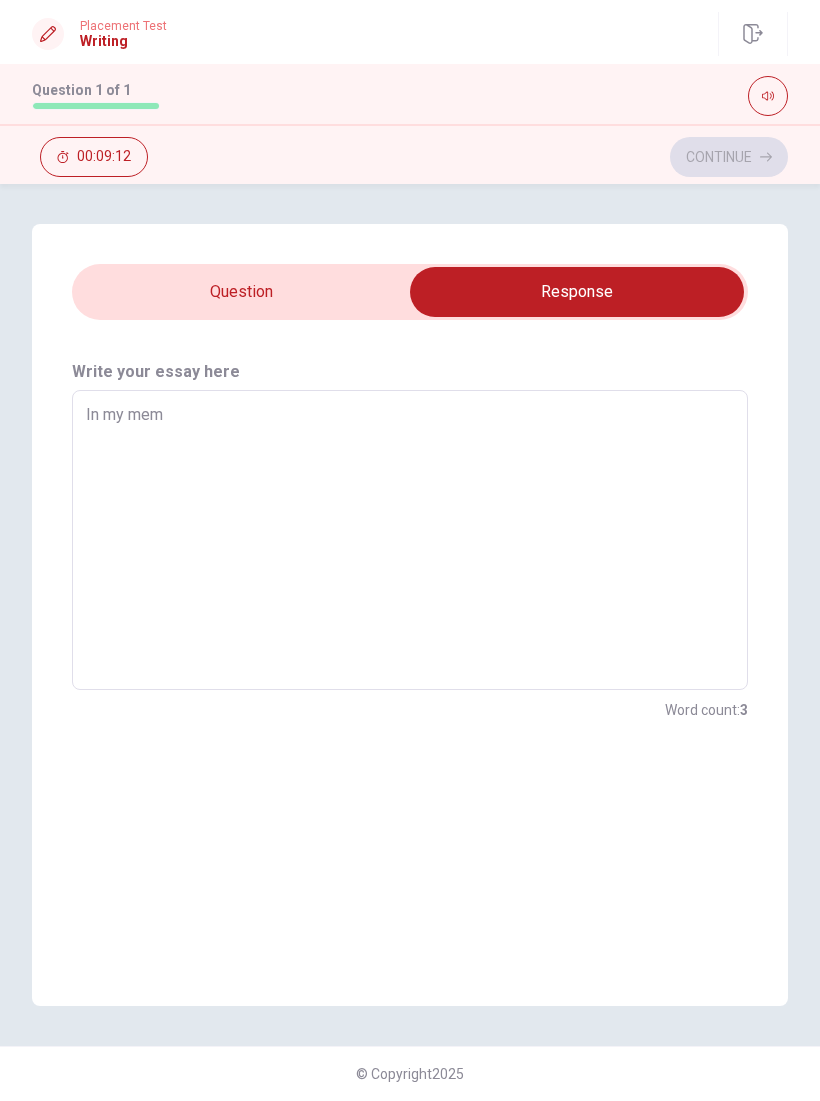 type on "x" 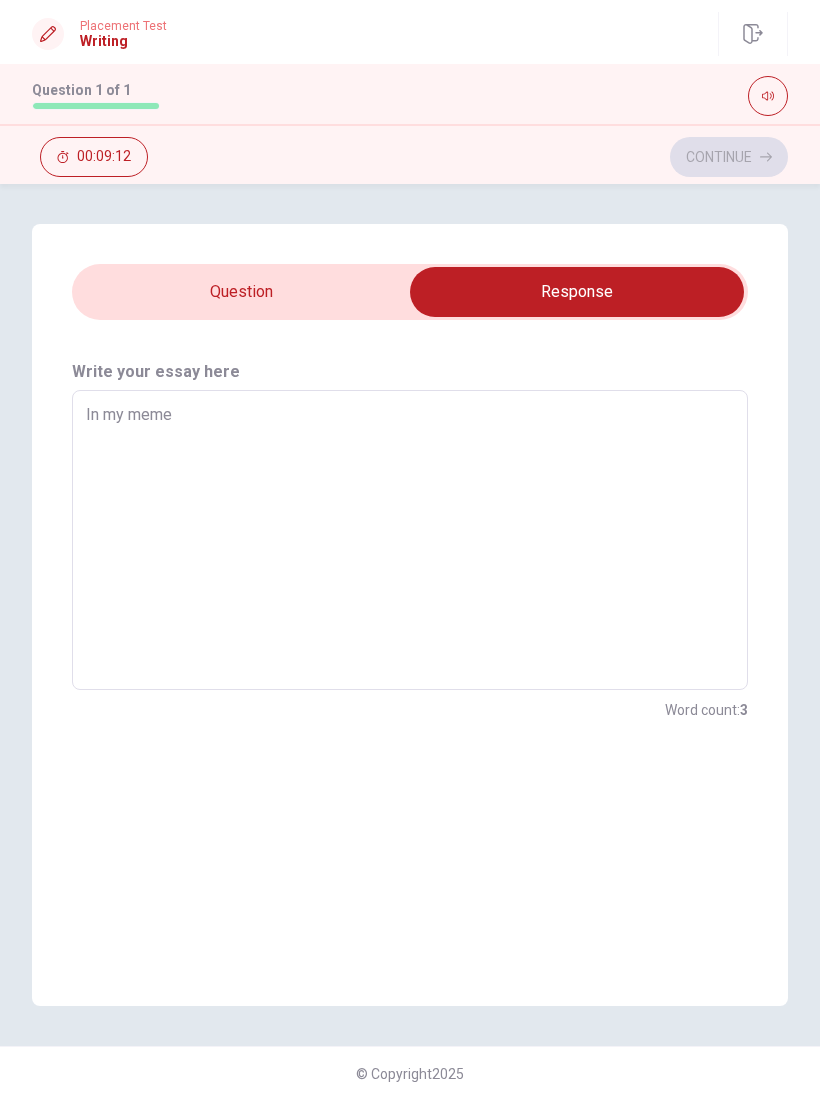 type on "x" 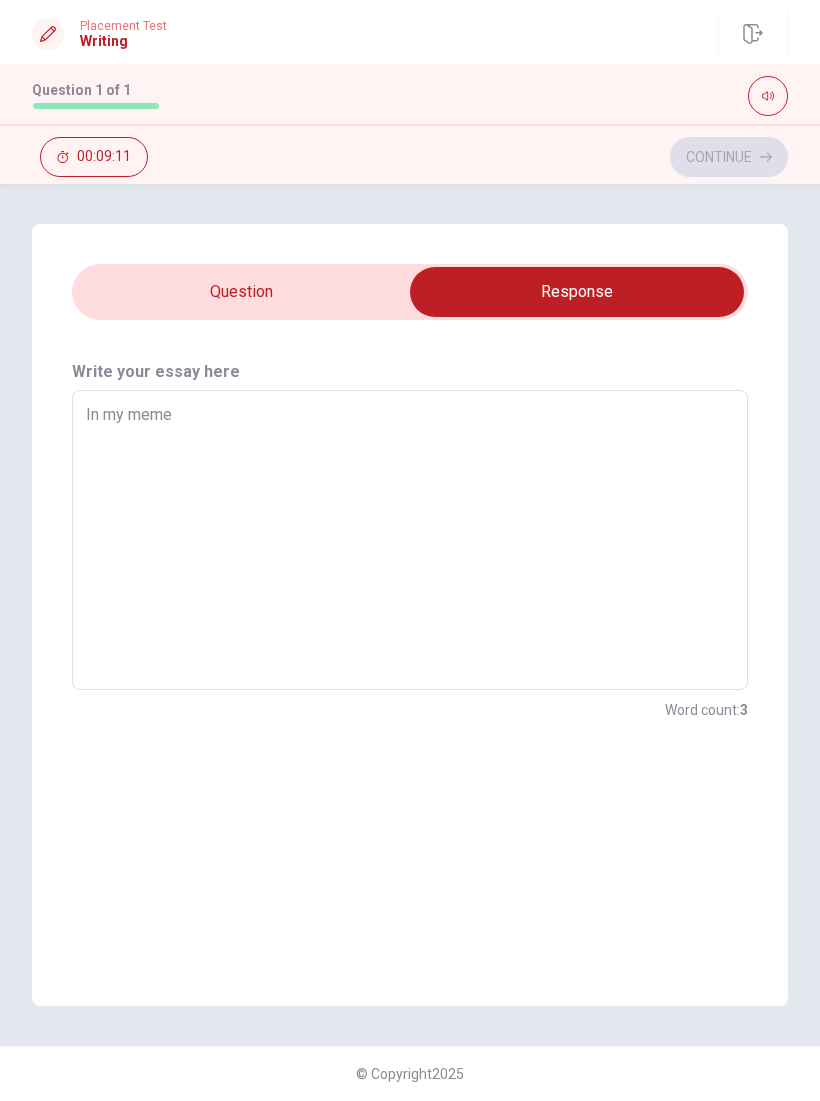 type on "In my memeo" 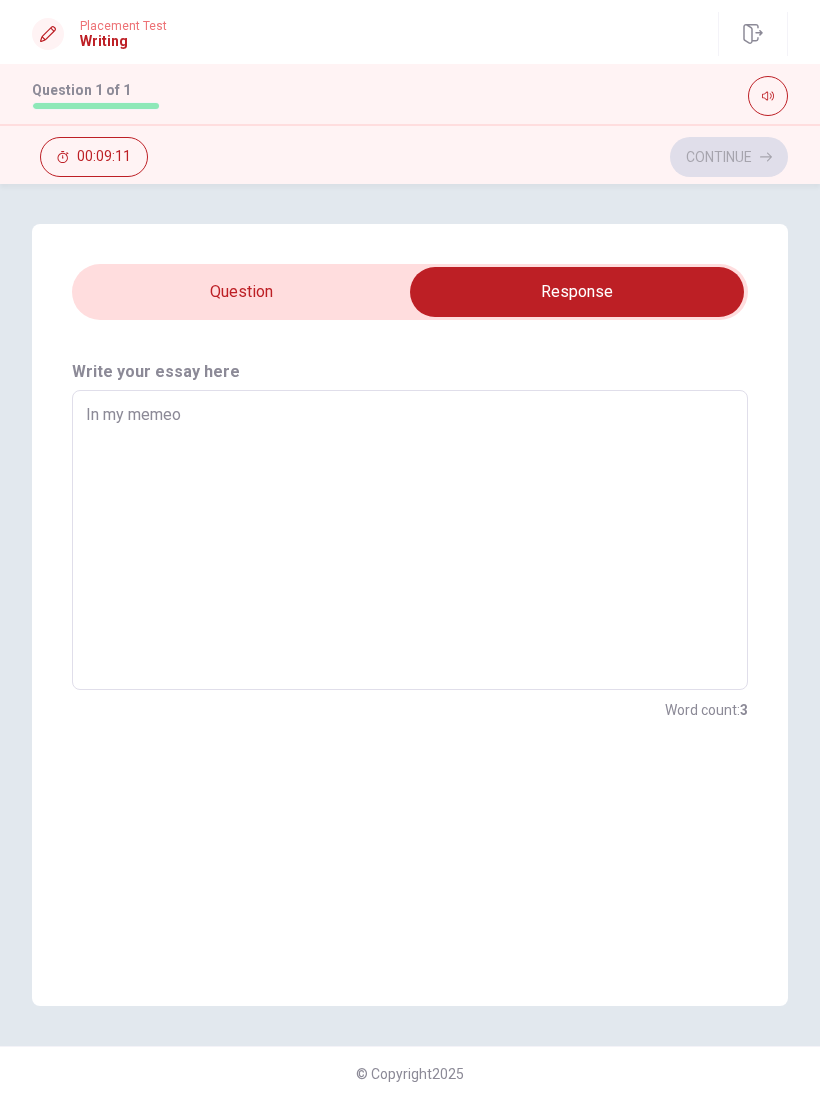 type on "x" 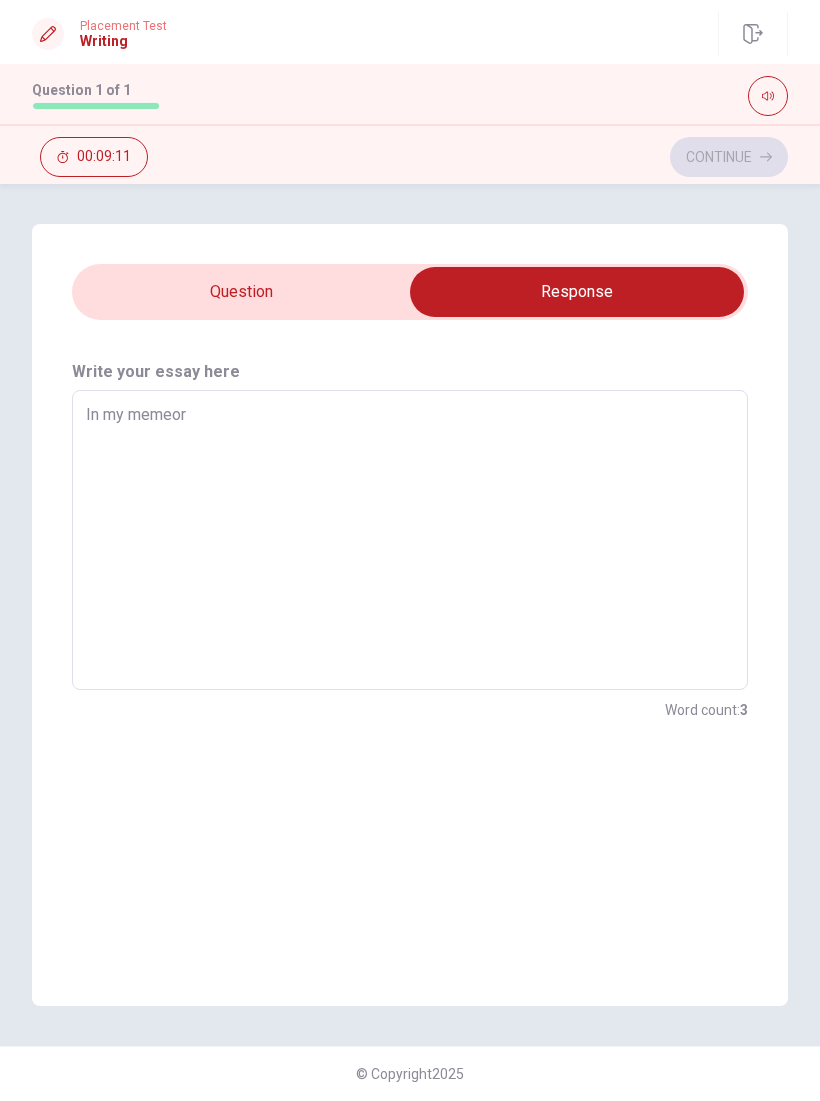 type on "x" 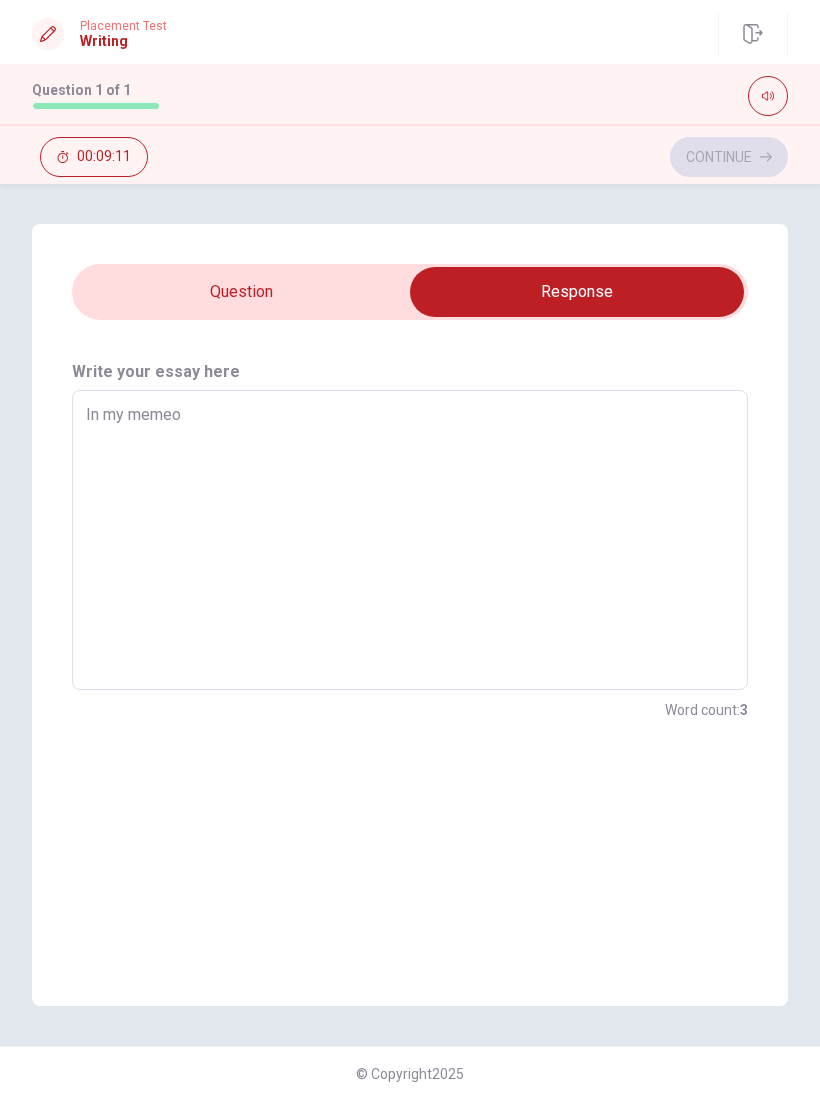 type on "x" 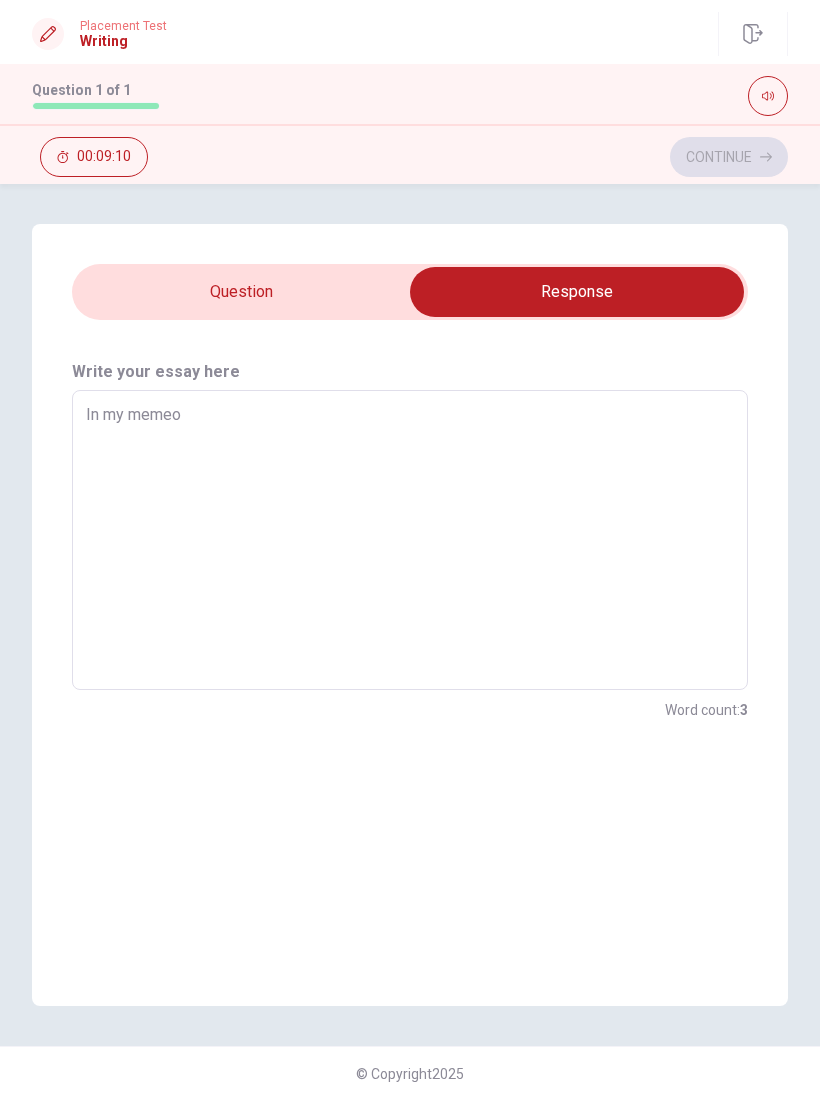 type on "In my meme" 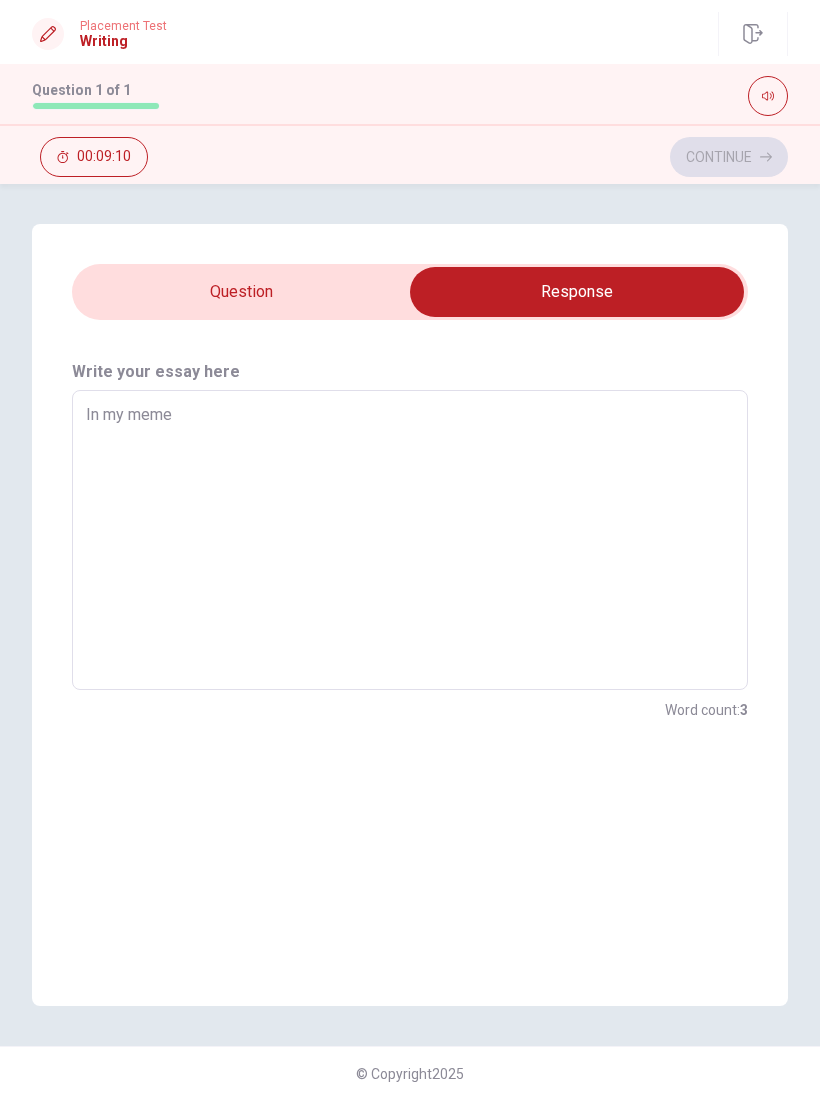 type on "x" 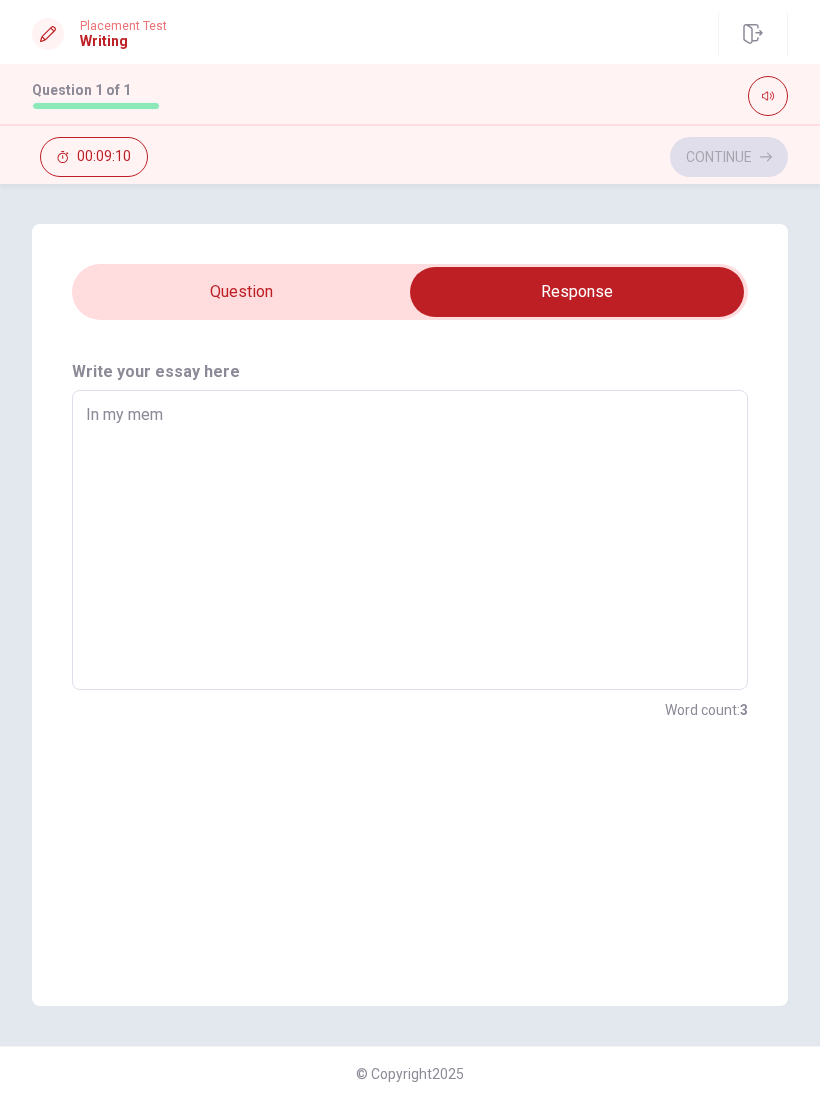 type on "x" 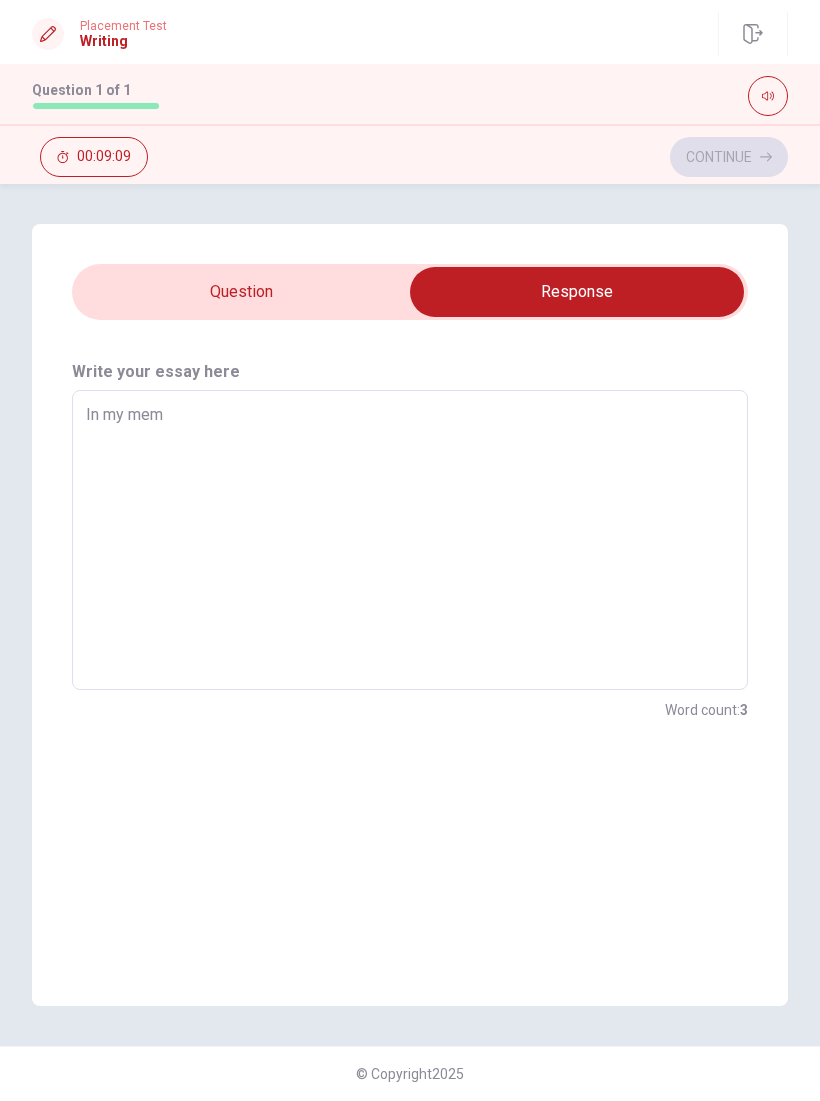 type on "In my memo" 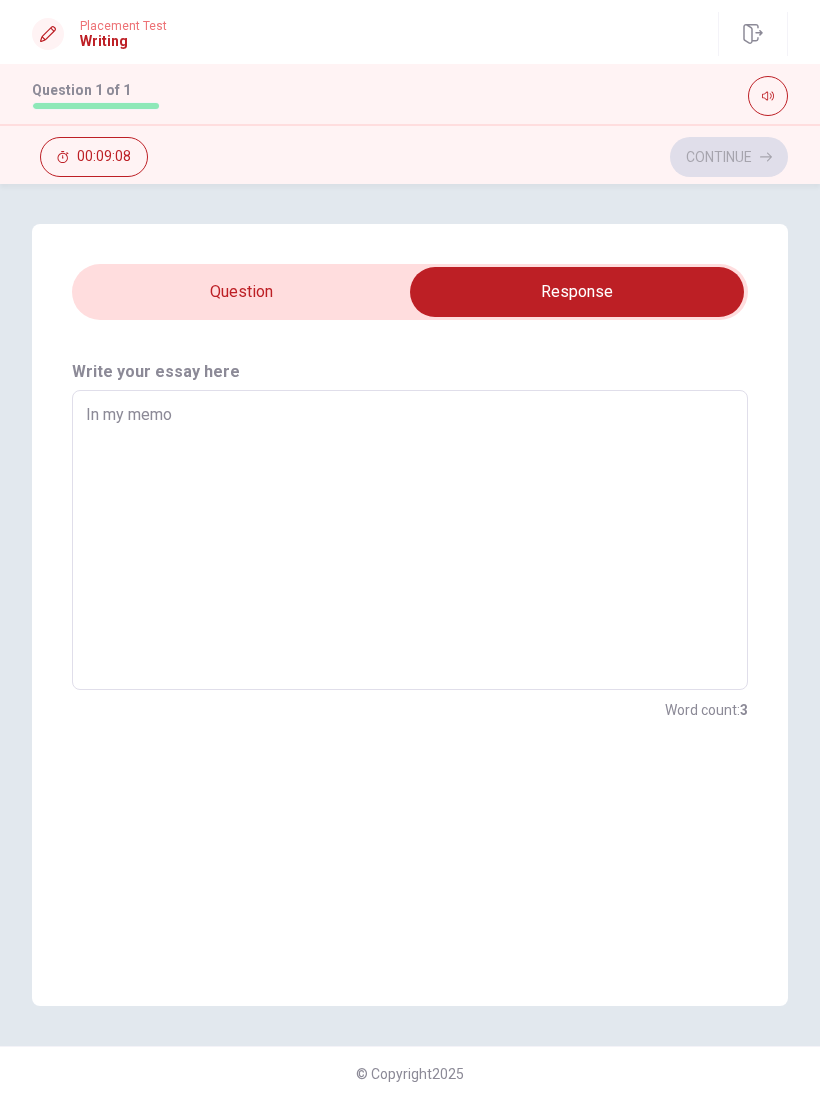 type on "x" 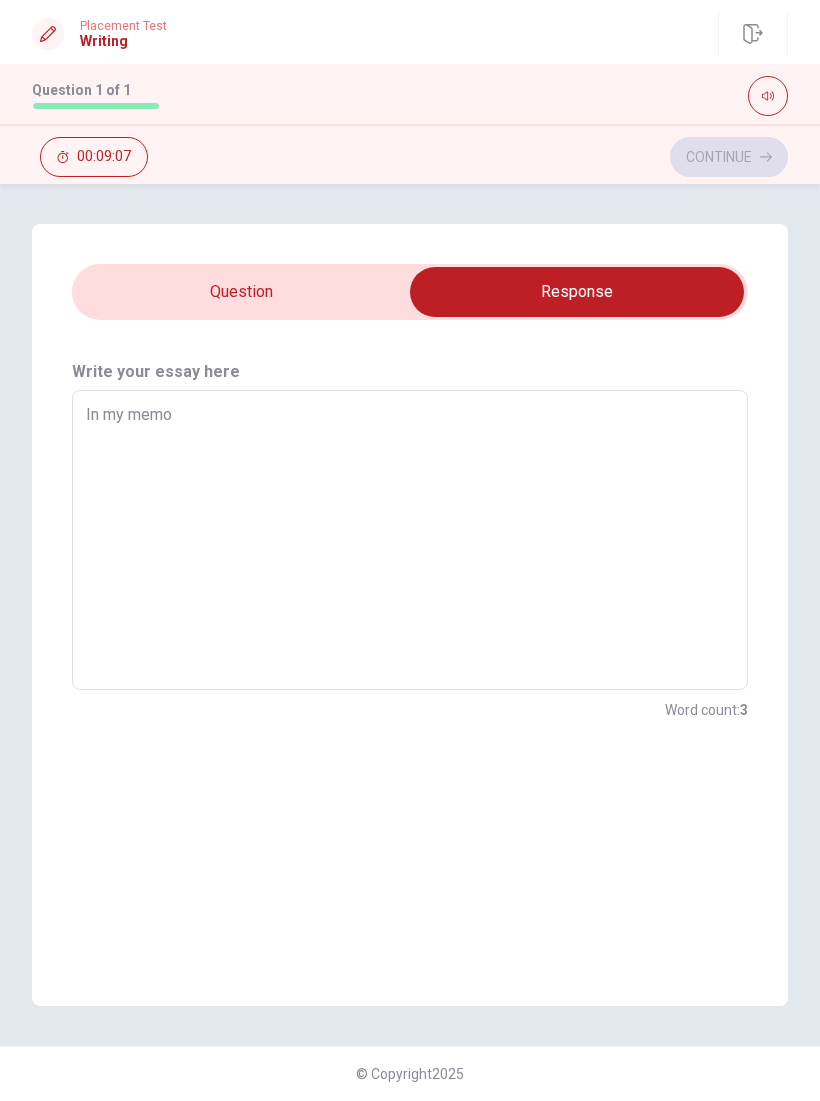type on "In my memor" 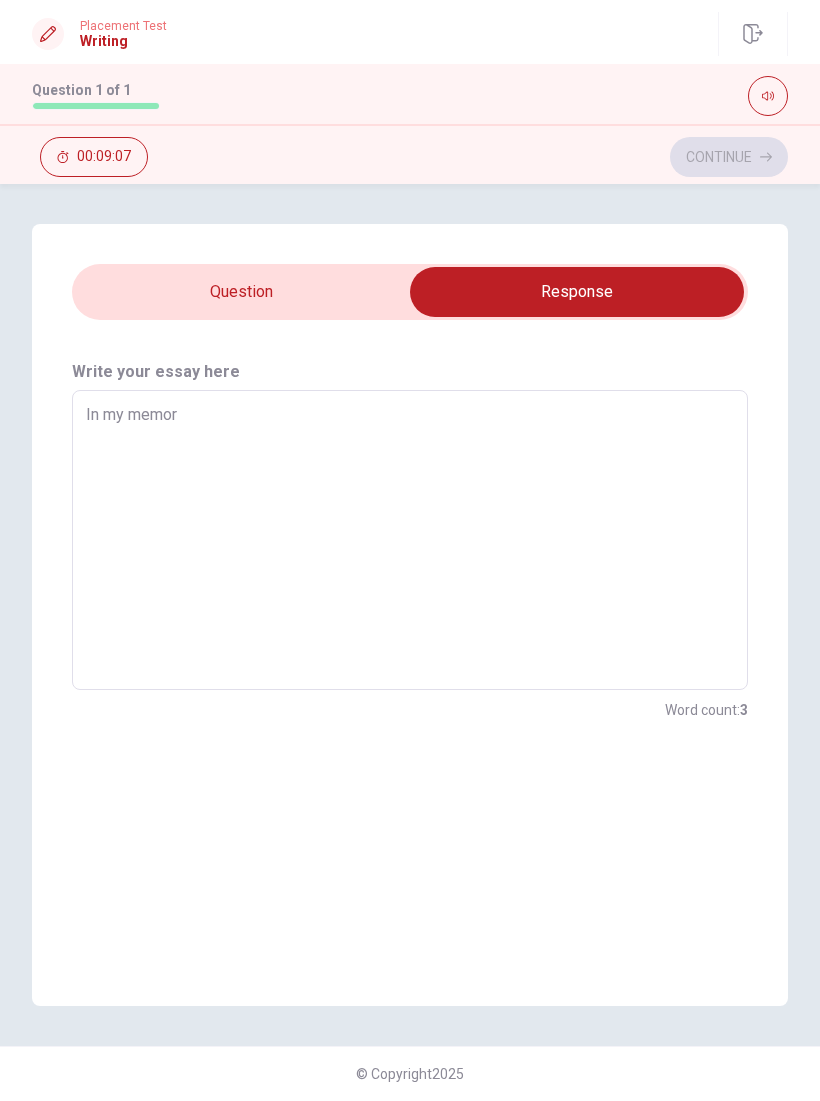 type on "x" 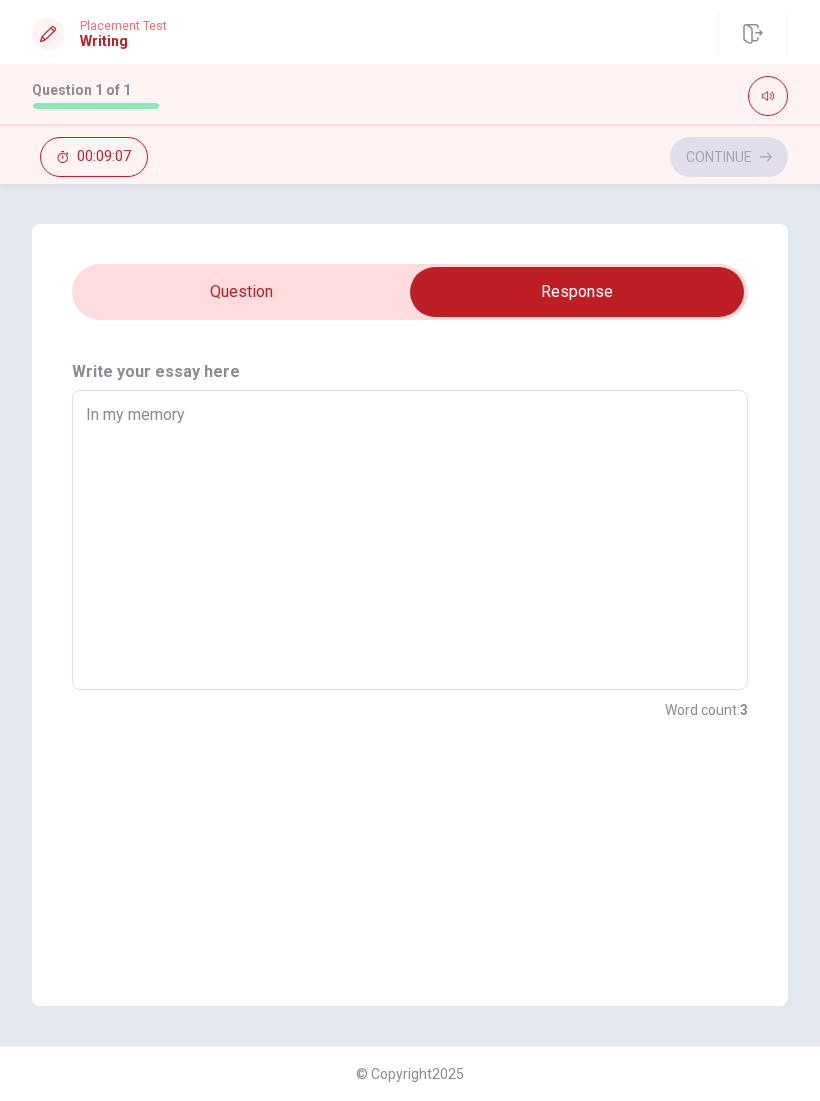 type on "x" 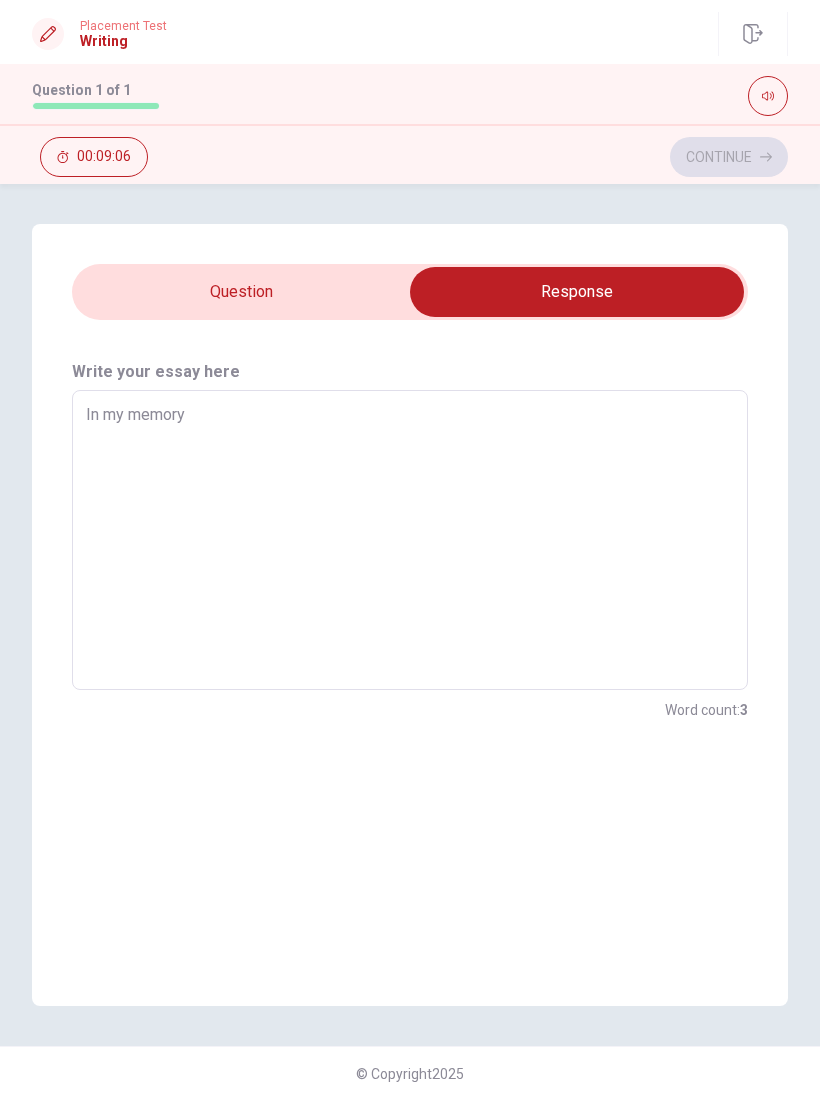 type on "In my memory," 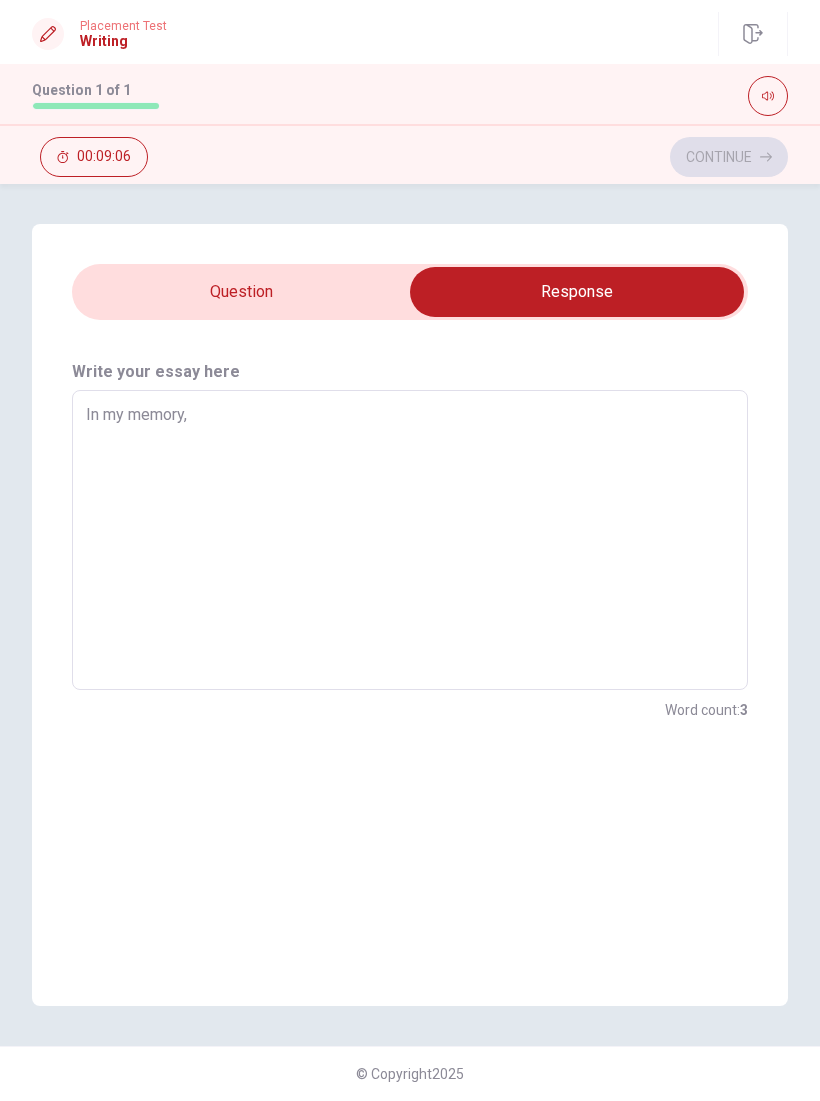 type on "x" 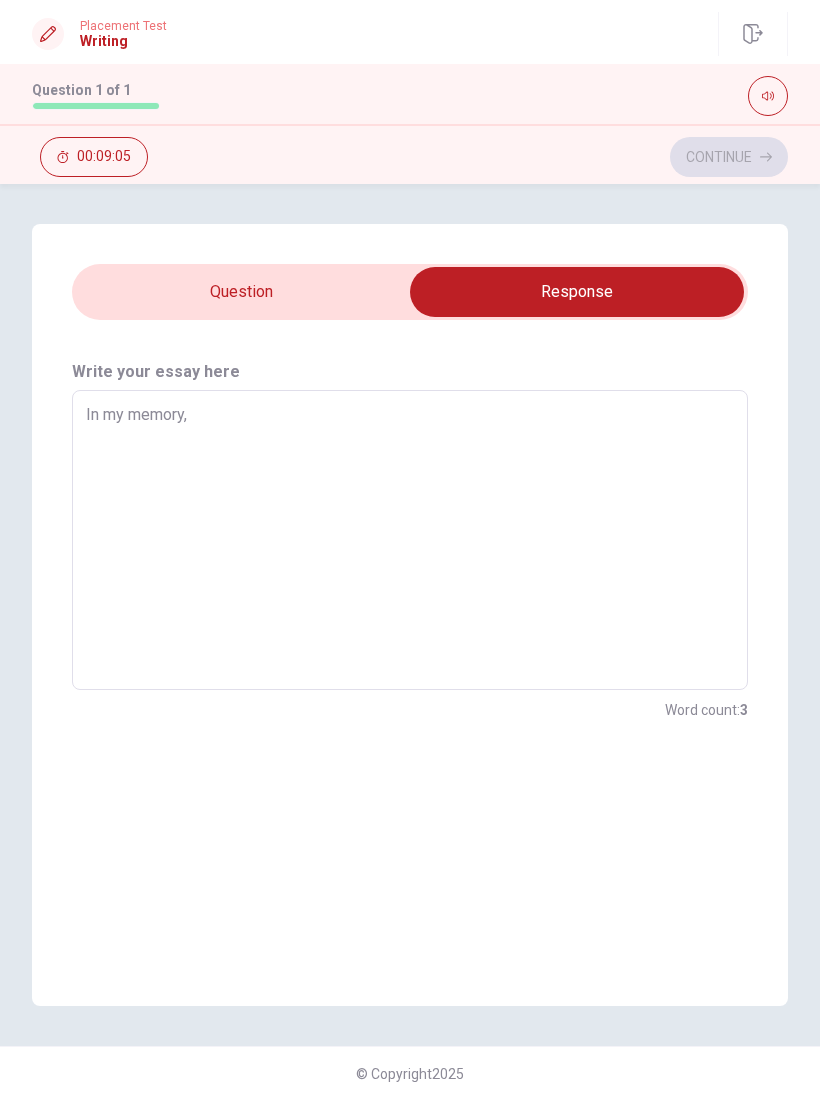 type on "In my memory, I" 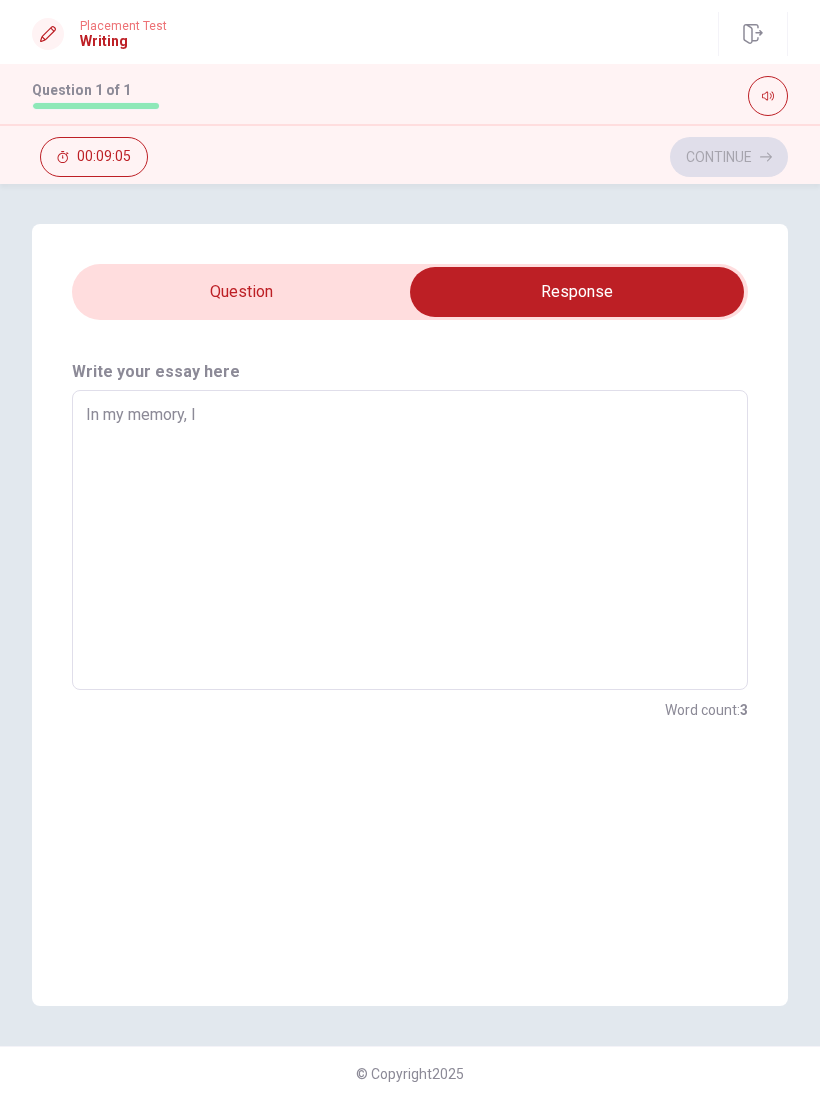 type on "x" 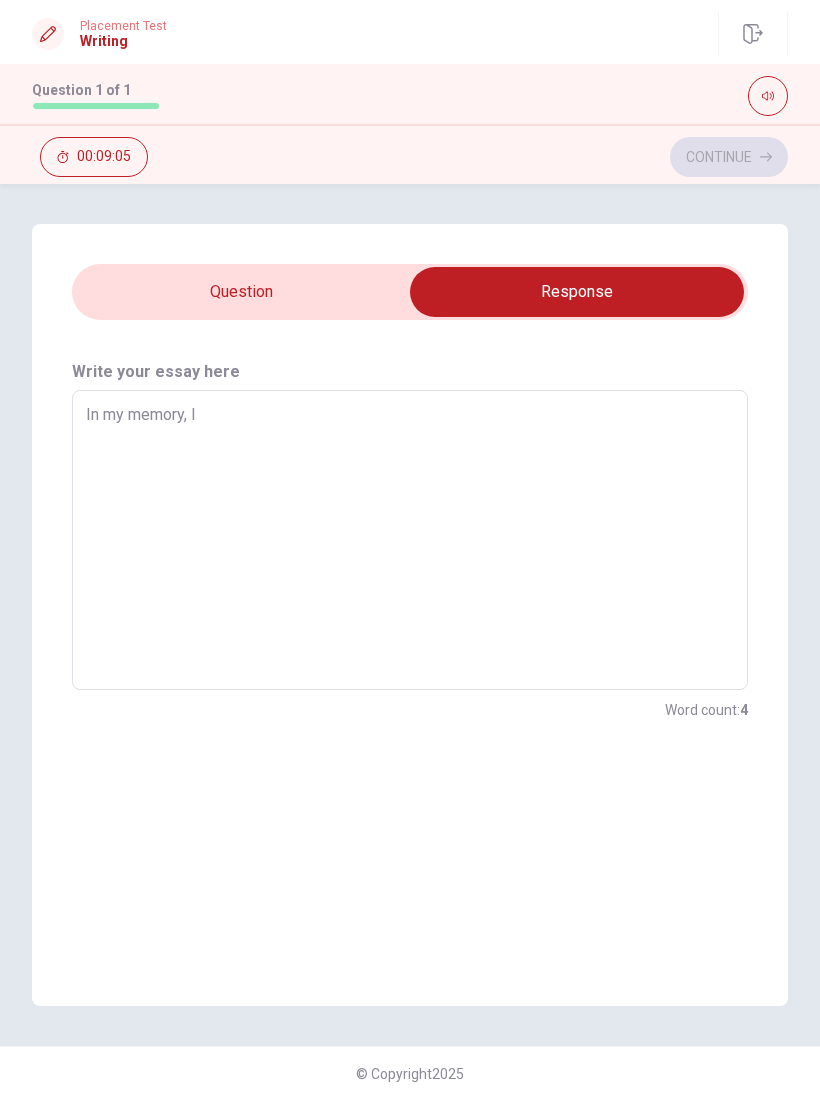 type on "In my memory, I" 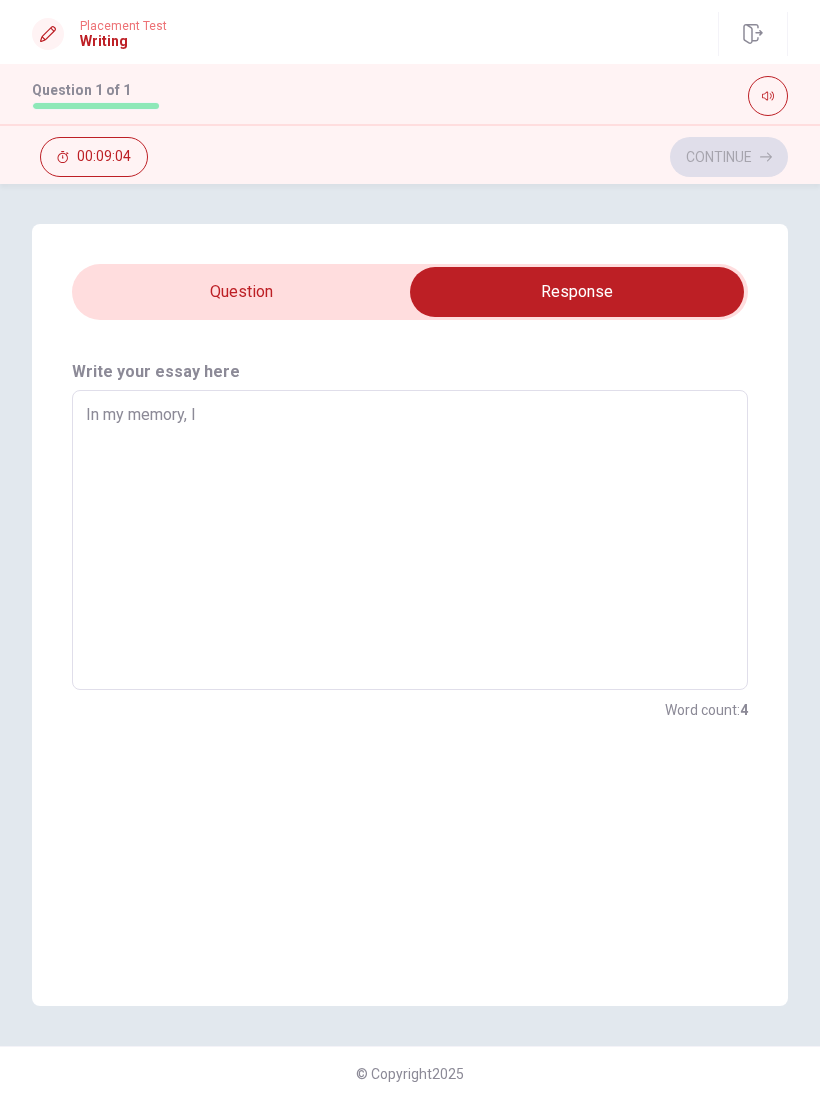 type on "In my memory, I" 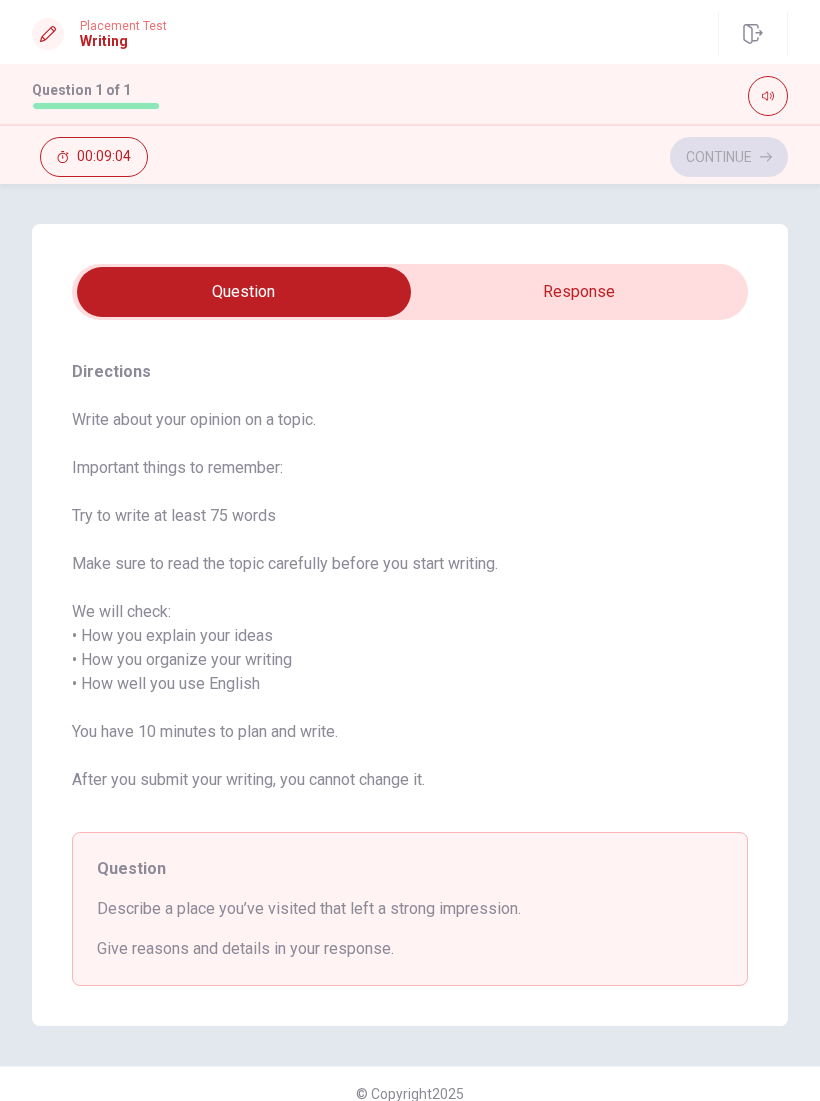 type on "x" 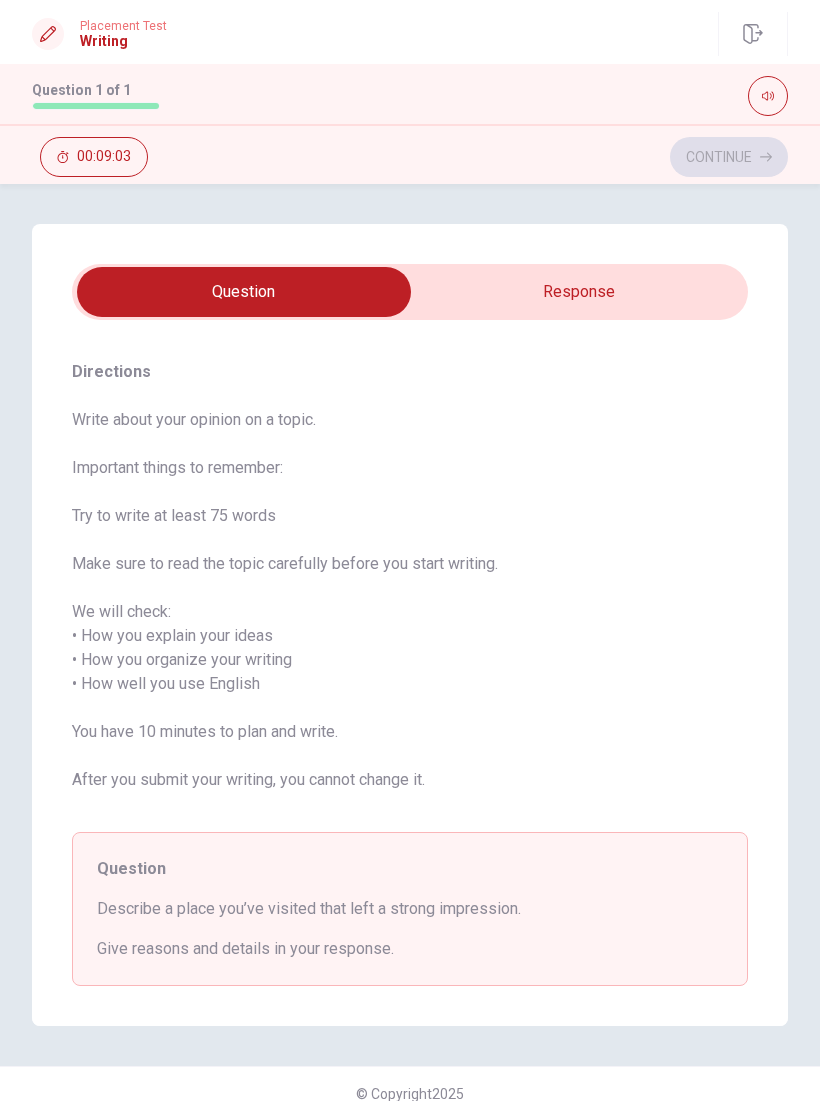click at bounding box center (244, 292) 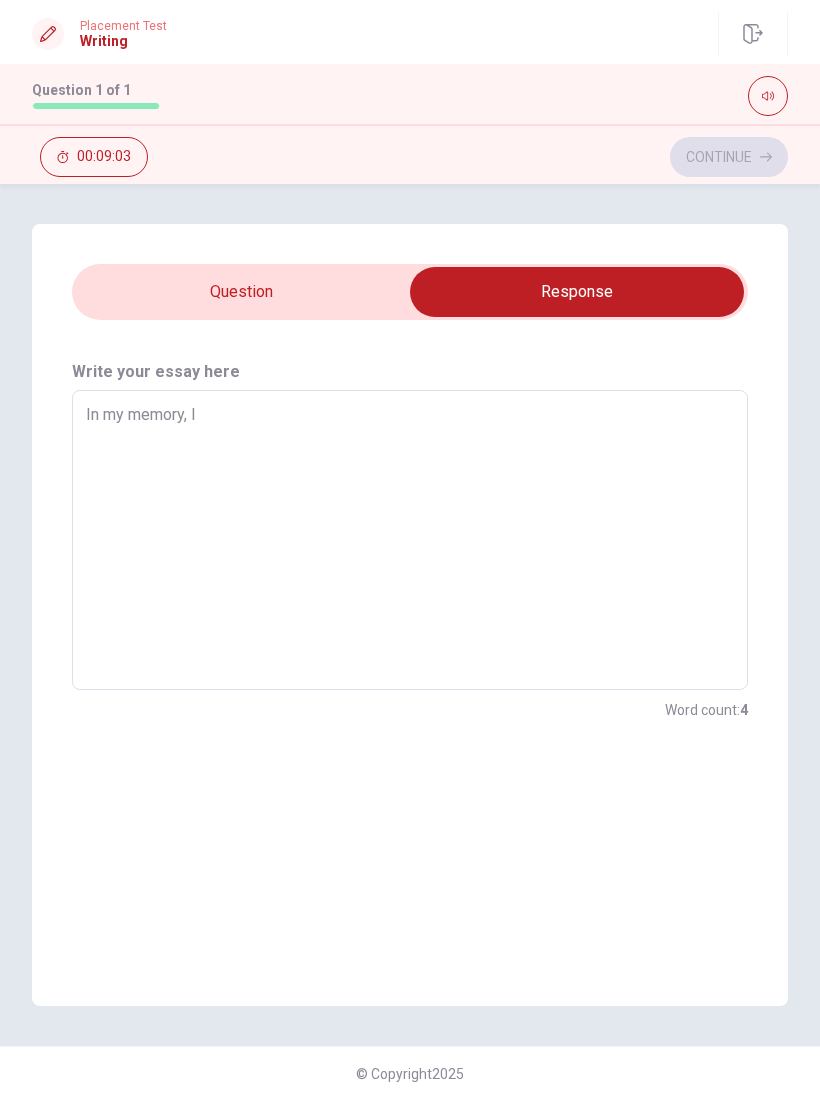 click on "In my memory, I" at bounding box center [410, 540] 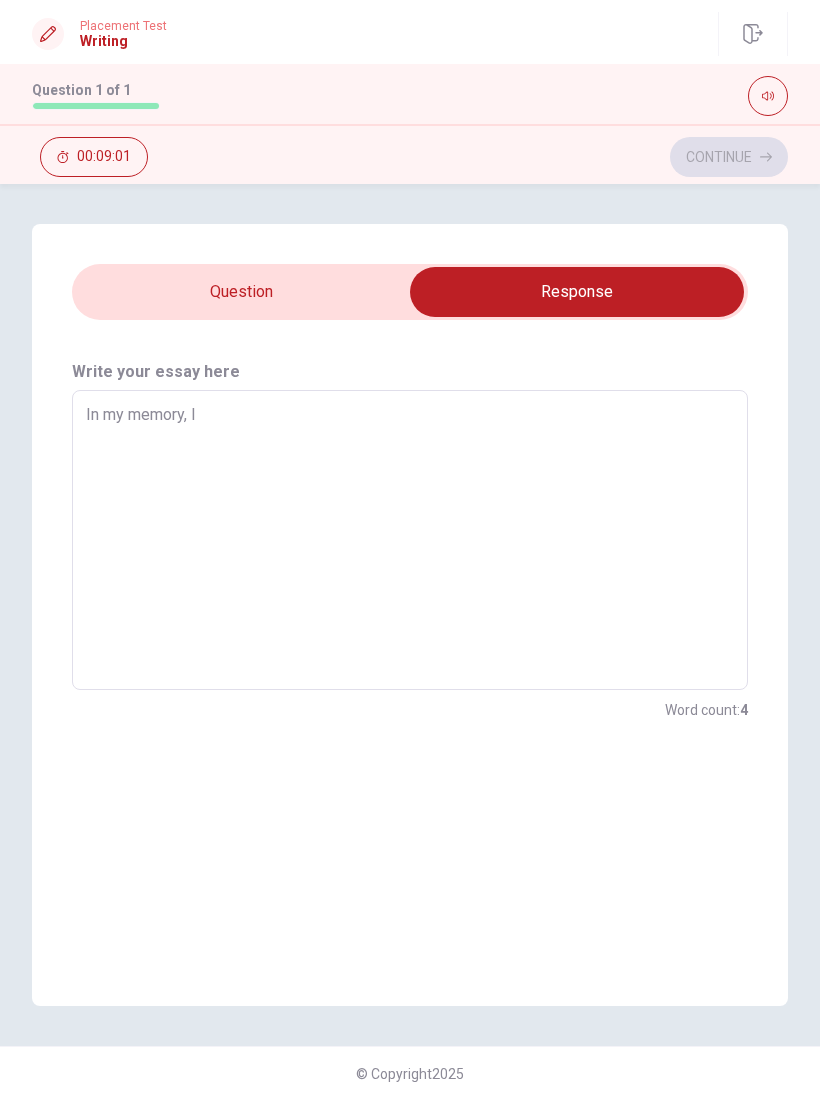 type on "x" 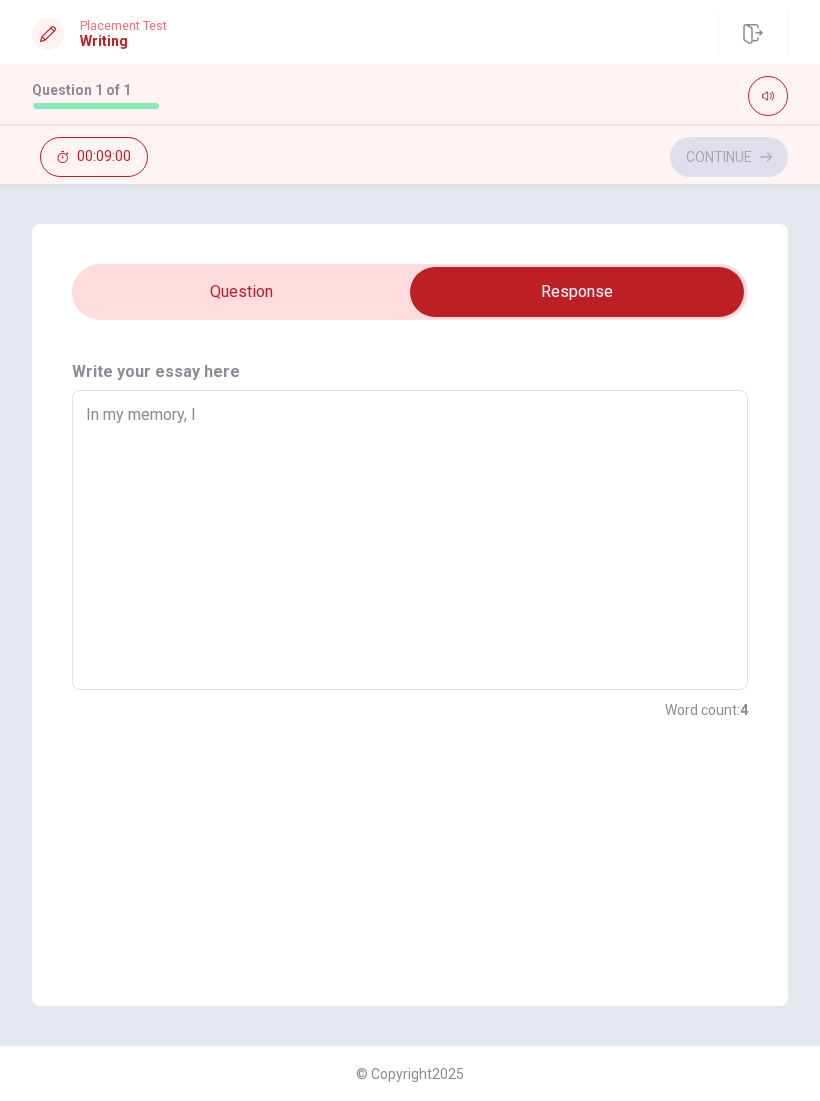 type on "In my memory, I h" 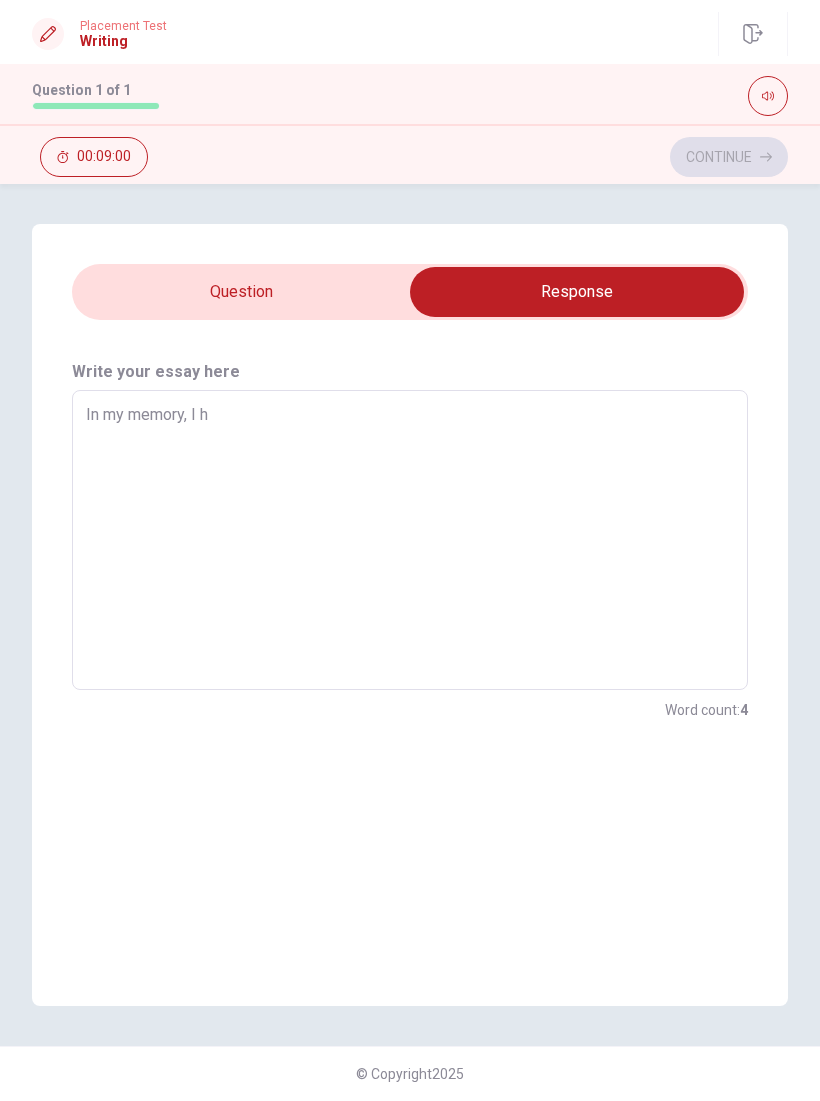 type on "x" 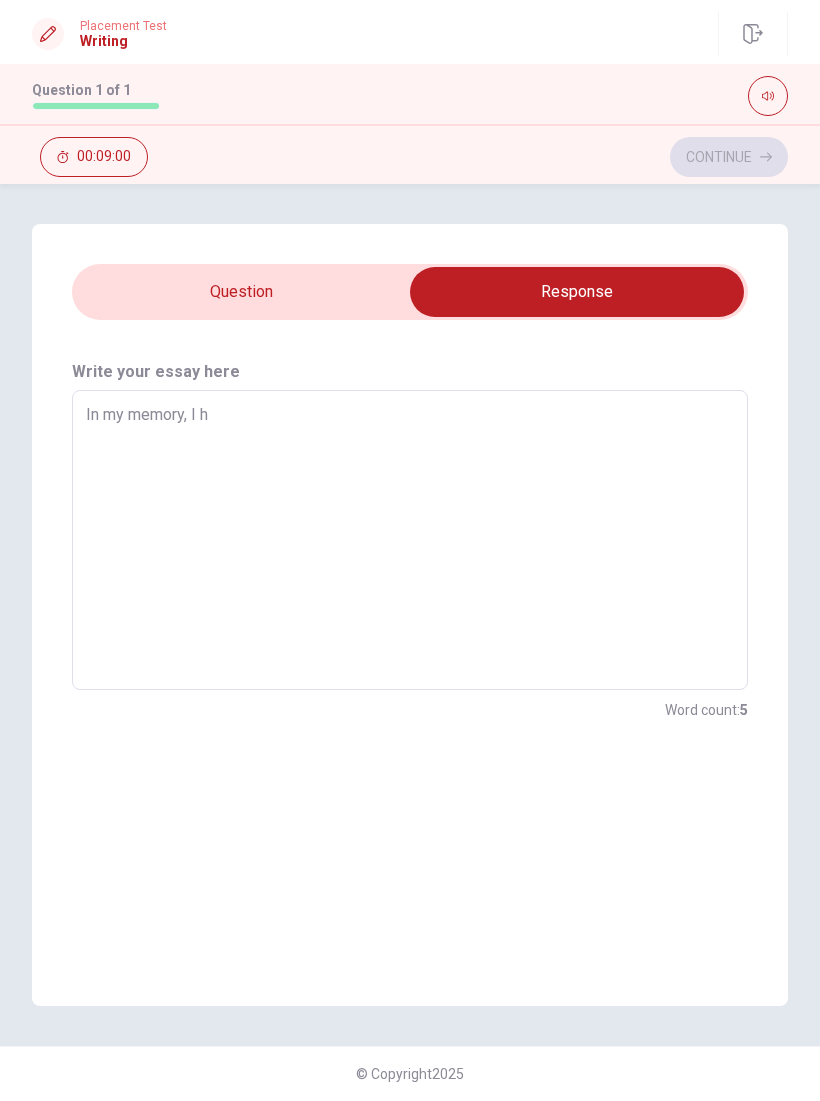 type on "In my memory, I ha" 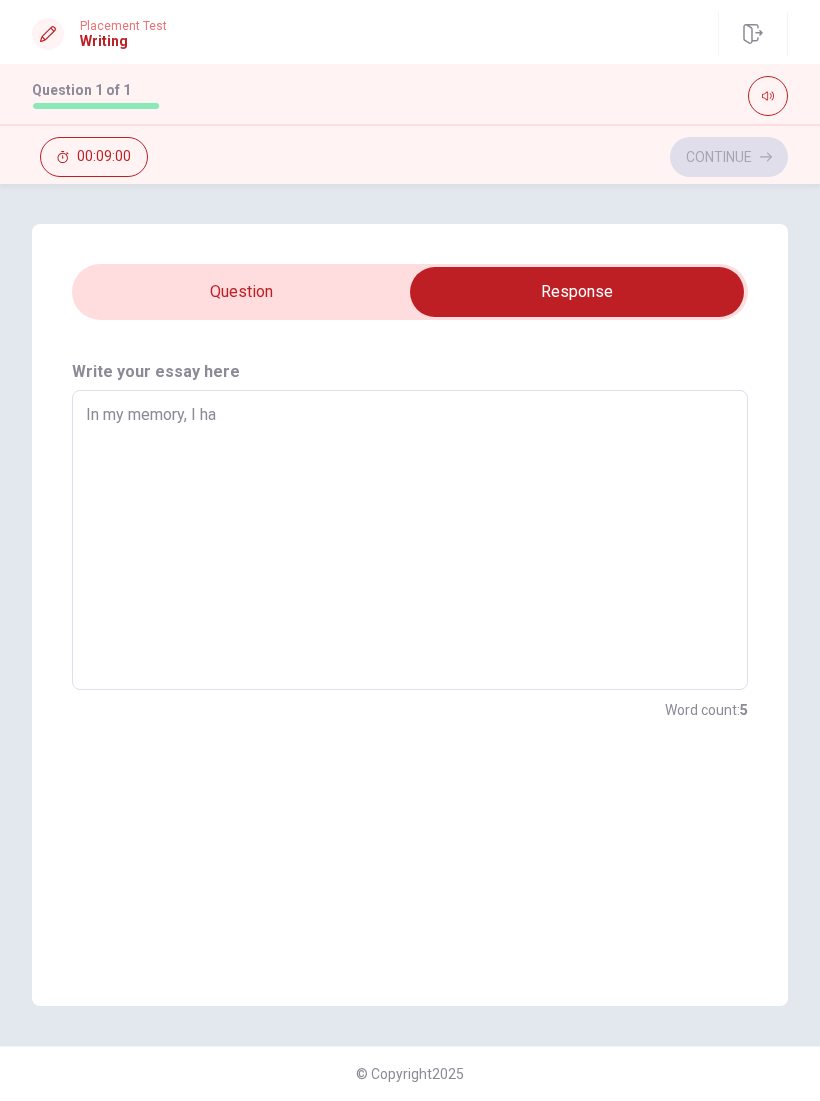 type on "x" 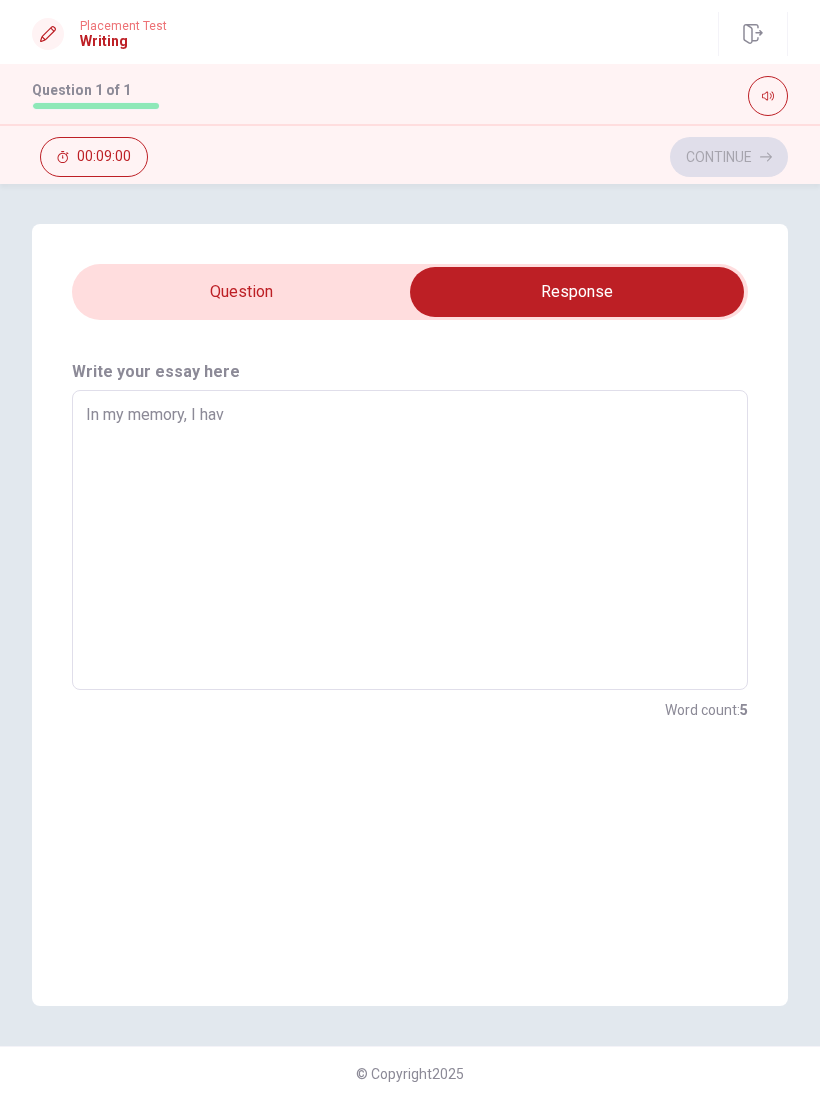 type on "x" 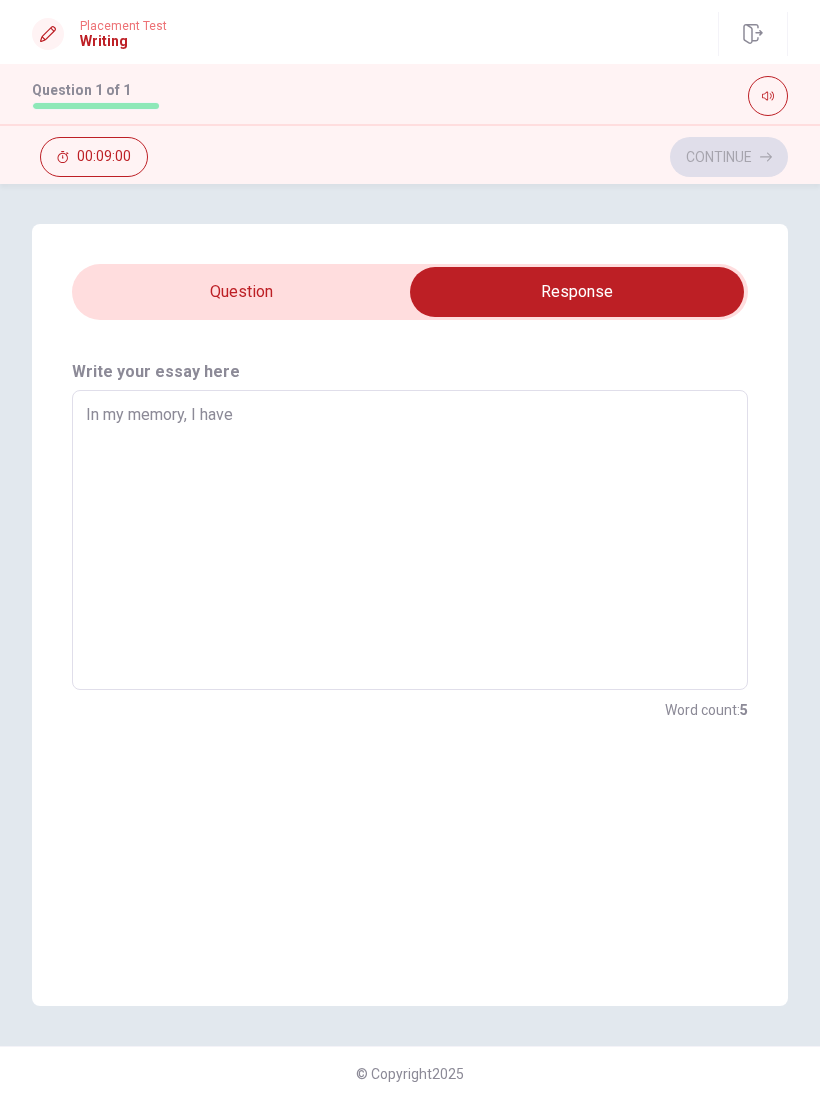 type on "x" 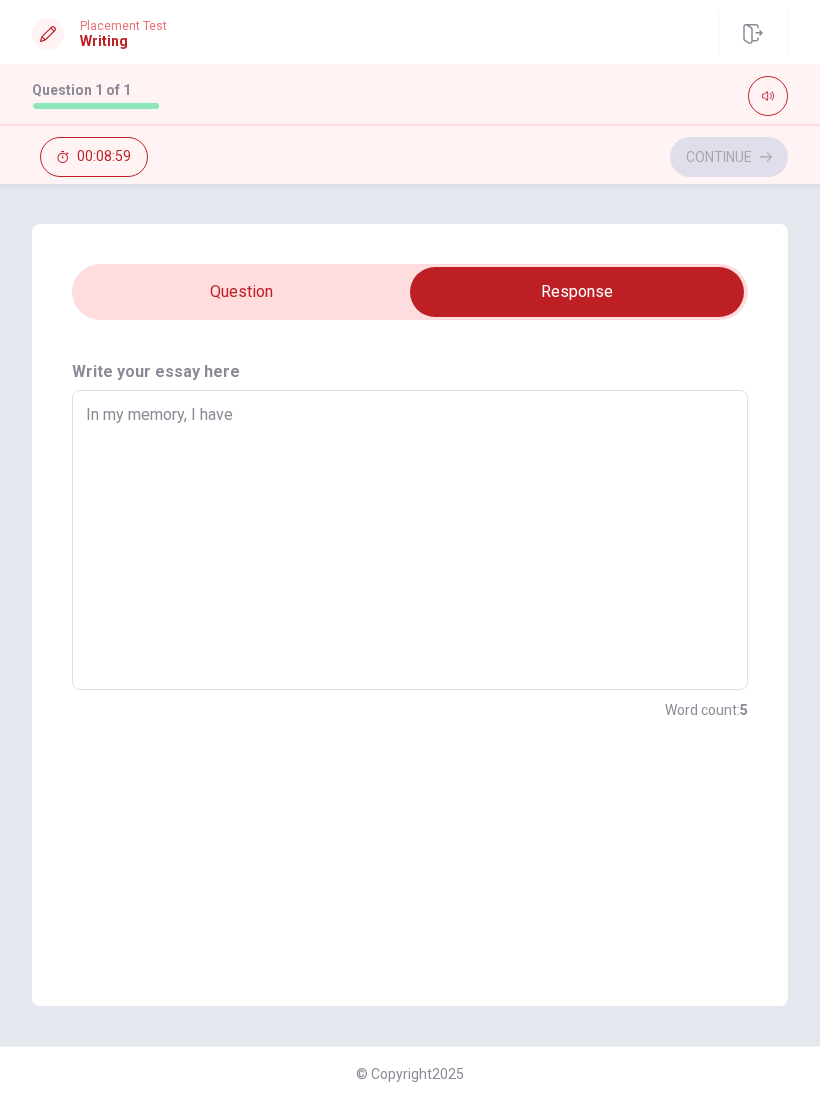 type on "x" 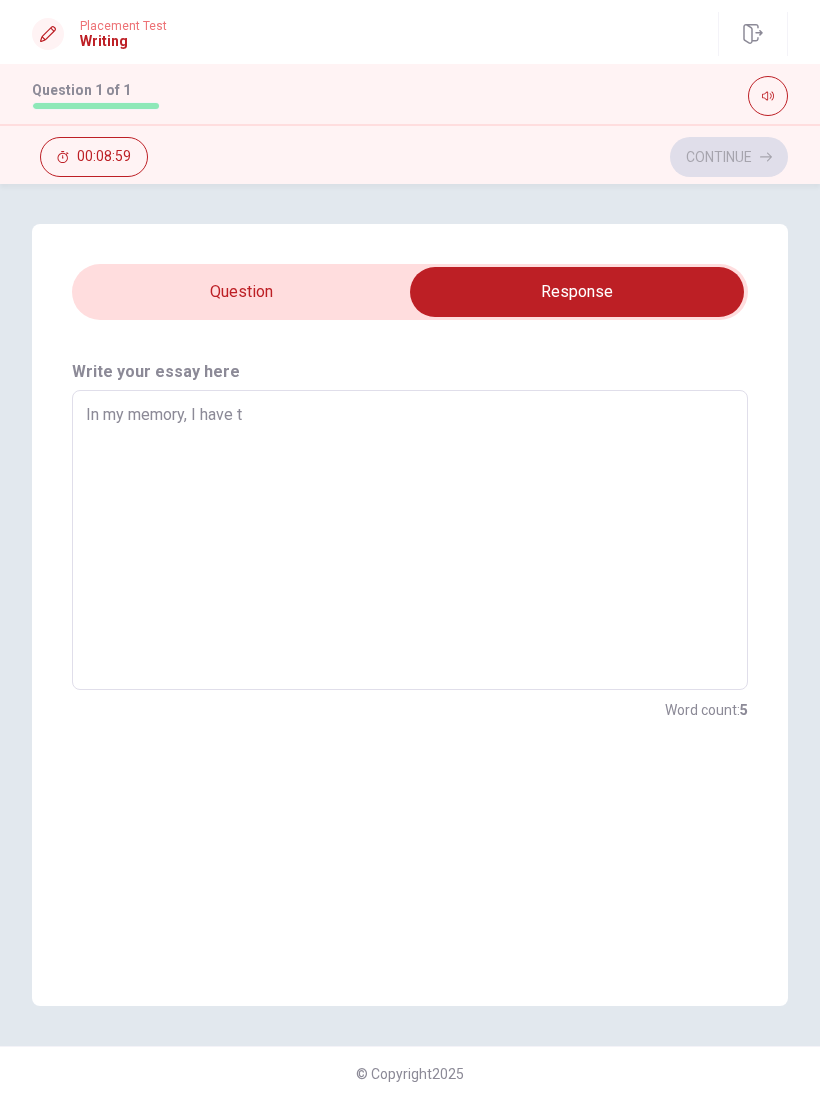 type on "x" 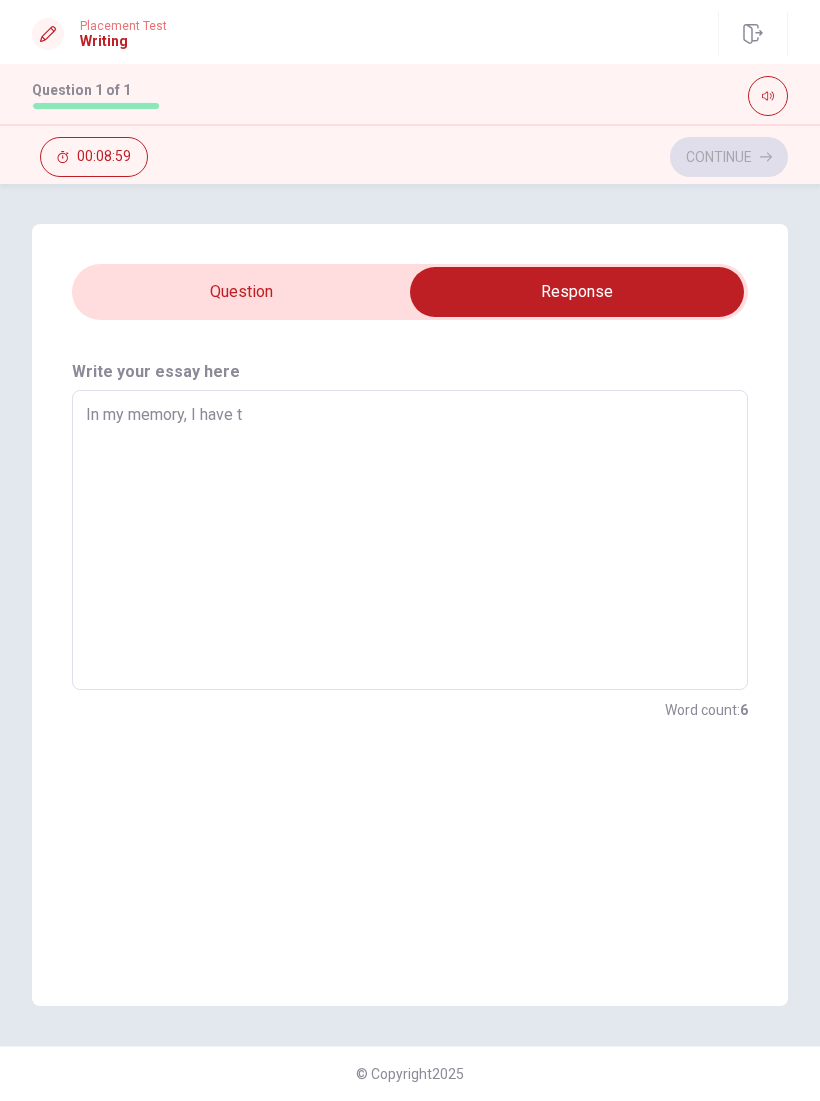 type on "In my memory, I have th" 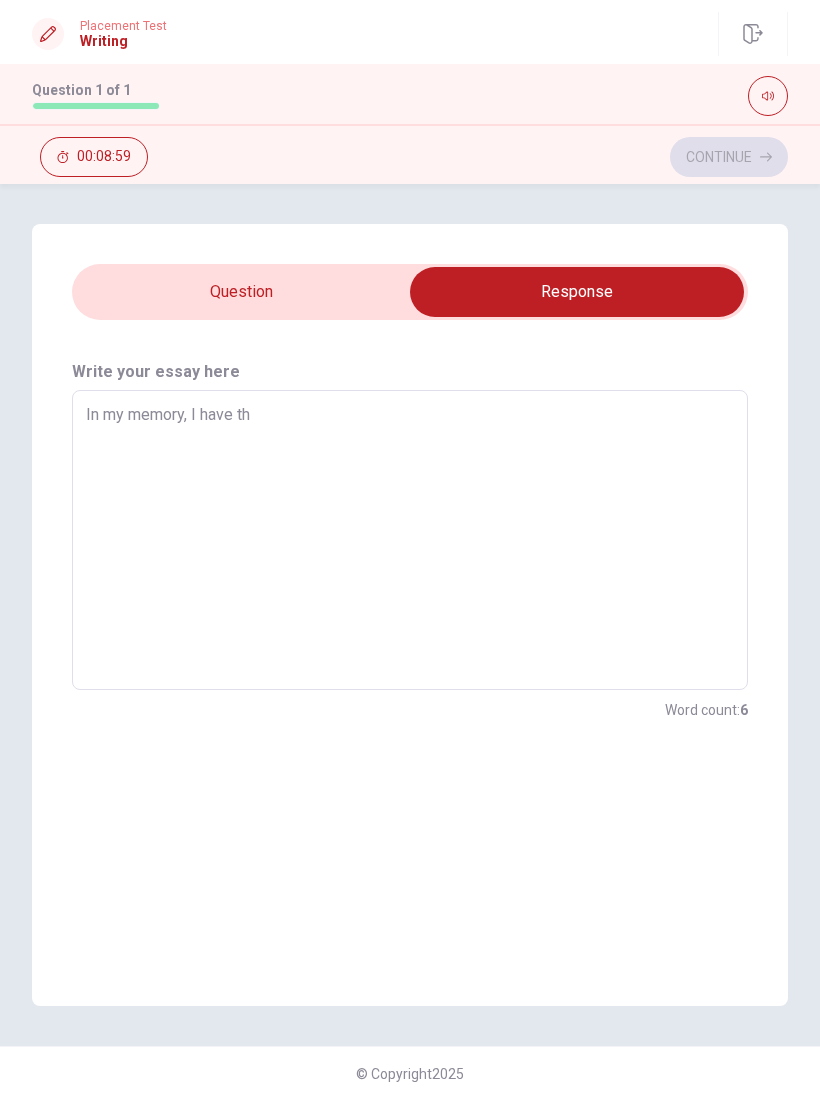 type on "x" 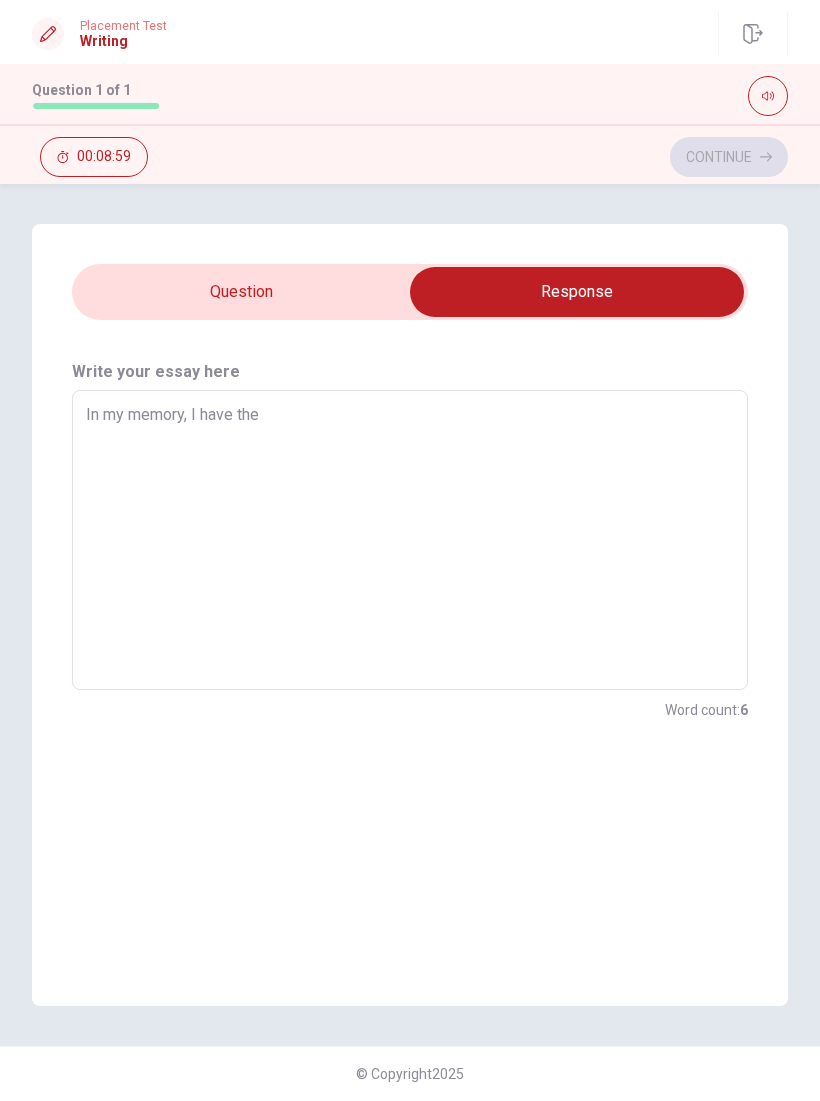 type on "x" 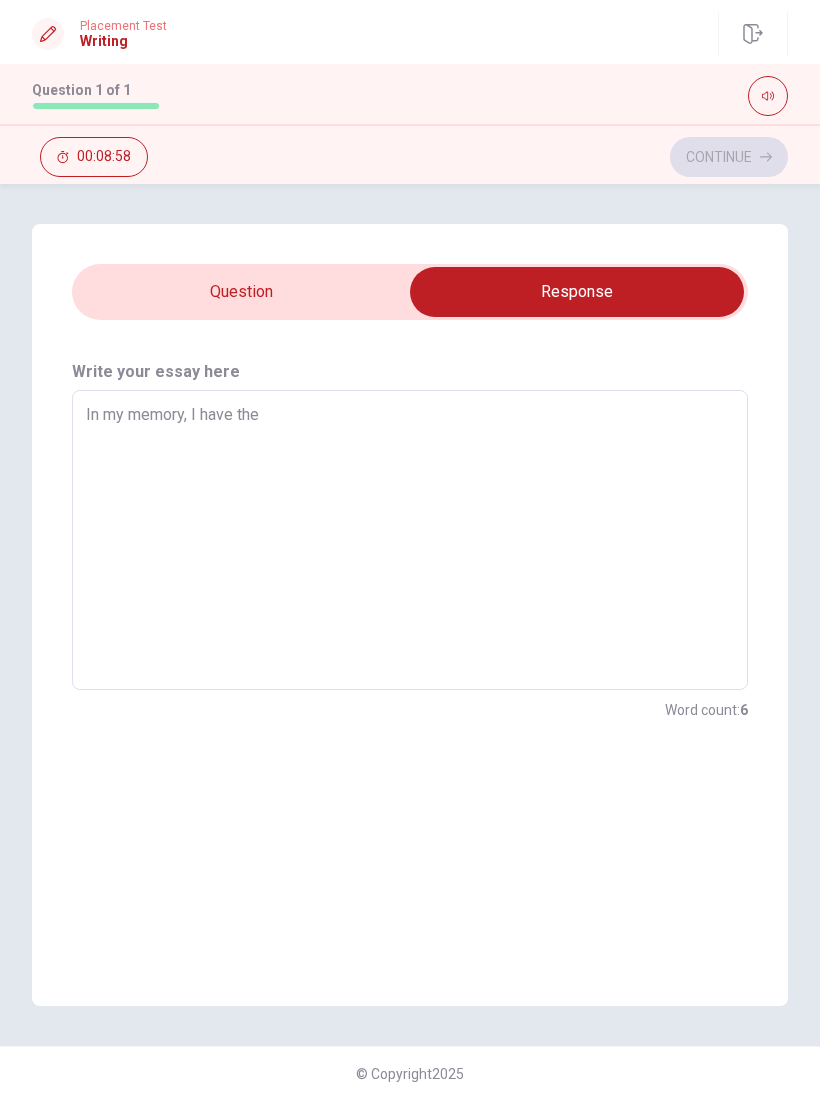 type on "x" 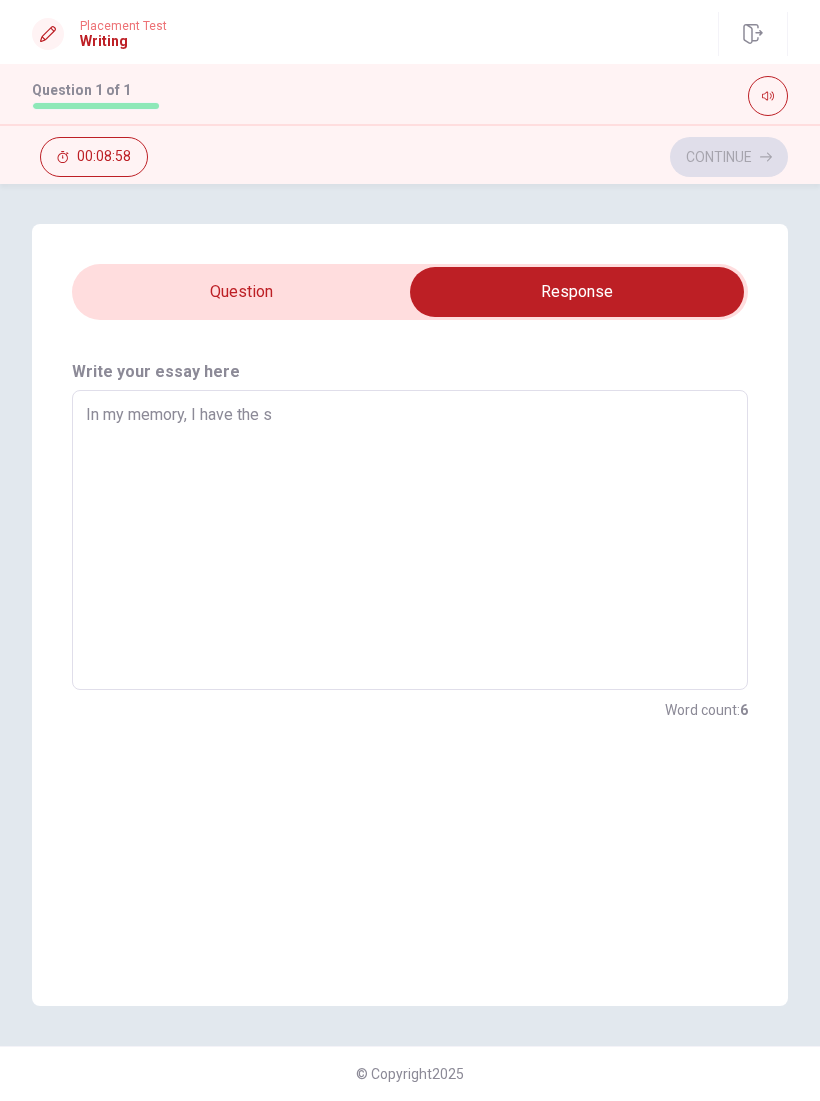 type on "x" 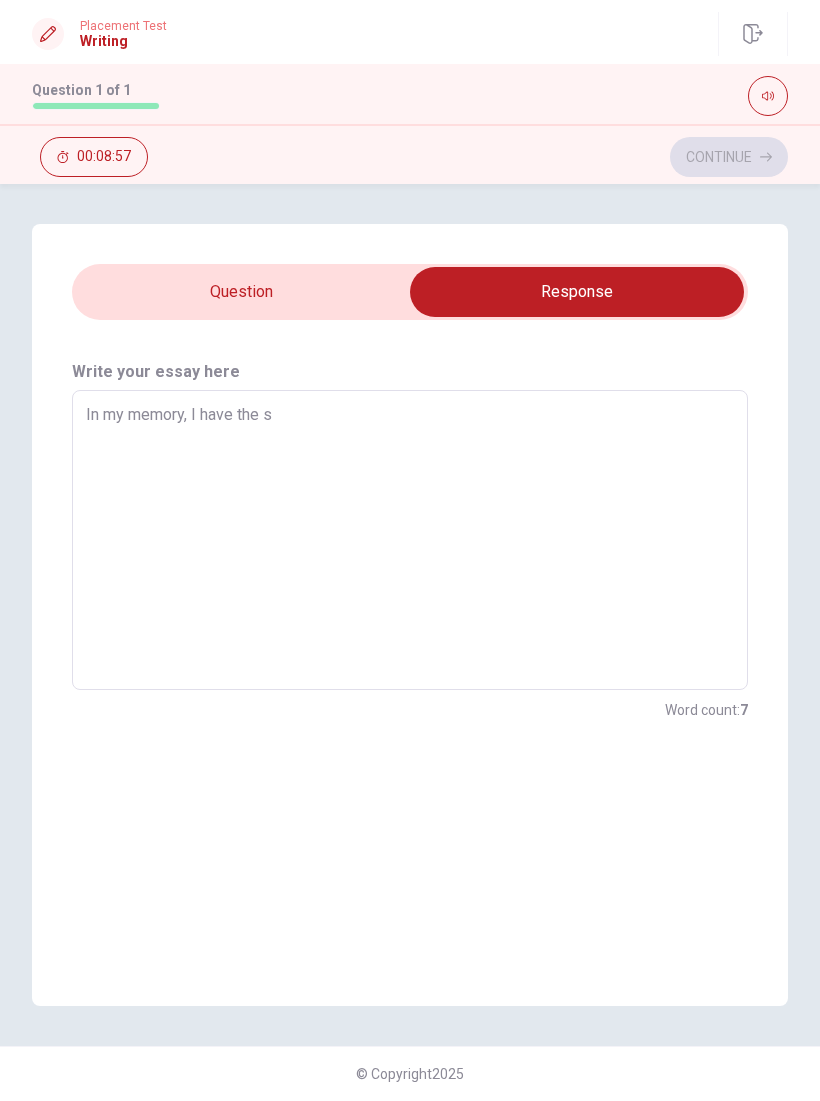 type on "In my memory, I have the st" 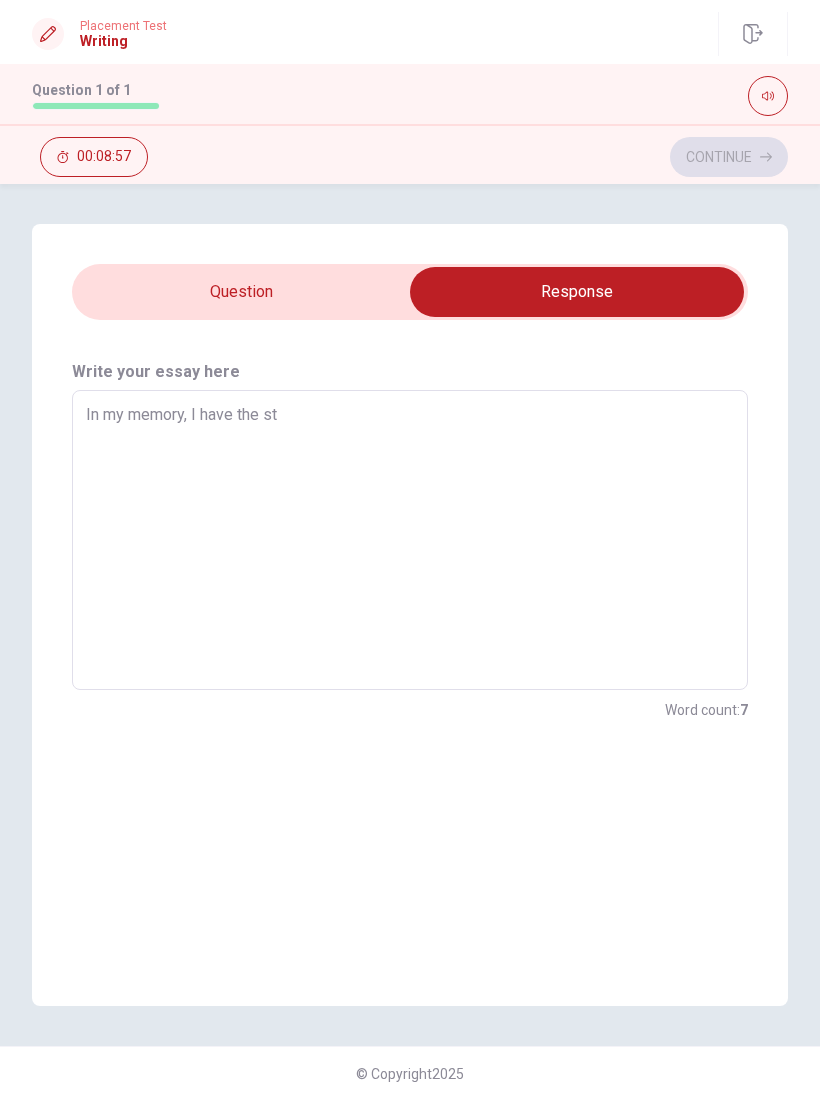 type on "x" 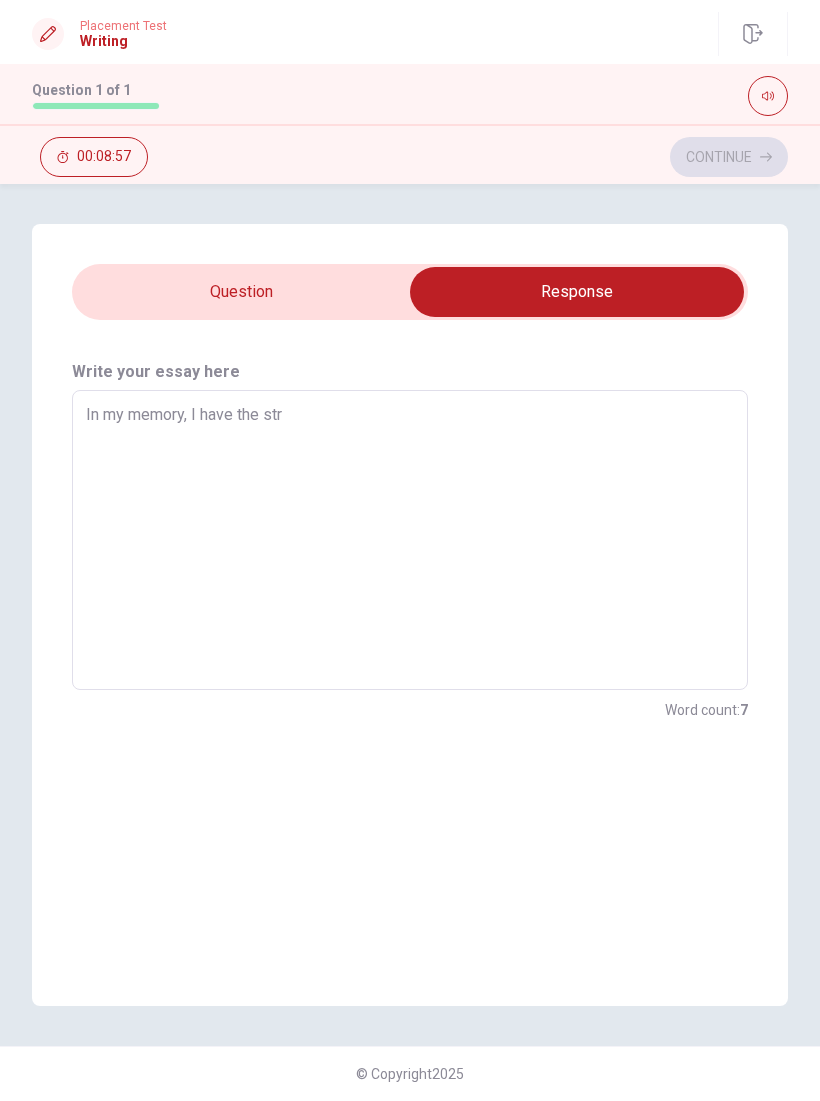 type on "x" 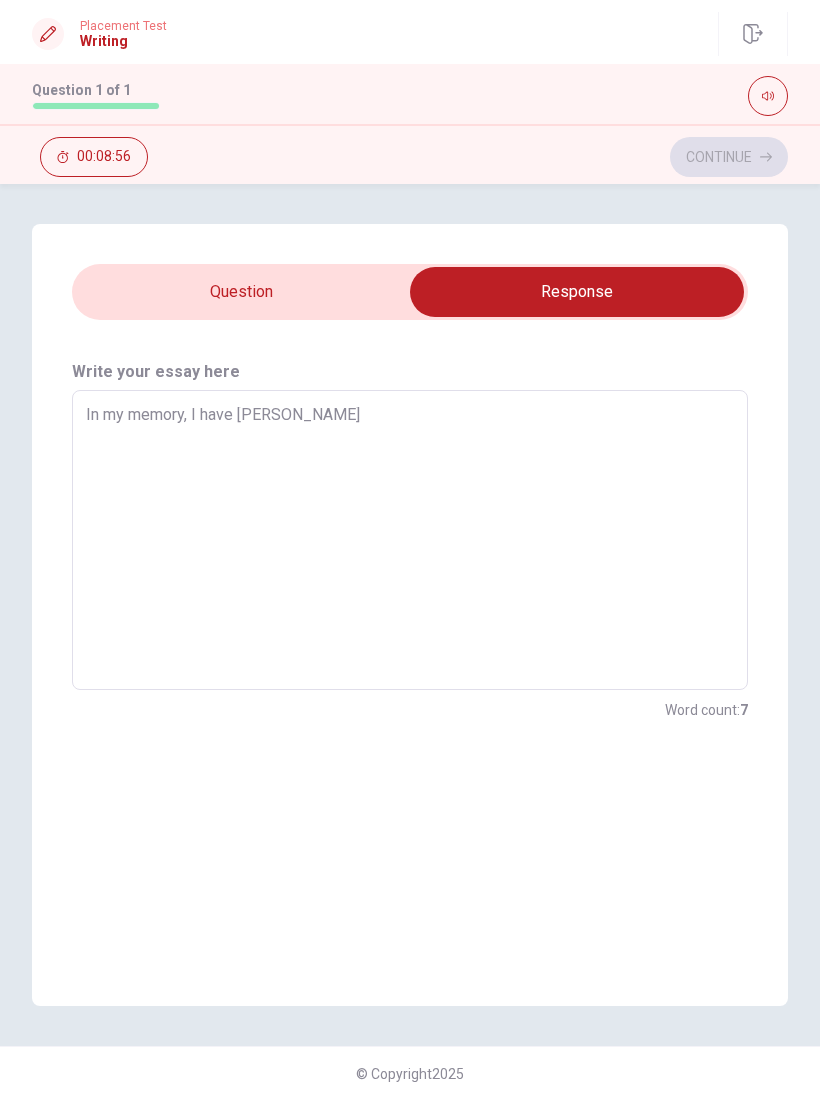 type on "x" 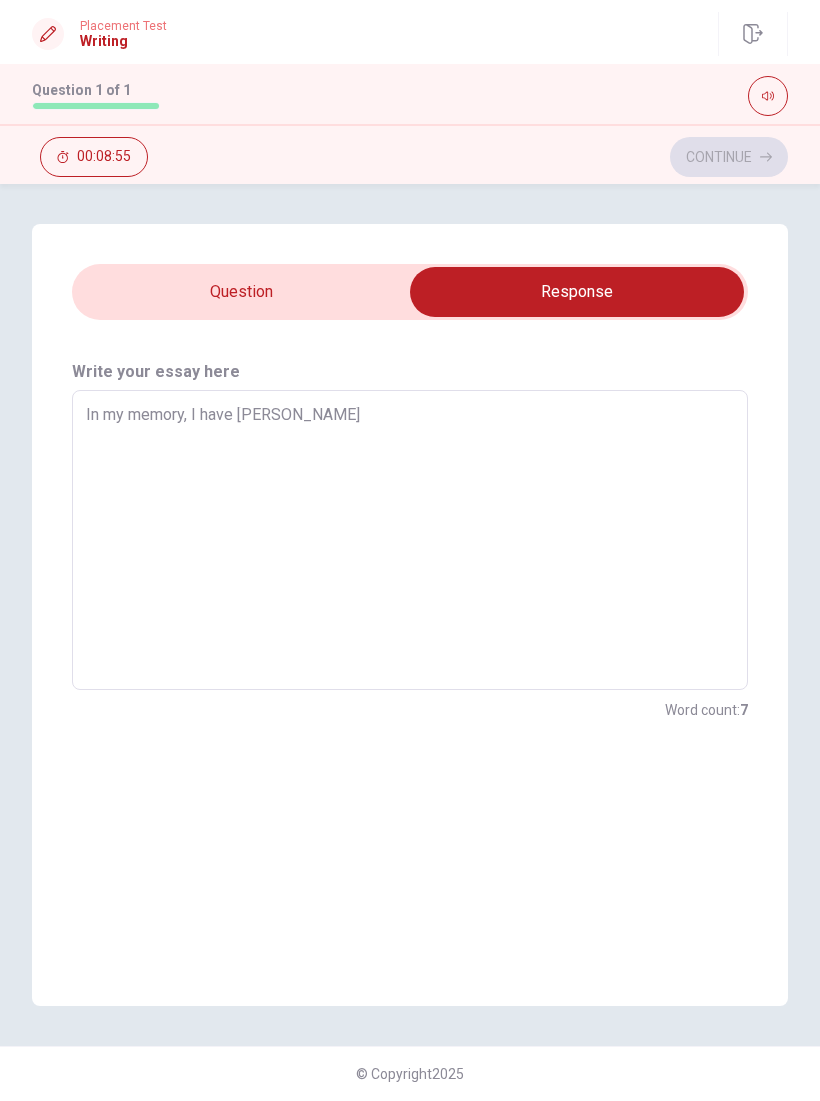 type on "In my memory, I have the stron" 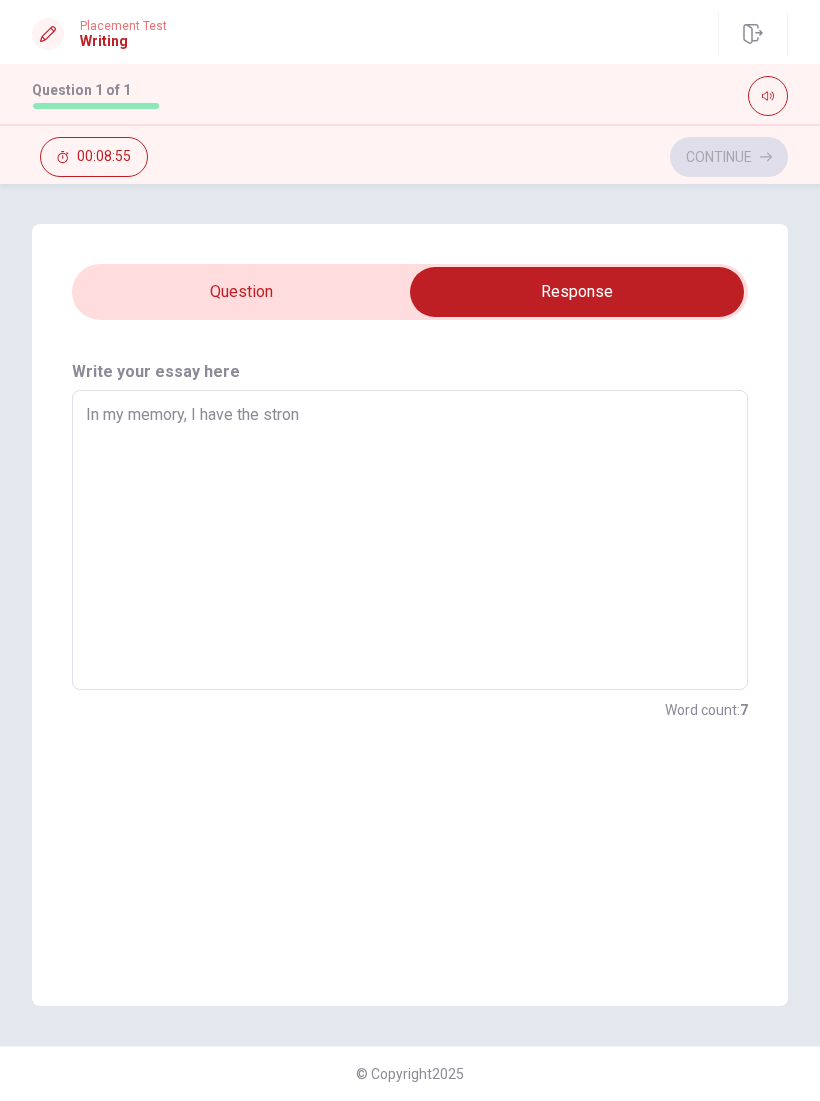type on "x" 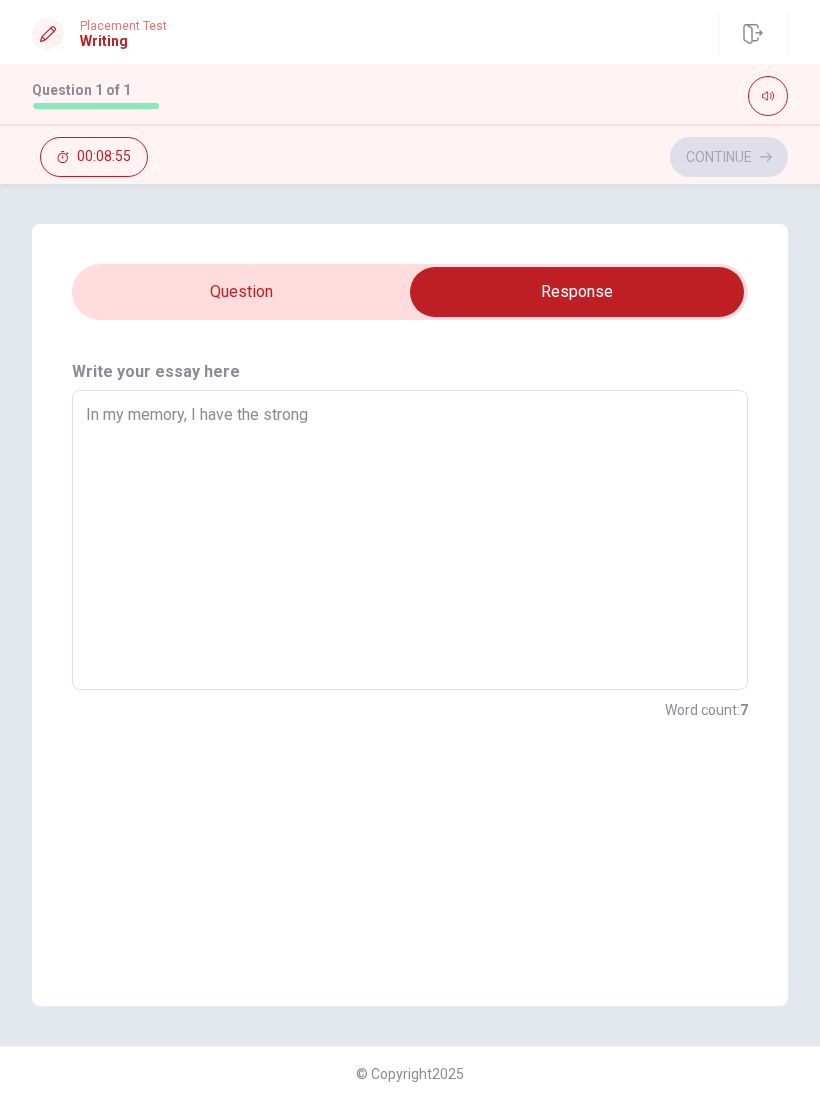type on "x" 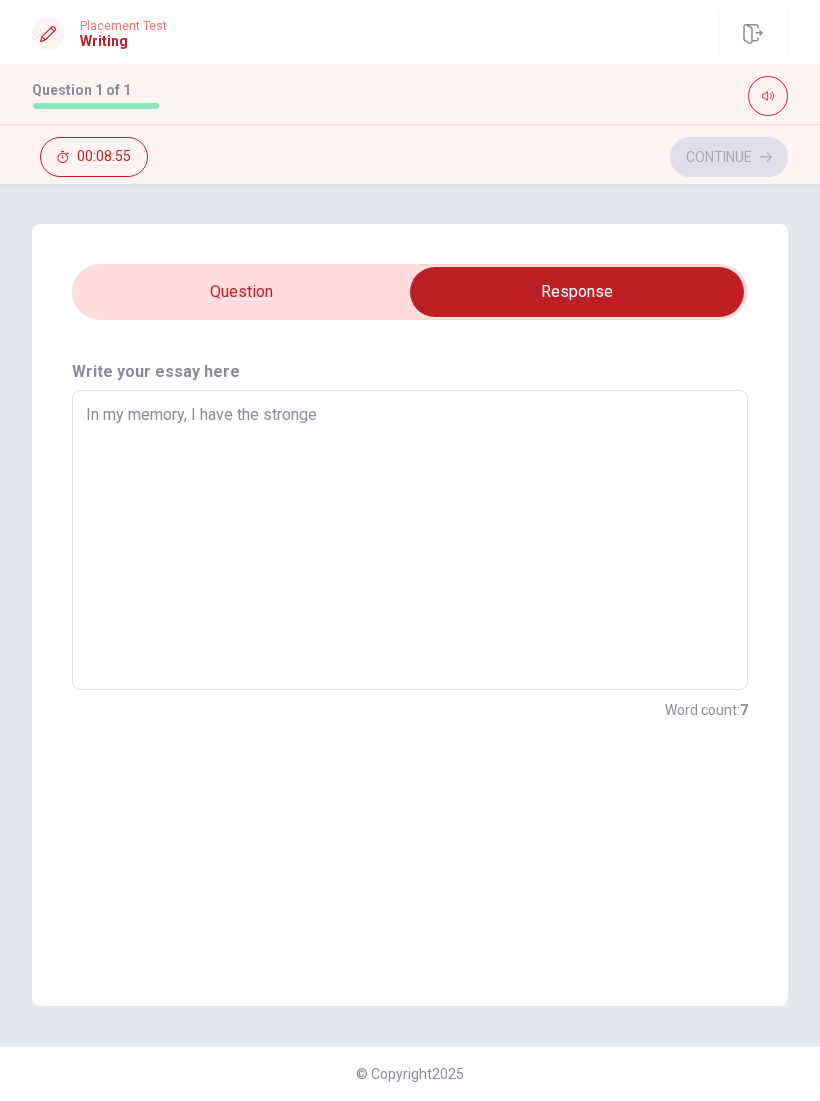 type on "x" 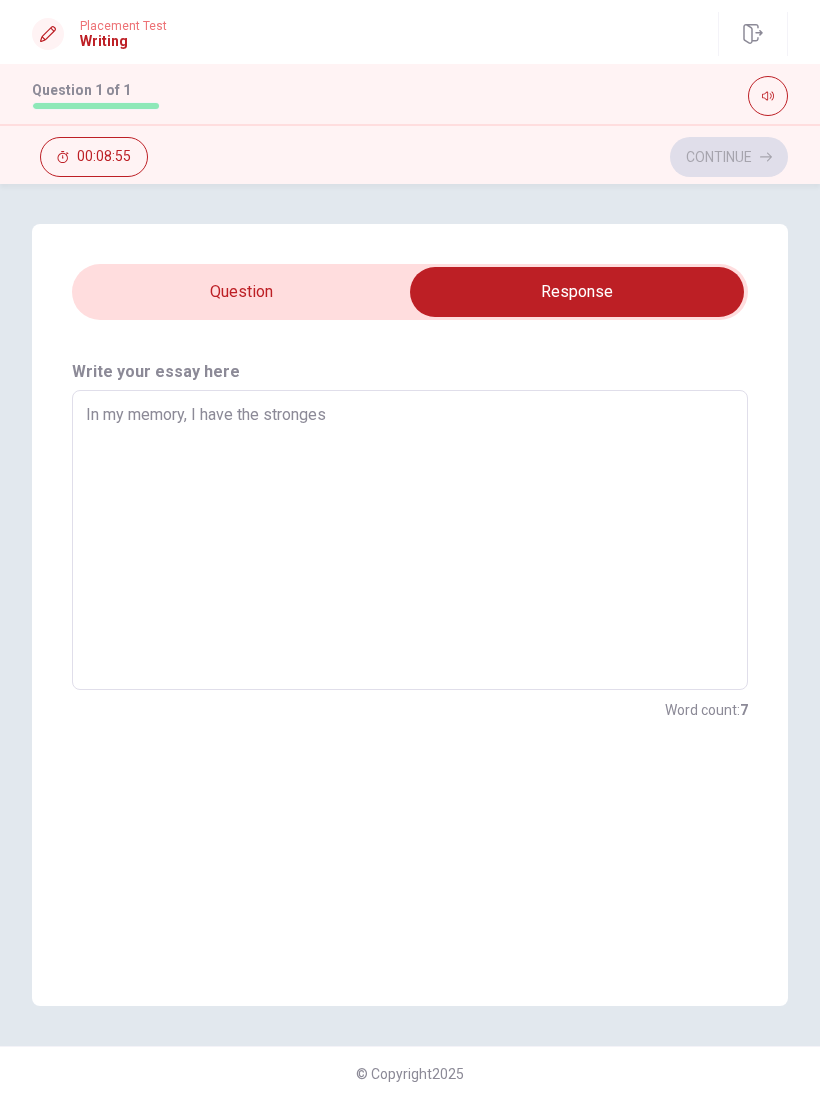 type on "x" 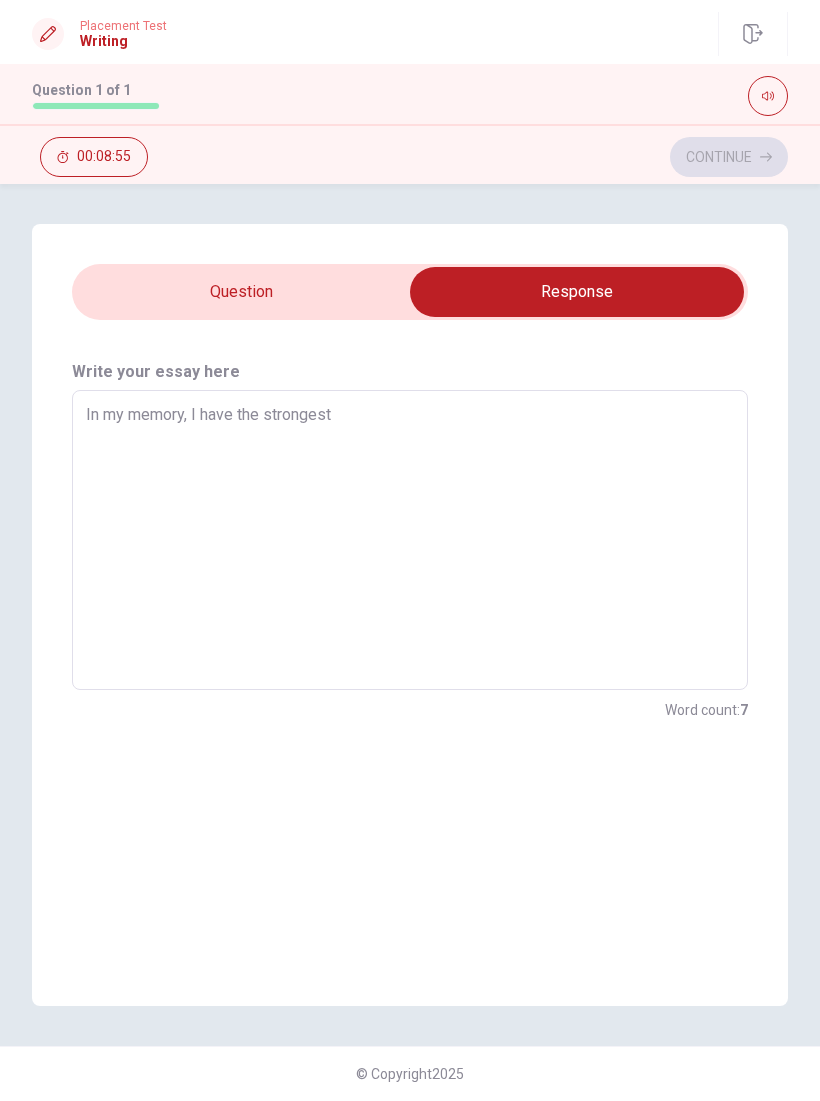 type on "x" 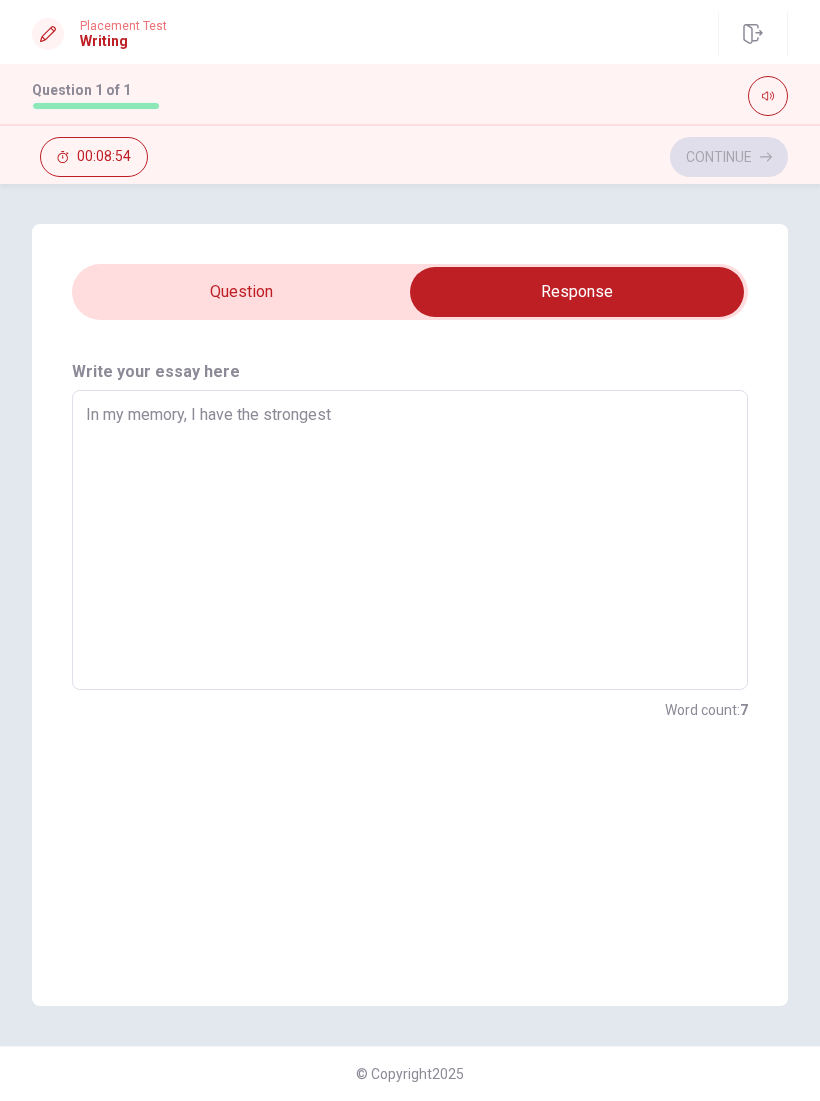 type on "In my memory, I have the strongest" 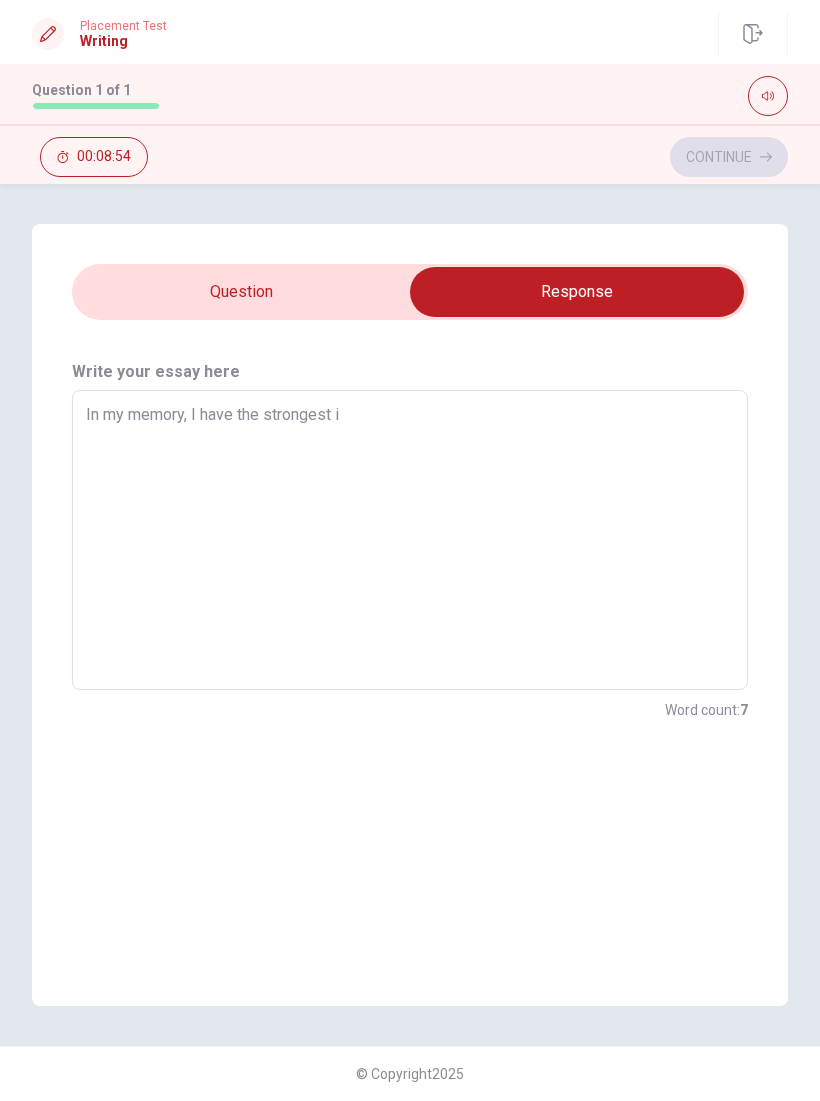 type on "x" 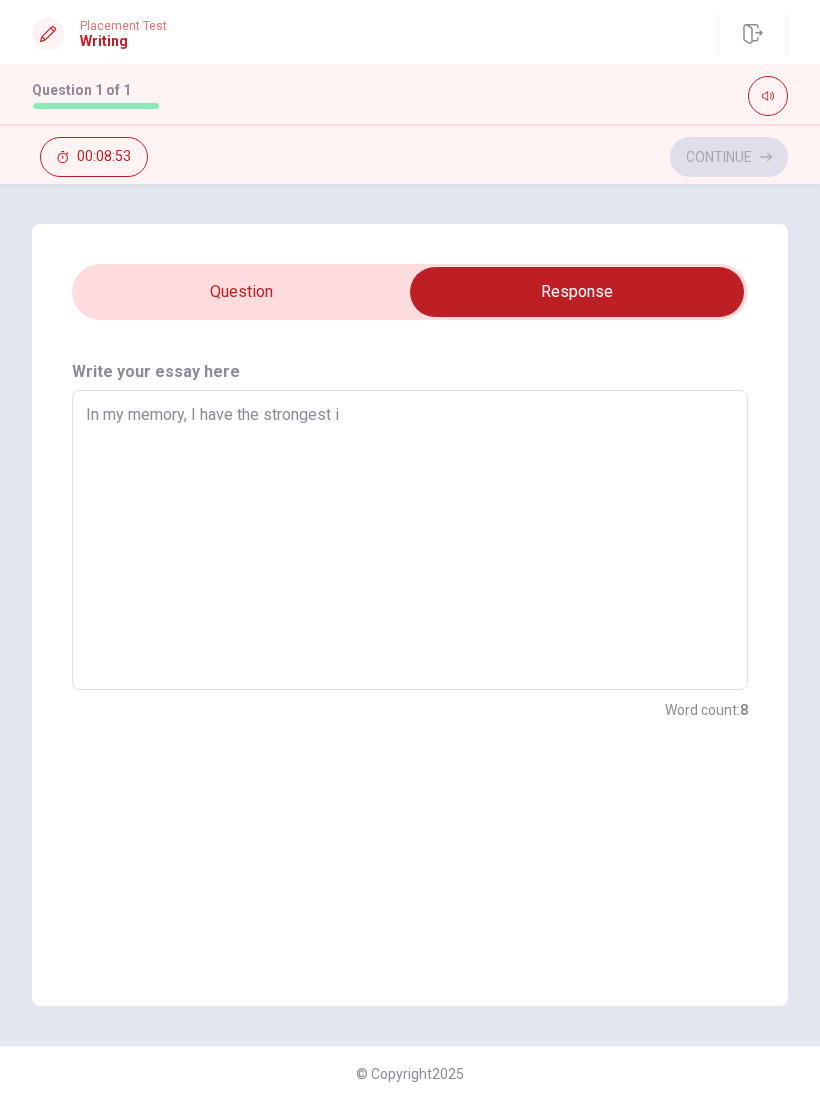 type on "In my memory, I have the strongest im" 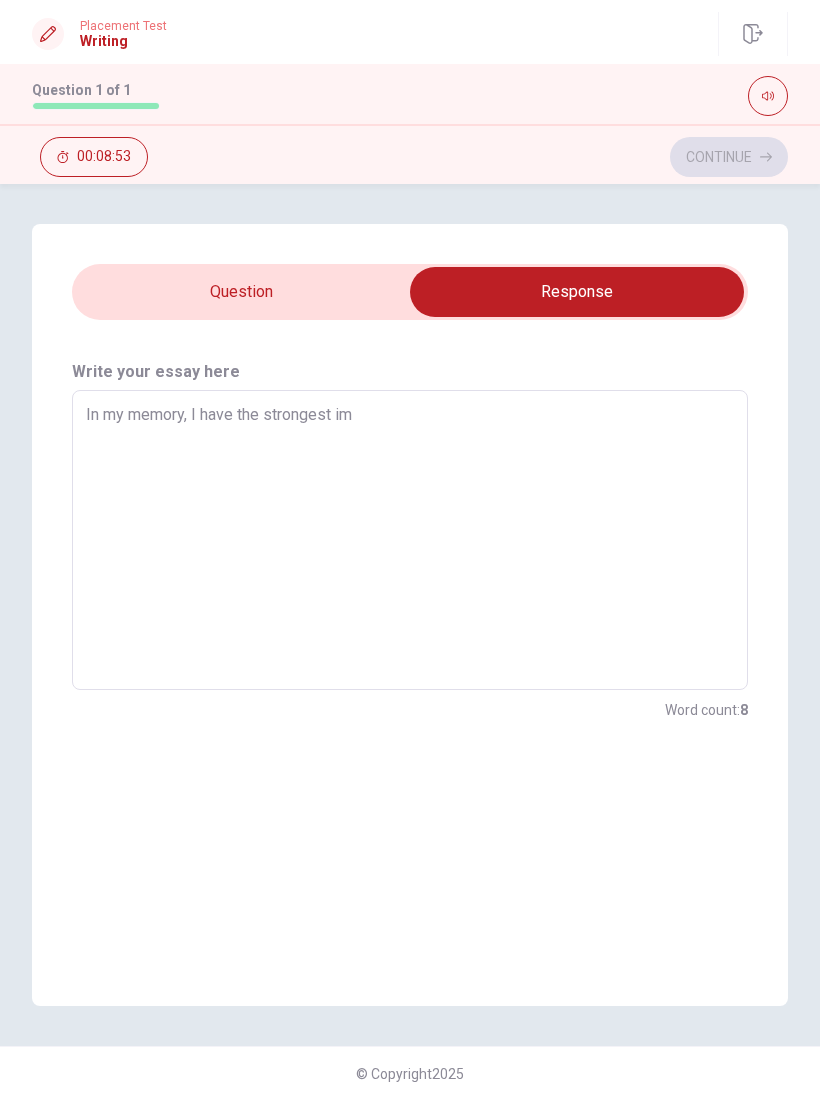 type on "x" 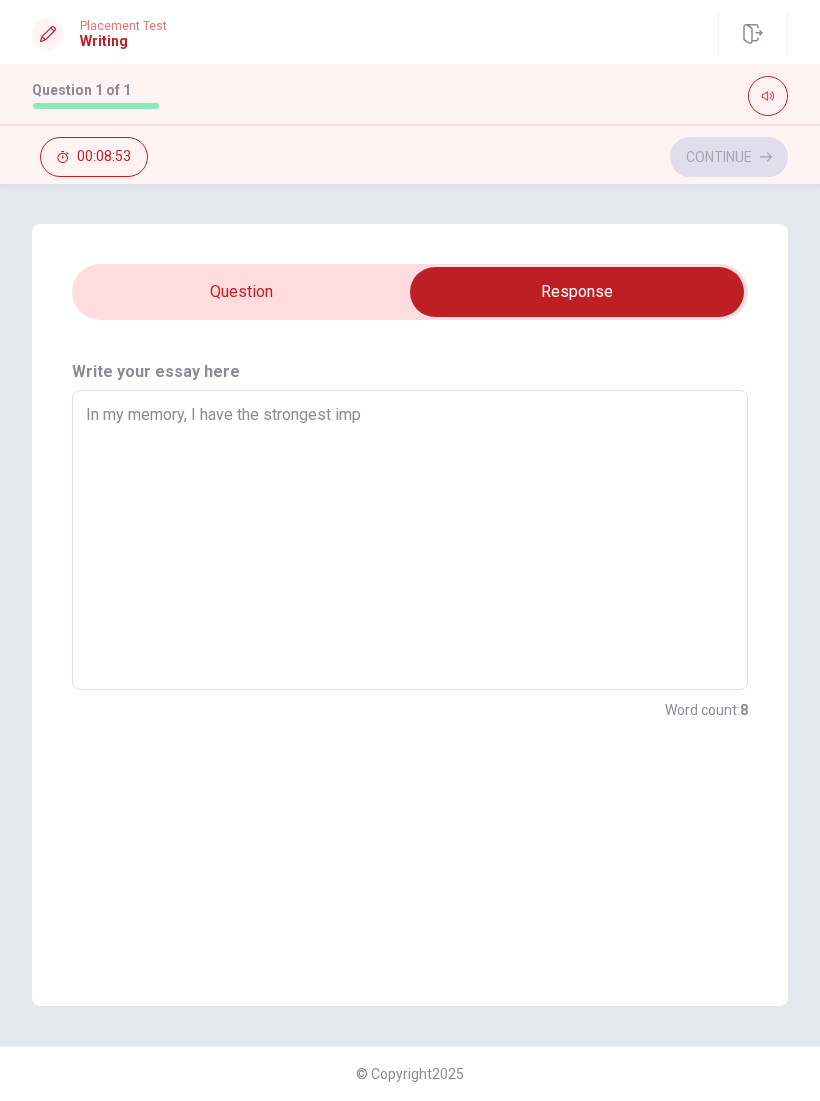type on "x" 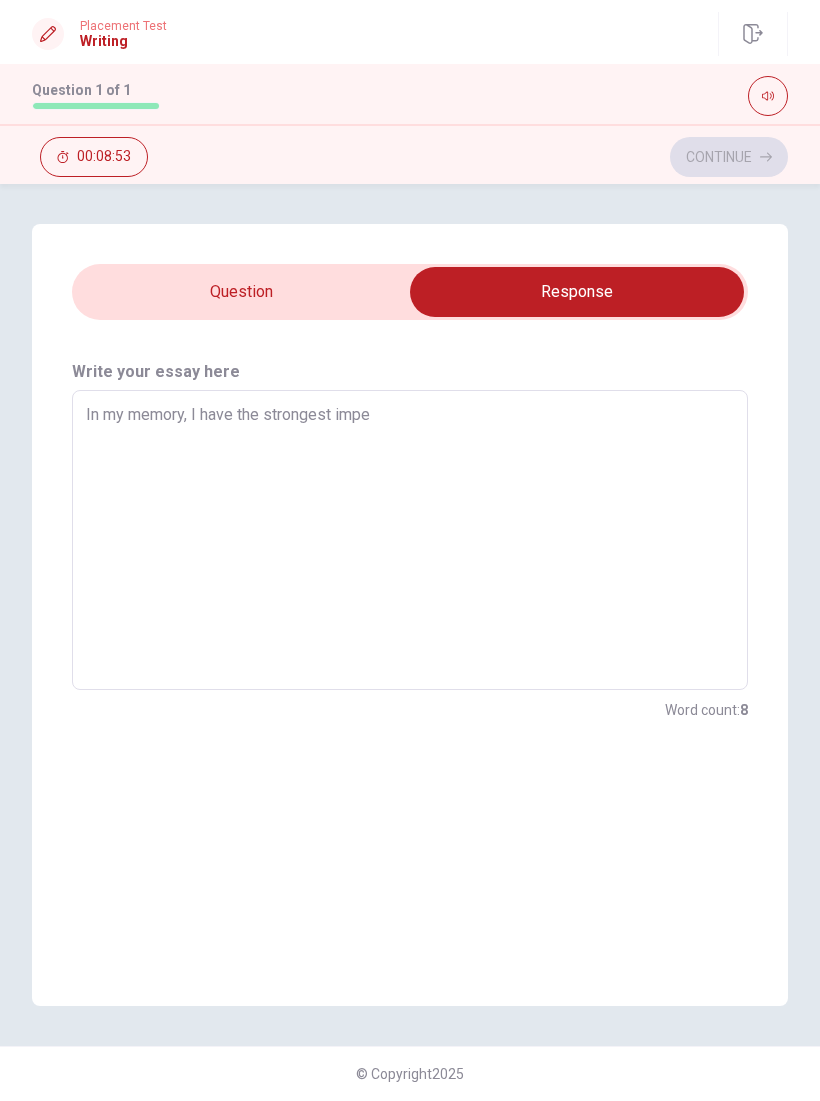 type on "x" 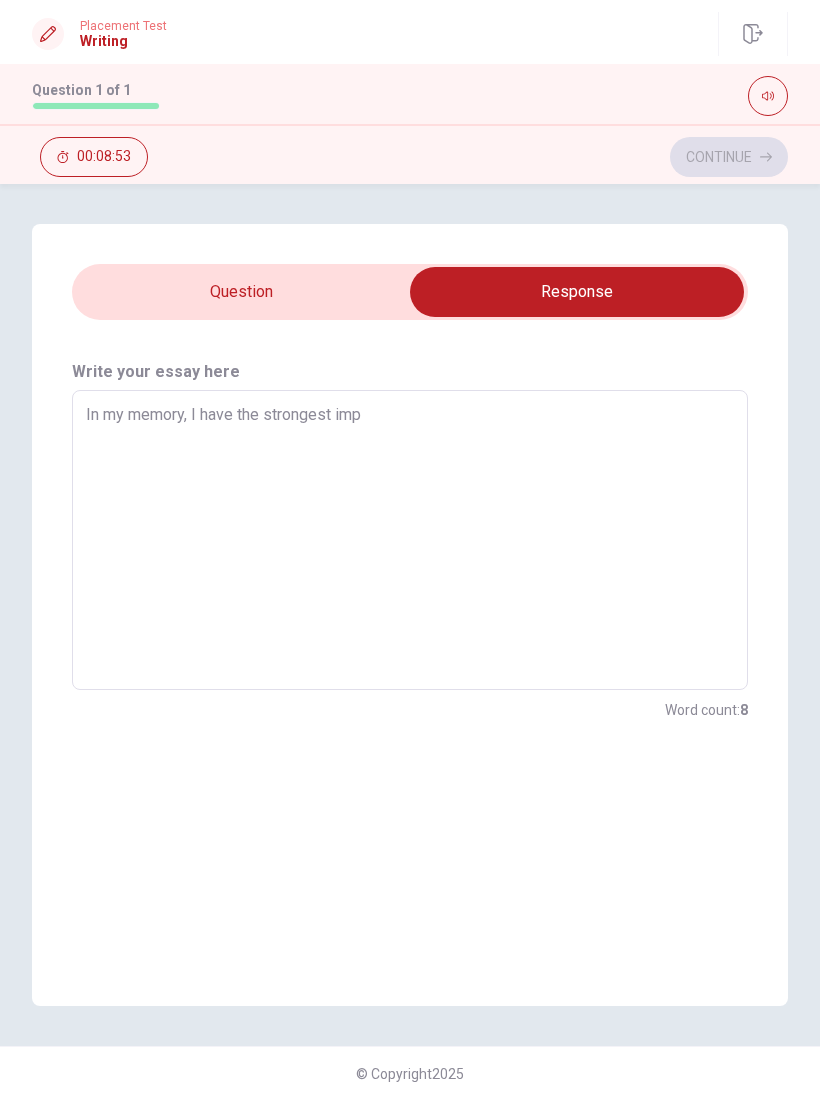 type on "x" 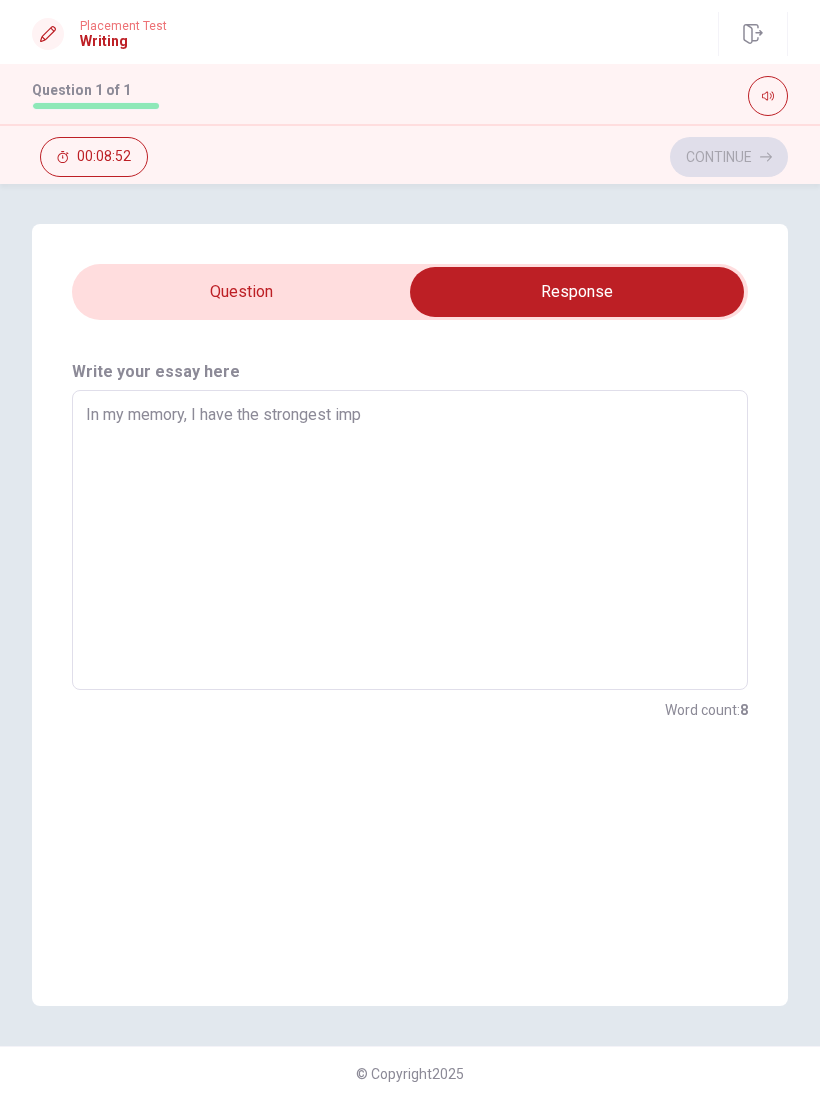 type on "In my memory, I have the strongest impr" 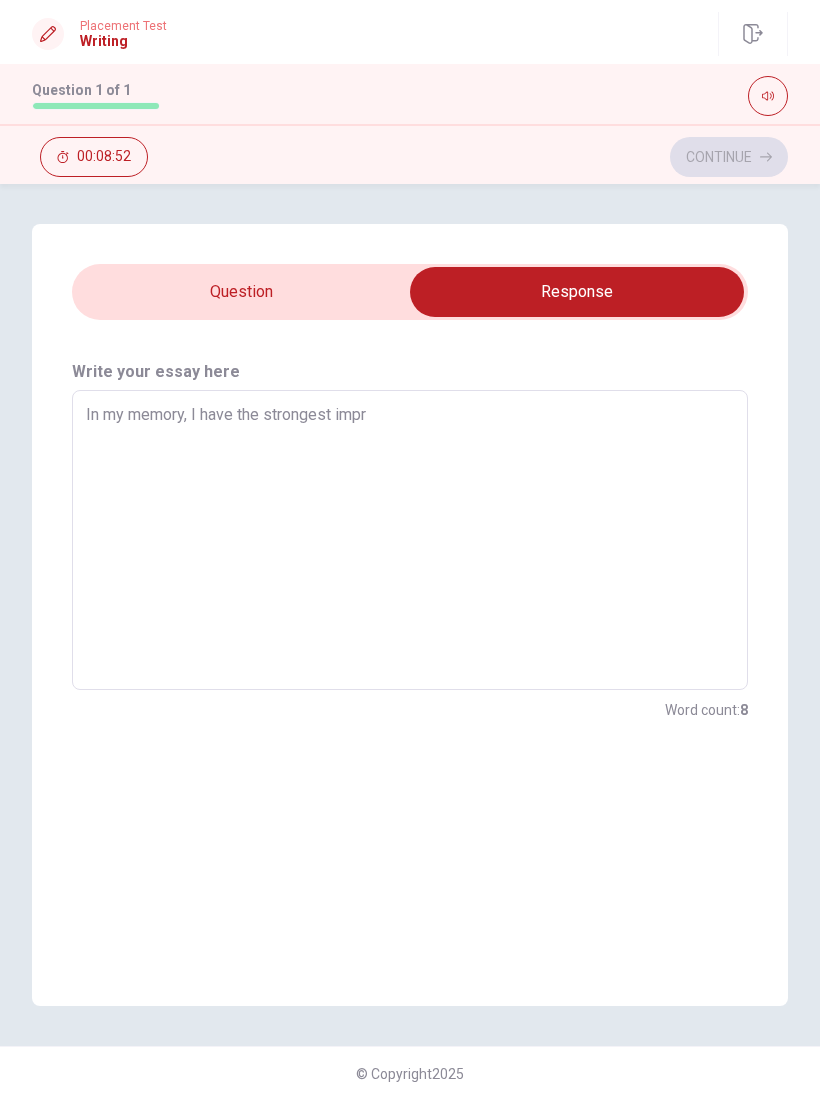 type on "x" 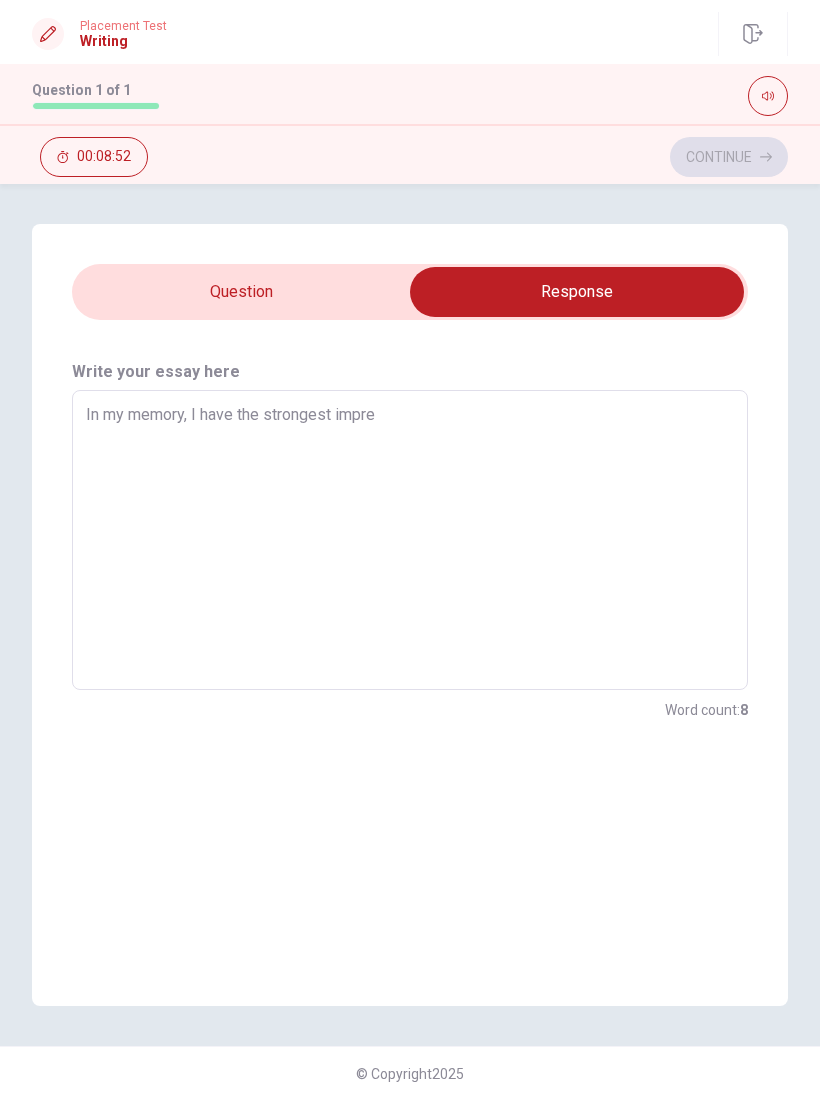 type on "x" 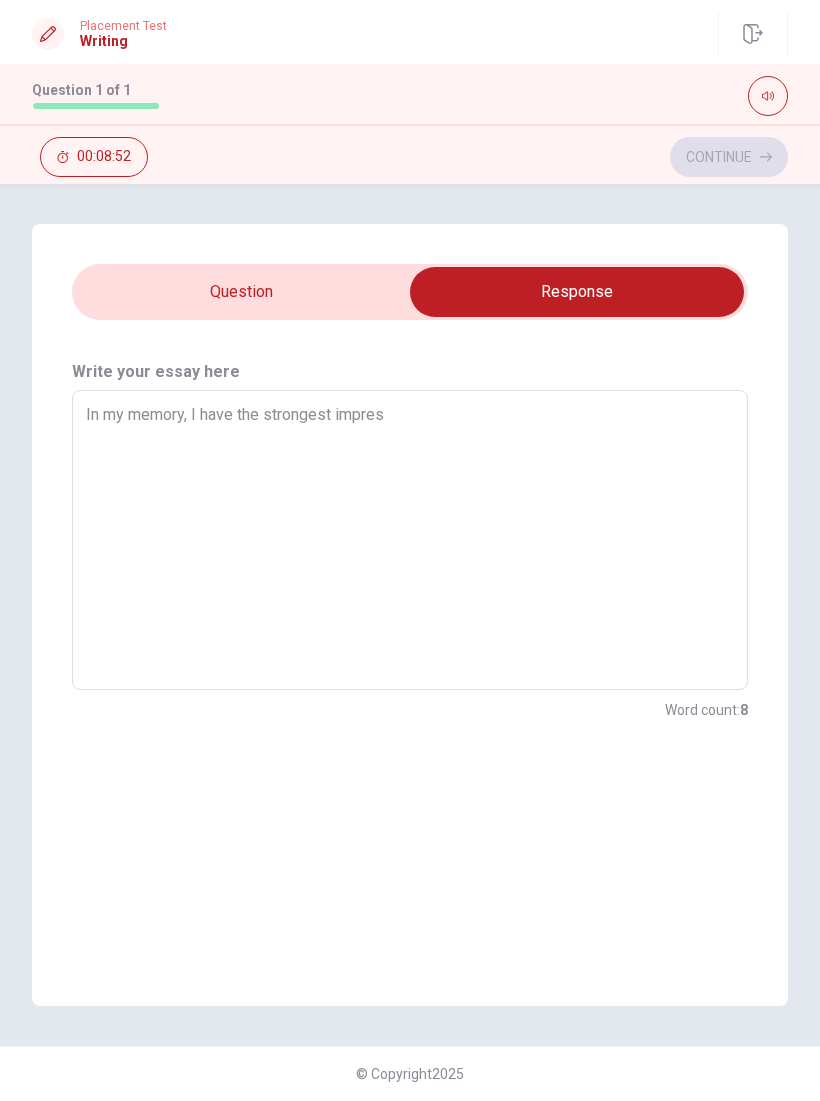 type on "x" 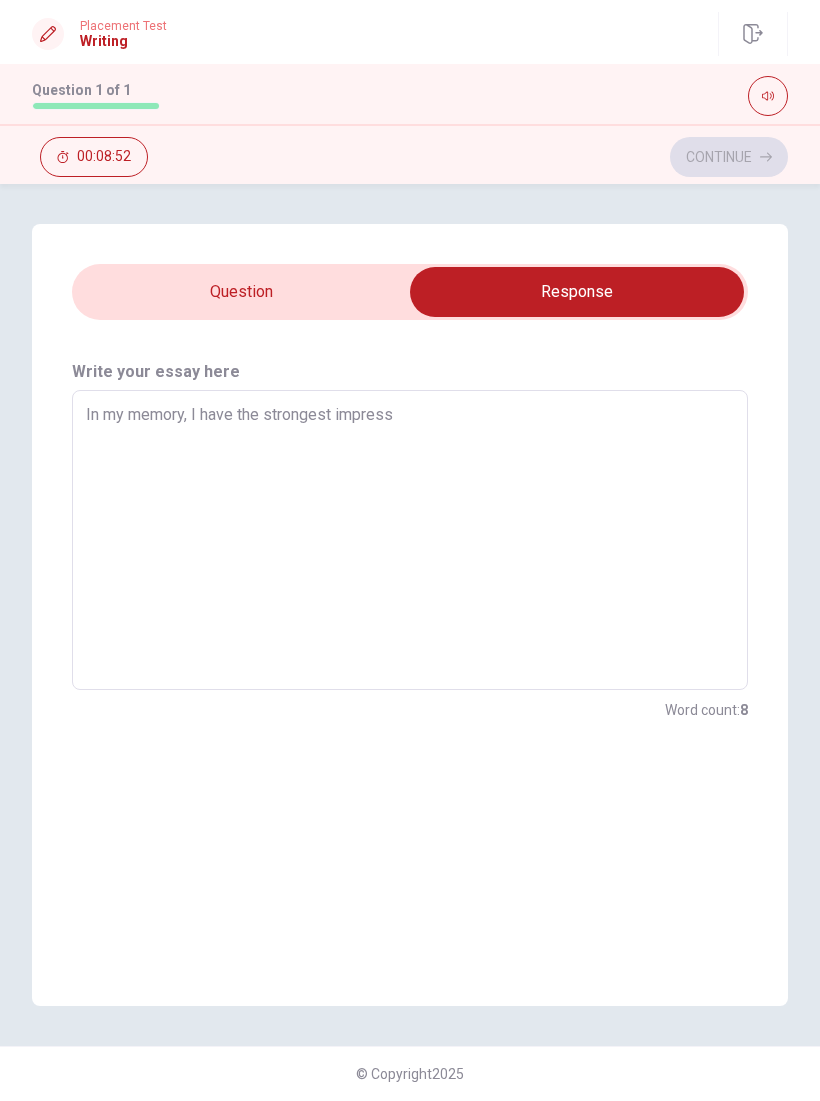 type on "x" 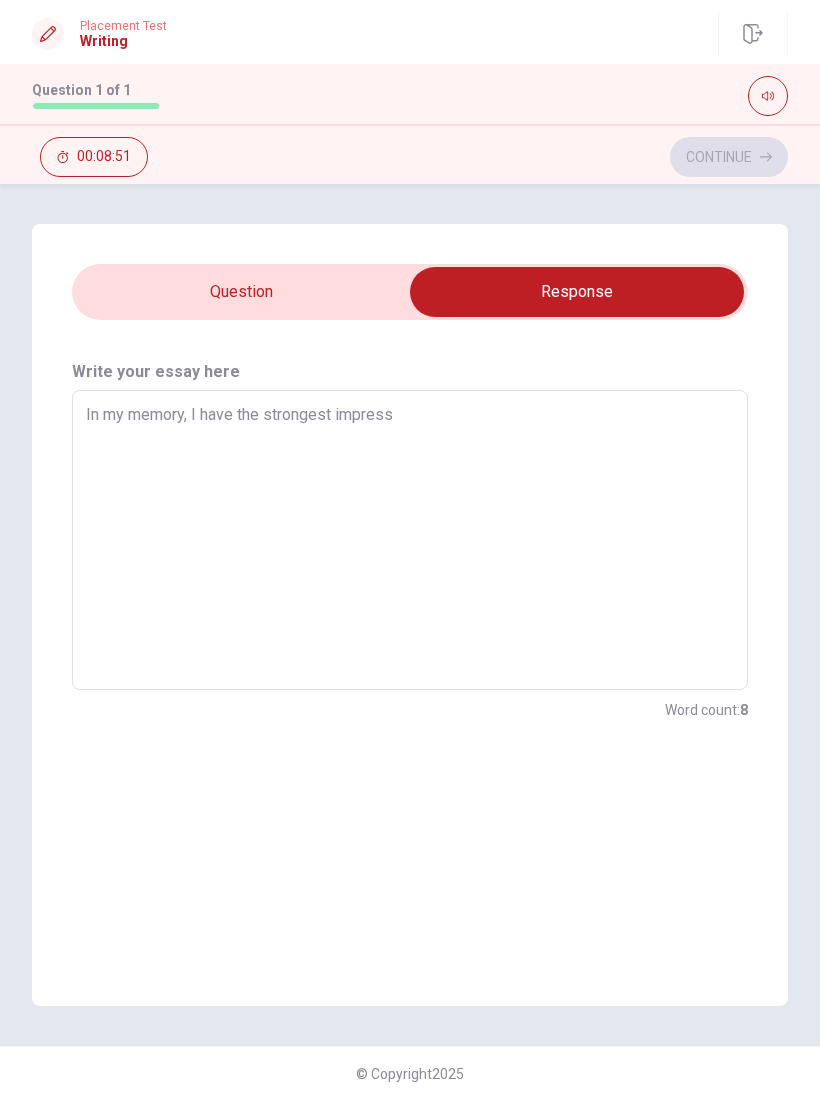 type on "In my memory, I have the strongest impressi" 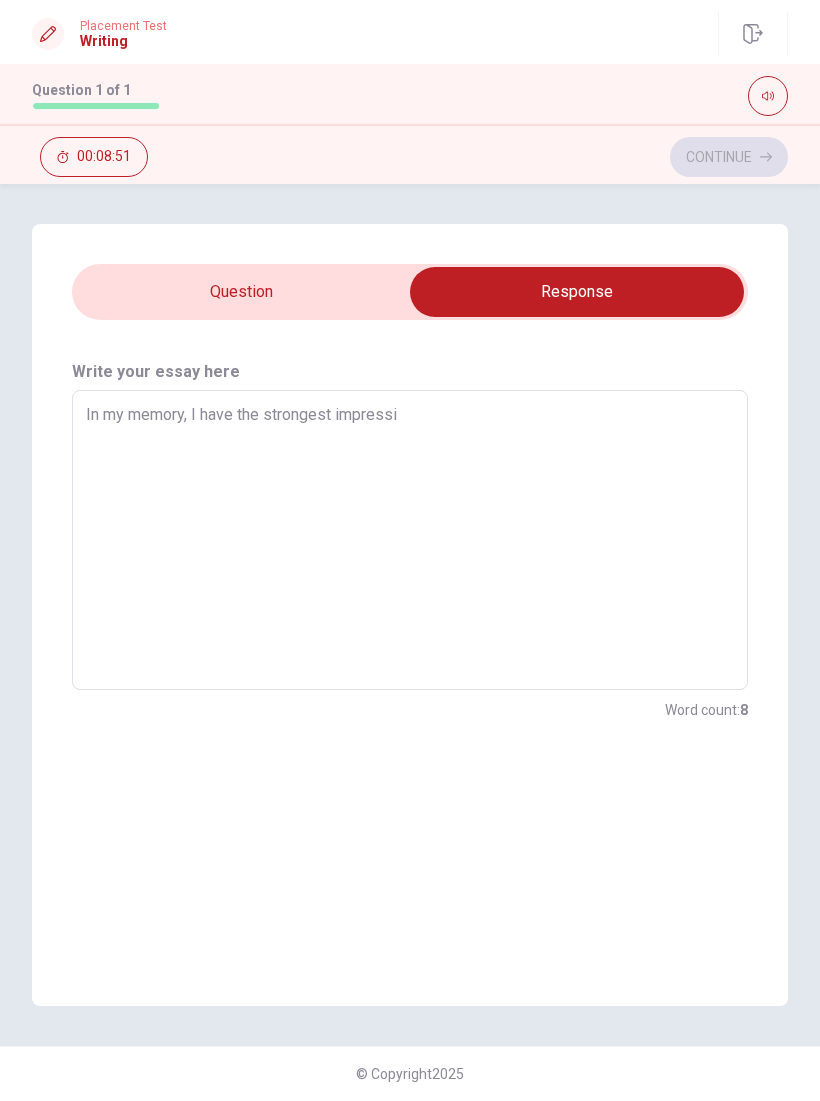 type on "x" 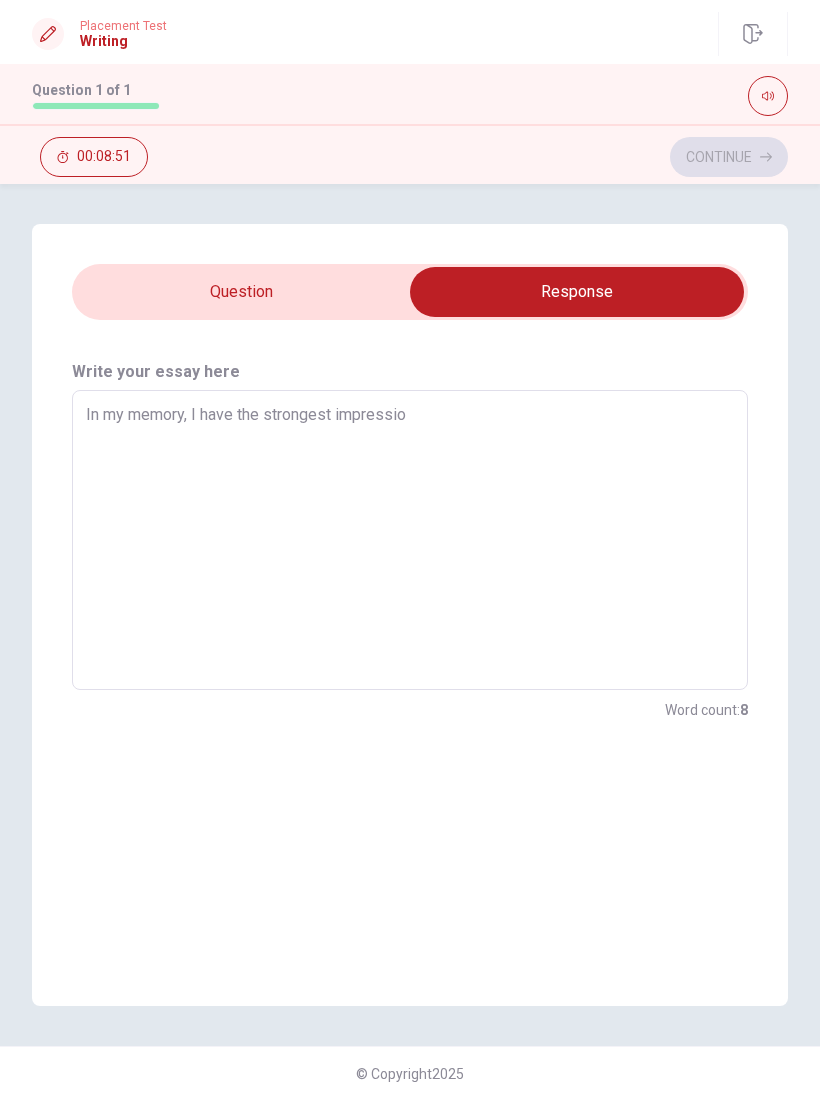 type on "x" 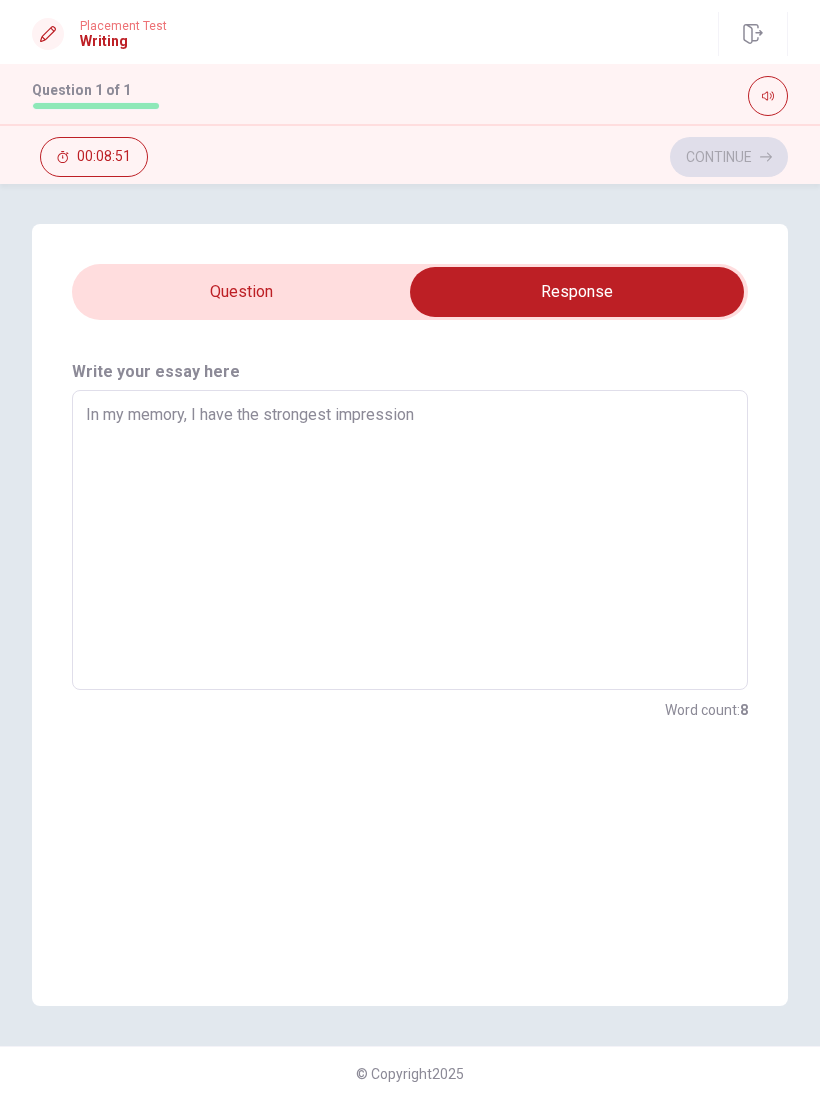 type on "x" 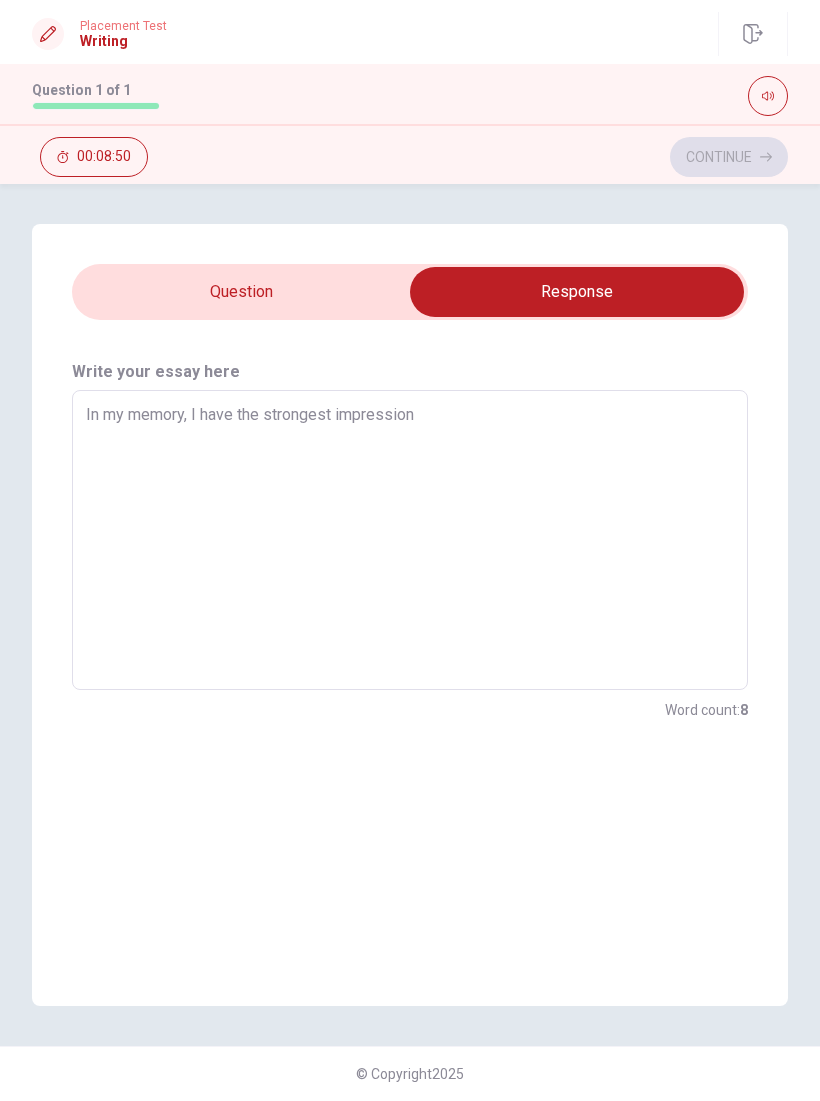 type on "In my memory, I have the strongest impression t" 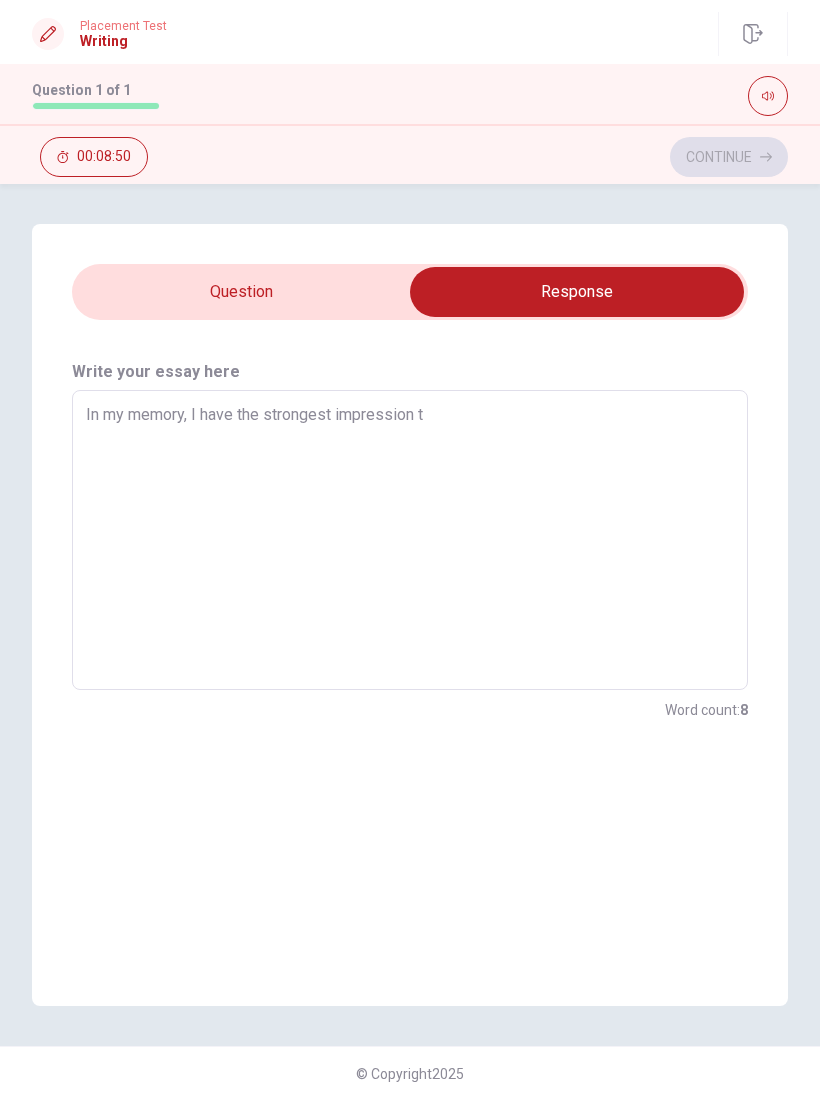 type on "x" 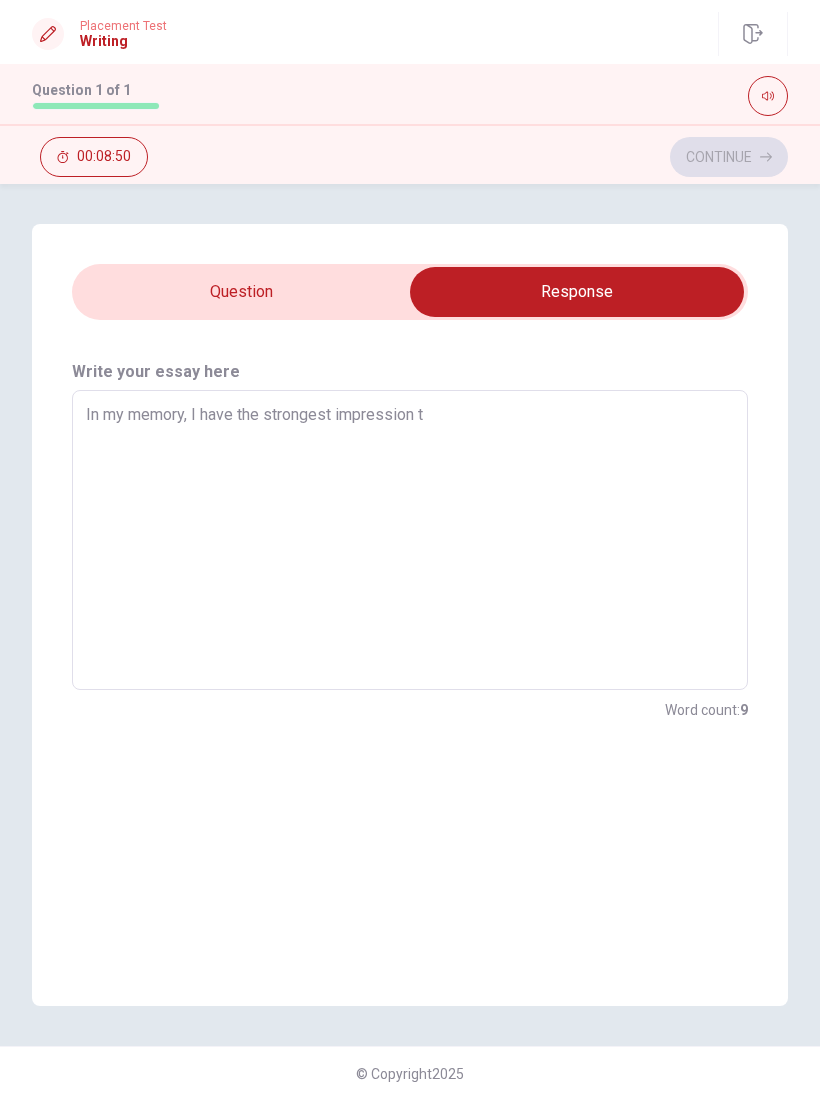 type on "In my memory, I have the strongest impression th" 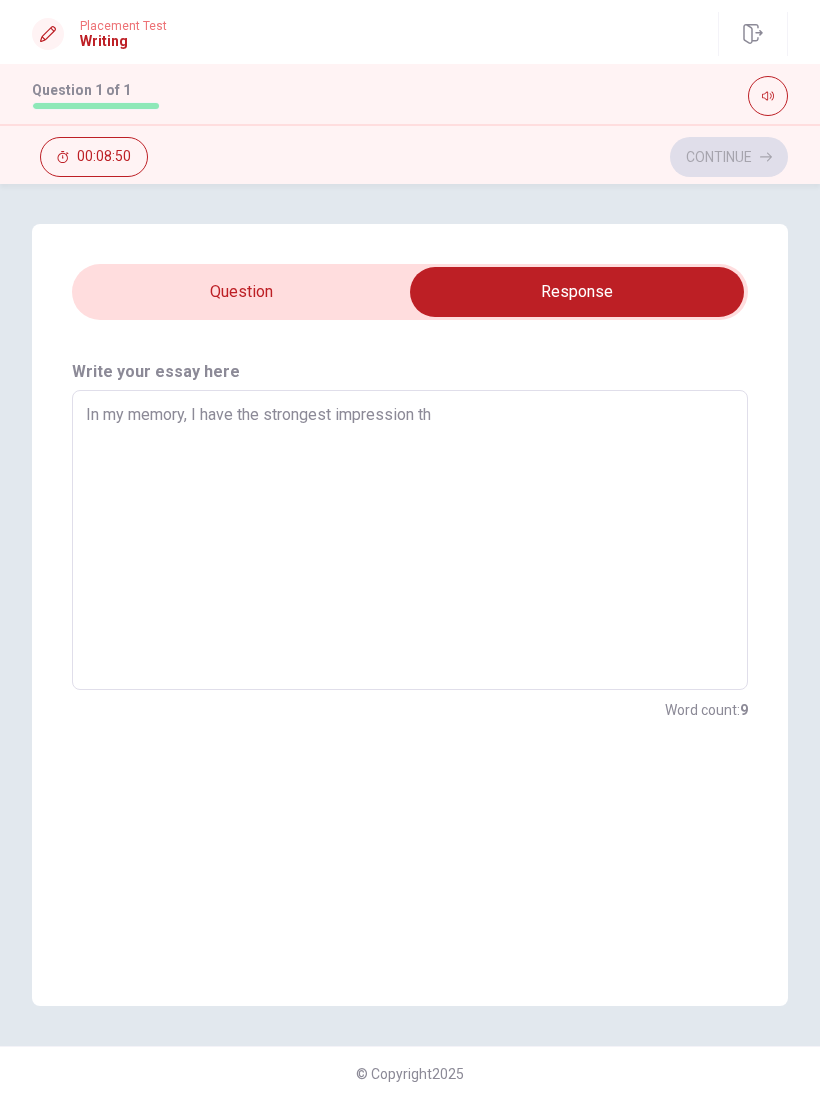 type on "x" 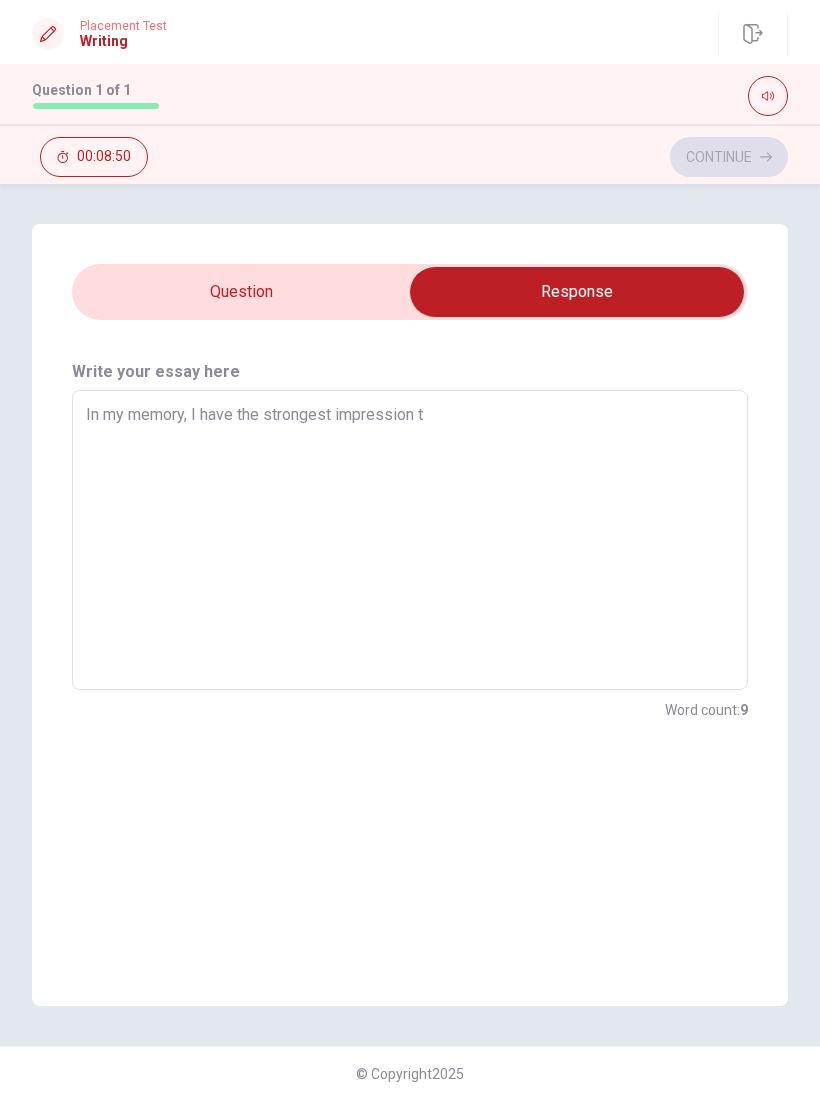 type on "x" 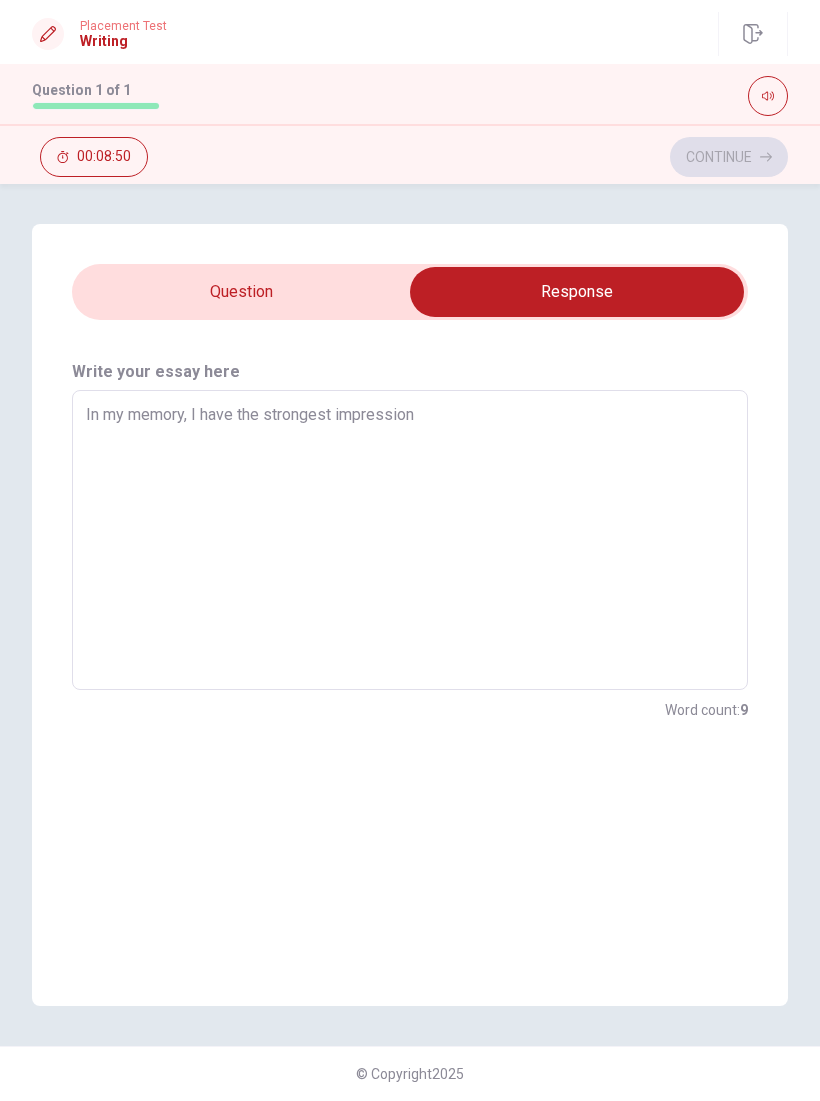 type on "x" 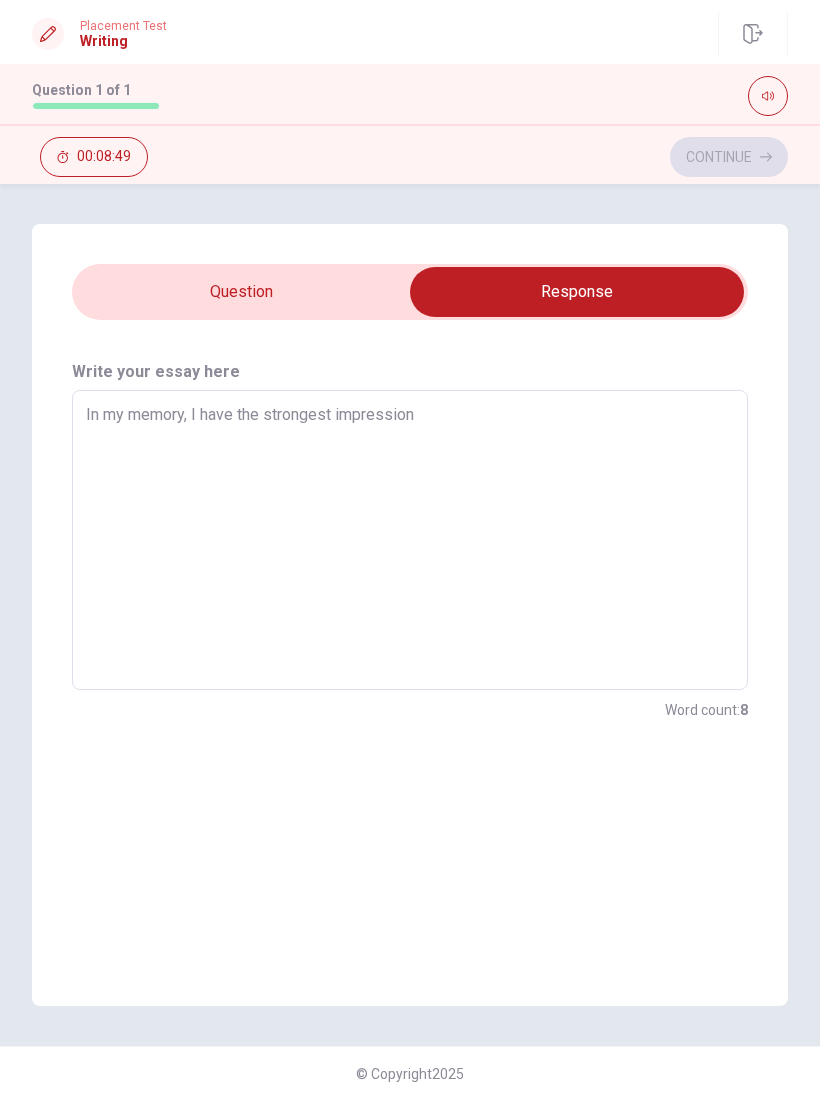 type on "In my memory, I have the strongest impression w" 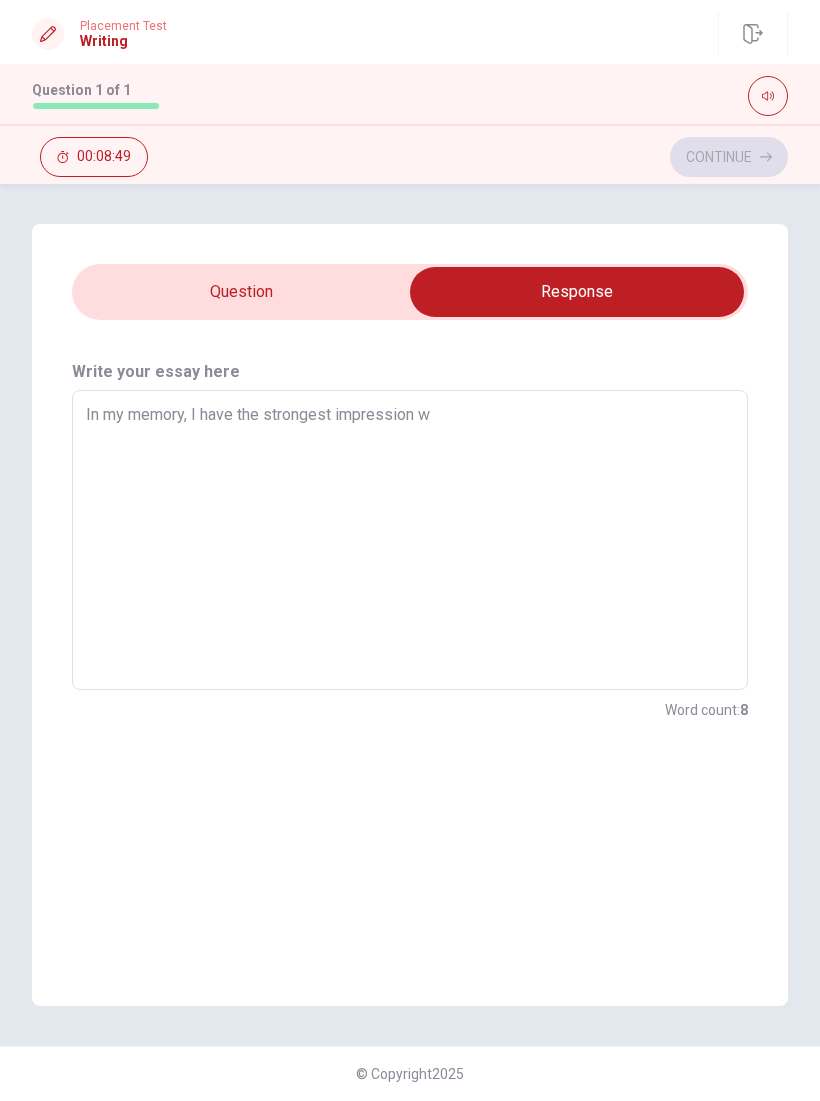 type on "x" 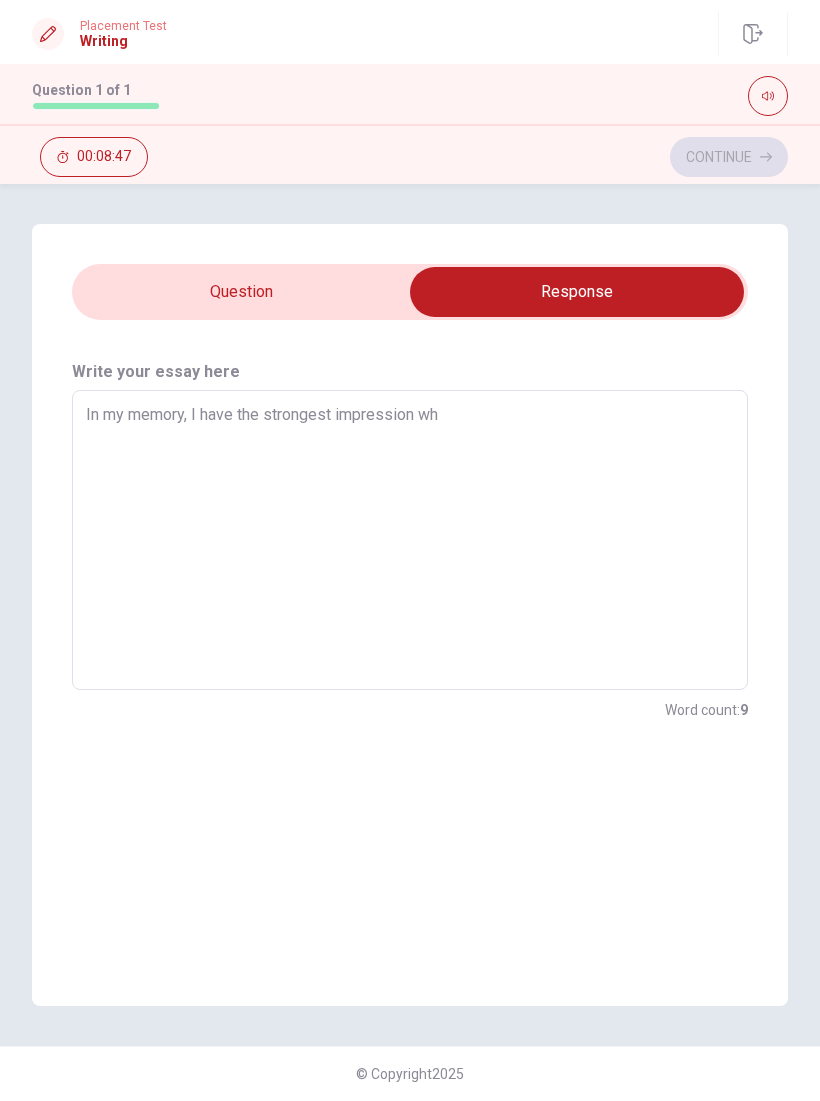 click on "In my memory, I have the strongest impression wh" at bounding box center [410, 540] 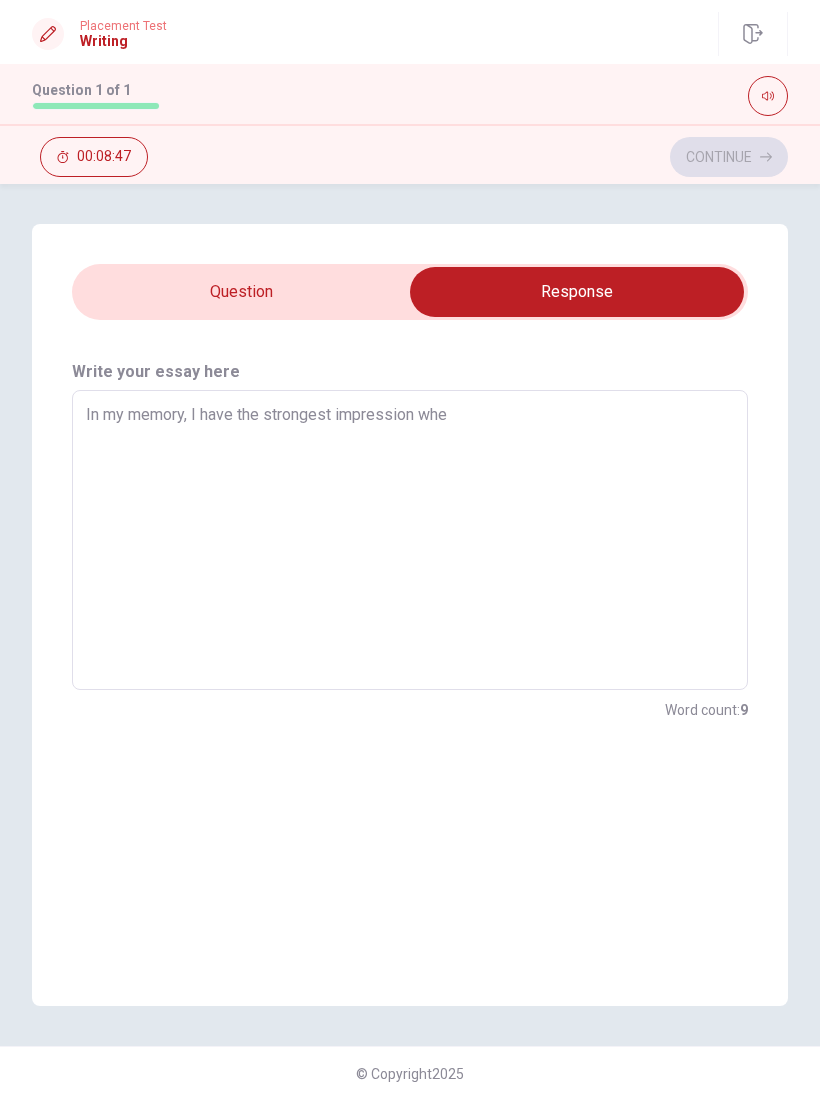 type on "x" 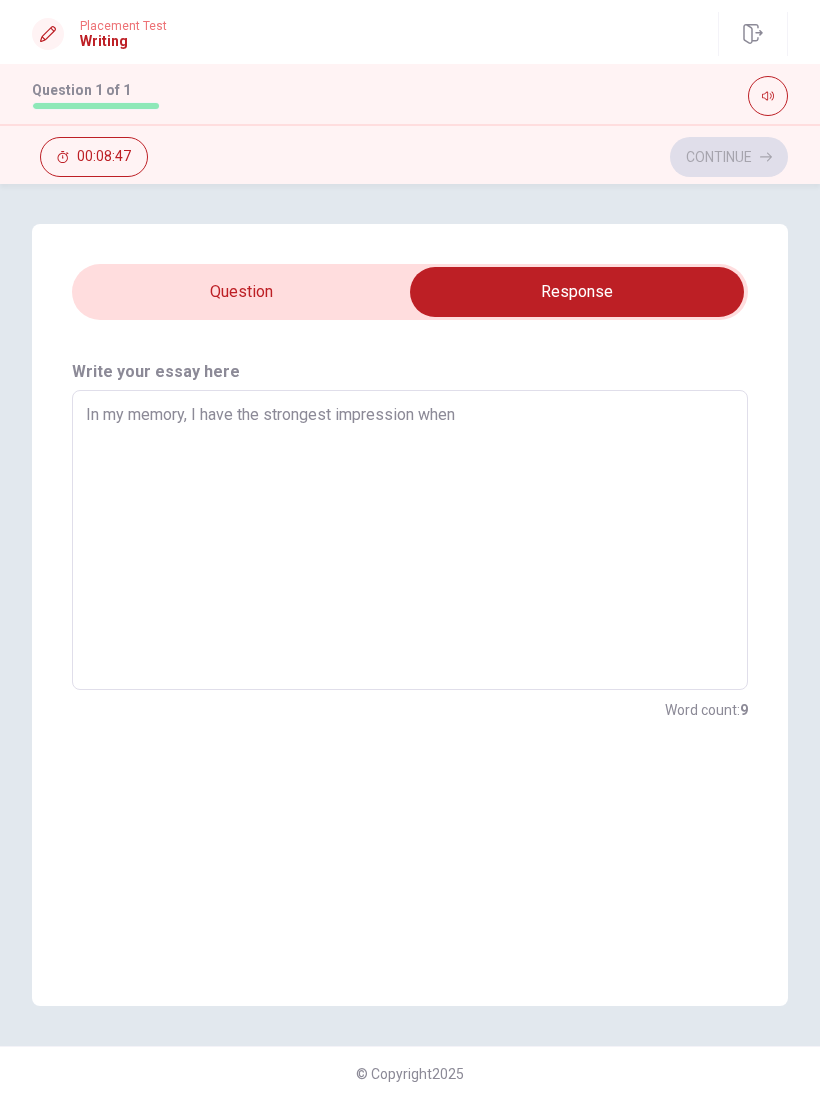 type on "x" 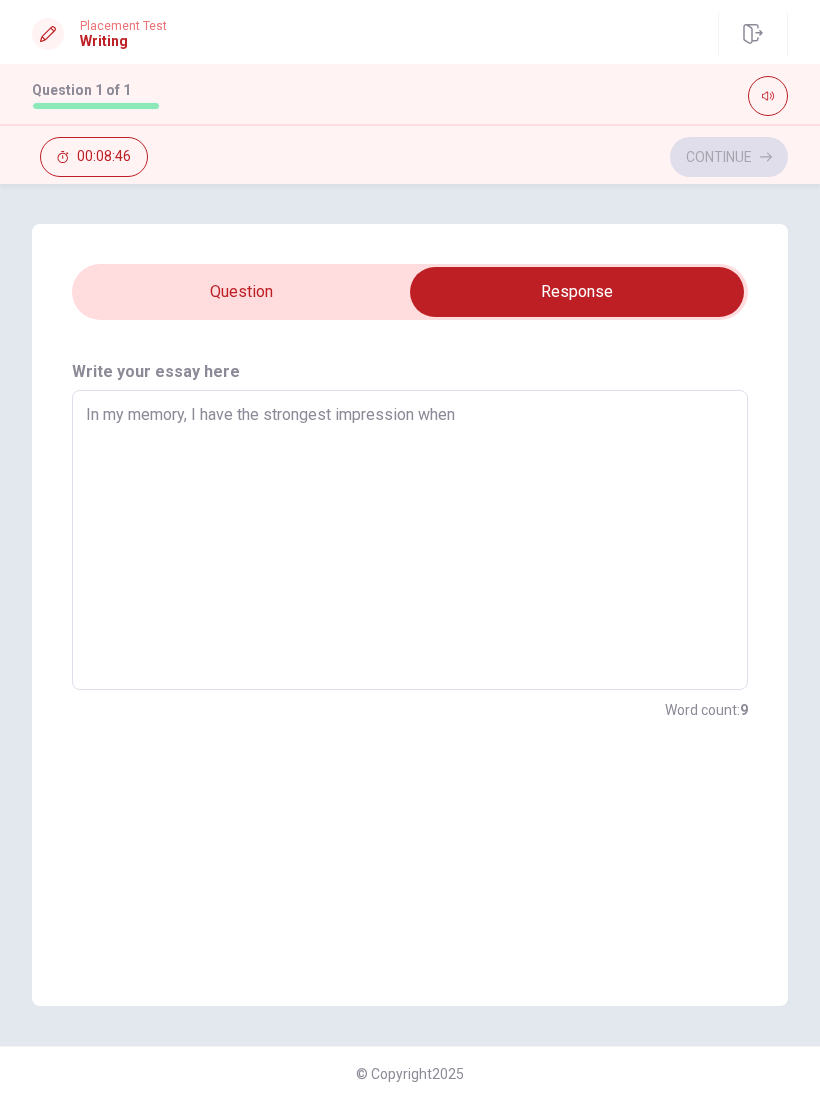 type on "In my memory, I have the strongest impression when" 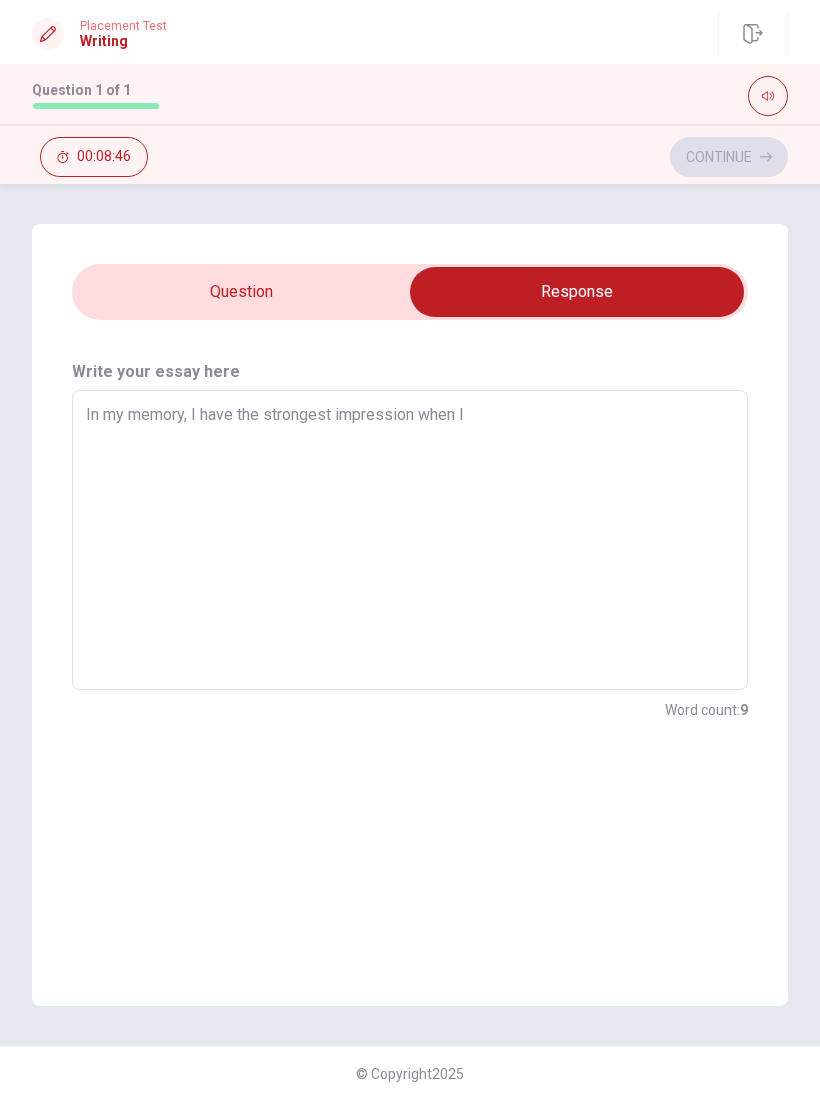 type on "x" 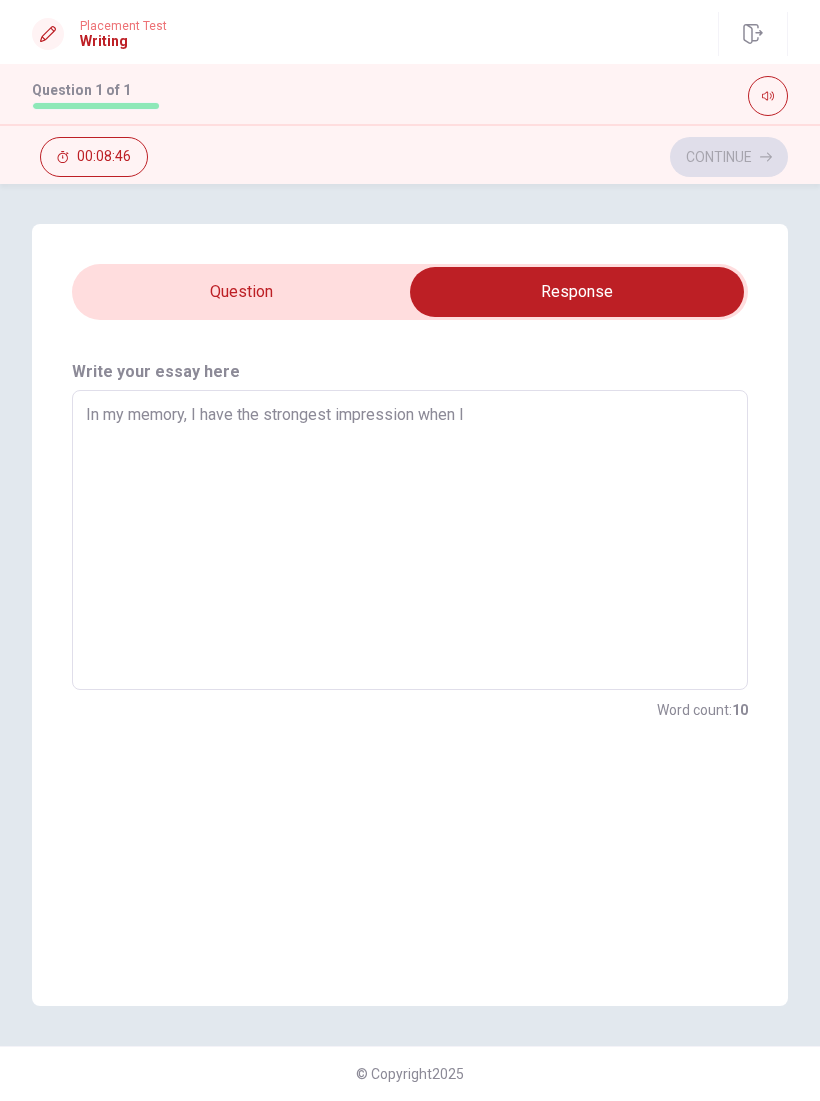 type on "In my memory, I have the strongest impression when I" 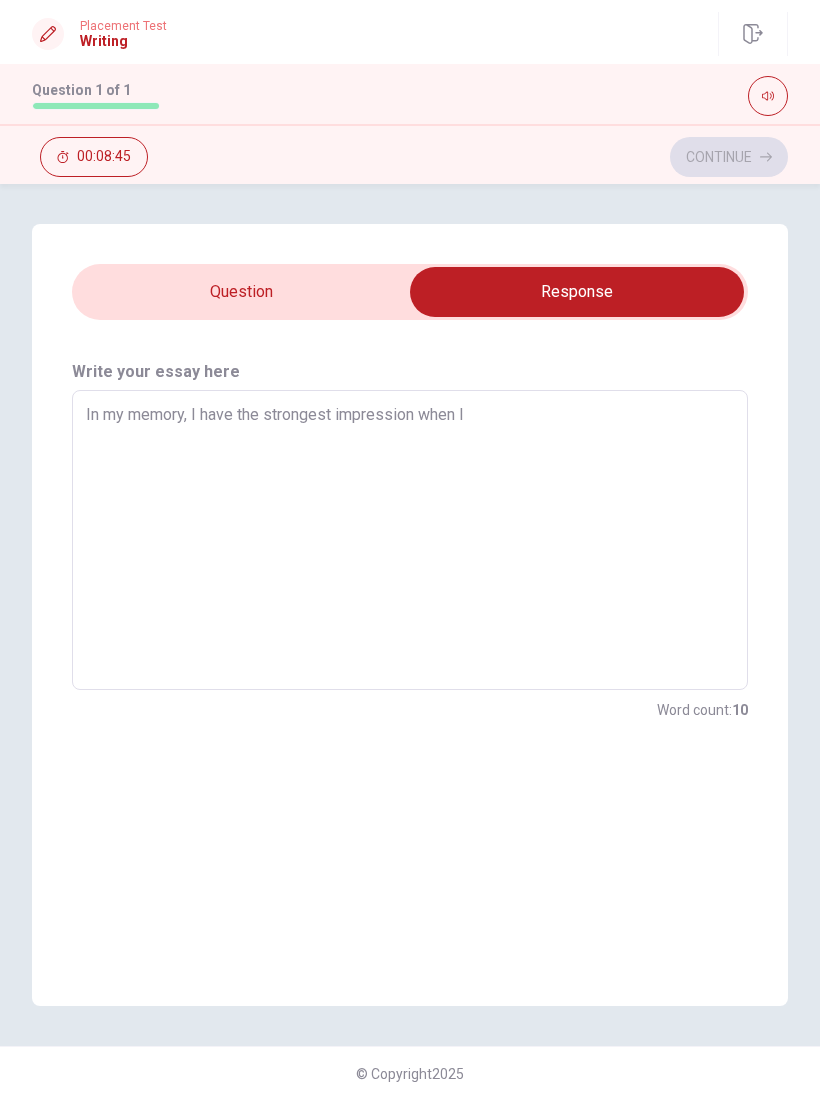 type on "In my memory, I have the strongest impression when I v" 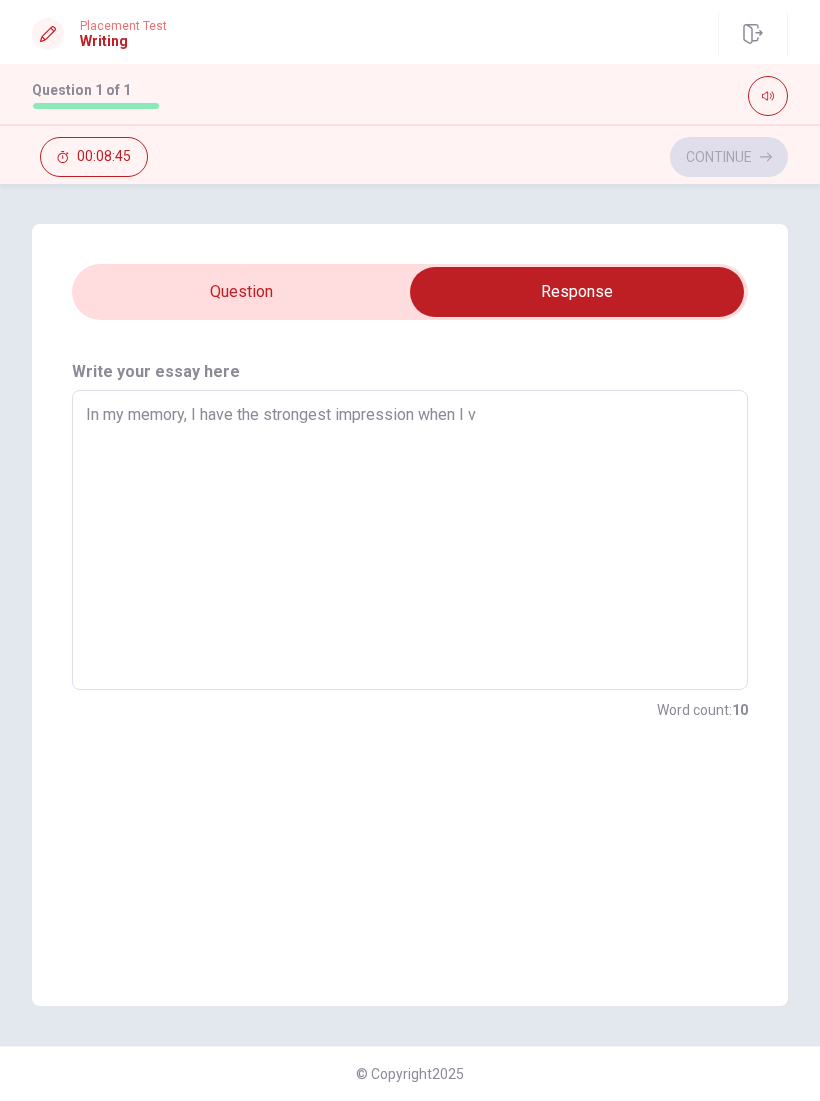type on "x" 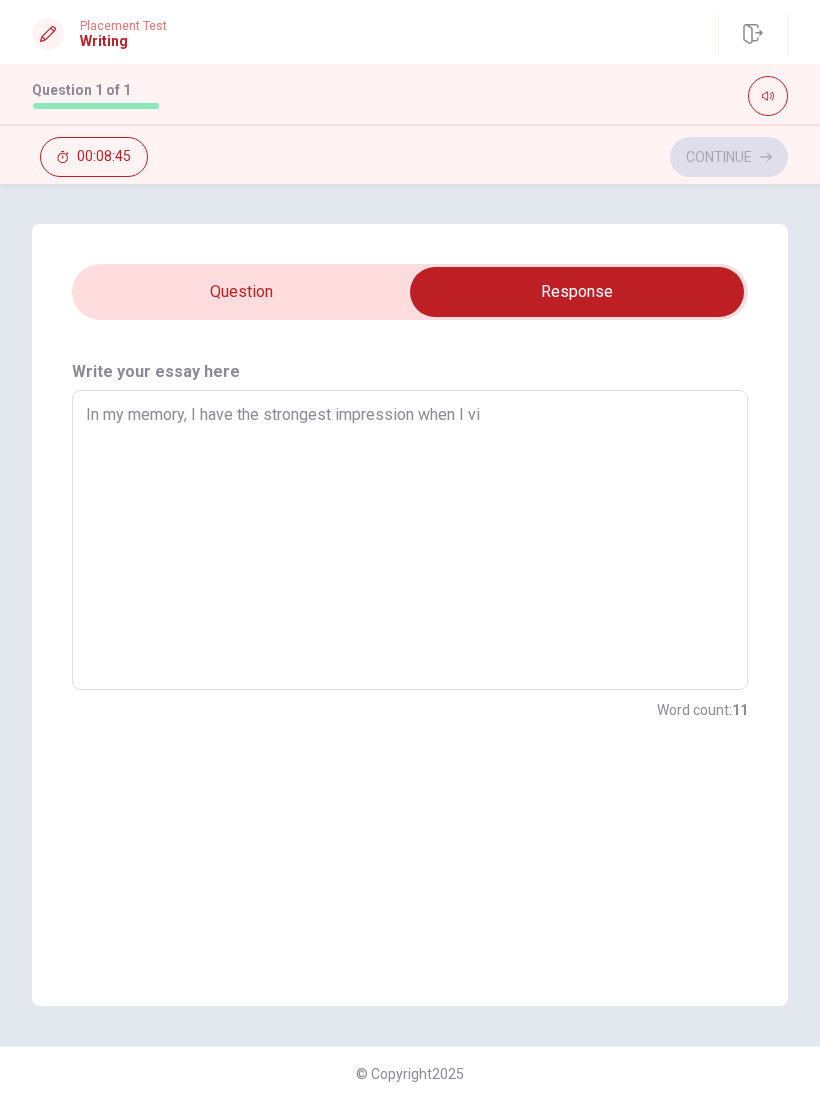 type on "x" 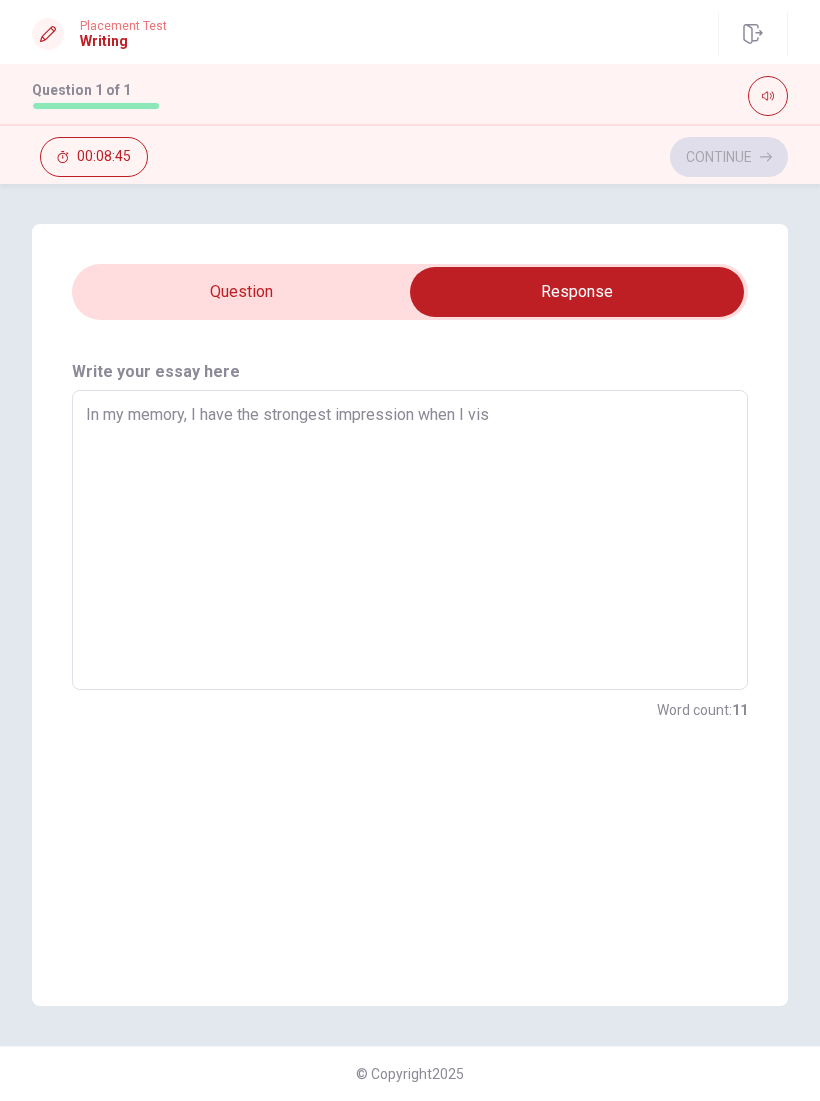 type on "x" 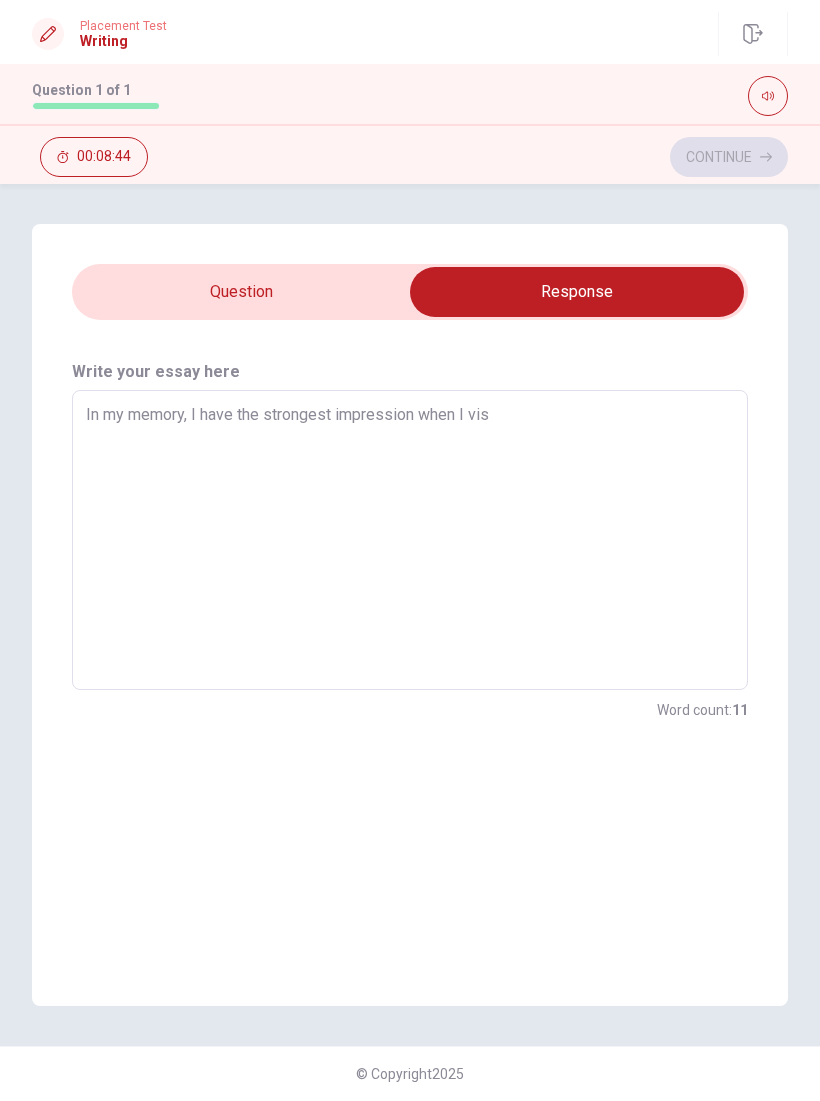 type on "In my memory, I have the strongest impression when I visi" 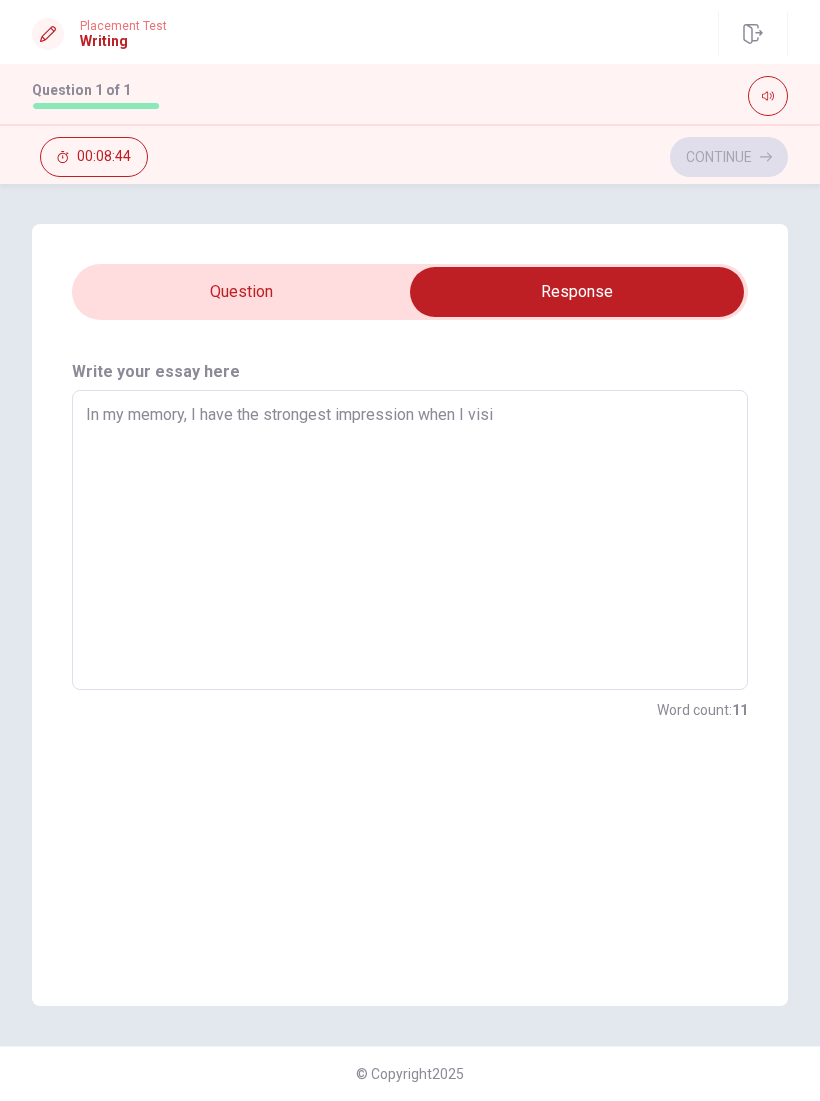 type on "x" 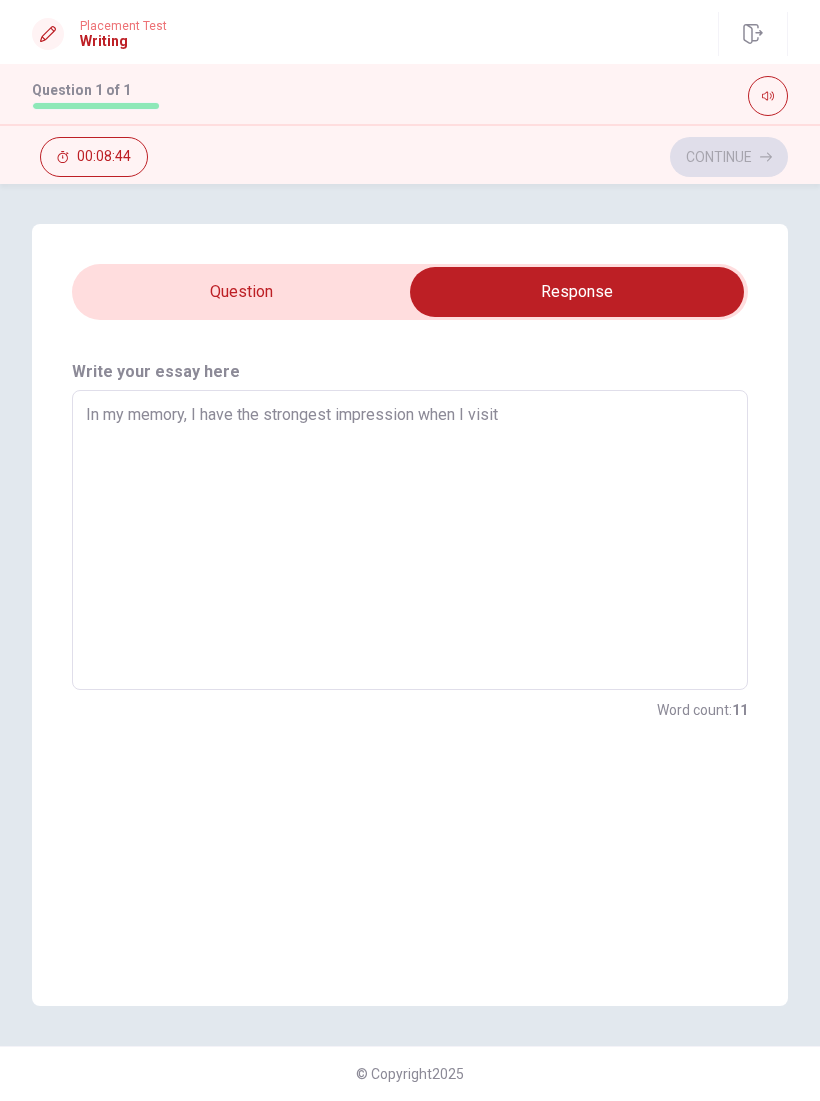 type on "x" 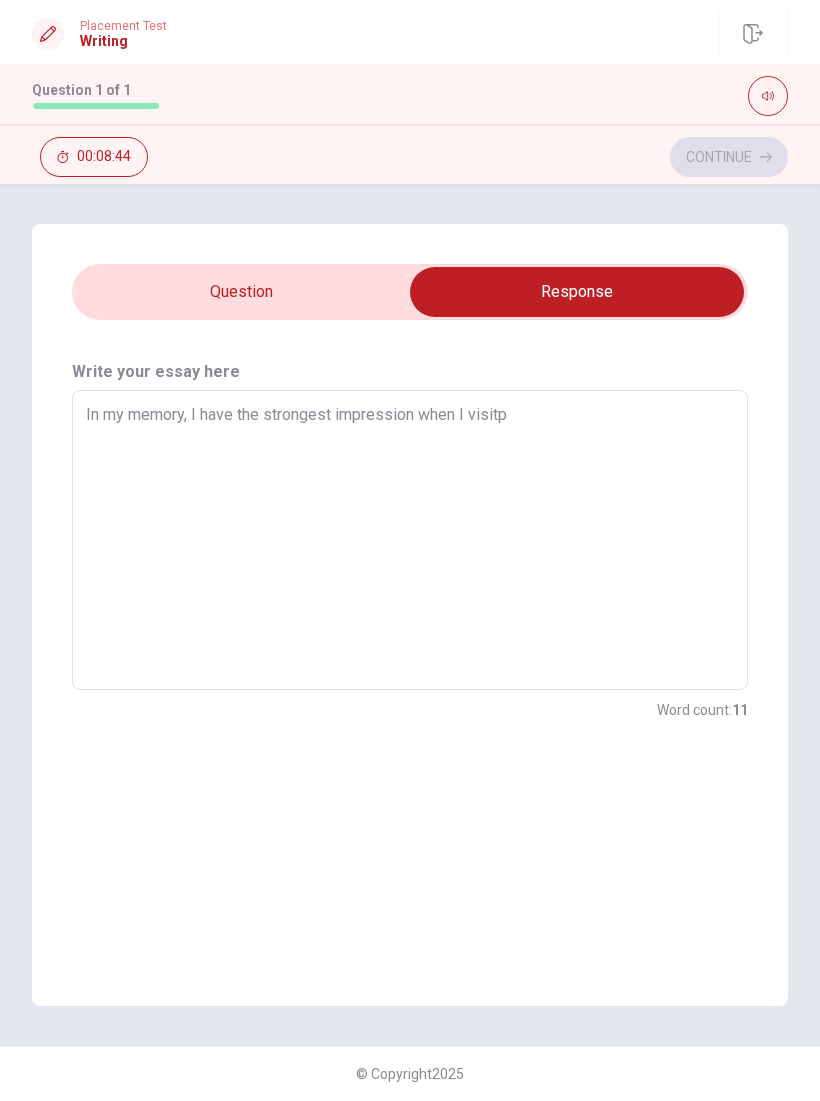 type on "x" 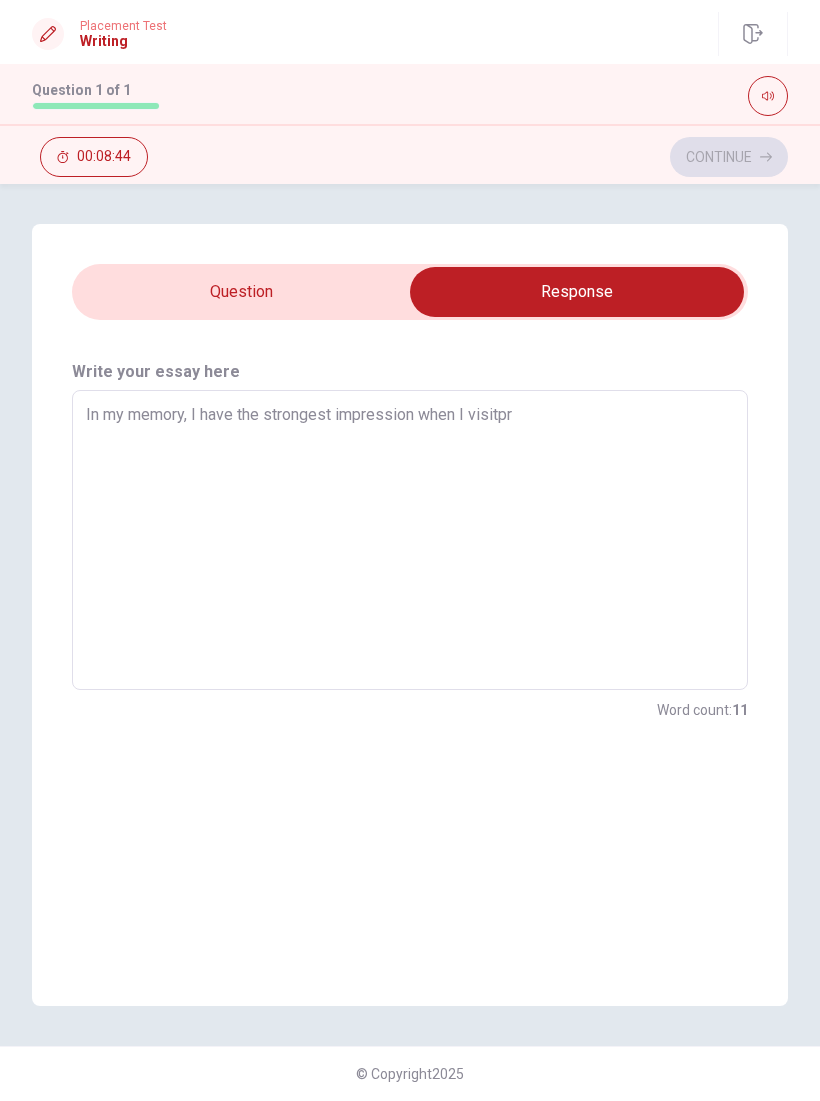 type on "x" 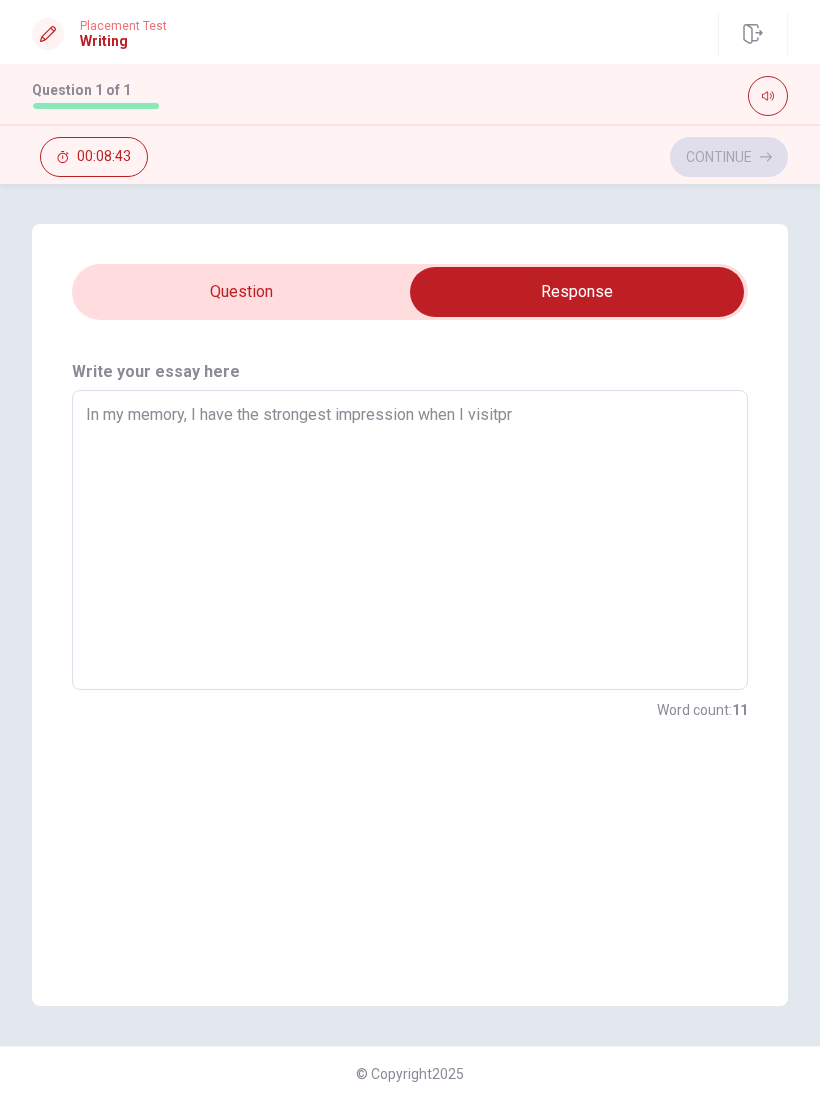 type on "In my memory, I have the strongest impression when I visitprp" 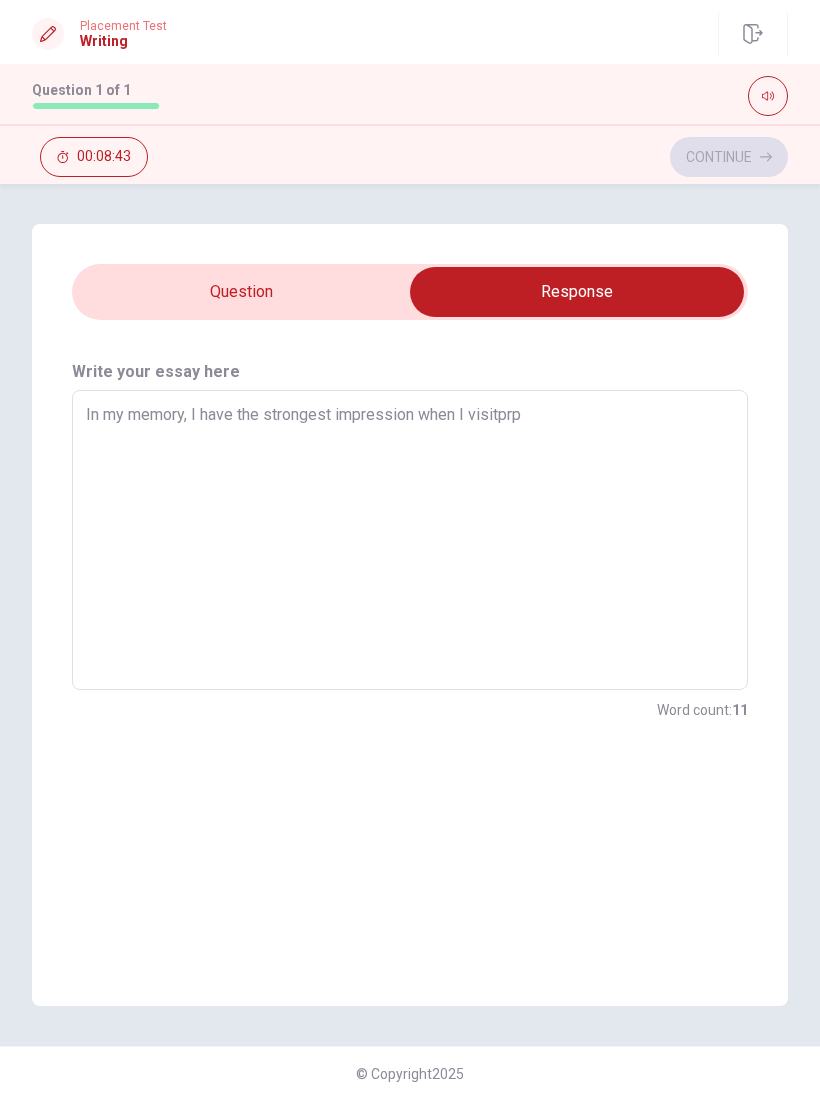 type on "x" 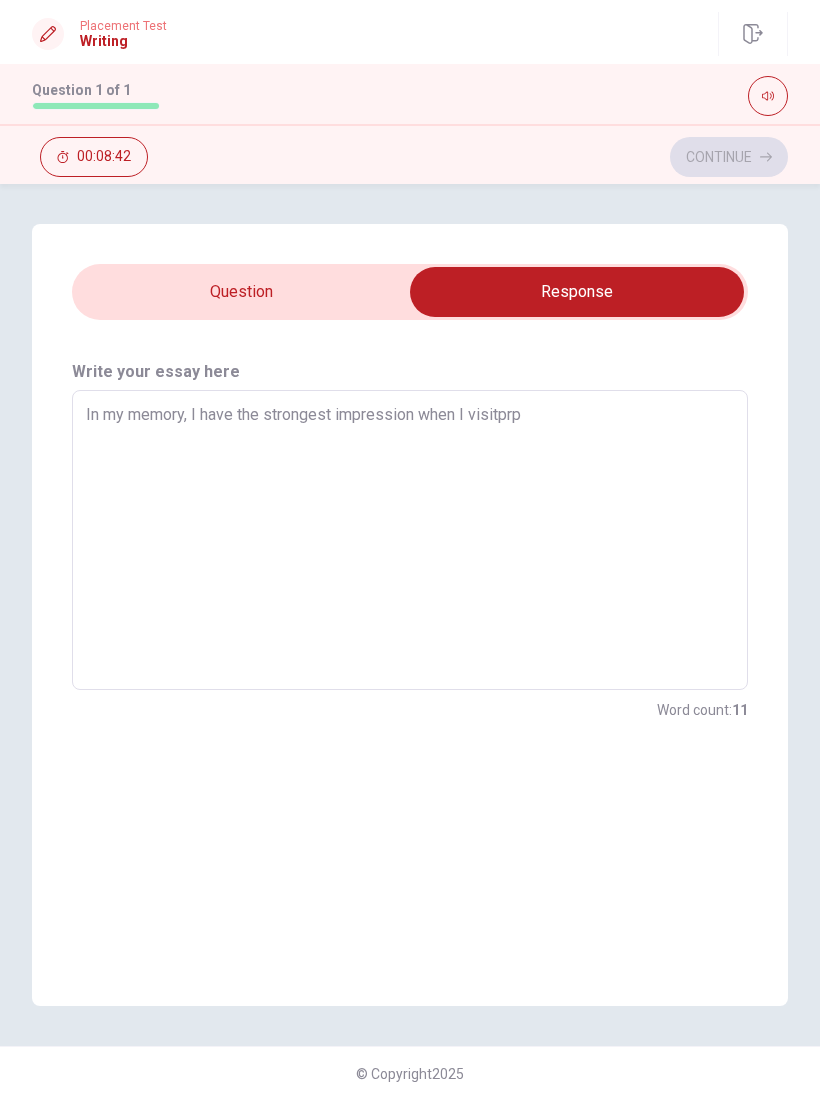 type on "In my memory, I have the strongest impression when I visitpr" 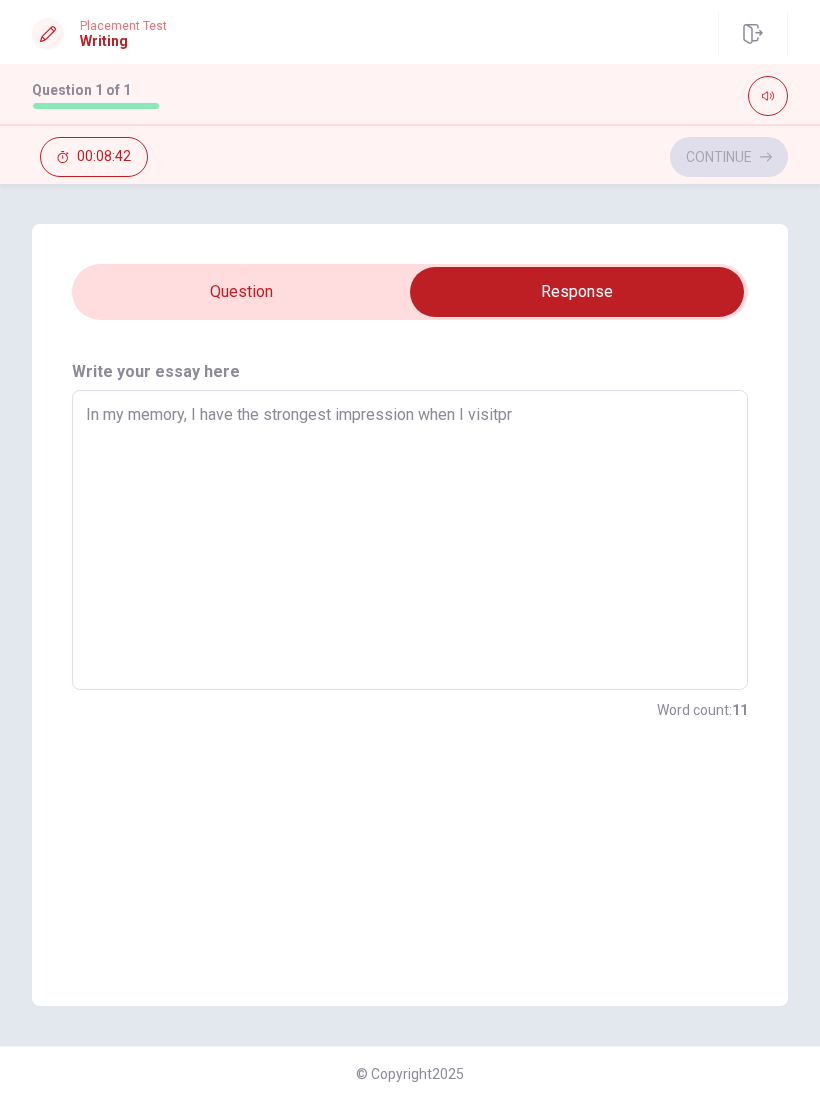 type on "x" 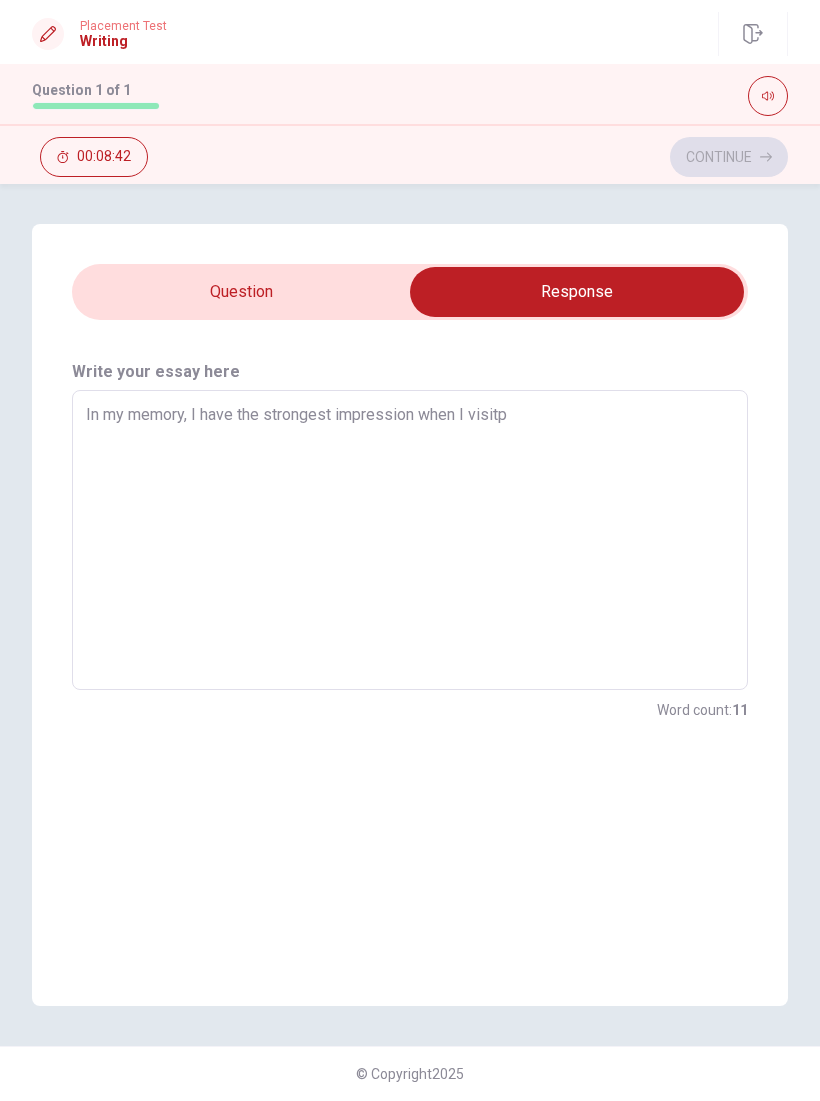 type on "x" 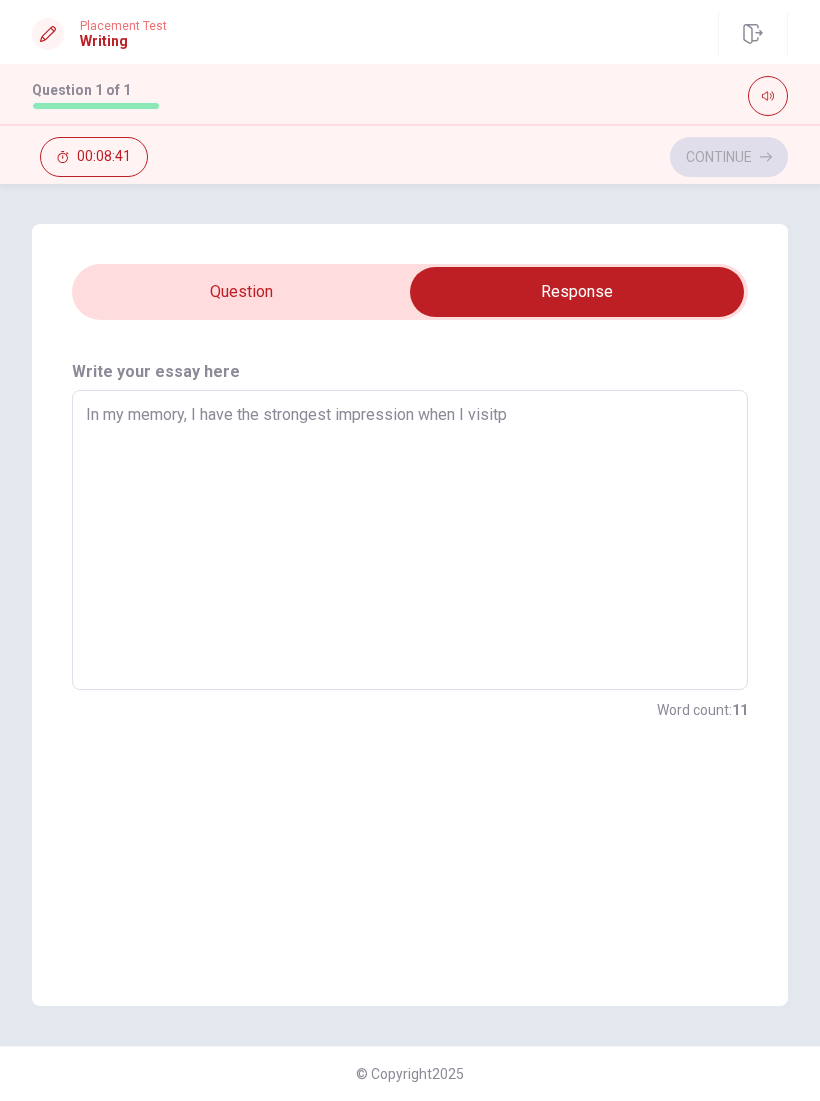 type on "In my memory, I have the strongest impression when I visit" 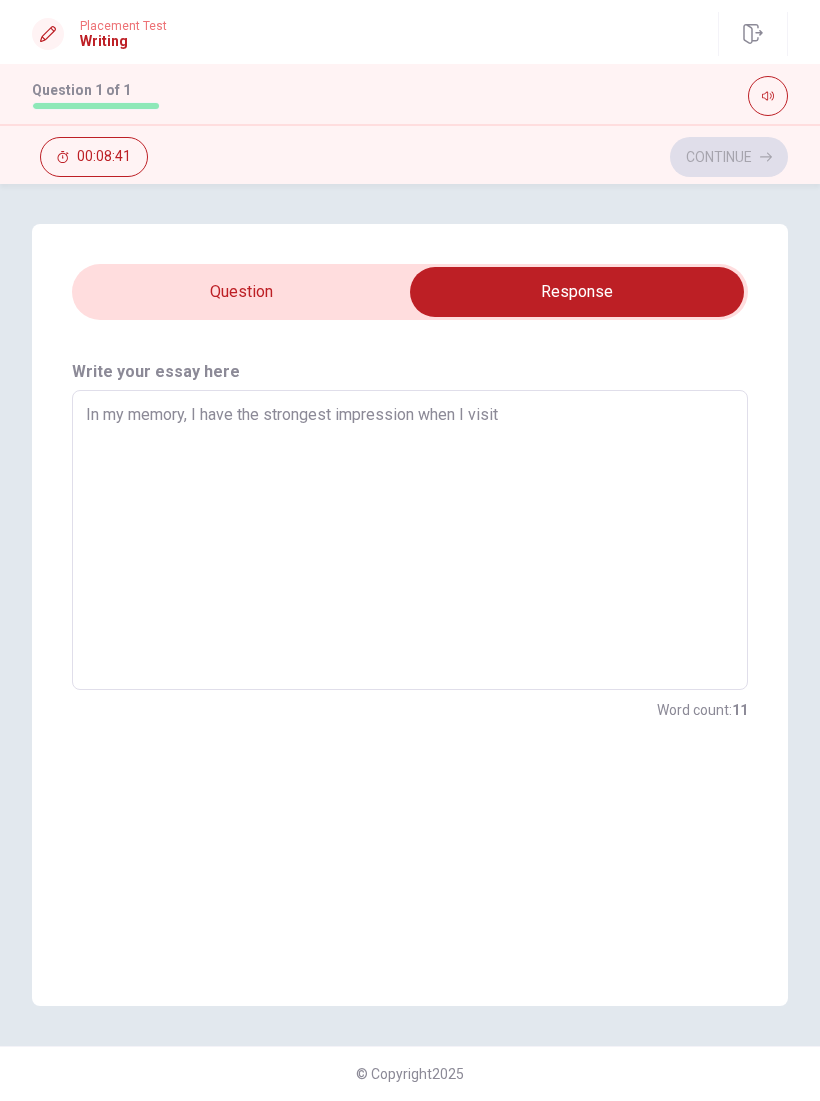 type on "x" 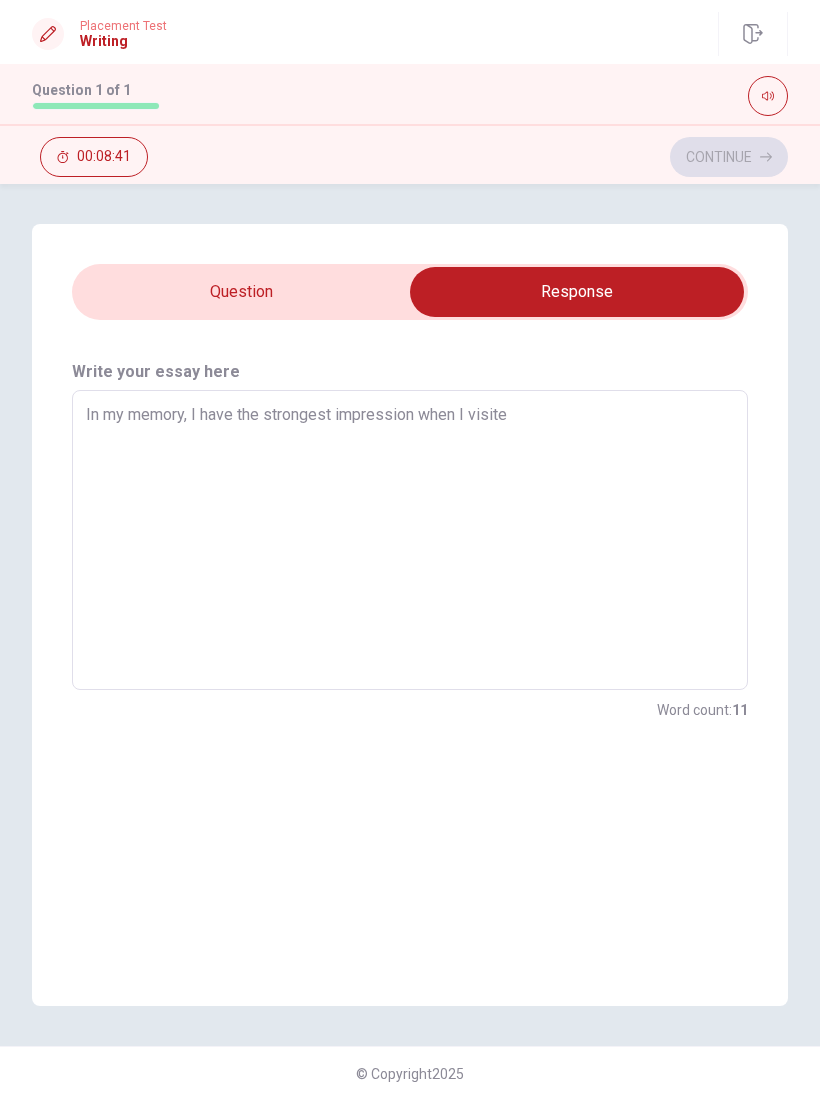 type on "x" 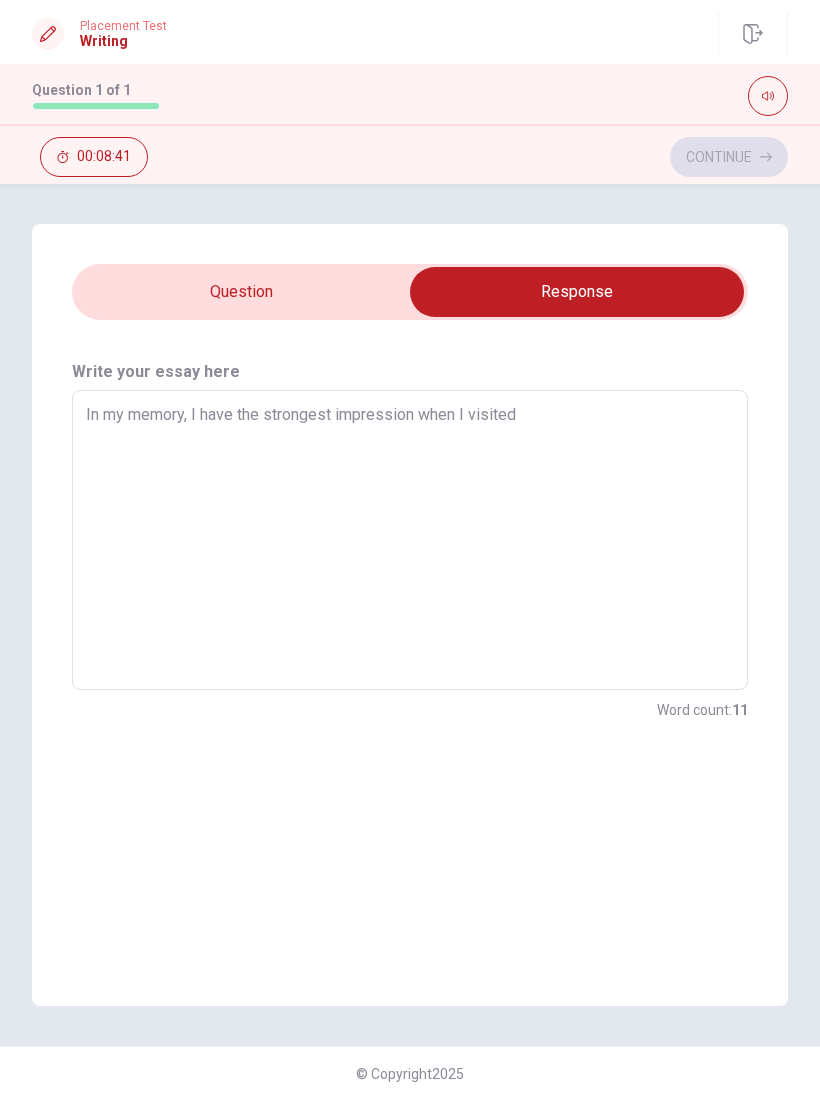 type on "x" 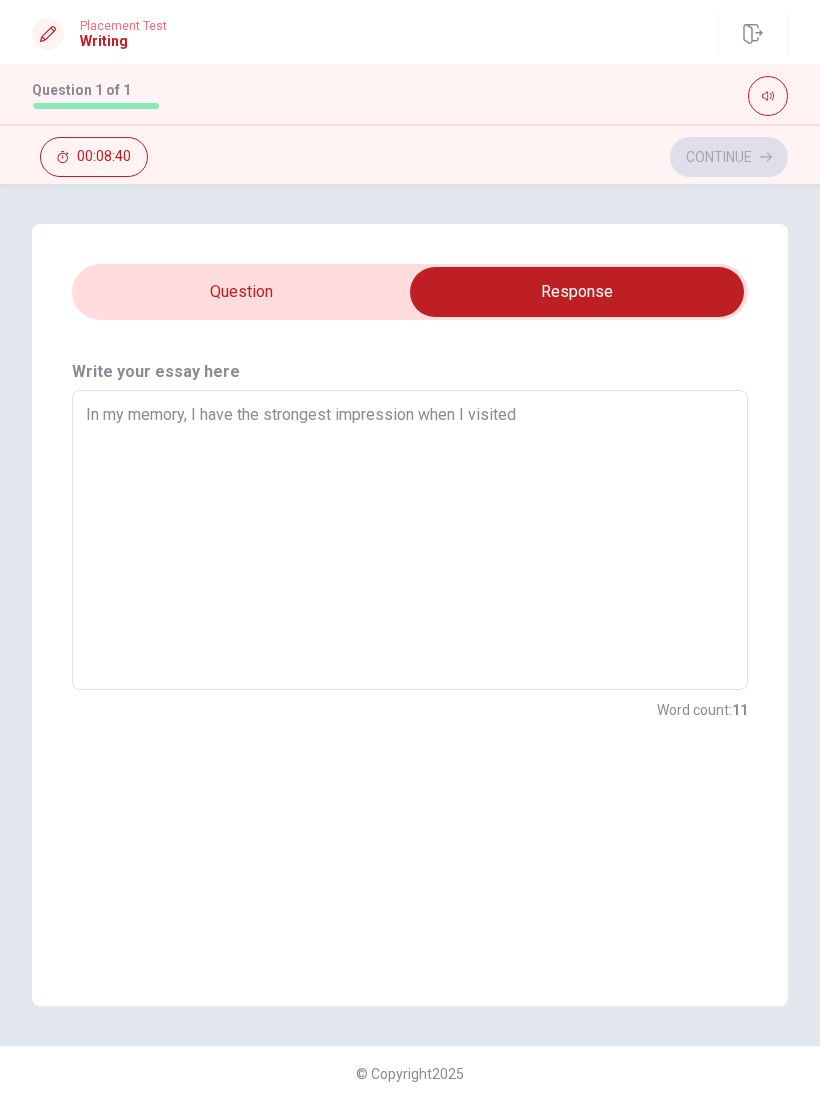 type on "In my memory, I have the strongest impression when I visited t" 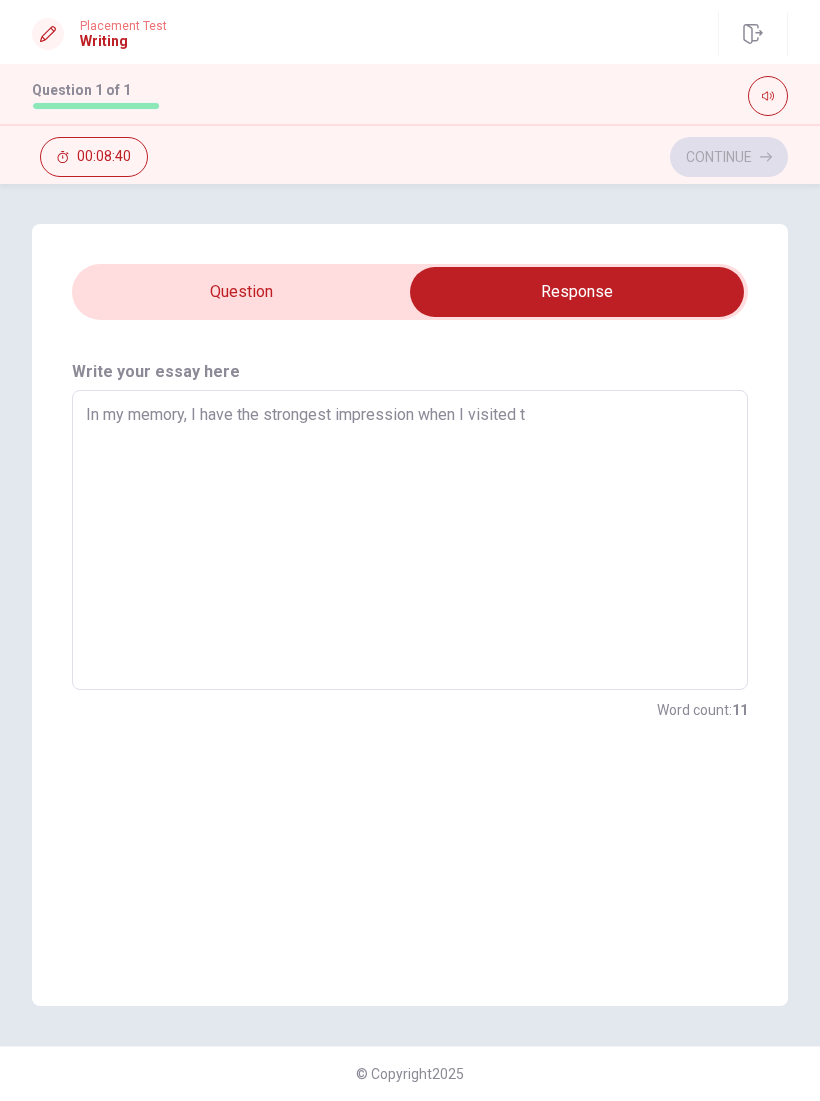 type on "x" 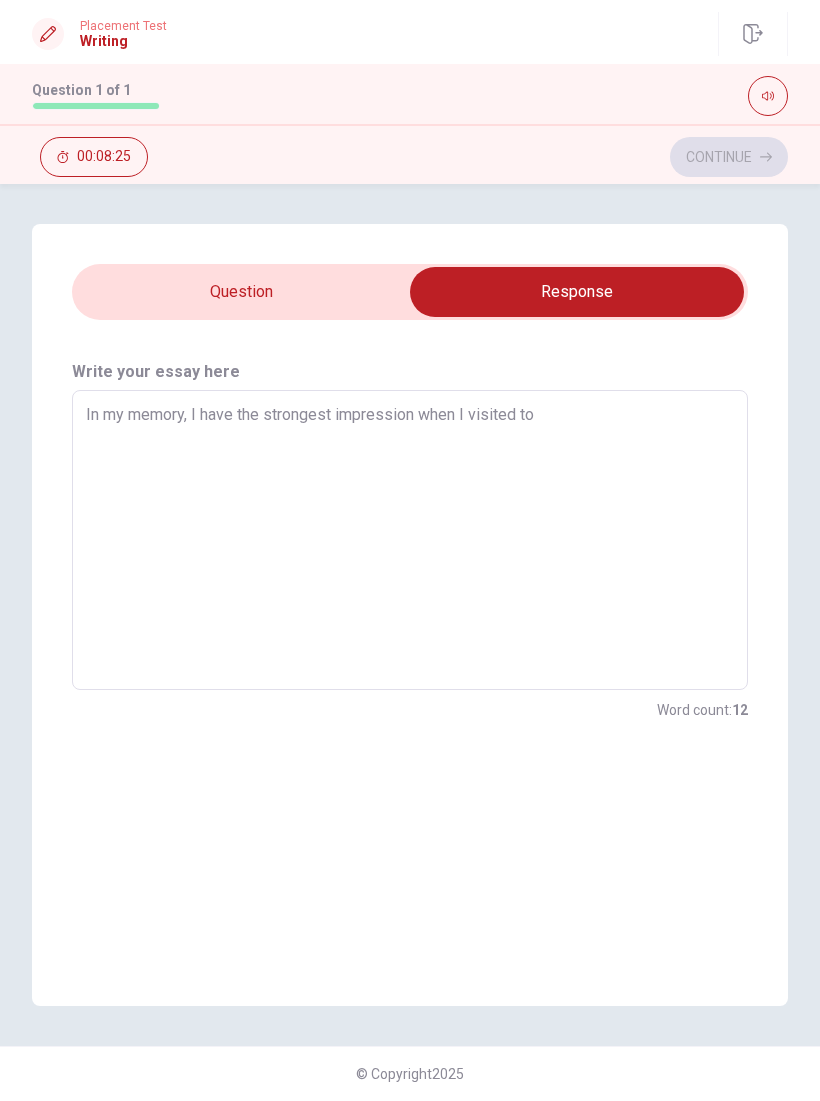 type on "x" 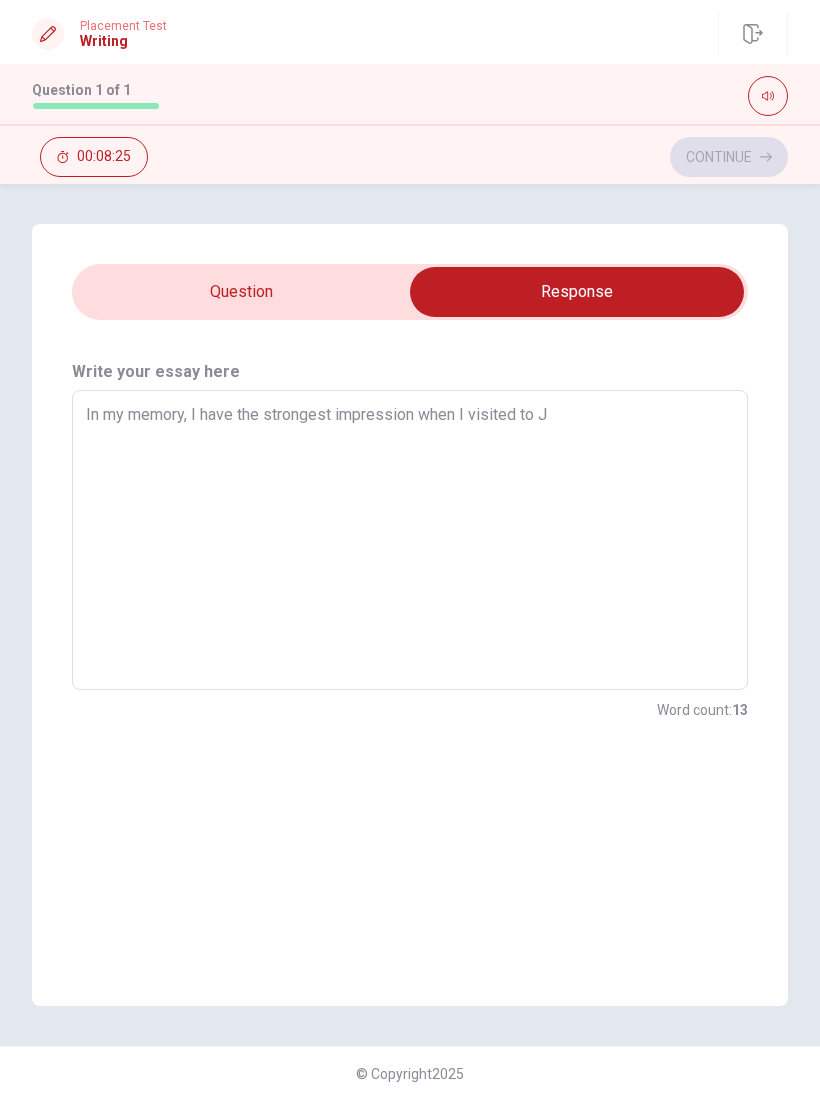 type on "x" 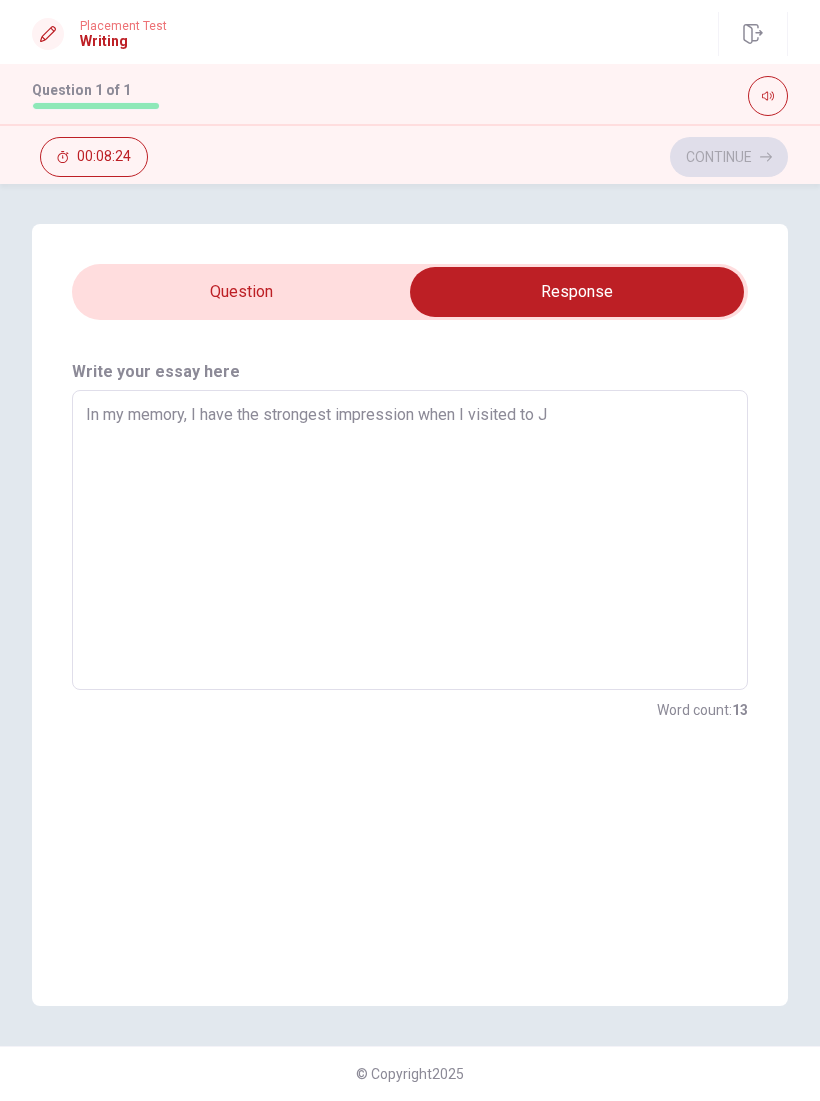 type on "In my memory, I have the strongest impression when I visited to [PERSON_NAME]" 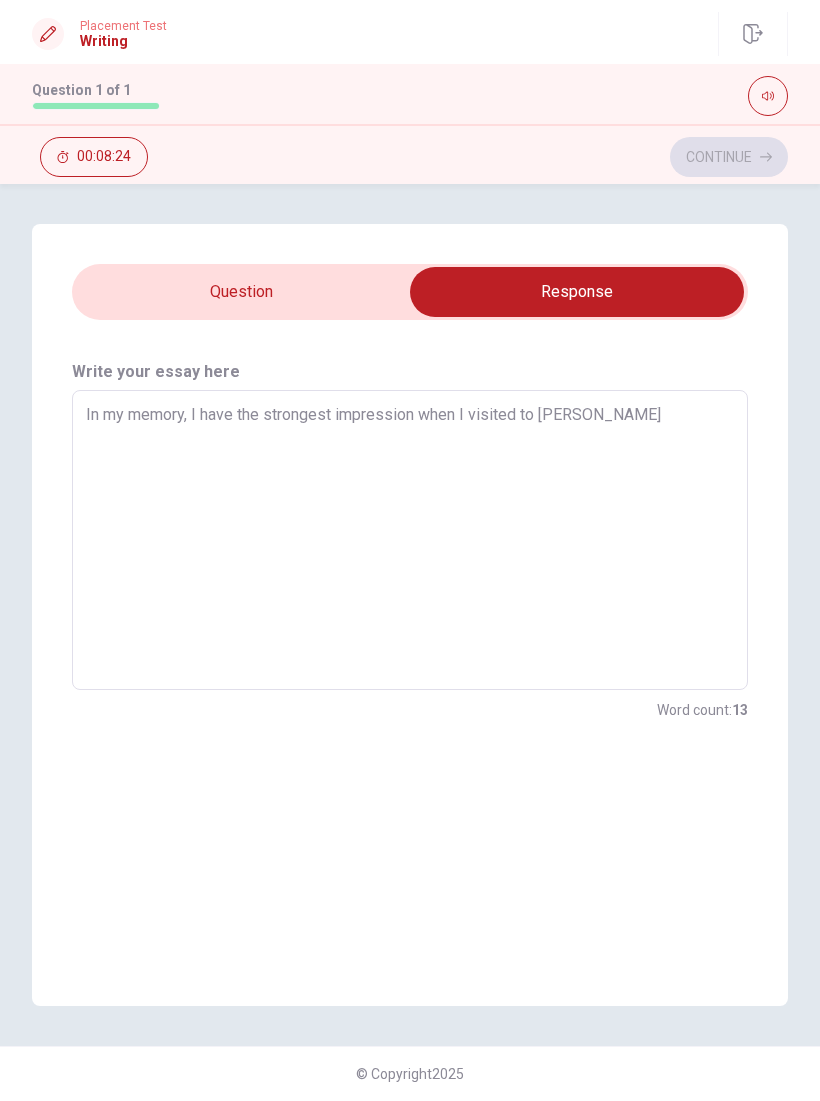 type on "x" 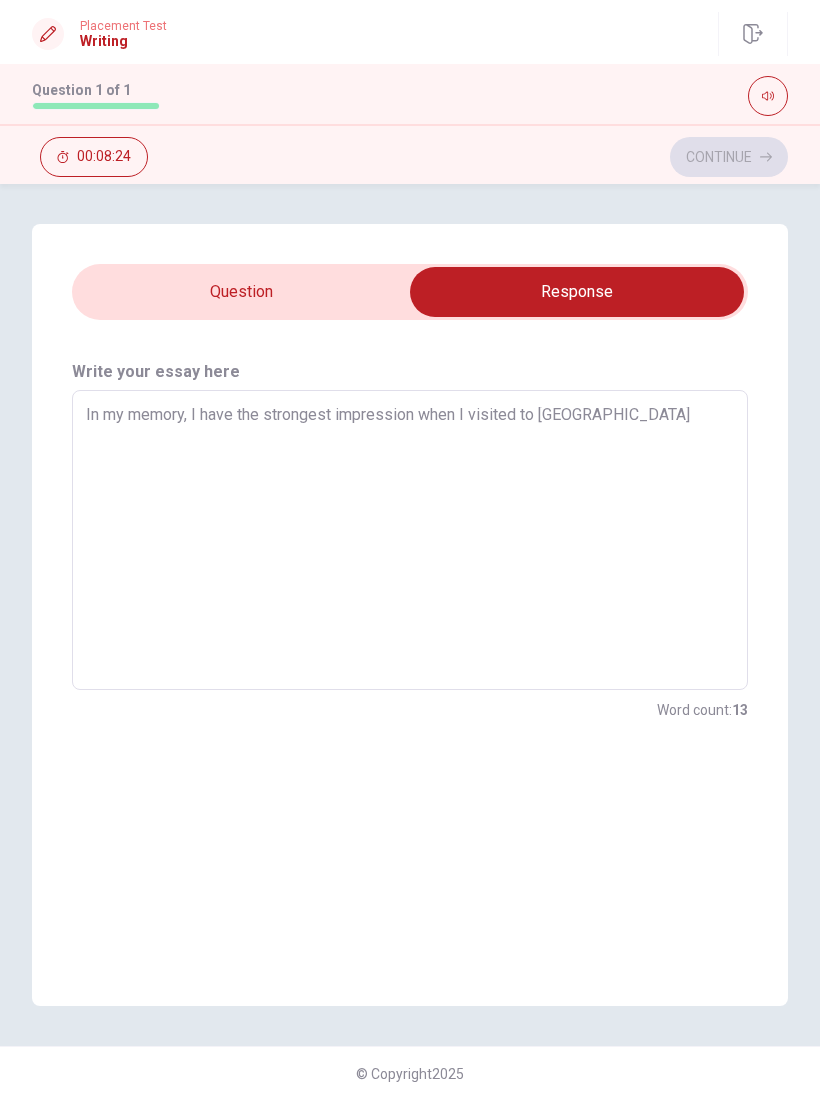 type on "x" 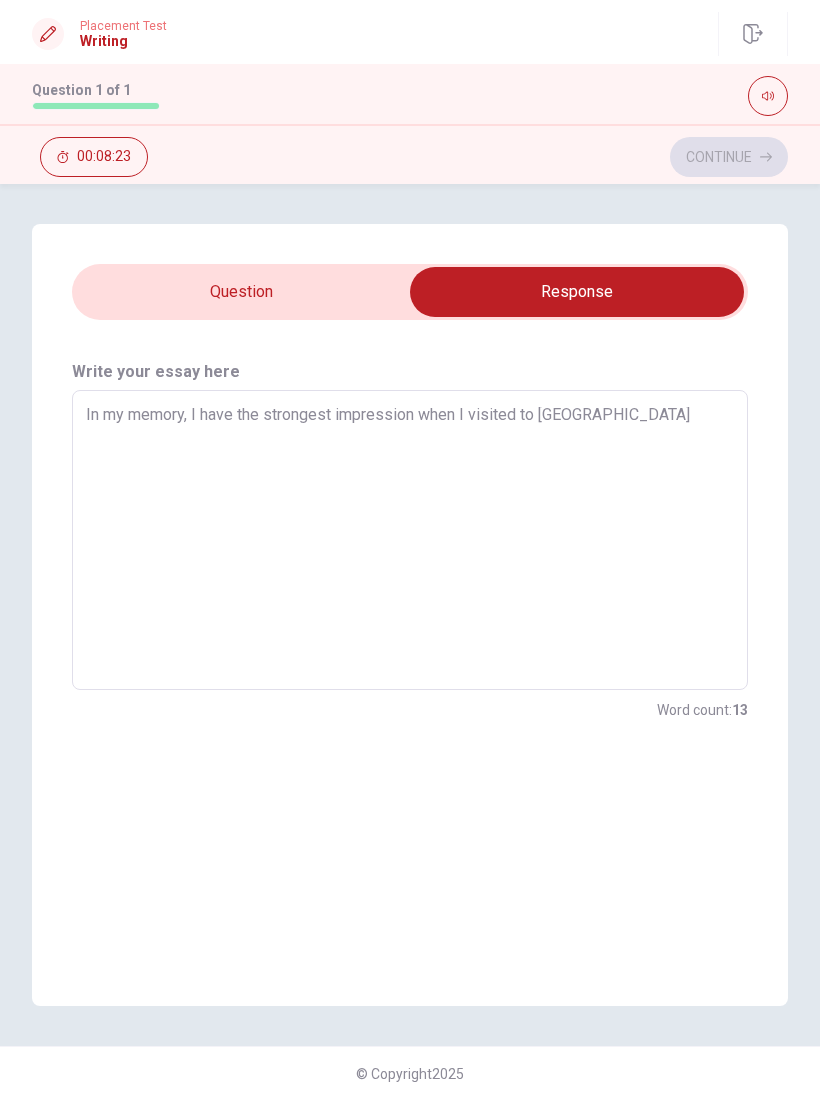 type on "In my memory, I have the strongest impression when I visited to [GEOGRAPHIC_DATA]" 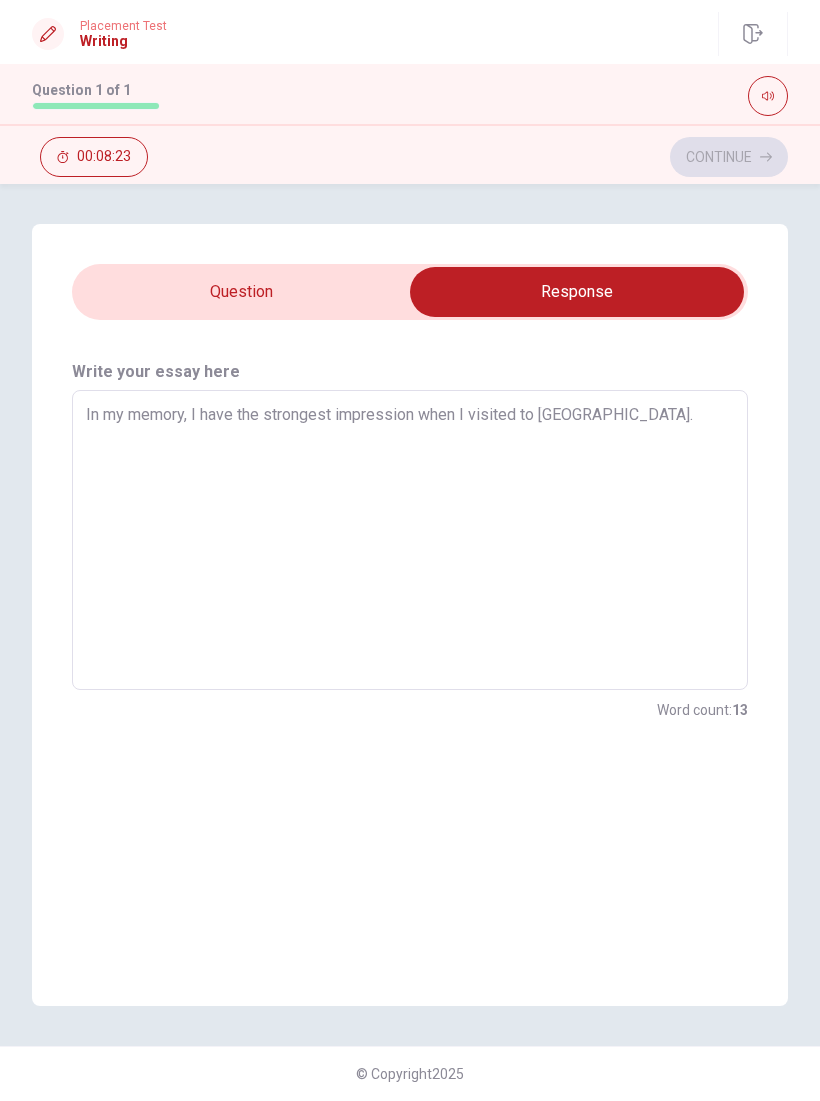 type on "x" 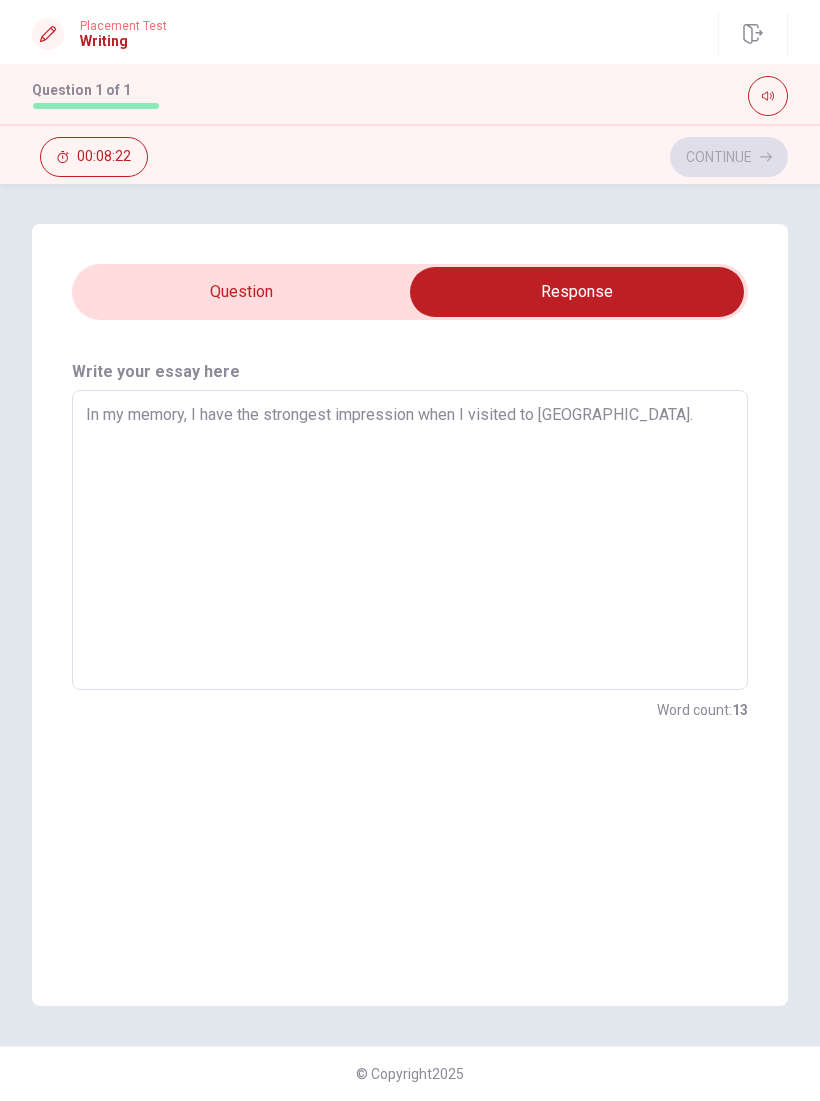type on "x" 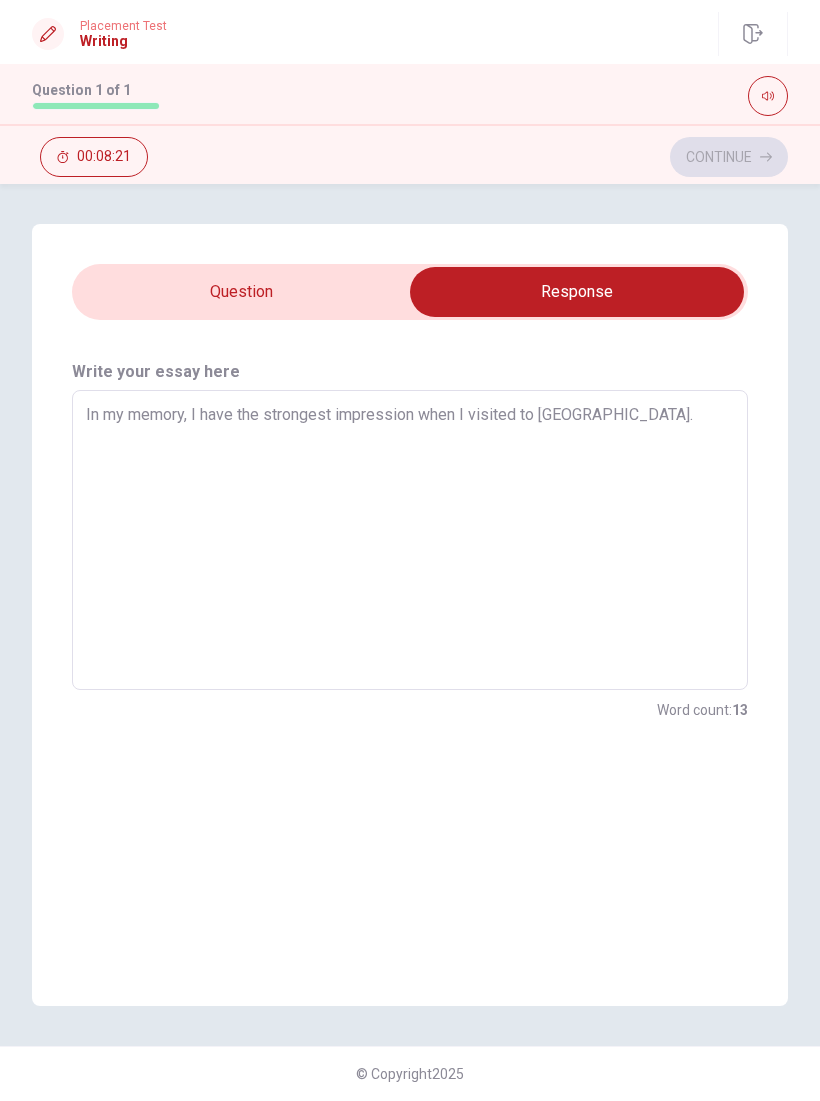type on "In my memory, I have the strongest impression when I visited to [GEOGRAPHIC_DATA]. J" 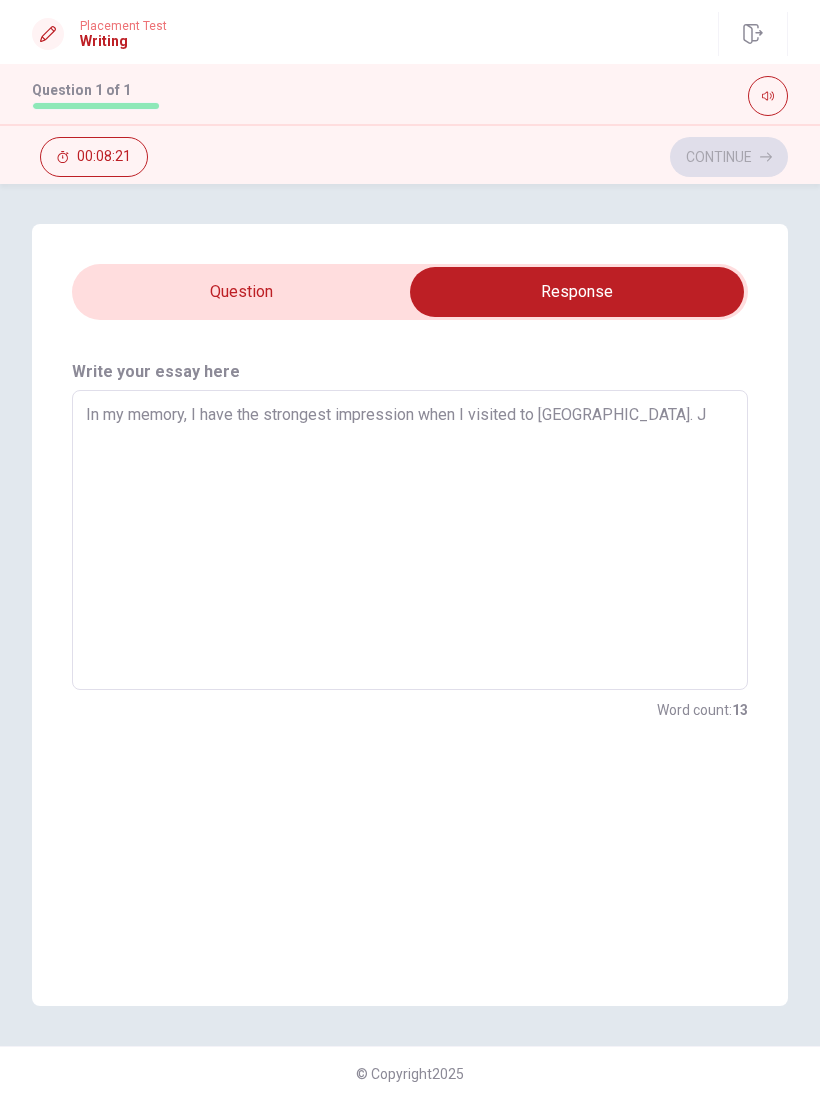 type on "x" 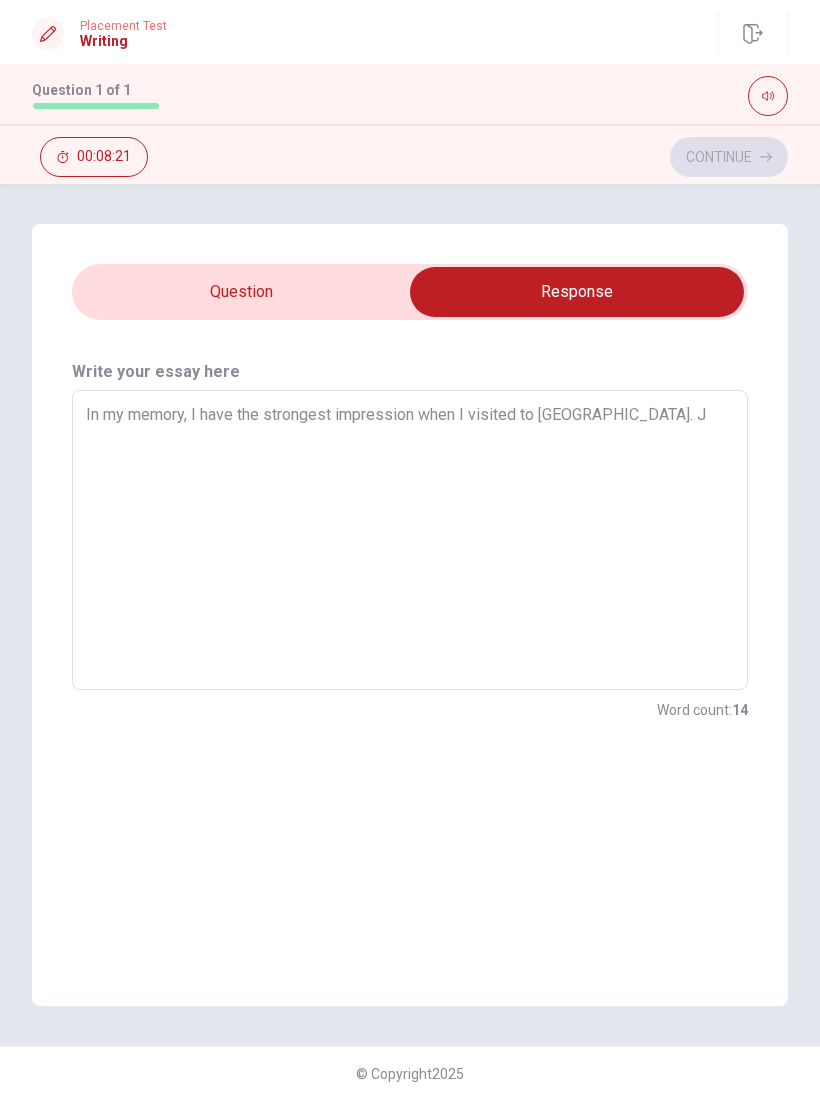 type on "In my memory, I have the strongest impression when I visited to [GEOGRAPHIC_DATA]. Ja" 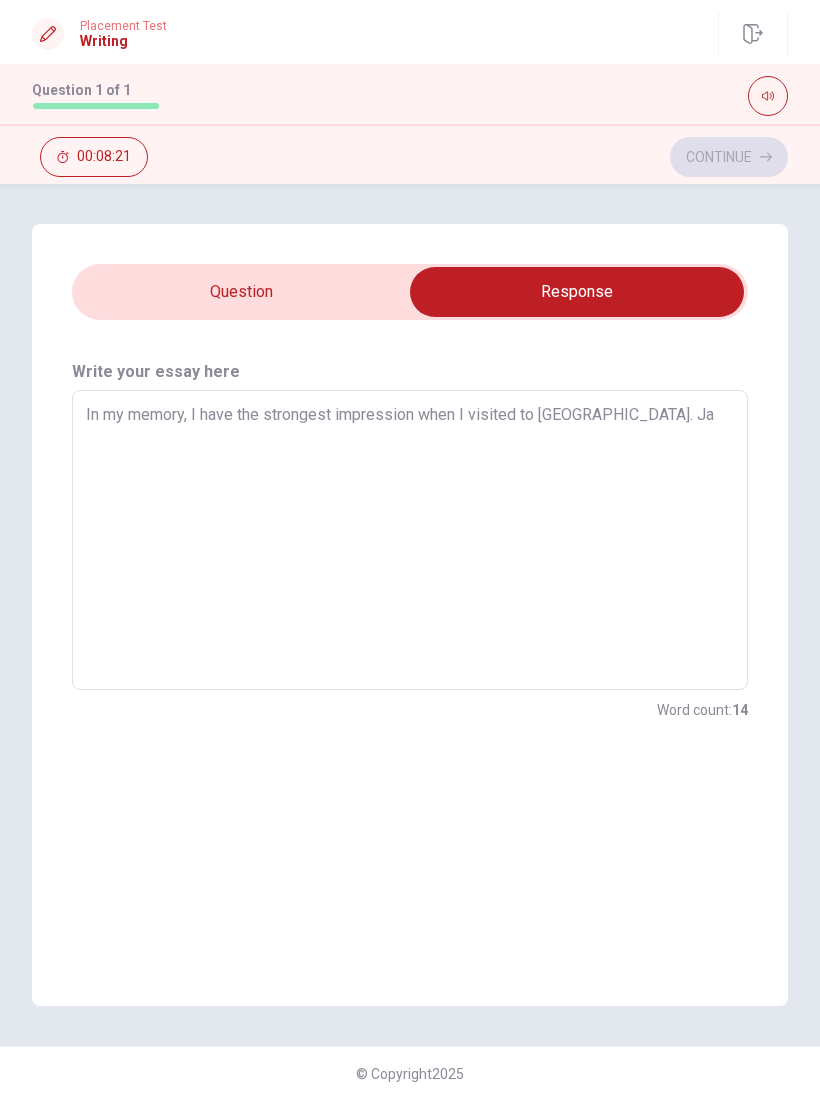 type on "x" 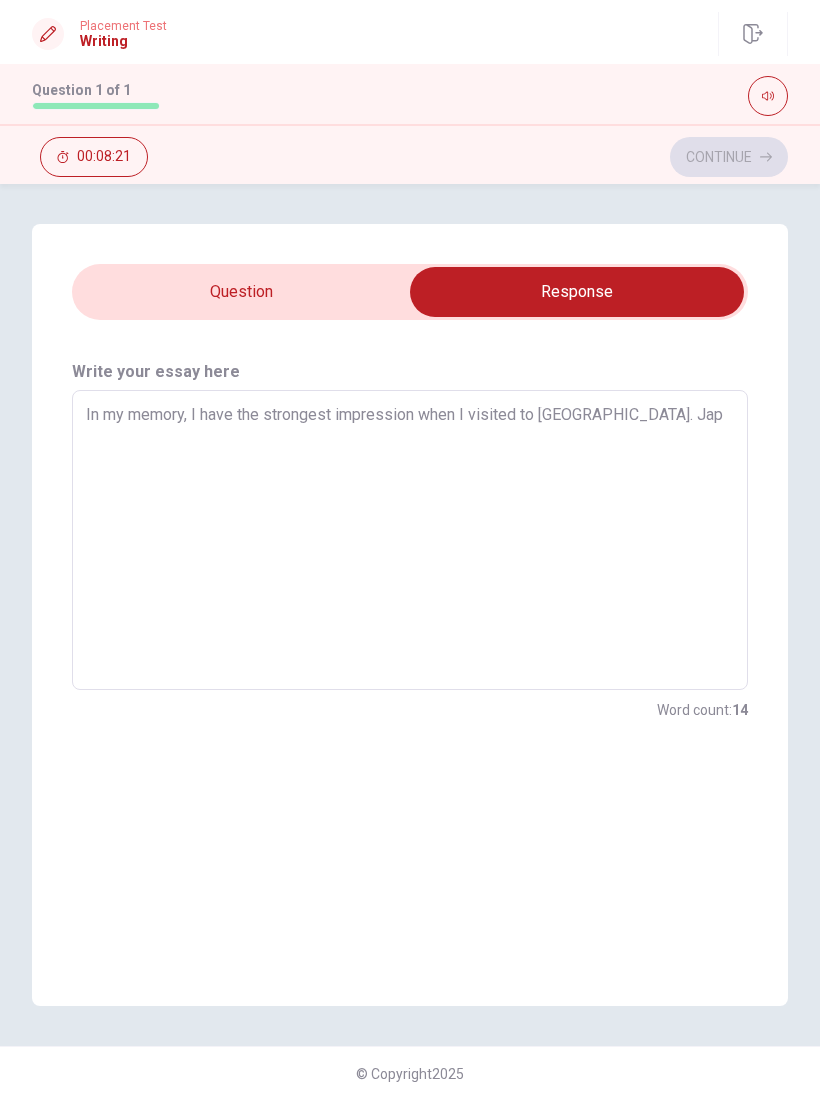 type on "x" 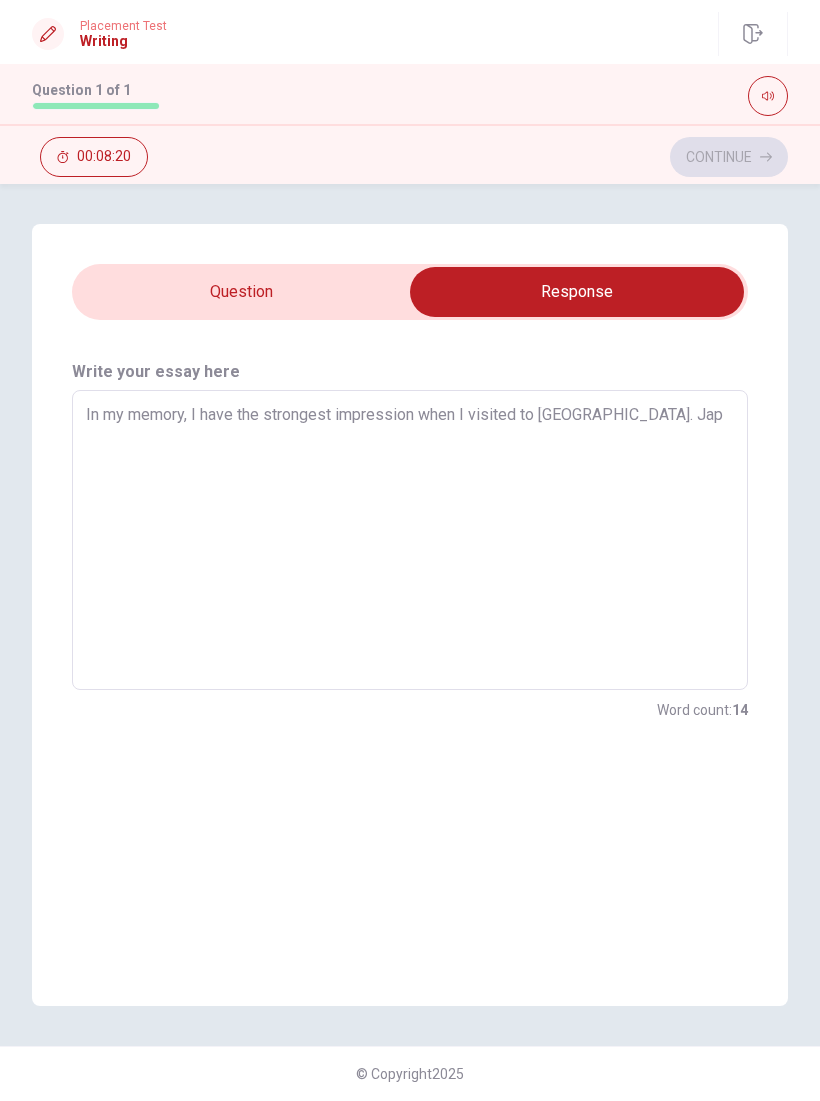 type on "In my memory, I have the strongest impression when I visited to [GEOGRAPHIC_DATA]. [GEOGRAPHIC_DATA]" 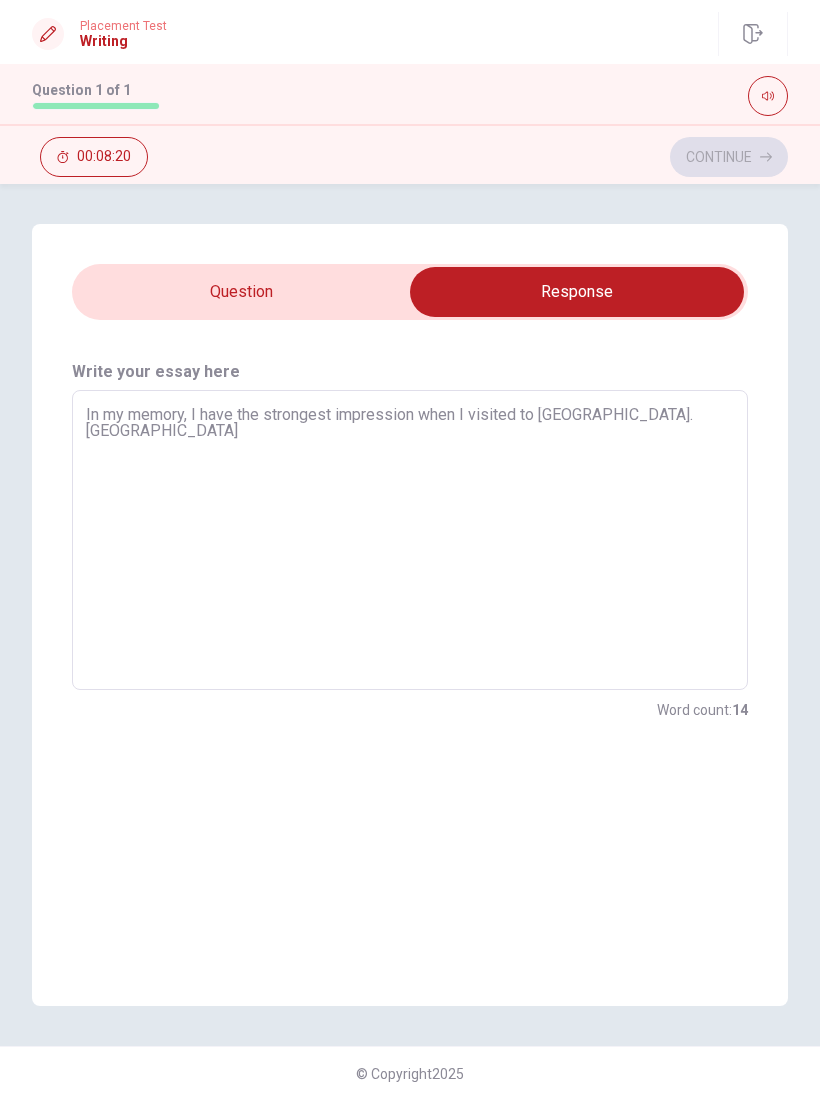 type on "x" 